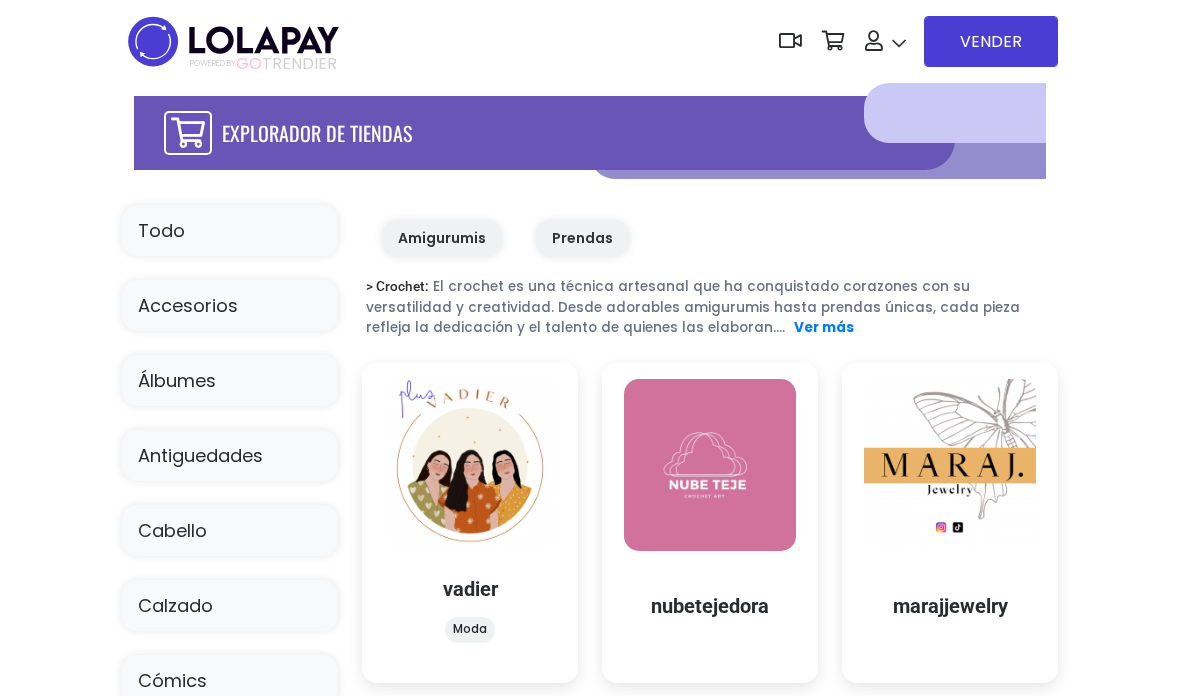 scroll, scrollTop: -35, scrollLeft: 0, axis: vertical 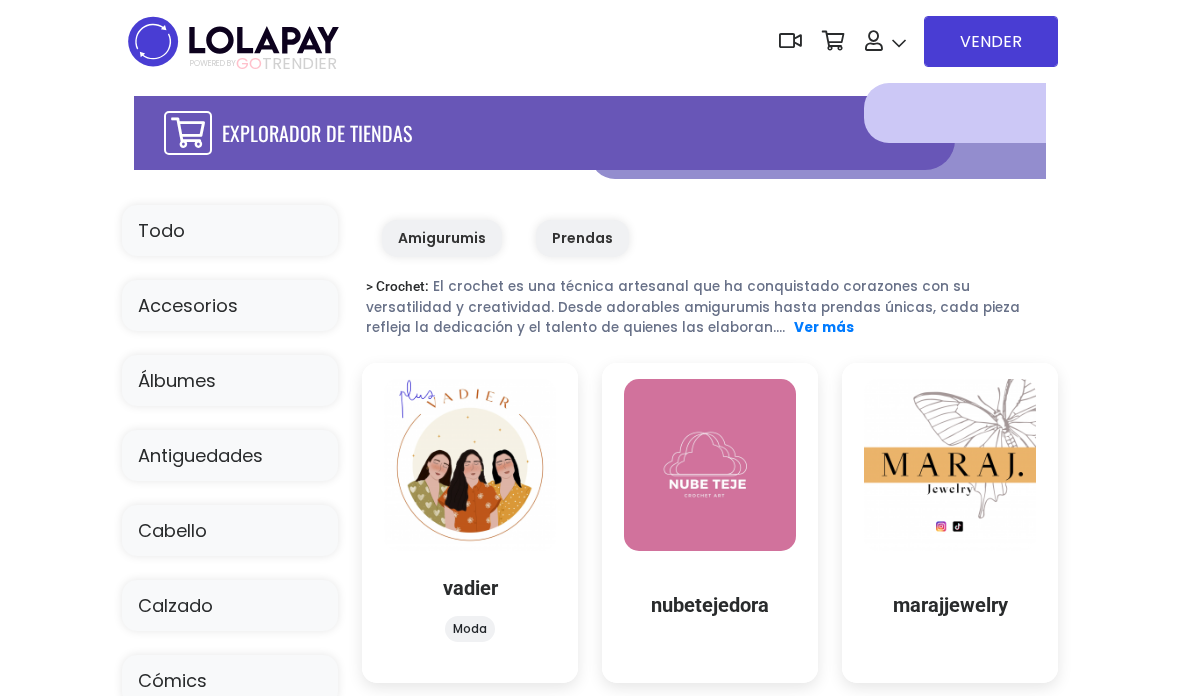 click on "POWERED BY" at bounding box center [213, 63] 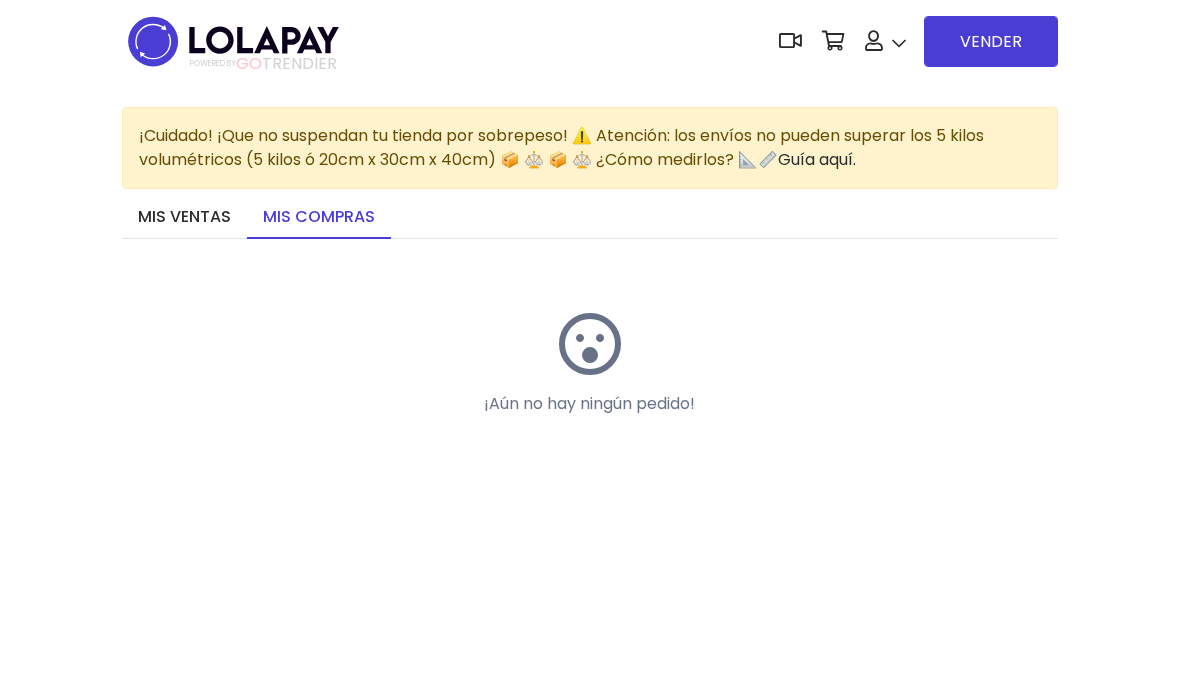scroll, scrollTop: 0, scrollLeft: 0, axis: both 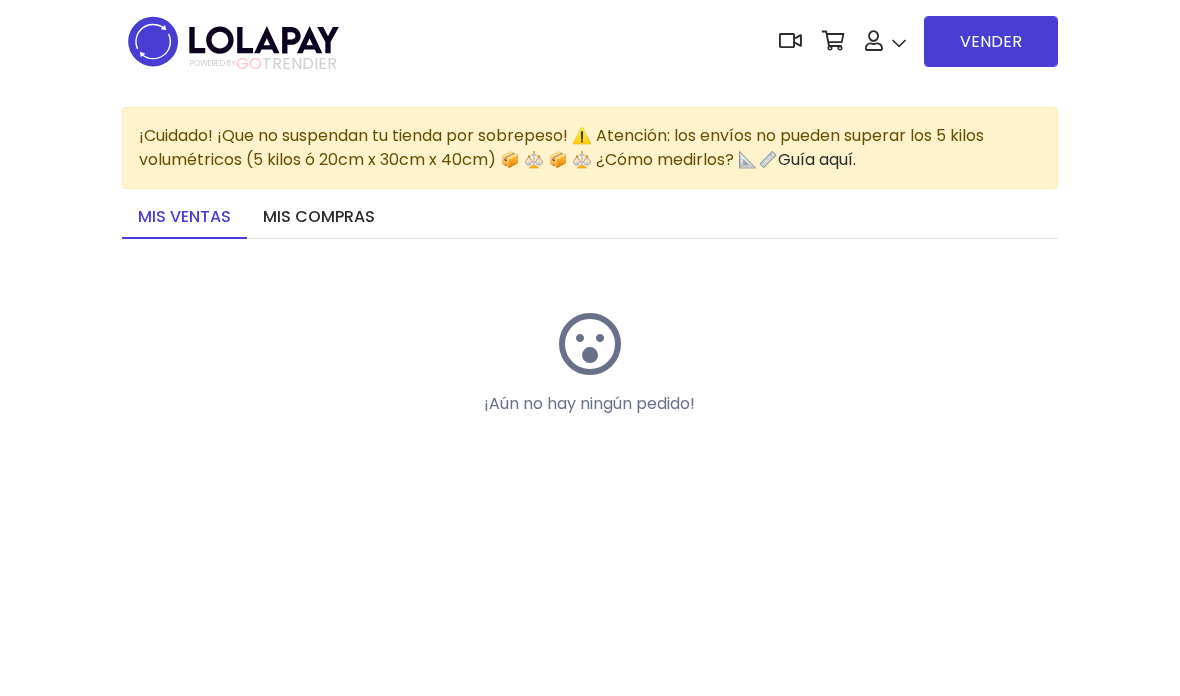click on "Mis ventas" at bounding box center (184, 218) 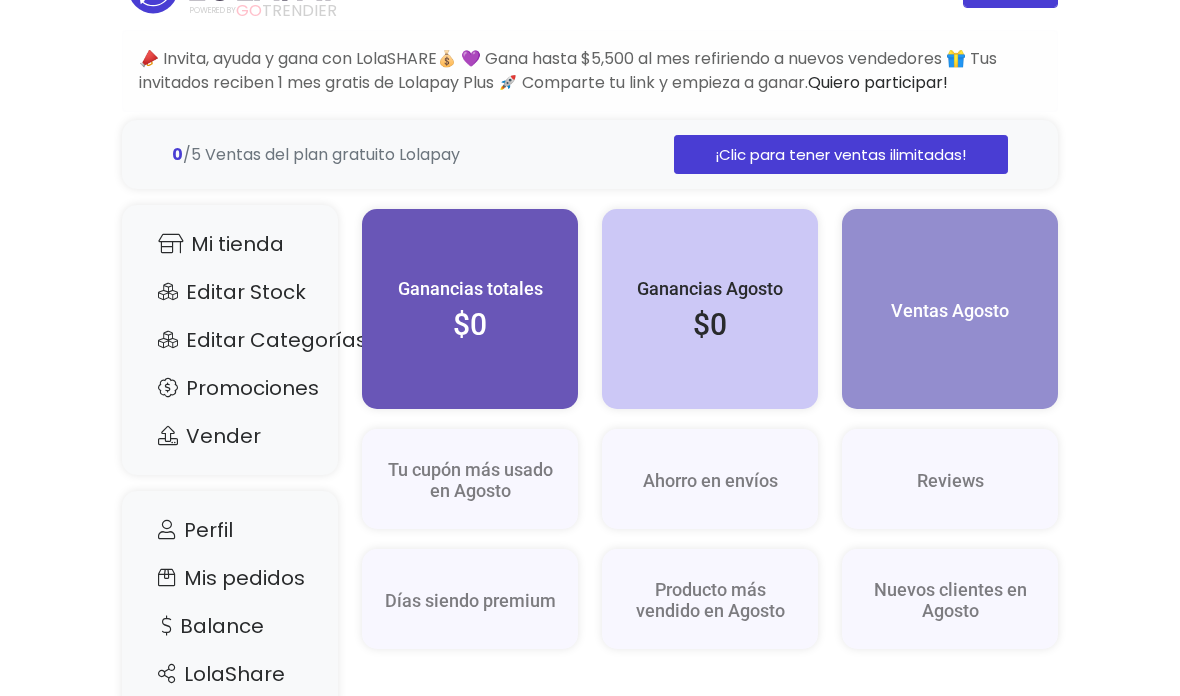 scroll, scrollTop: 0, scrollLeft: 0, axis: both 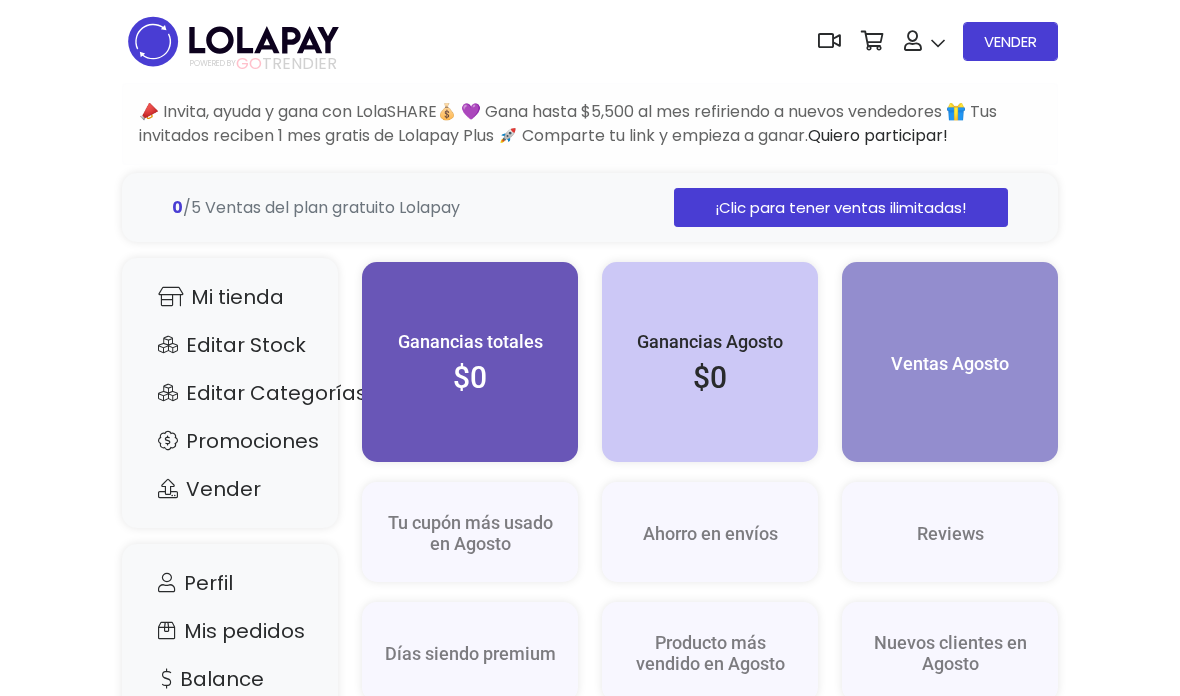 click on "POWERED BY  GO TRENDIER" at bounding box center (263, 64) 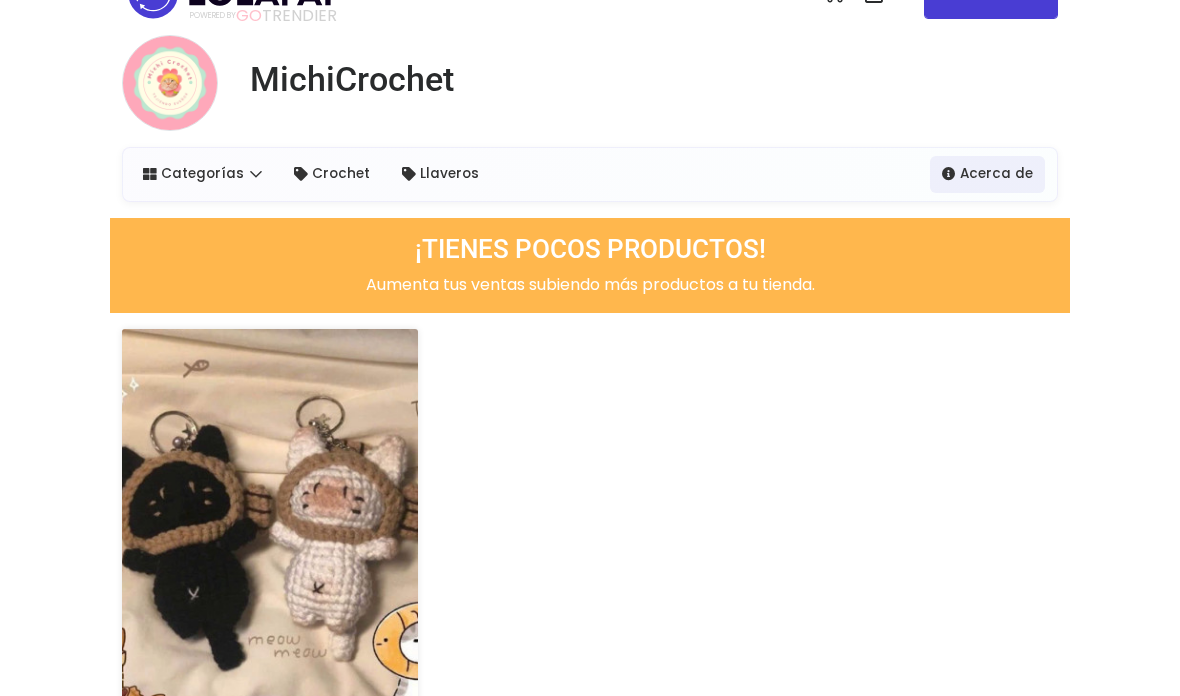 scroll, scrollTop: 0, scrollLeft: 0, axis: both 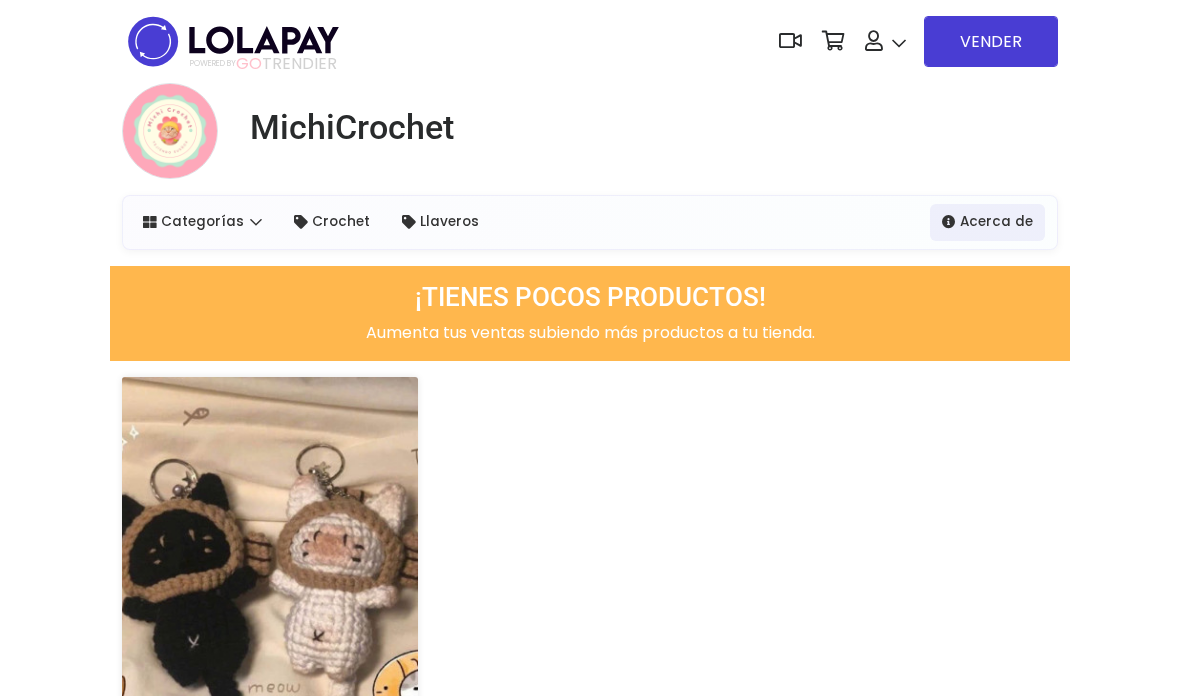 click on "VENDER" at bounding box center (991, 41) 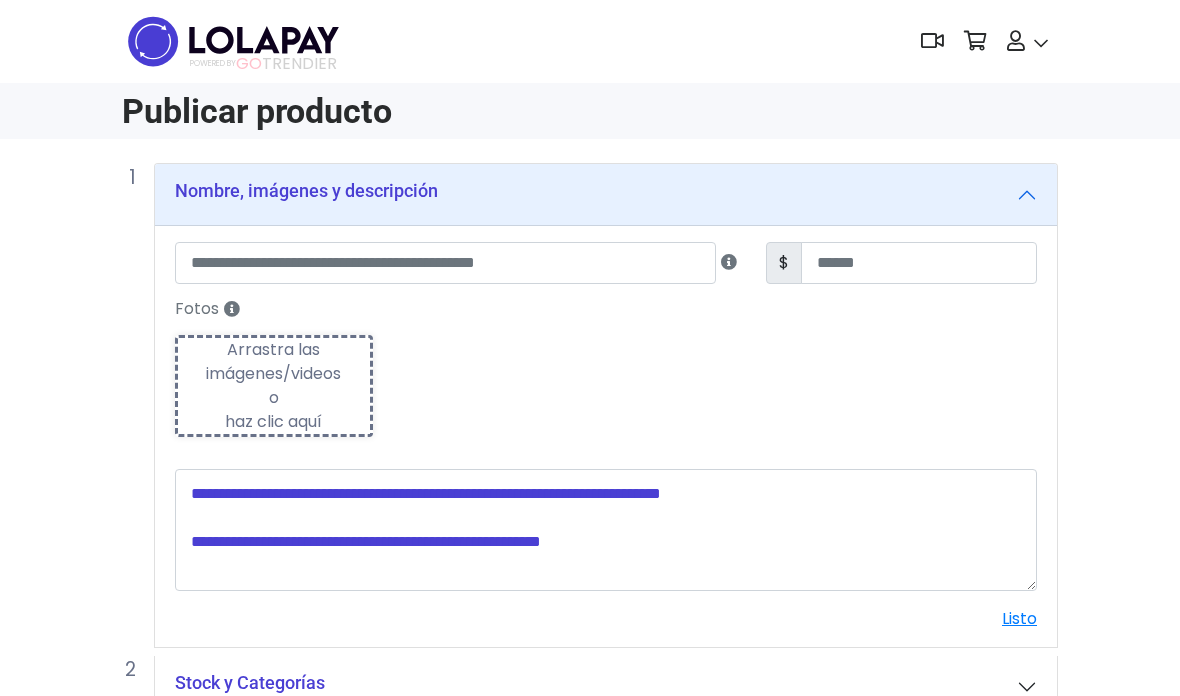 scroll, scrollTop: 0, scrollLeft: 0, axis: both 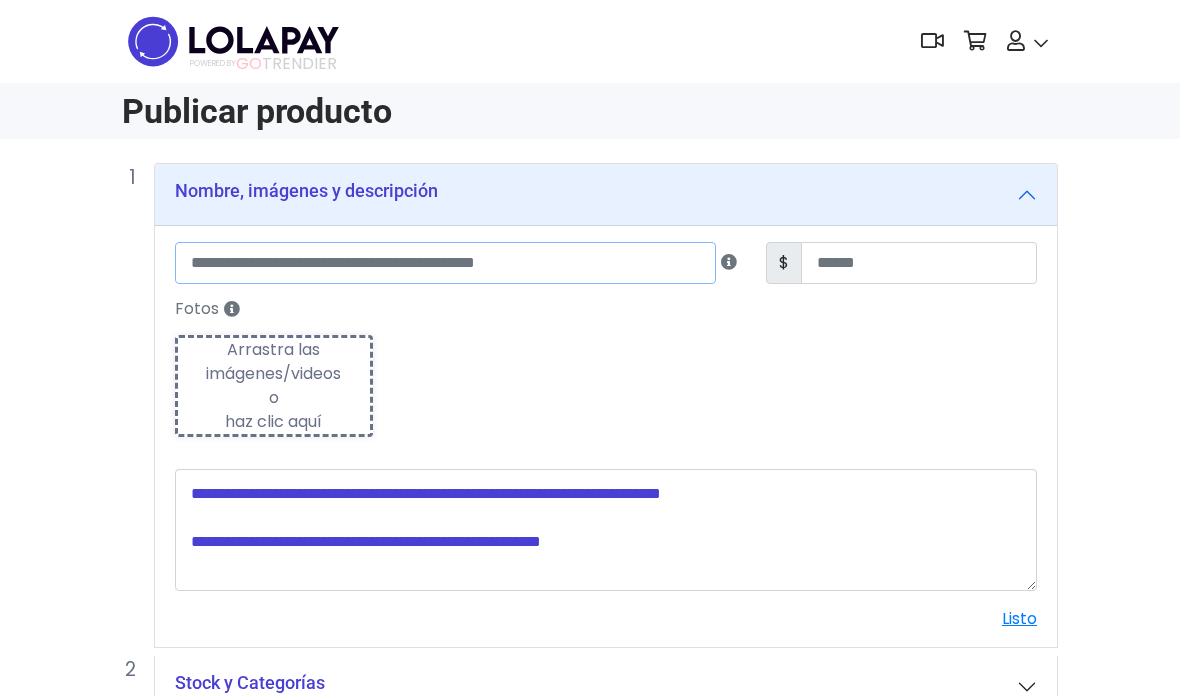 click at bounding box center [445, 263] 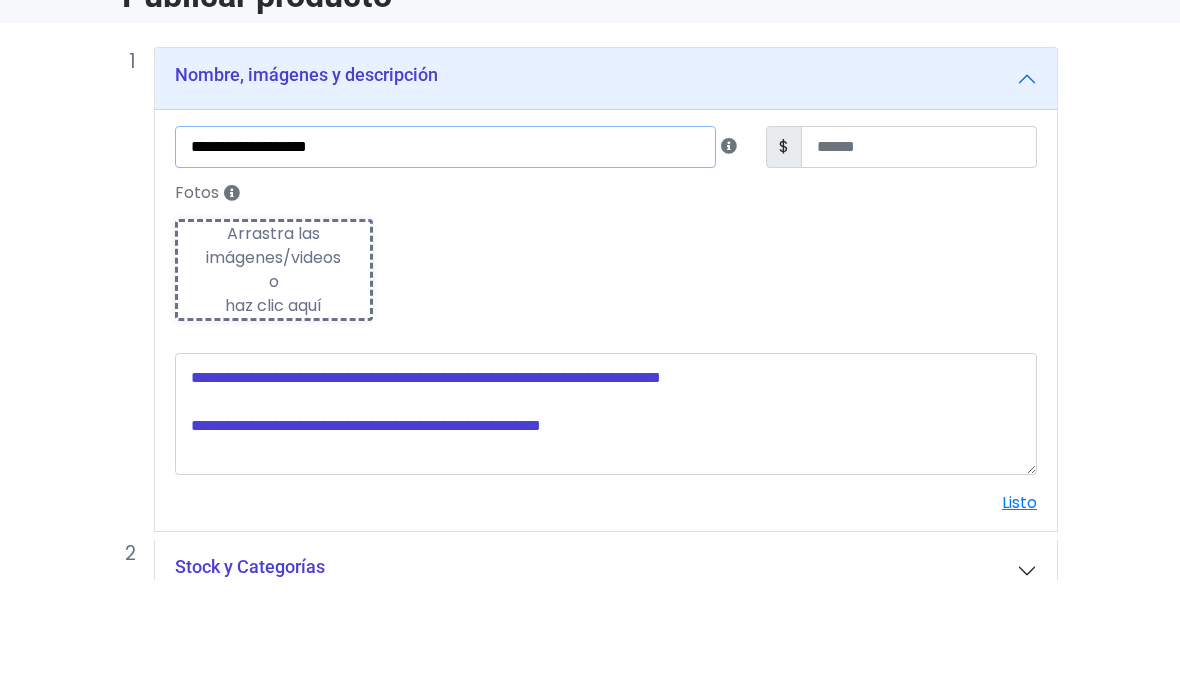 type on "**********" 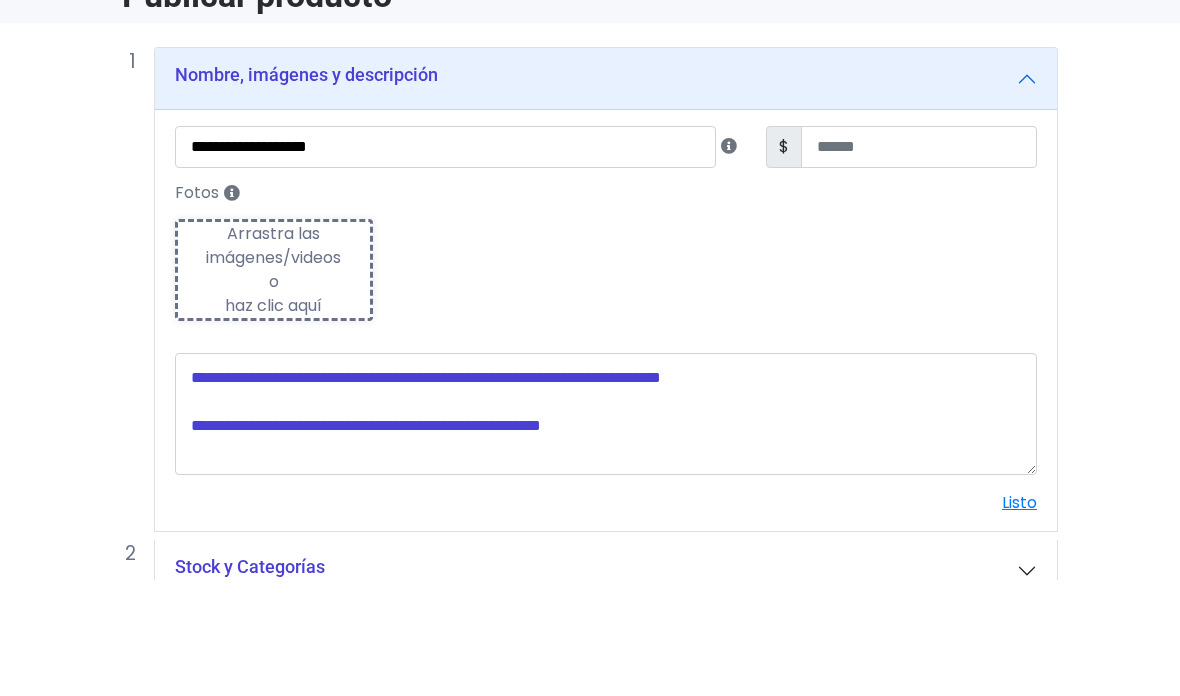 click on "Fotos
Subiendo
Arrastra las
imágenes/videos
o
haz clic aquí" at bounding box center [606, 372] 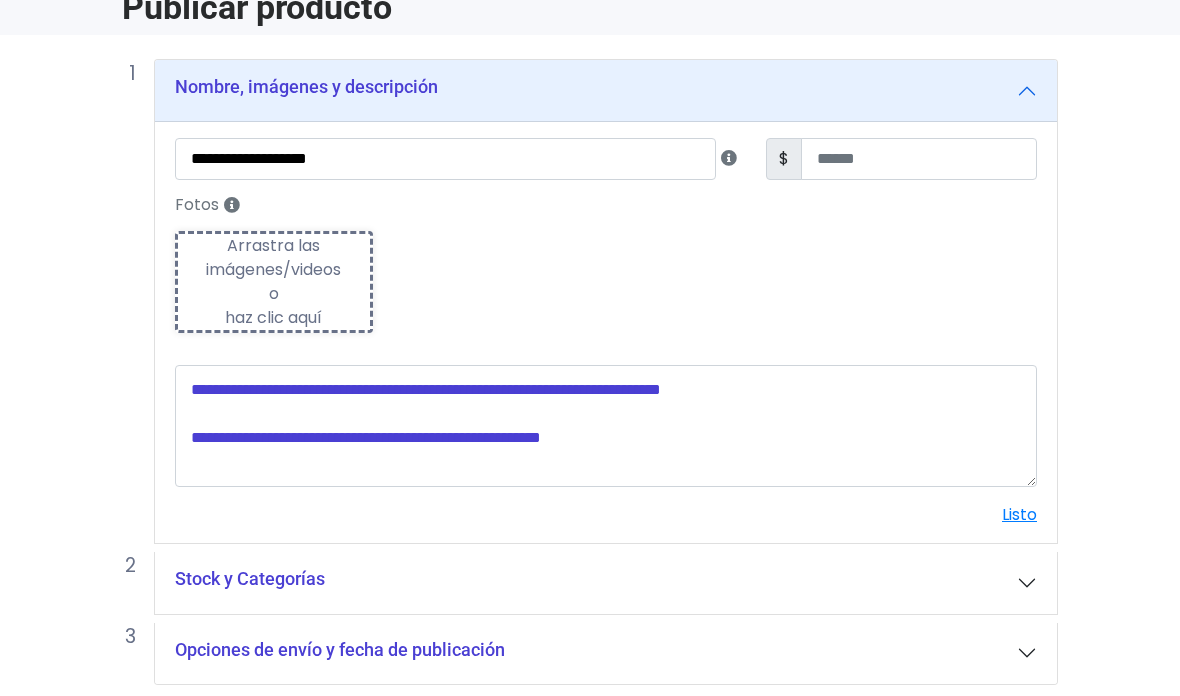 click on "Arrastra las
imágenes/videos
o
haz clic aquí" at bounding box center [274, 282] 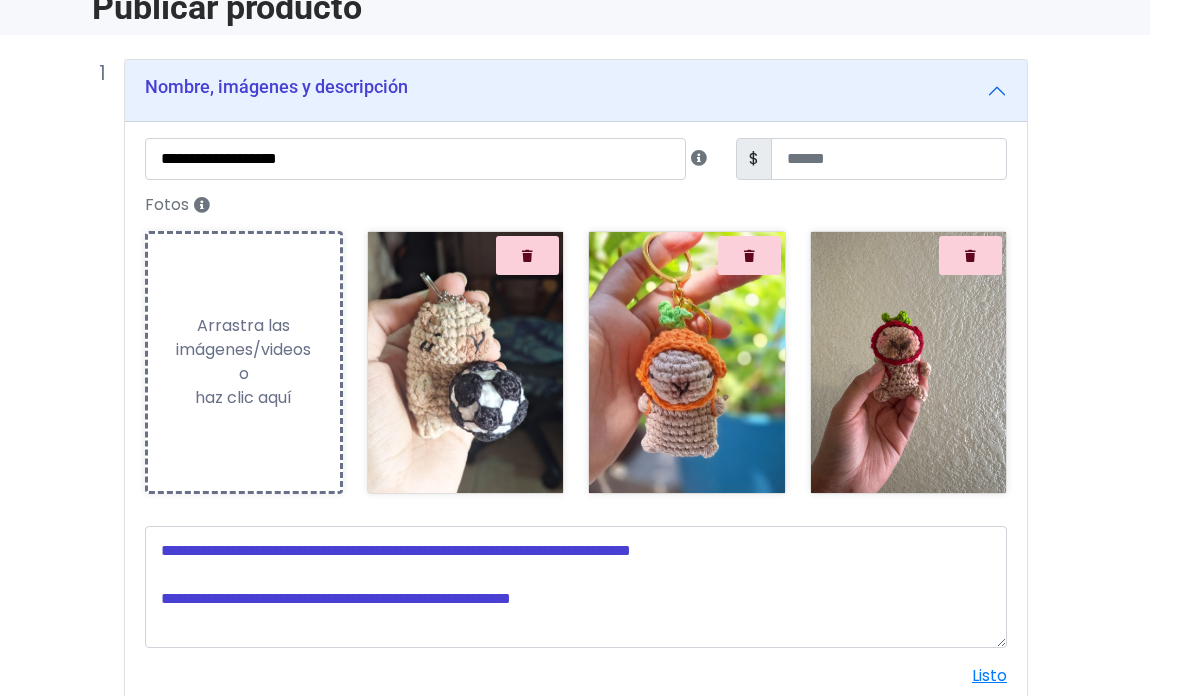 scroll, scrollTop: 104, scrollLeft: 28, axis: both 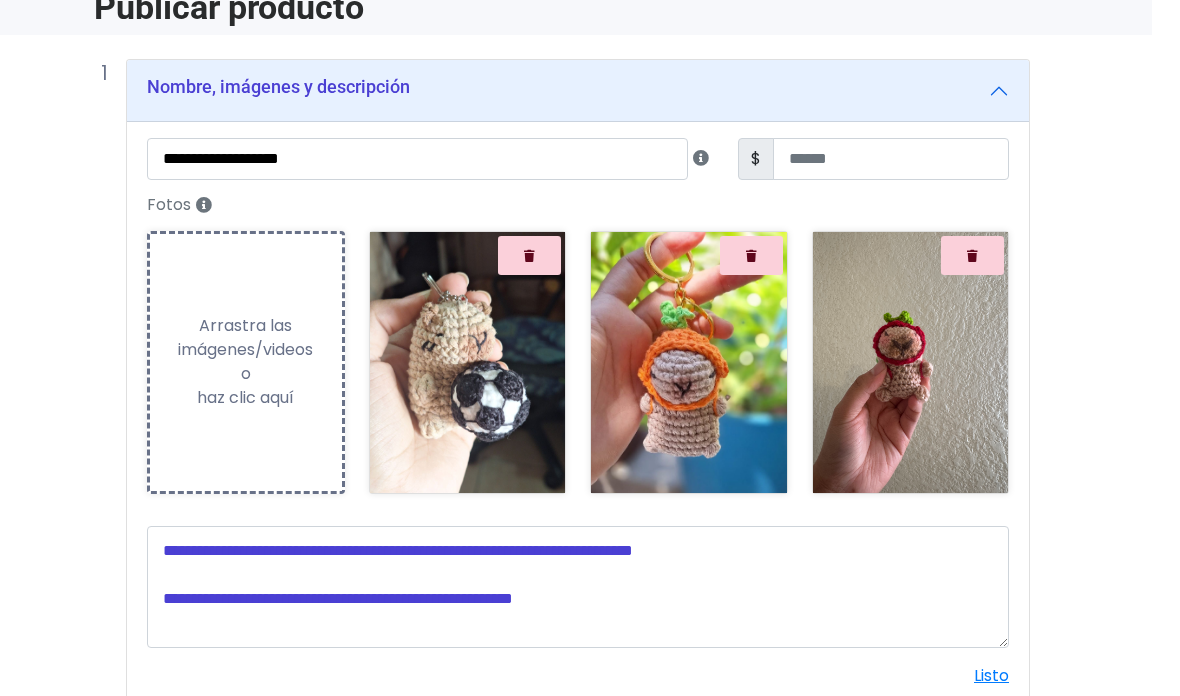 click at bounding box center [751, 256] 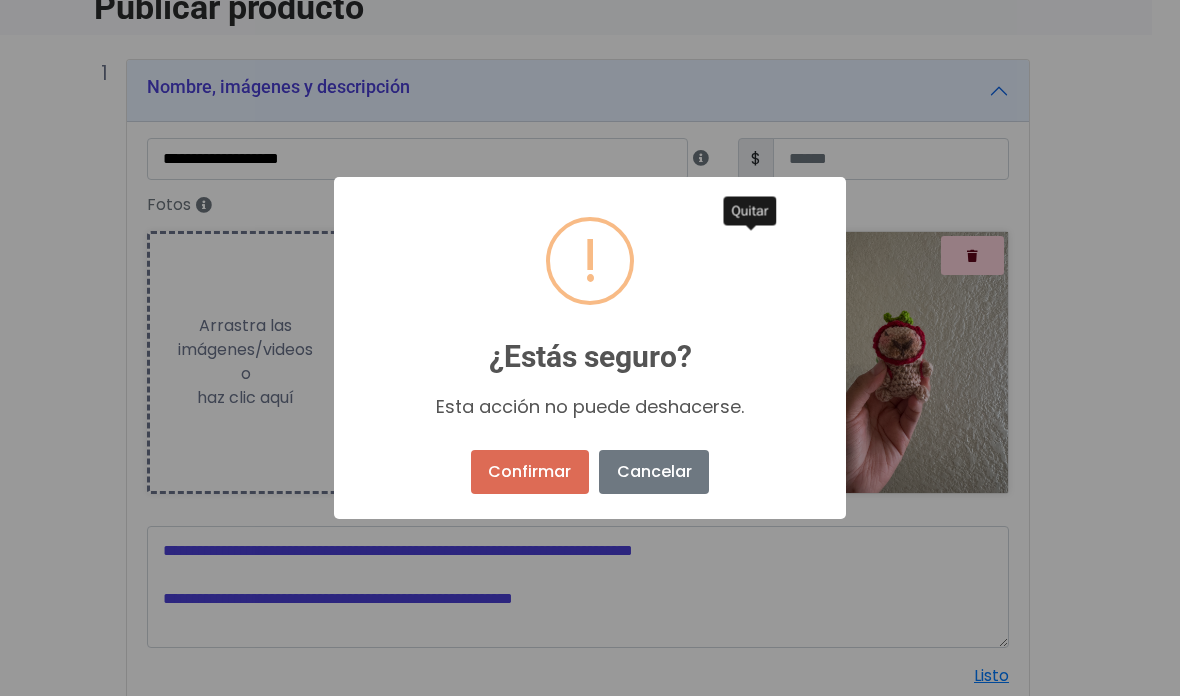 click on "Confirmar" at bounding box center (530, 472) 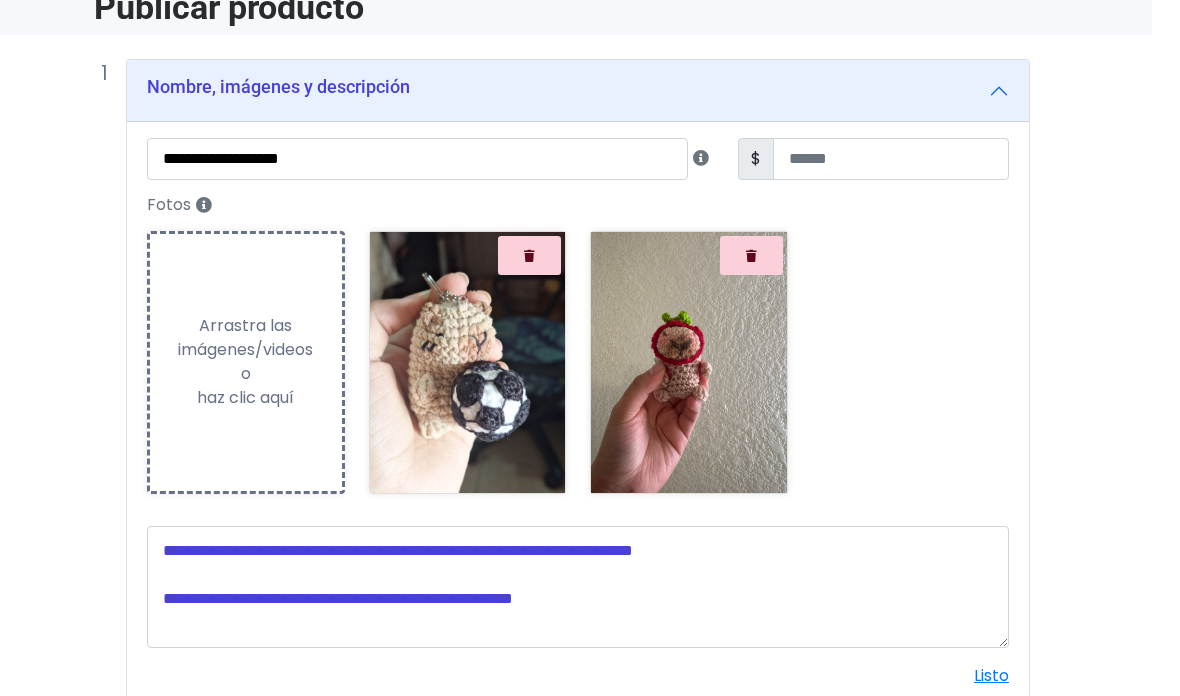 click at bounding box center [529, 255] 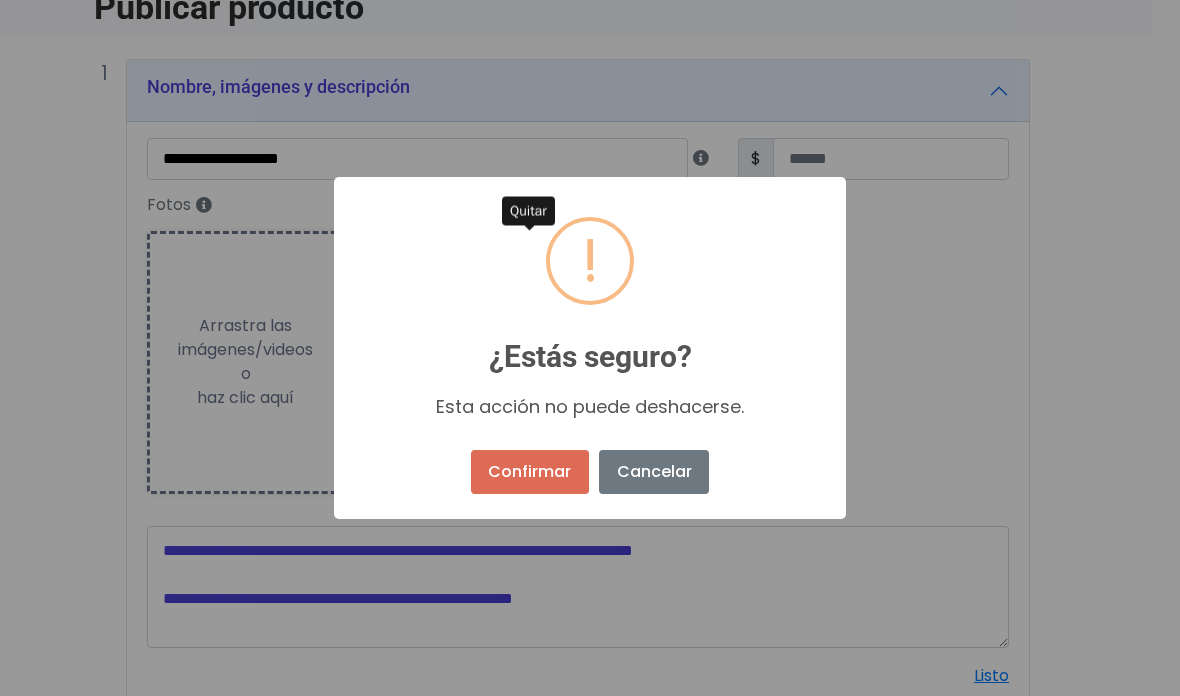 click on "Confirmar" at bounding box center [530, 472] 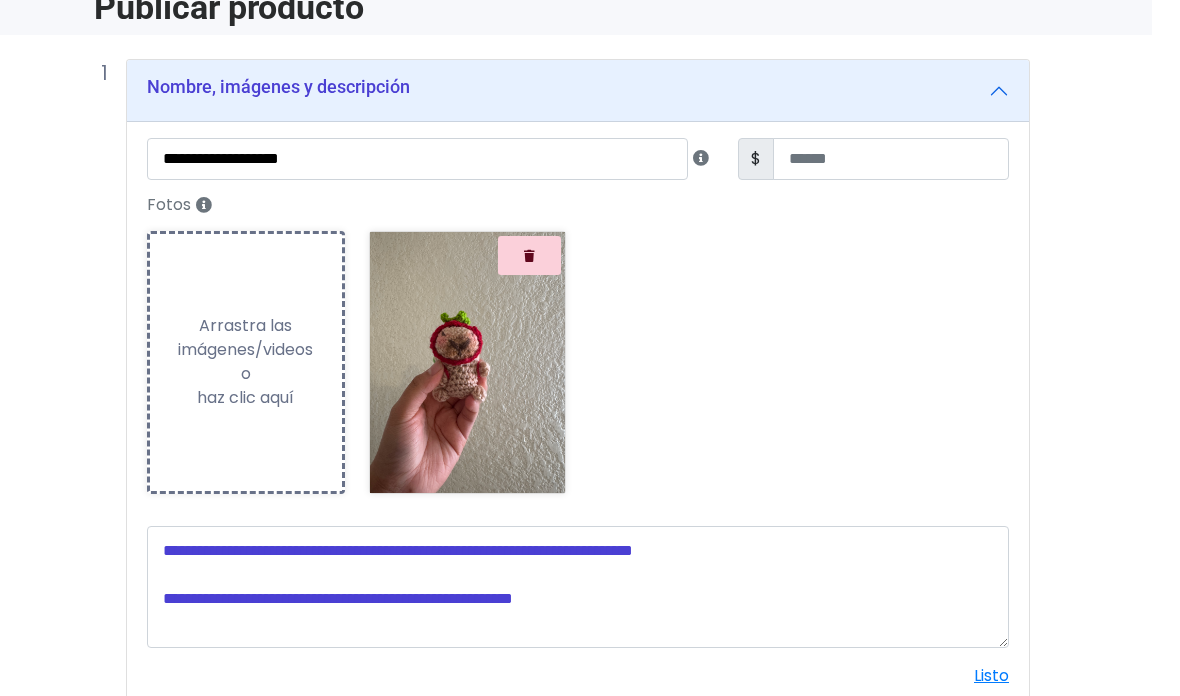 click on "Arrastra las
imágenes/videos
o
haz clic aquí" at bounding box center (246, 362) 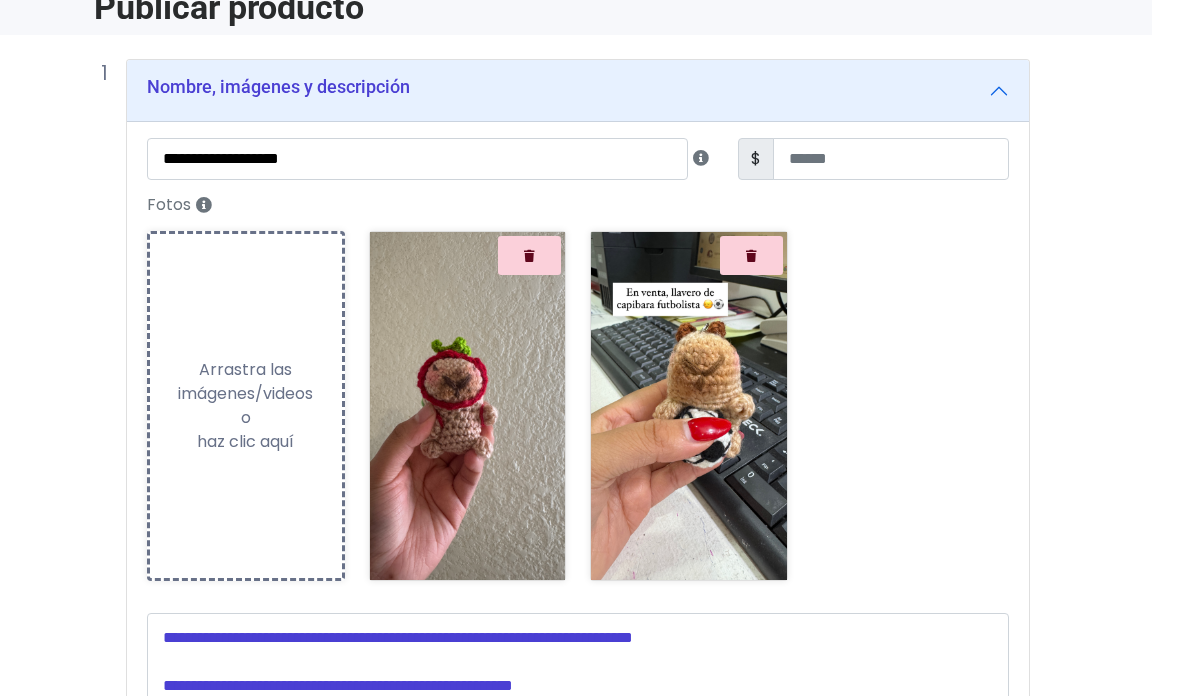 click at bounding box center [468, 406] 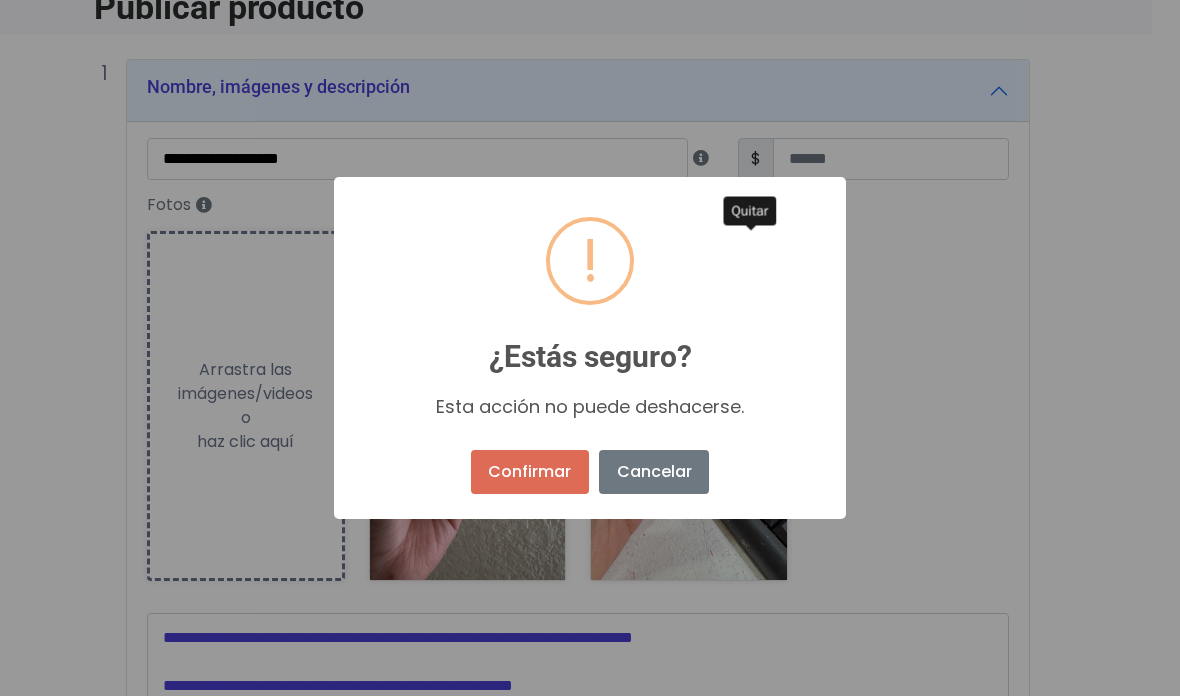 click on "Confirmar" at bounding box center (530, 472) 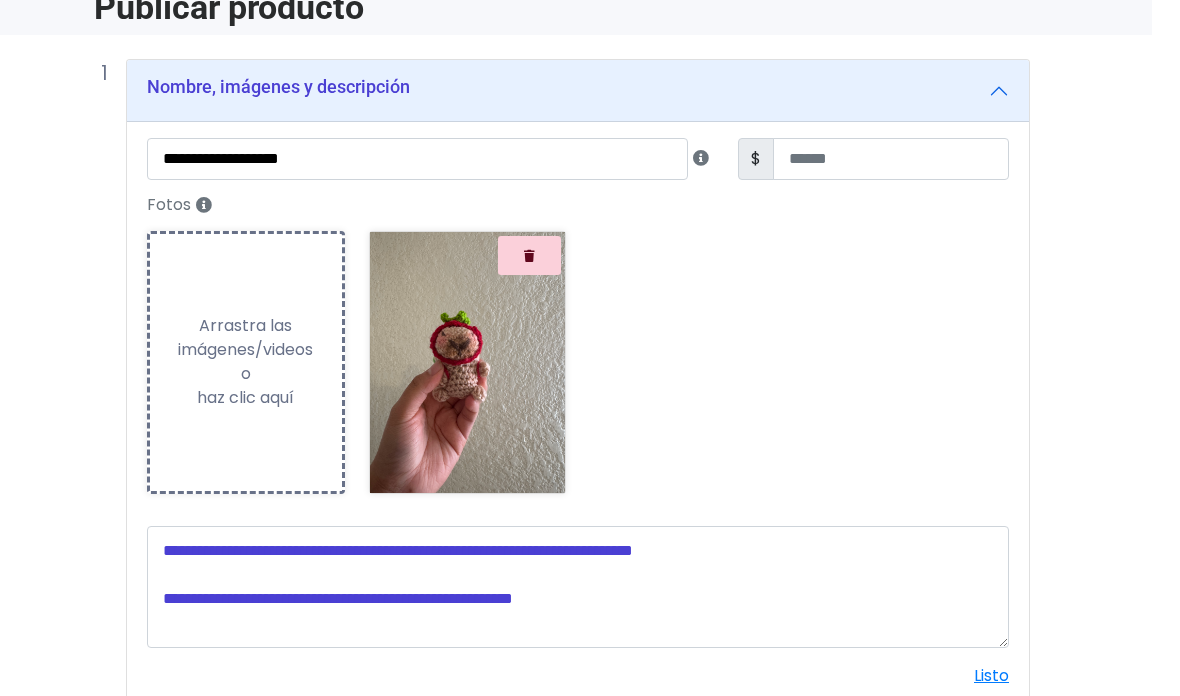 click at bounding box center (529, 255) 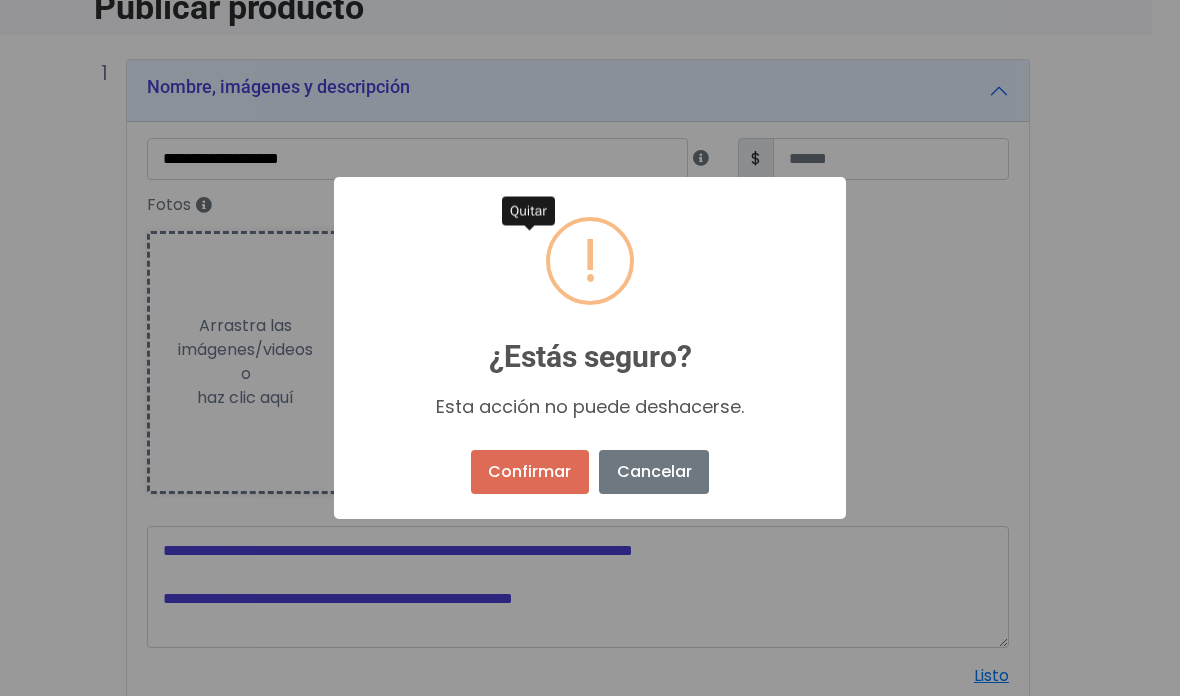 click on "Cancelar" at bounding box center [654, 472] 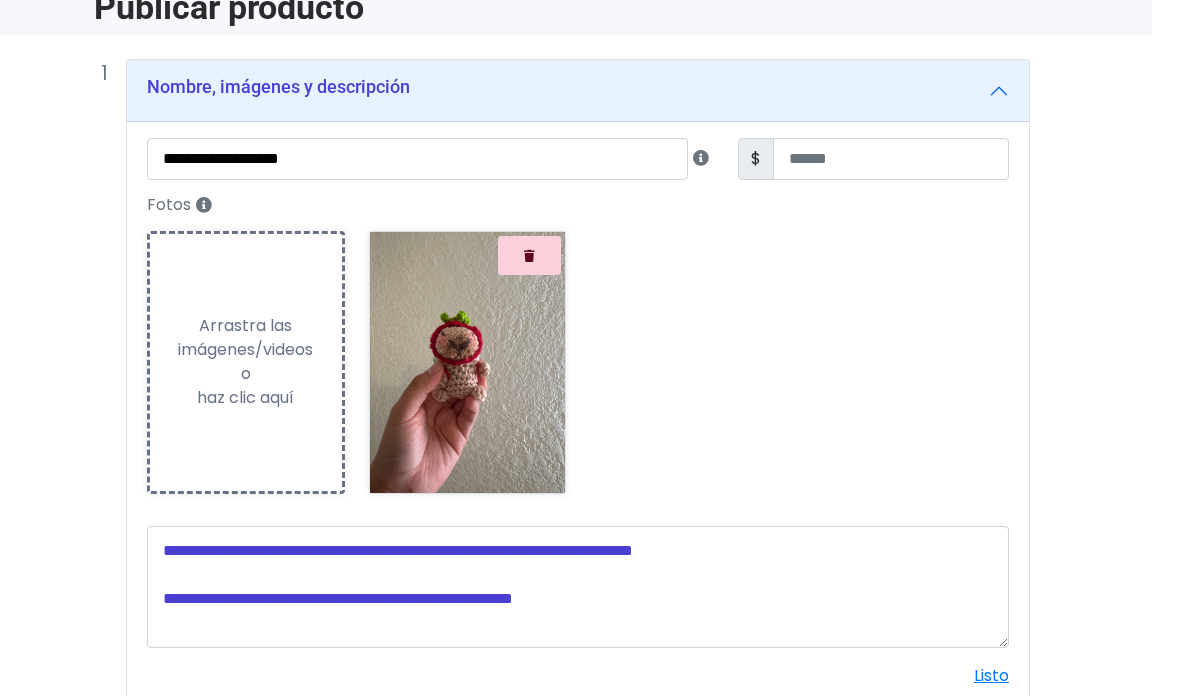 click at bounding box center [529, 255] 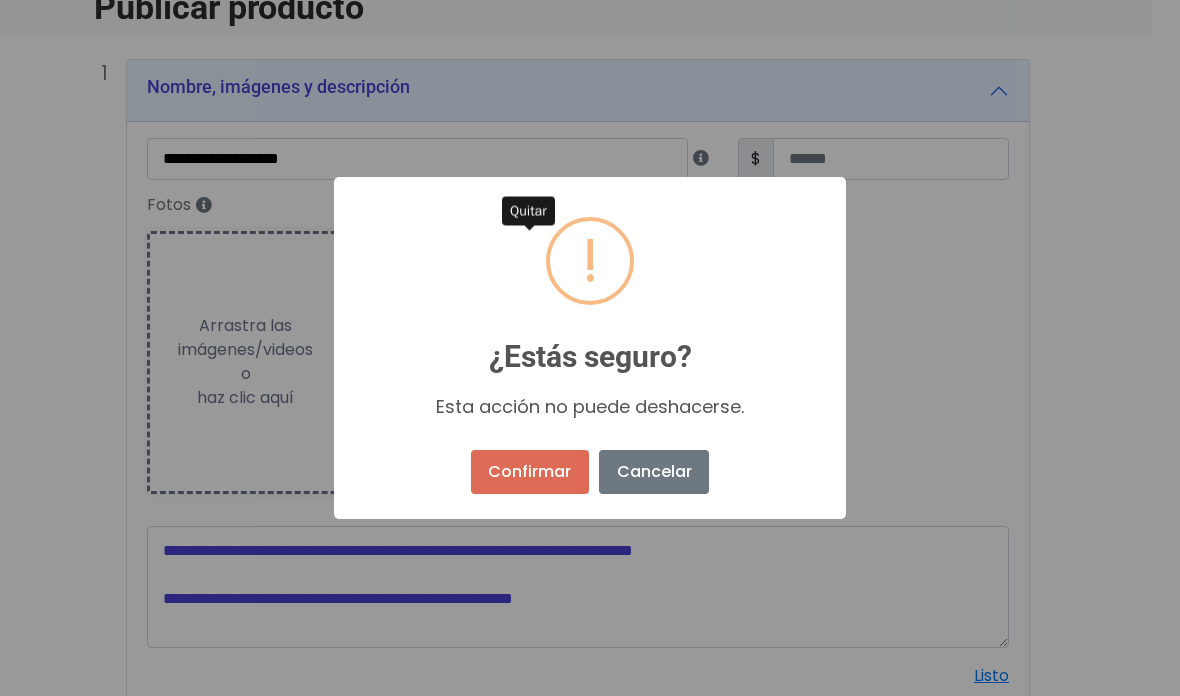 click on "Confirmar" at bounding box center (530, 472) 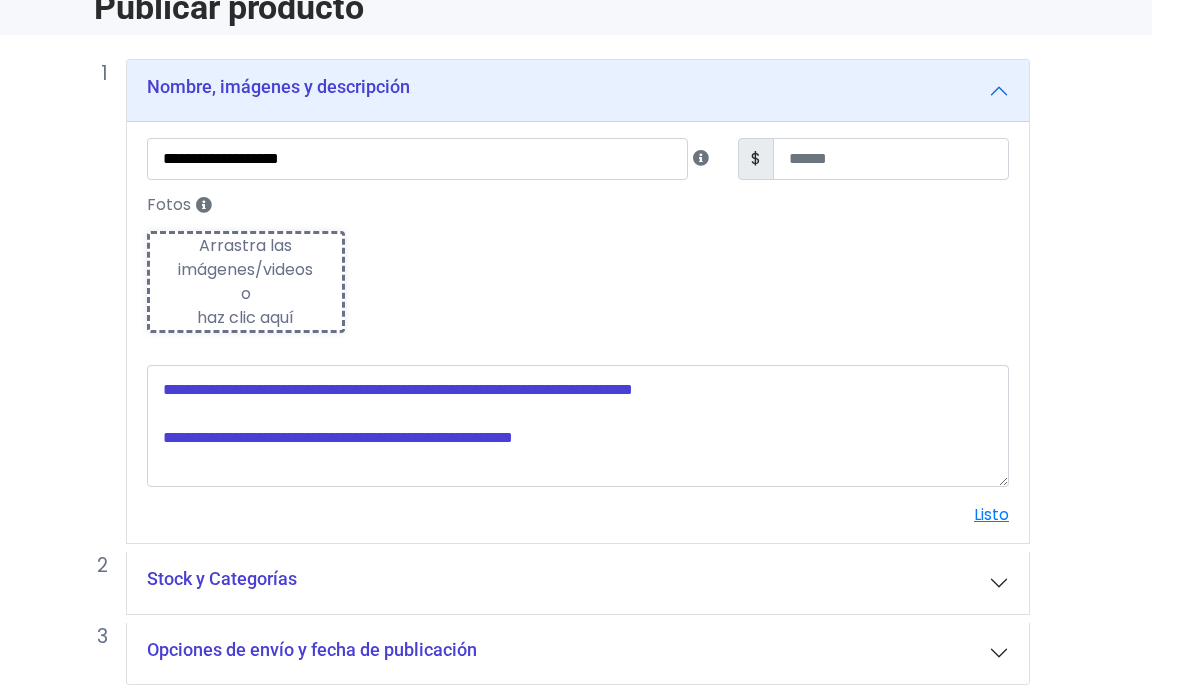 click on "Arrastra las
imágenes/videos
o
haz clic aquí" at bounding box center (246, 282) 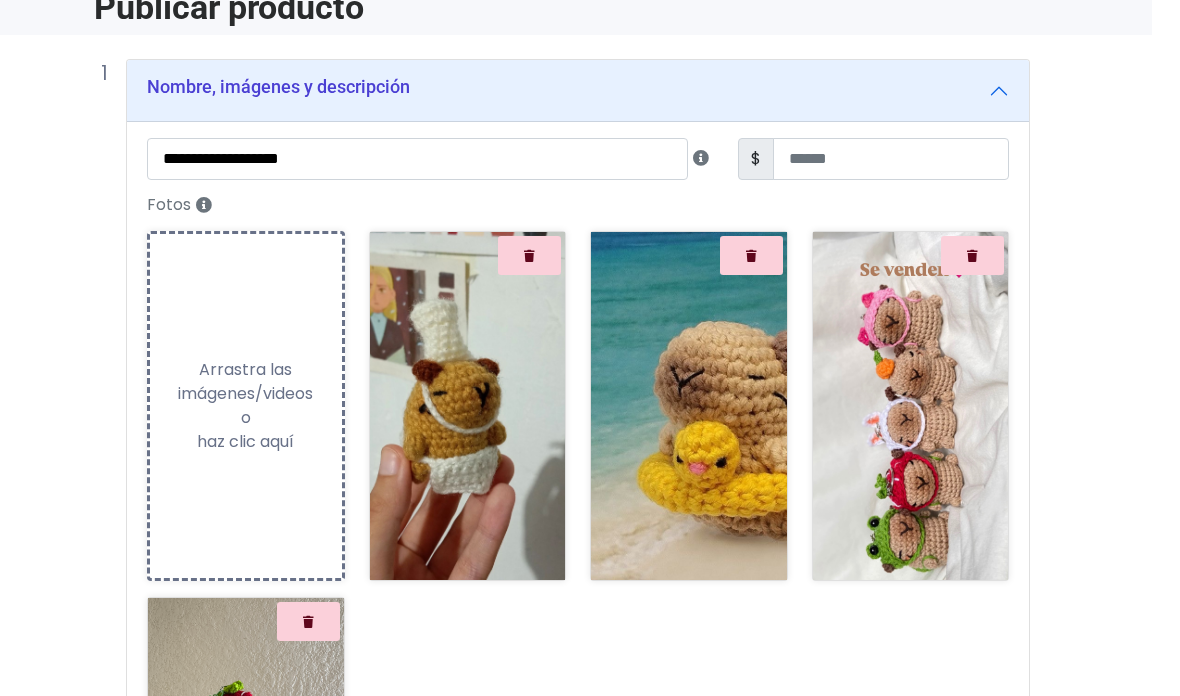 click at bounding box center (972, 255) 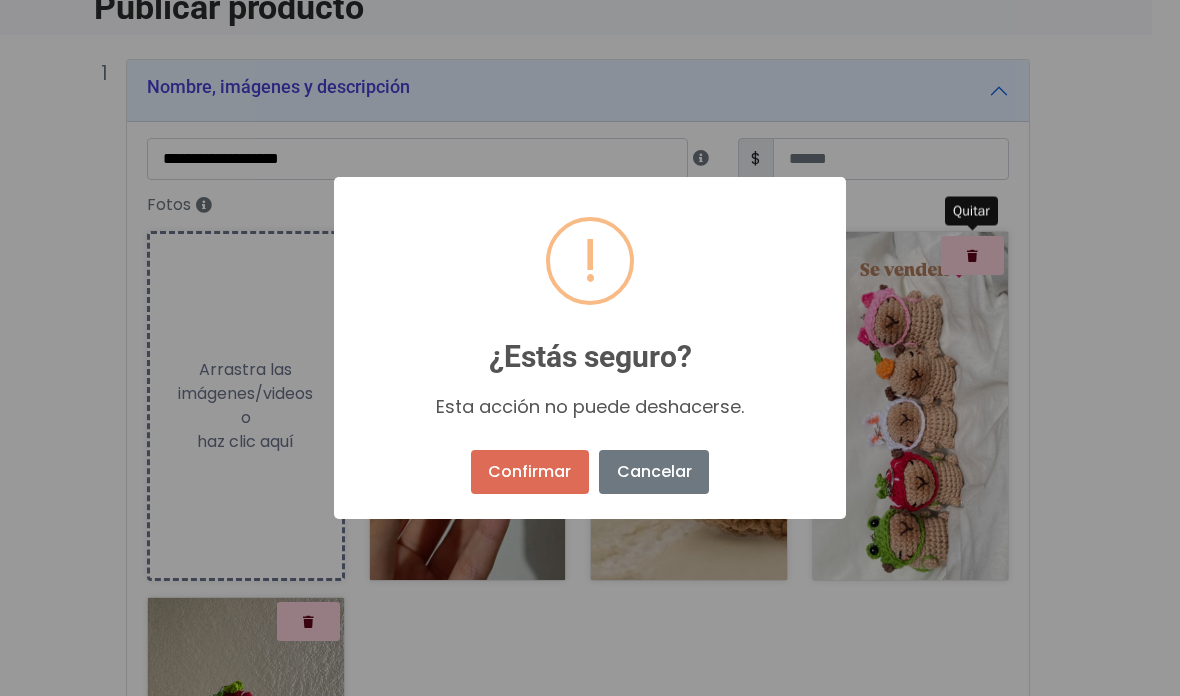 click on "Confirmar" at bounding box center (530, 472) 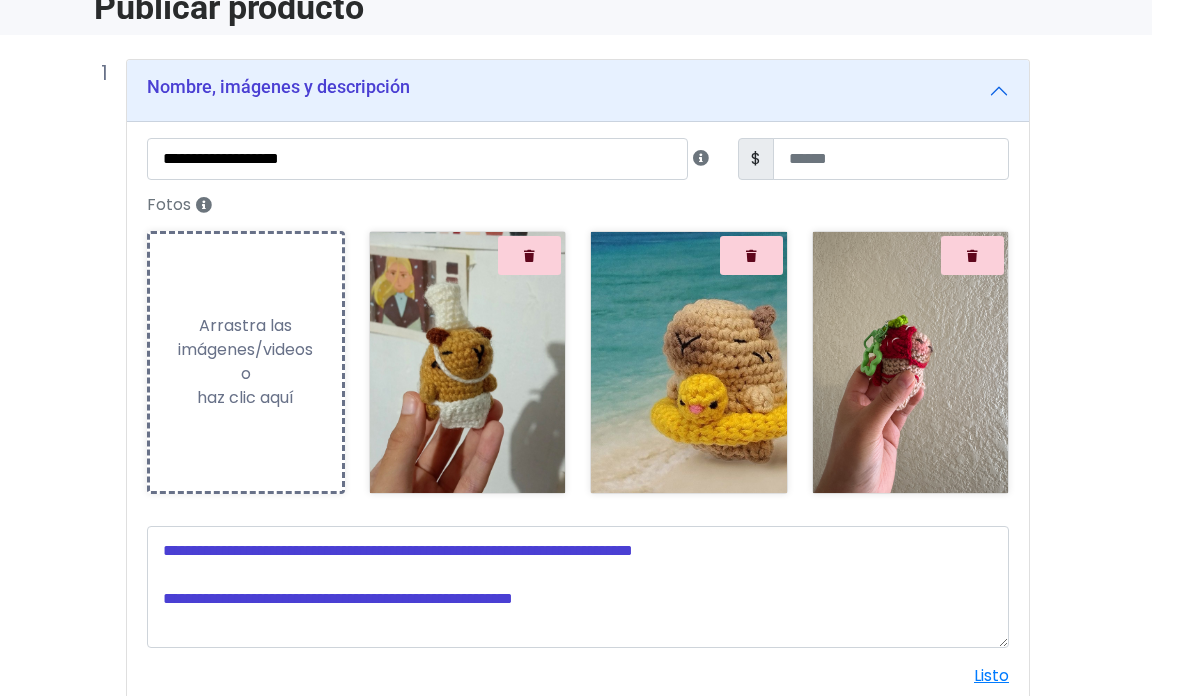 scroll, scrollTop: 184, scrollLeft: 28, axis: both 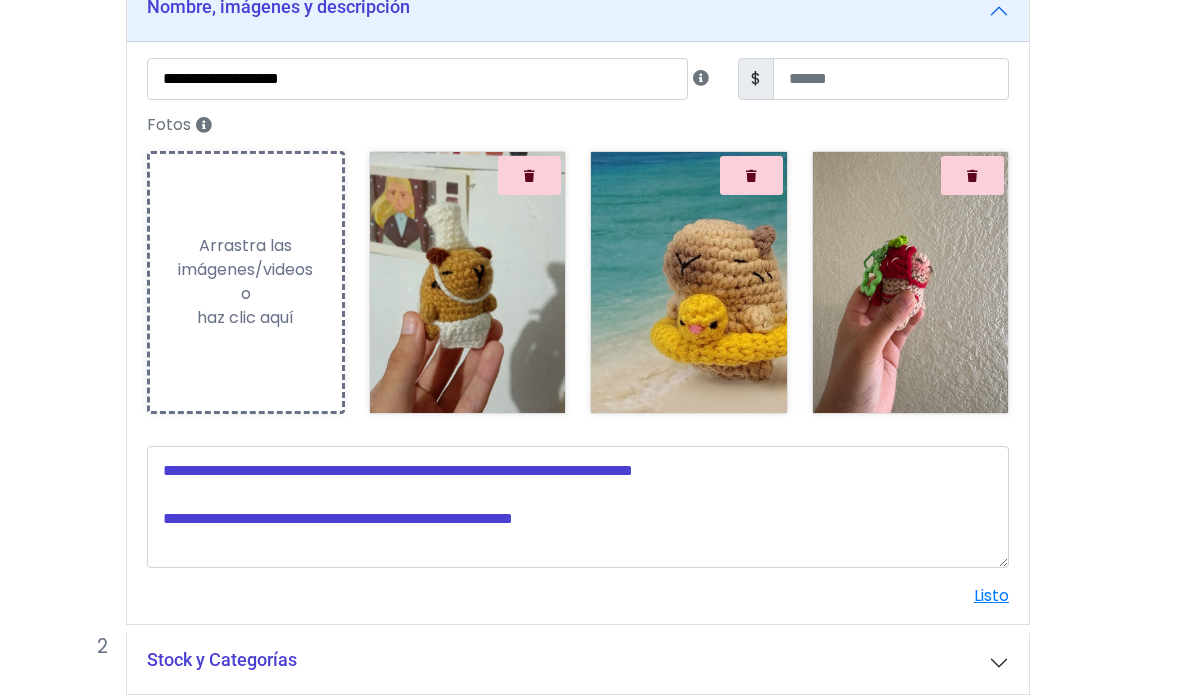 click on "Subiendo
Arrastra las
imágenes/videos
o
haz clic aquí" at bounding box center (246, 282) 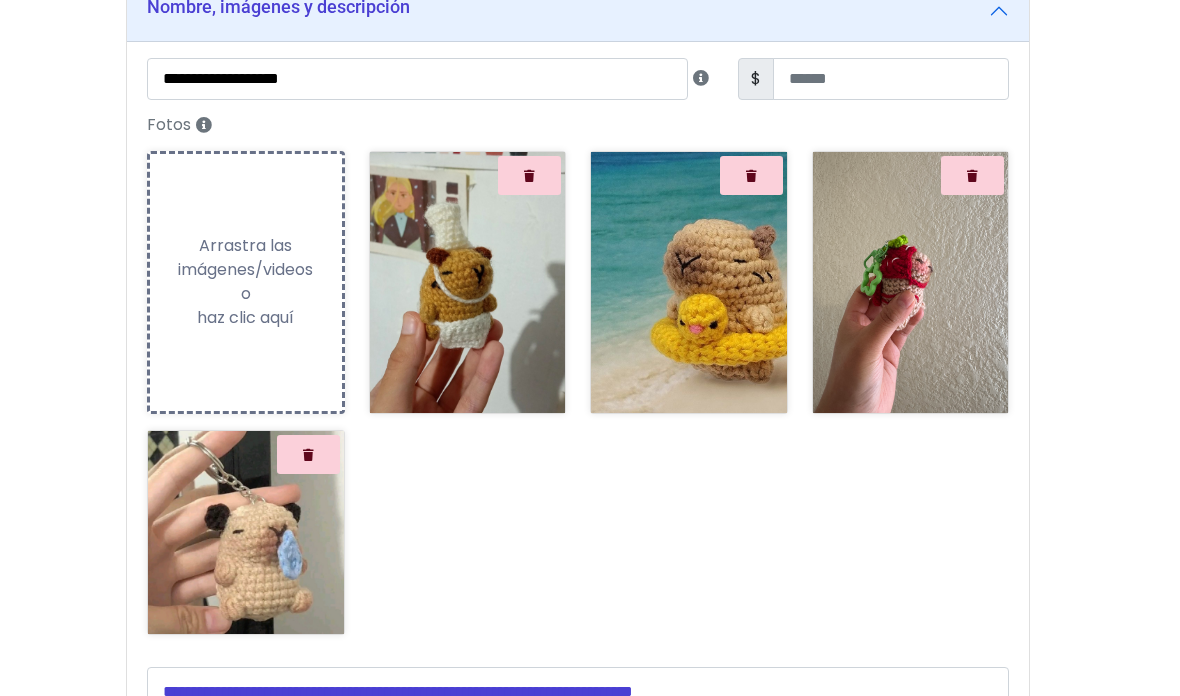 click on "Arrastra las
imágenes/videos
o
haz clic aquí" at bounding box center (246, 282) 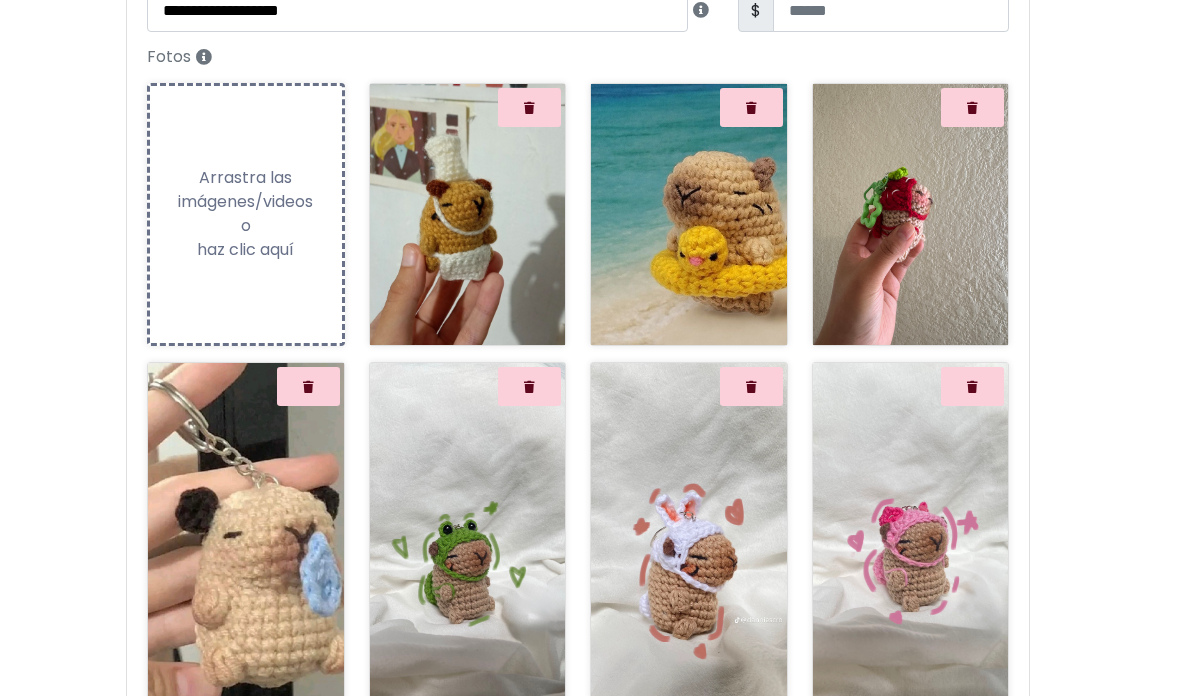 scroll, scrollTop: 247, scrollLeft: 28, axis: both 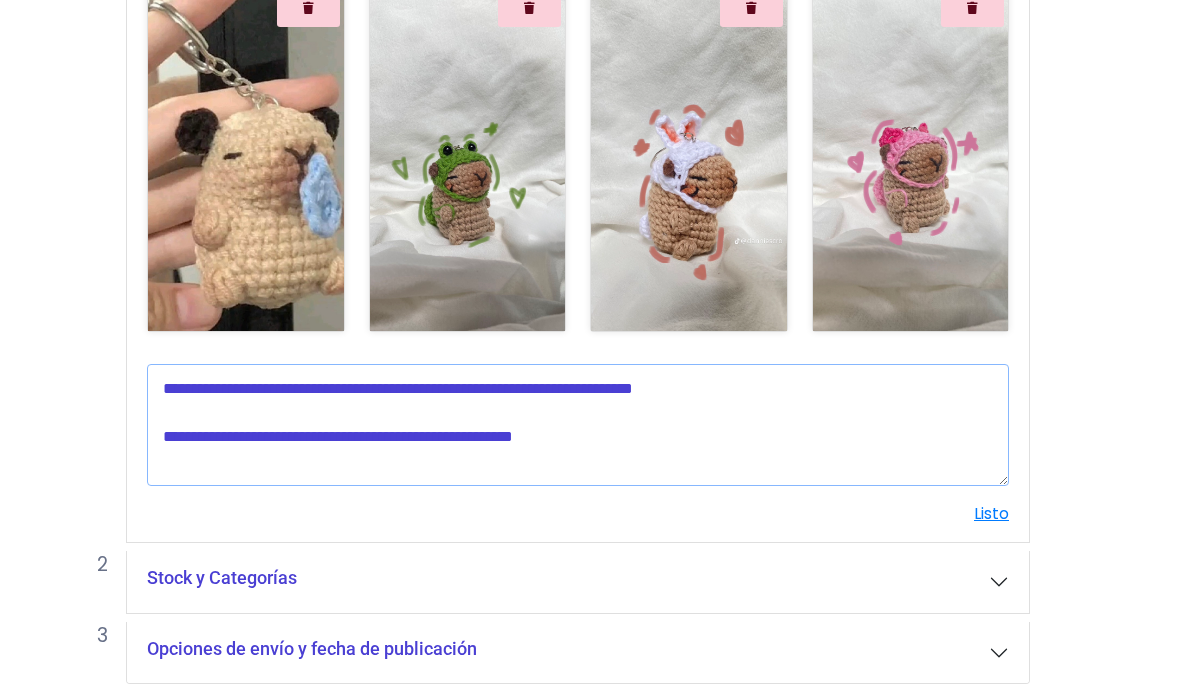 click at bounding box center [578, 425] 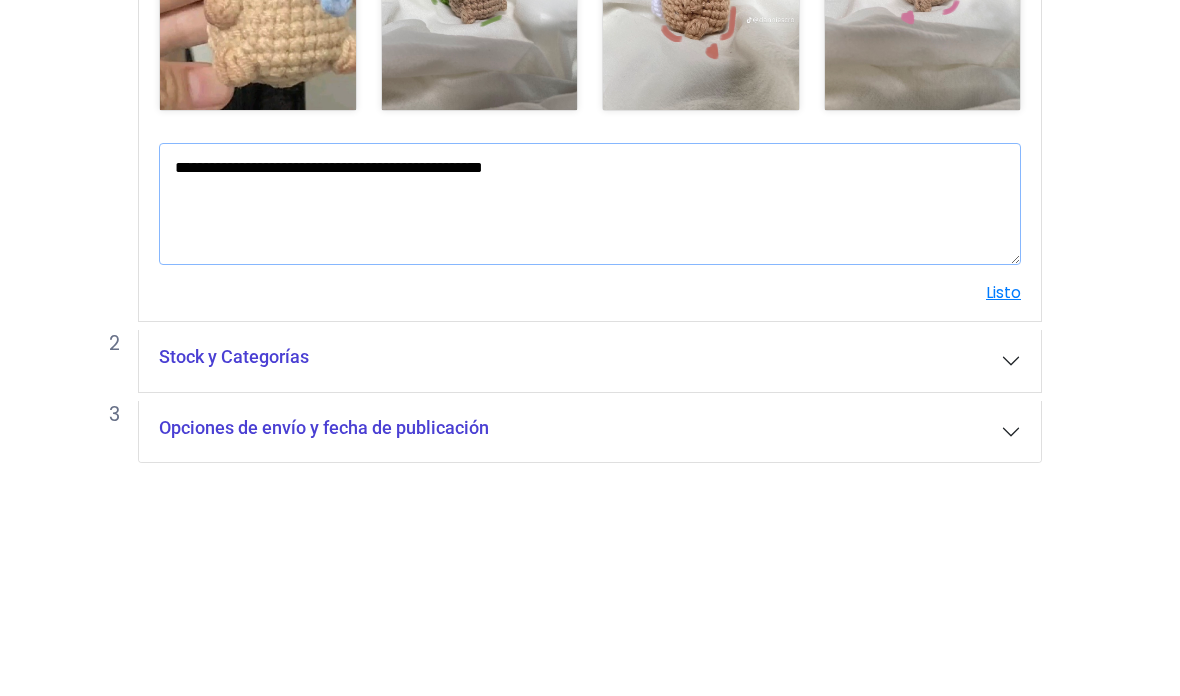 click on "**********" at bounding box center [590, 425] 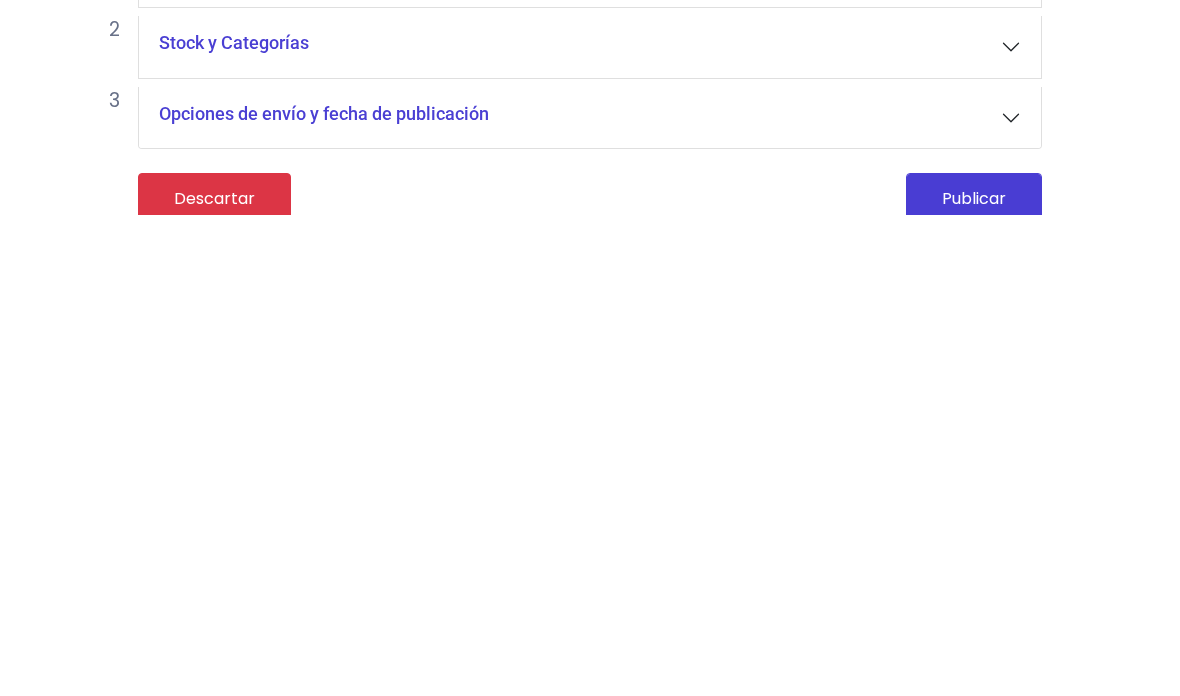 type on "**********" 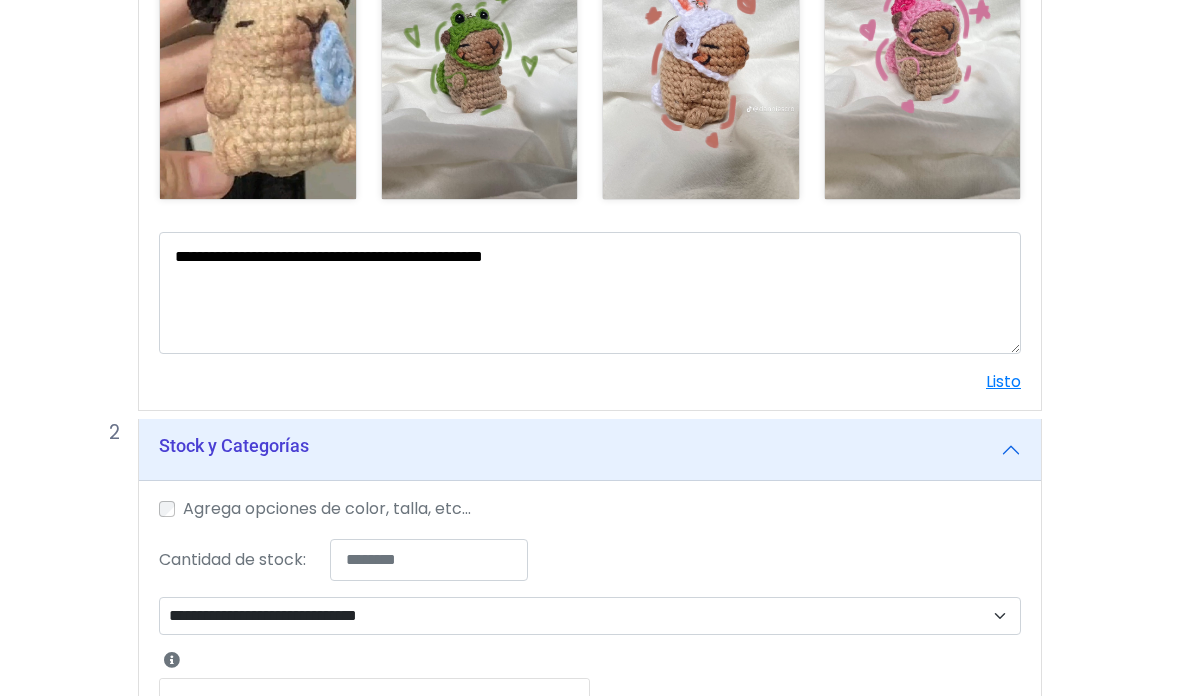 scroll, scrollTop: 807, scrollLeft: 16, axis: both 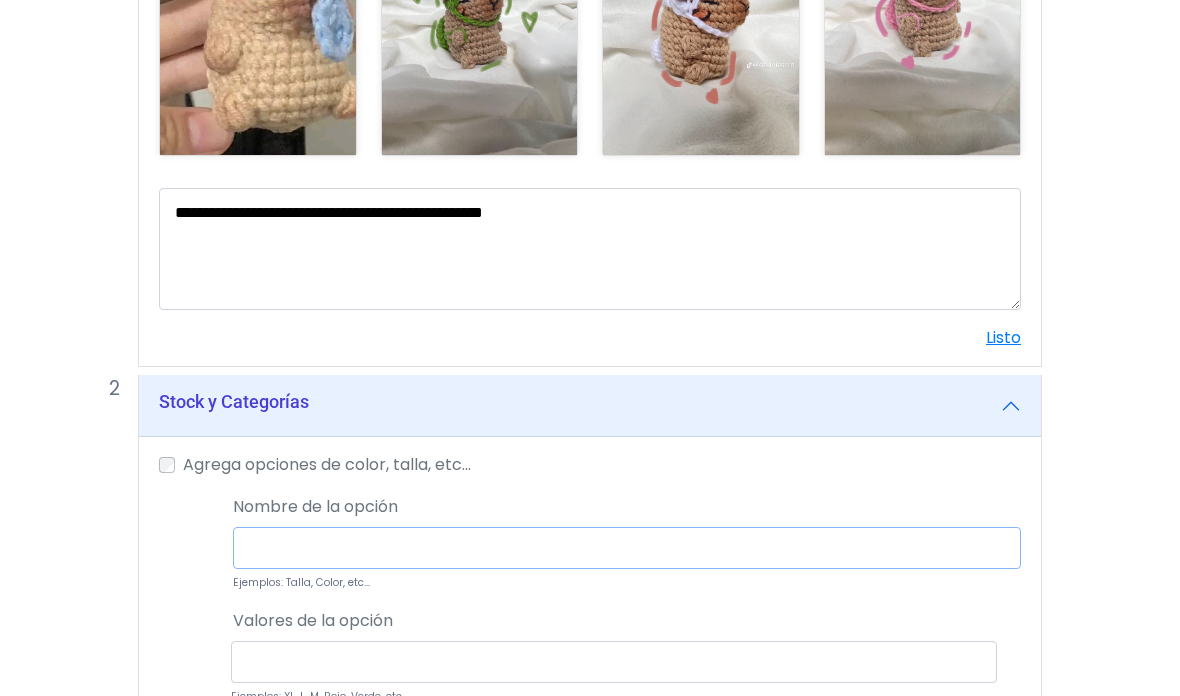 click at bounding box center [627, 548] 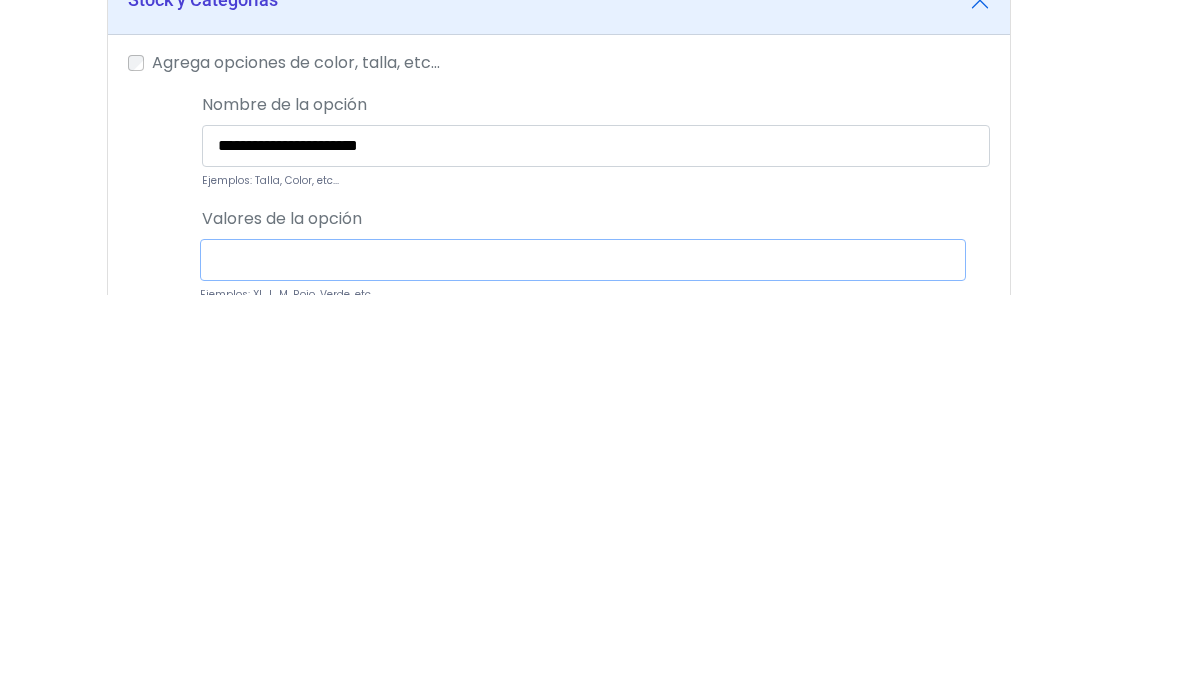 click at bounding box center (583, 662) 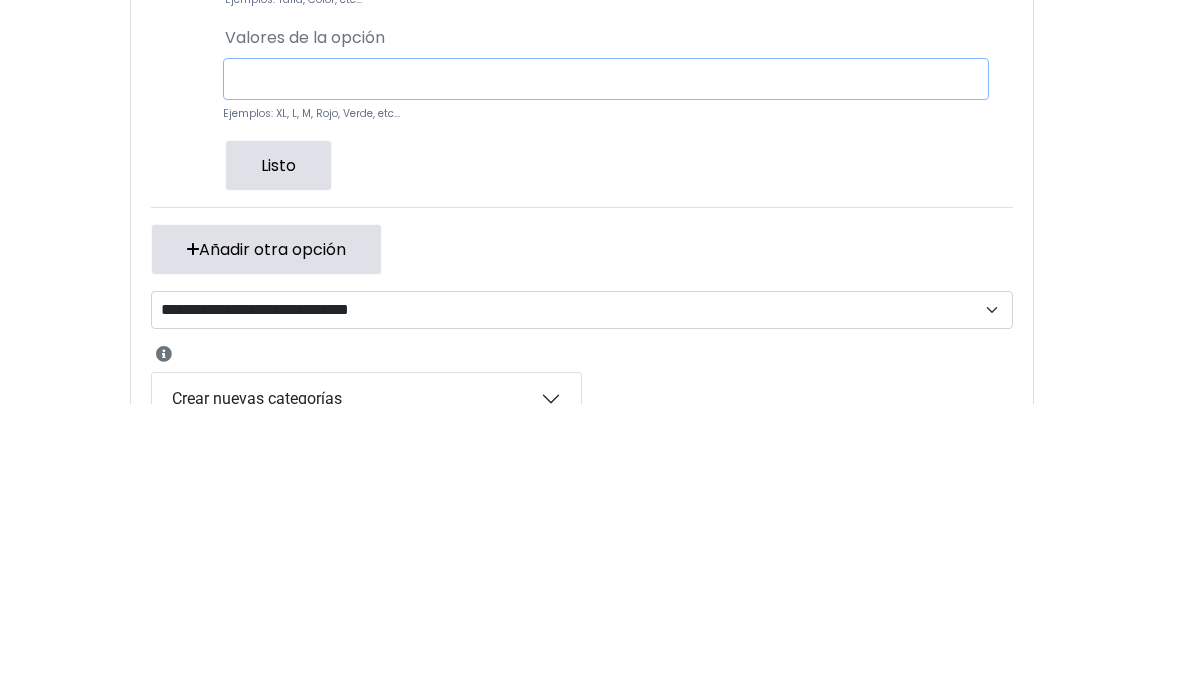 scroll, scrollTop: 1098, scrollLeft: 26, axis: both 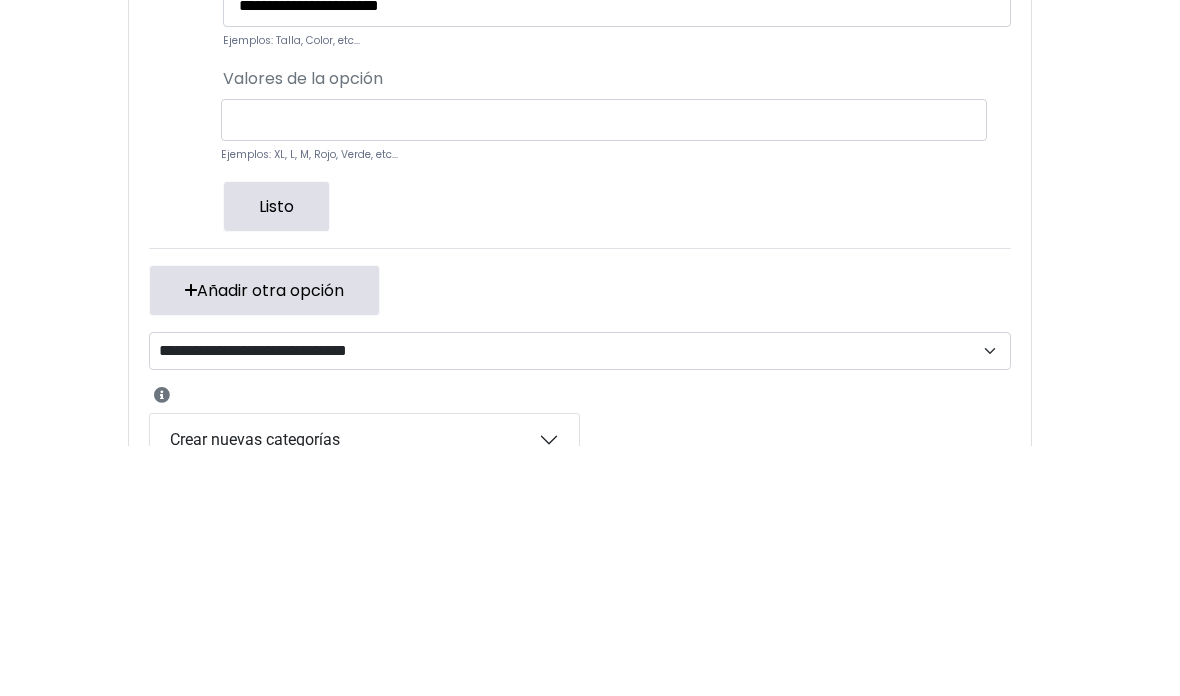 click on "**********" at bounding box center [564, 0] 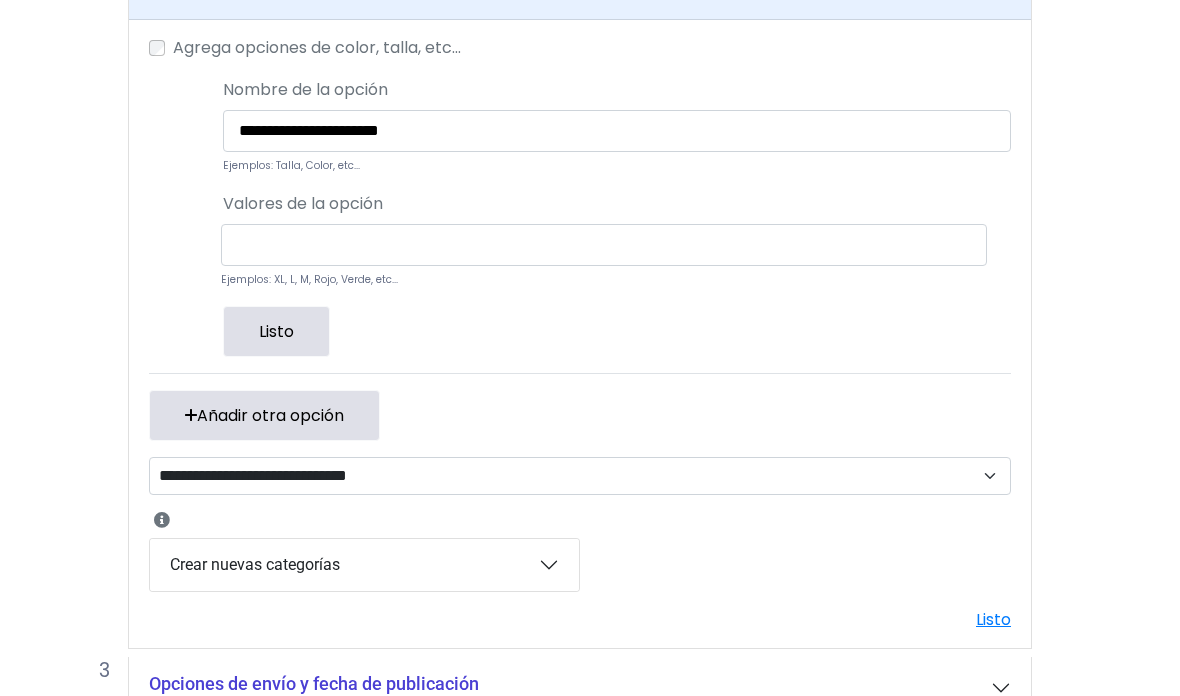 scroll, scrollTop: 1221, scrollLeft: 26, axis: both 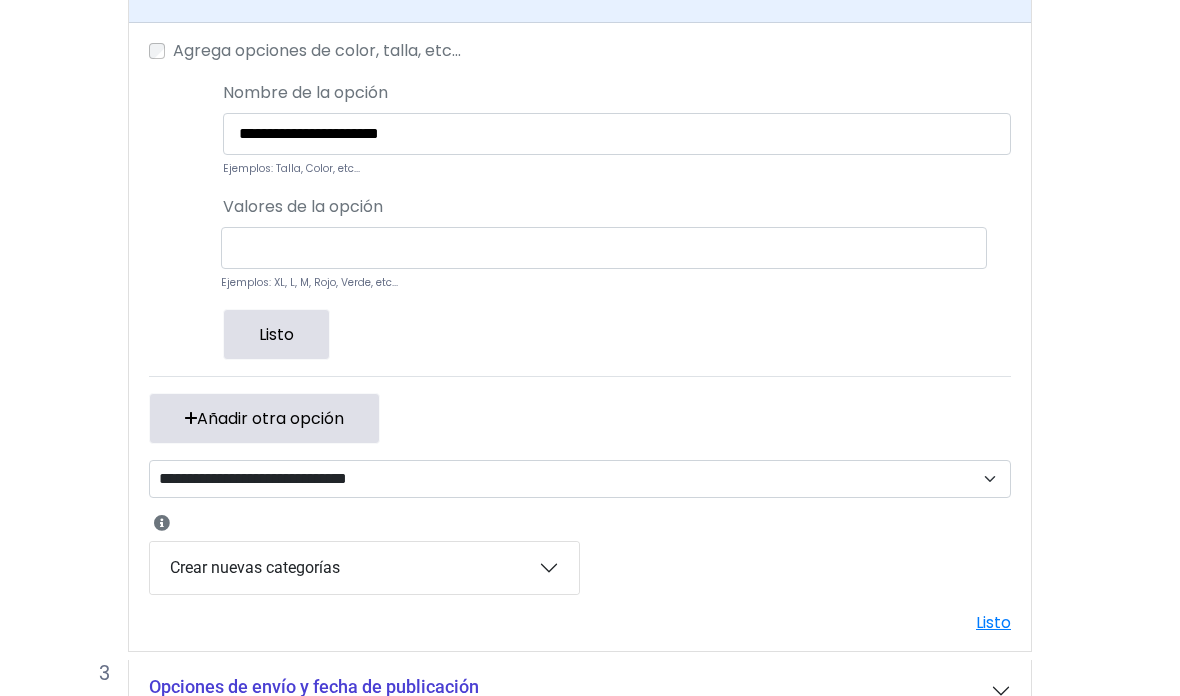click on "Listo" at bounding box center [276, 334] 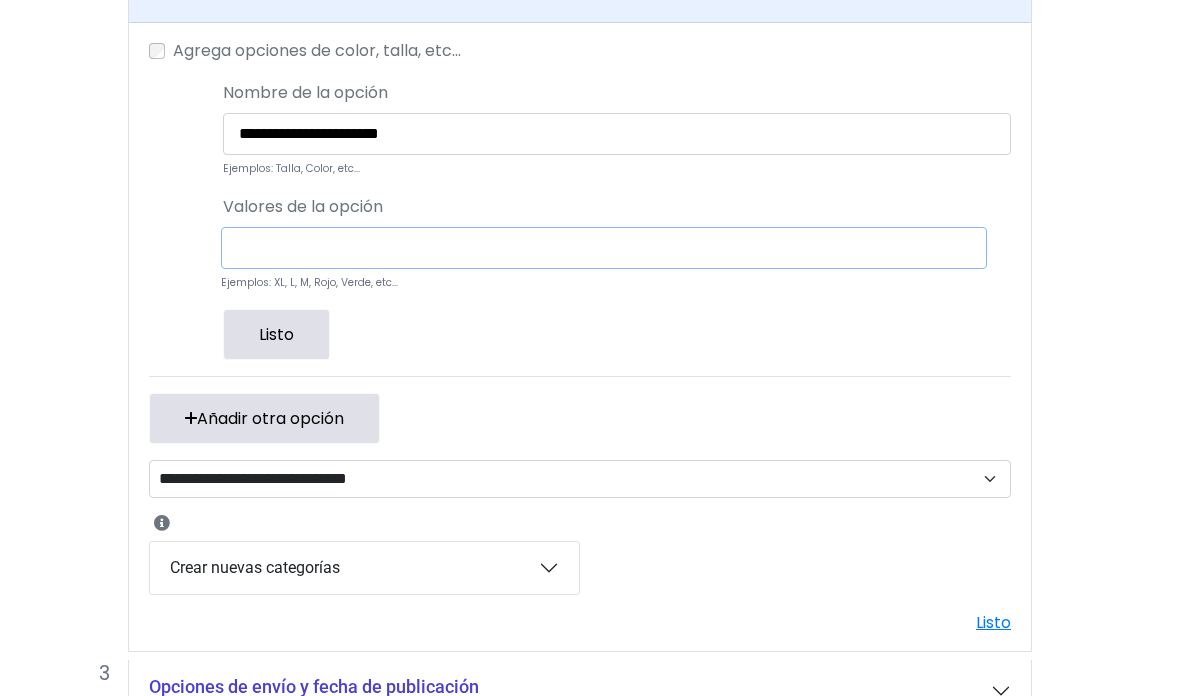 scroll, scrollTop: 1221, scrollLeft: 39, axis: both 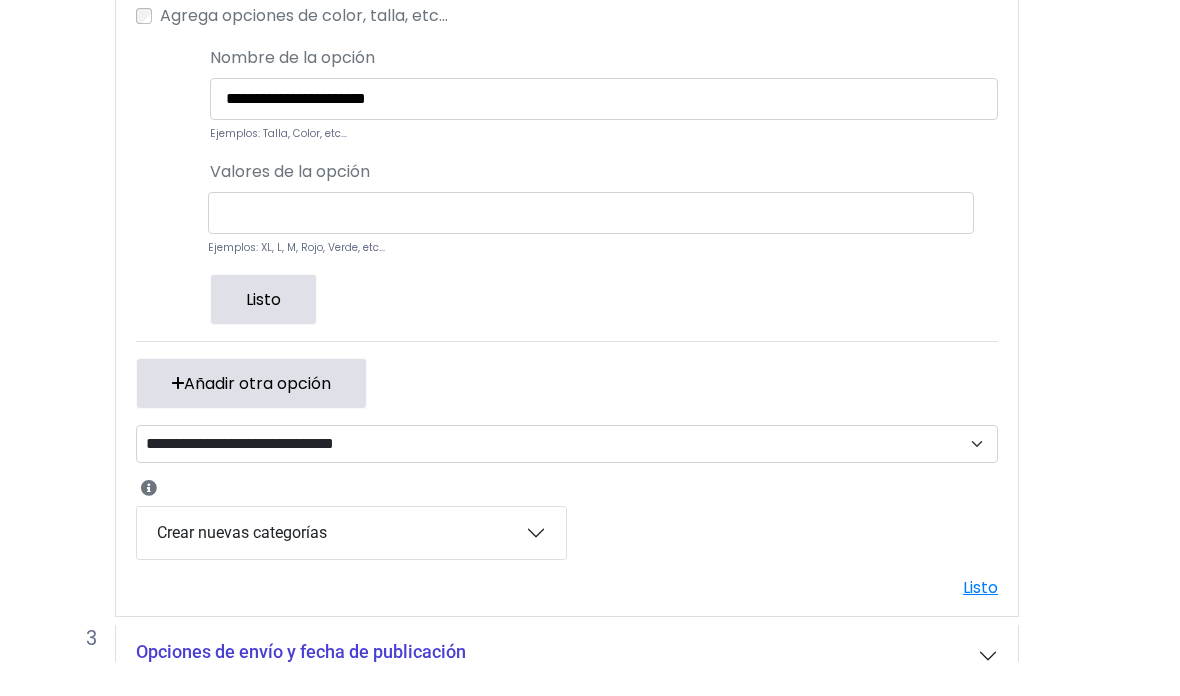 click on "**********" at bounding box center (604, 134) 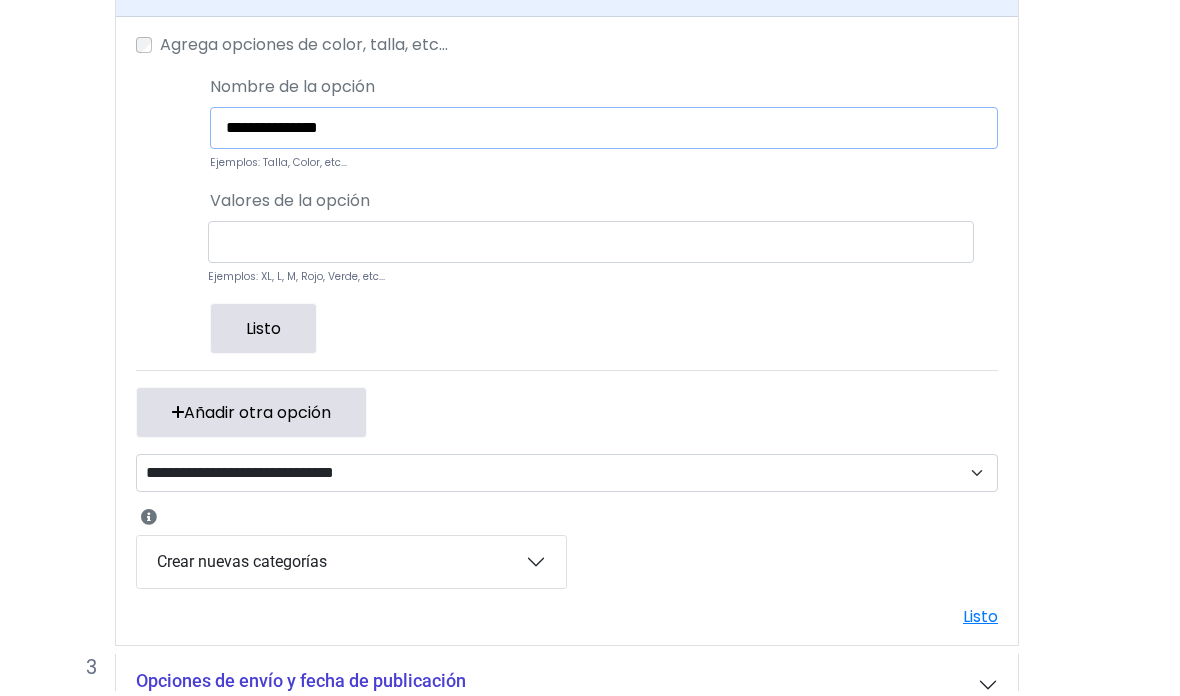 type on "**********" 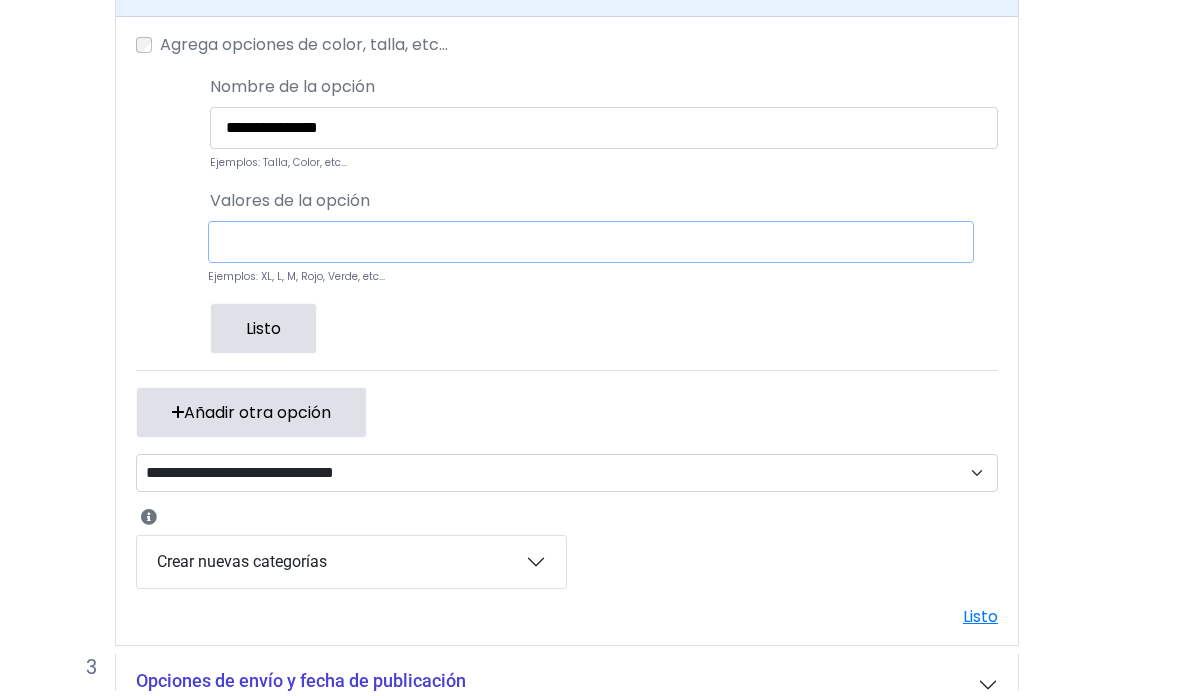 click at bounding box center (591, 248) 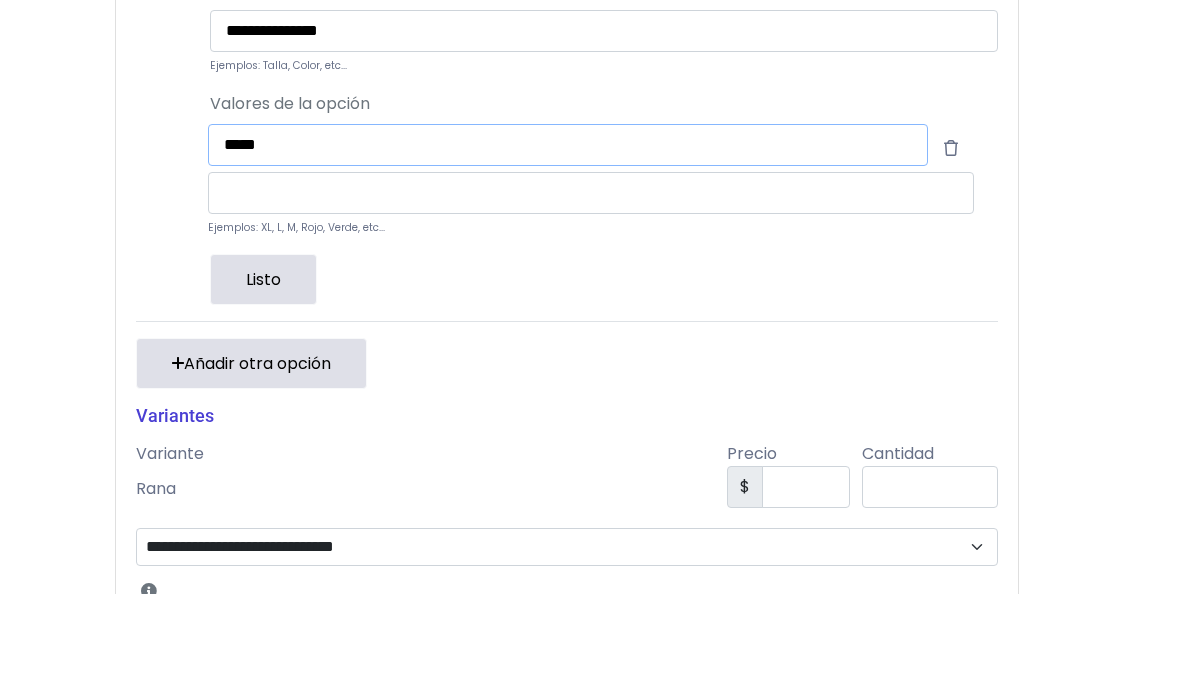 type on "****" 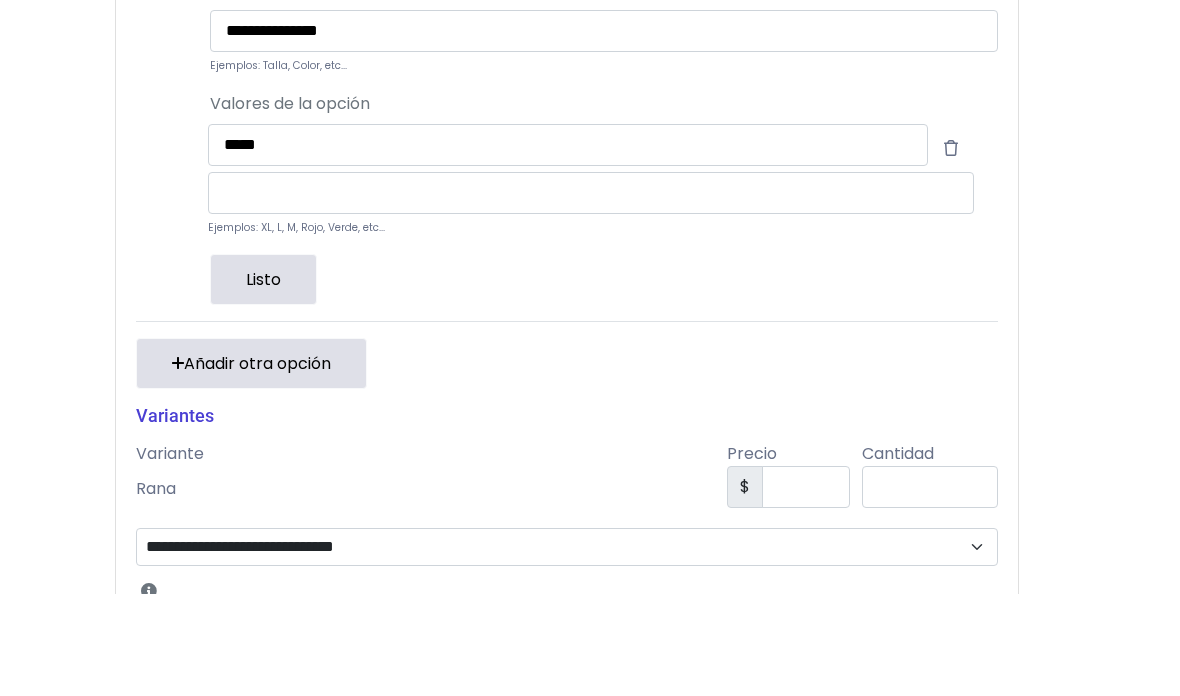 click at bounding box center [591, 296] 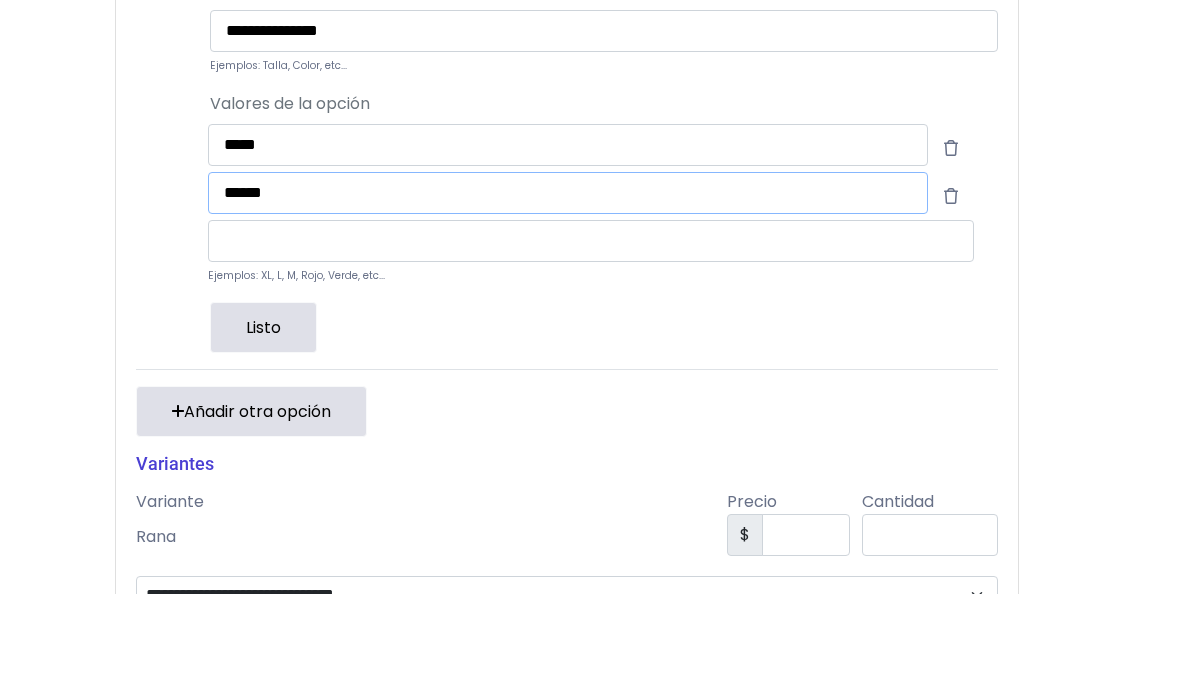 type on "*****" 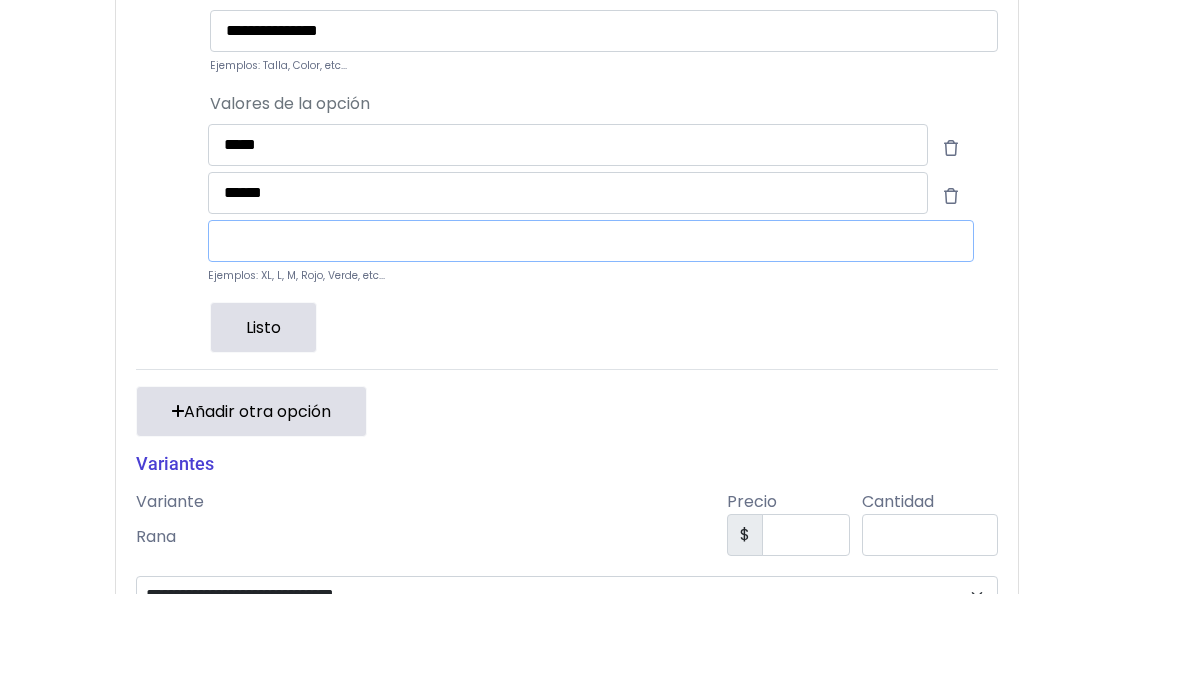 click at bounding box center [591, 344] 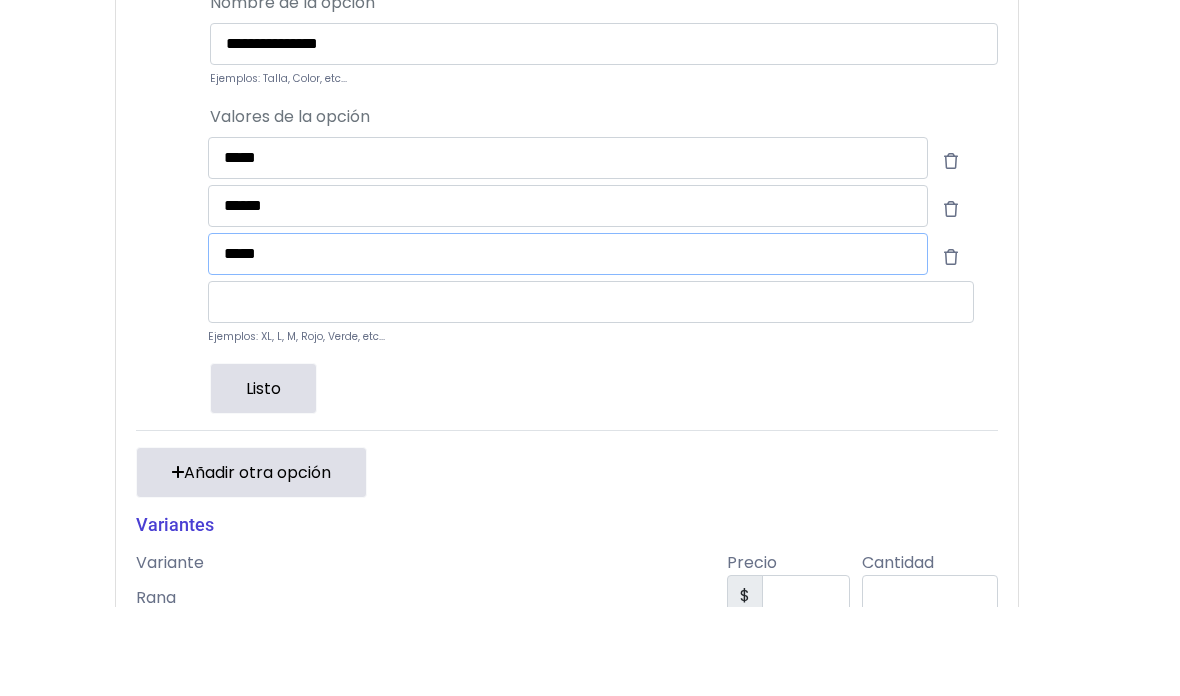 type on "****" 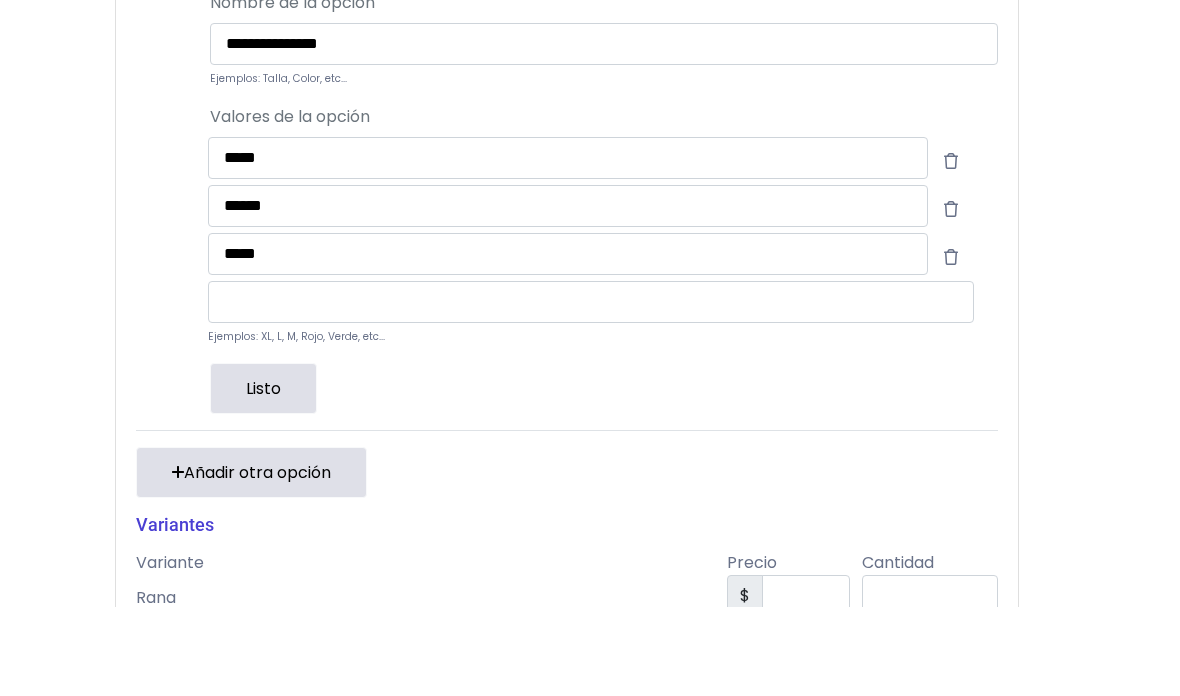 click on "**********" at bounding box center [604, 134] 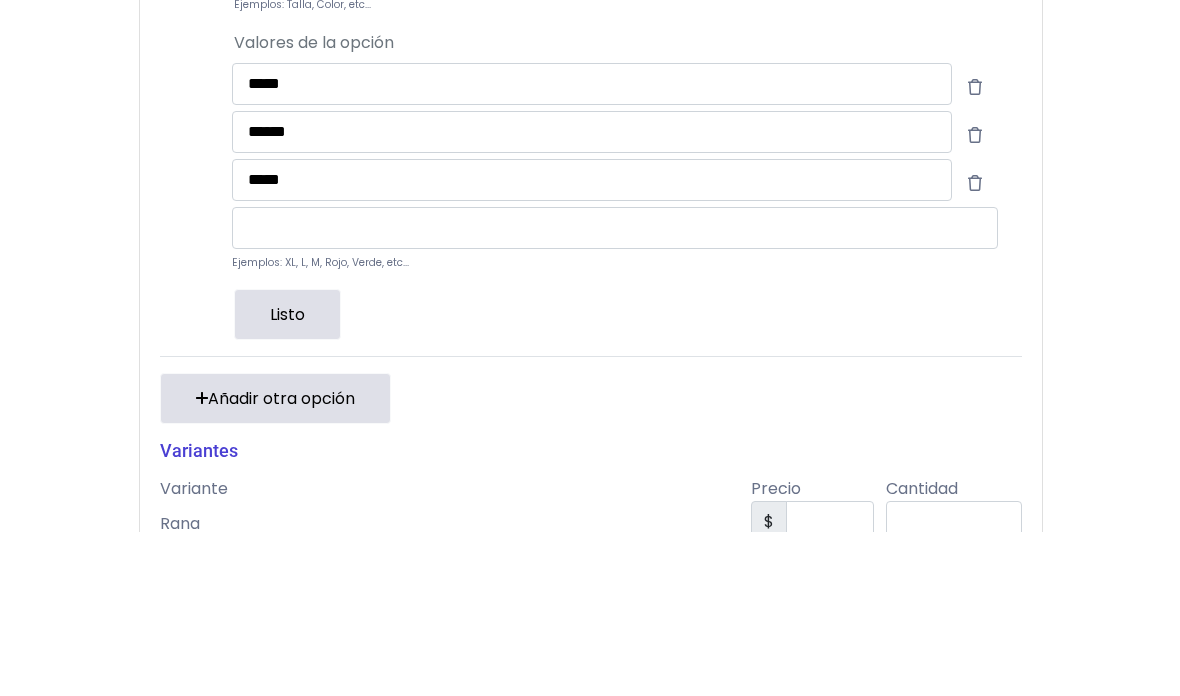 scroll, scrollTop: 1221, scrollLeft: 10, axis: both 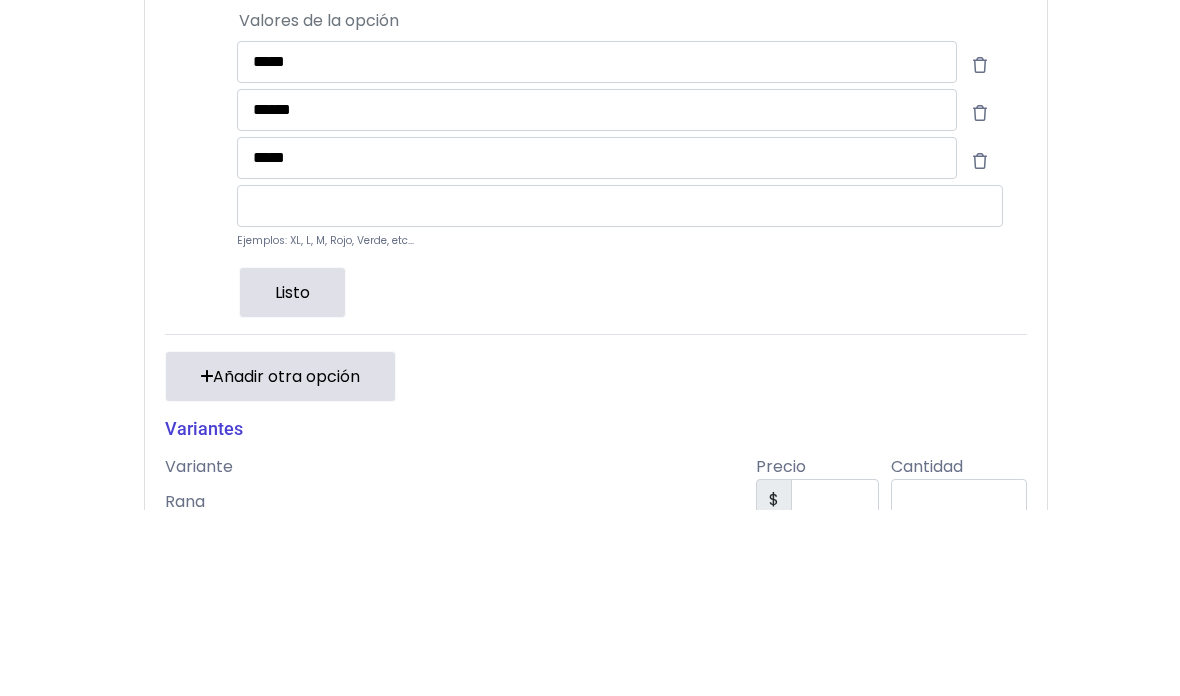 type on "********" 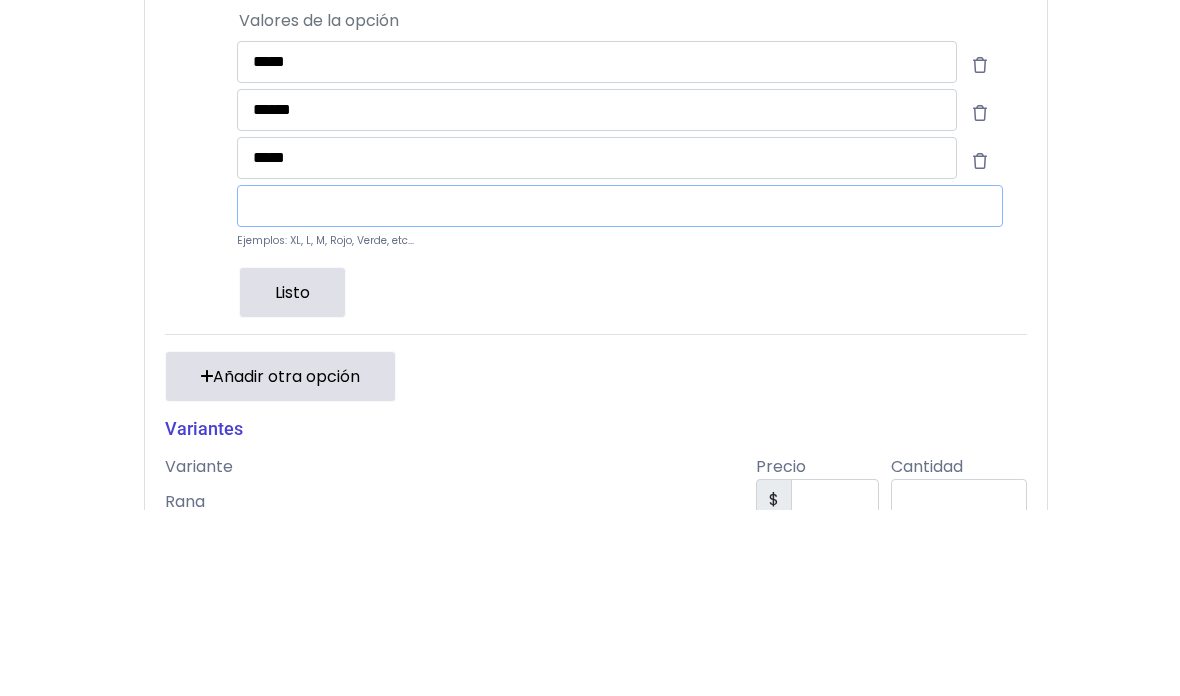 click at bounding box center [620, 392] 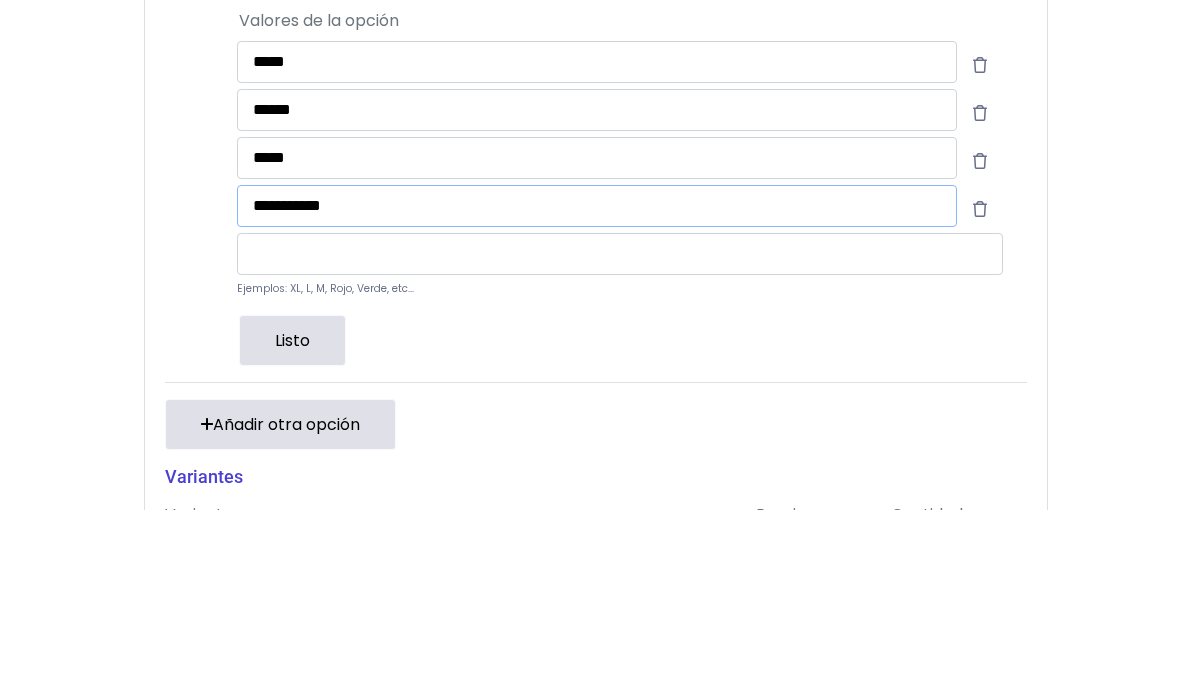 type on "**********" 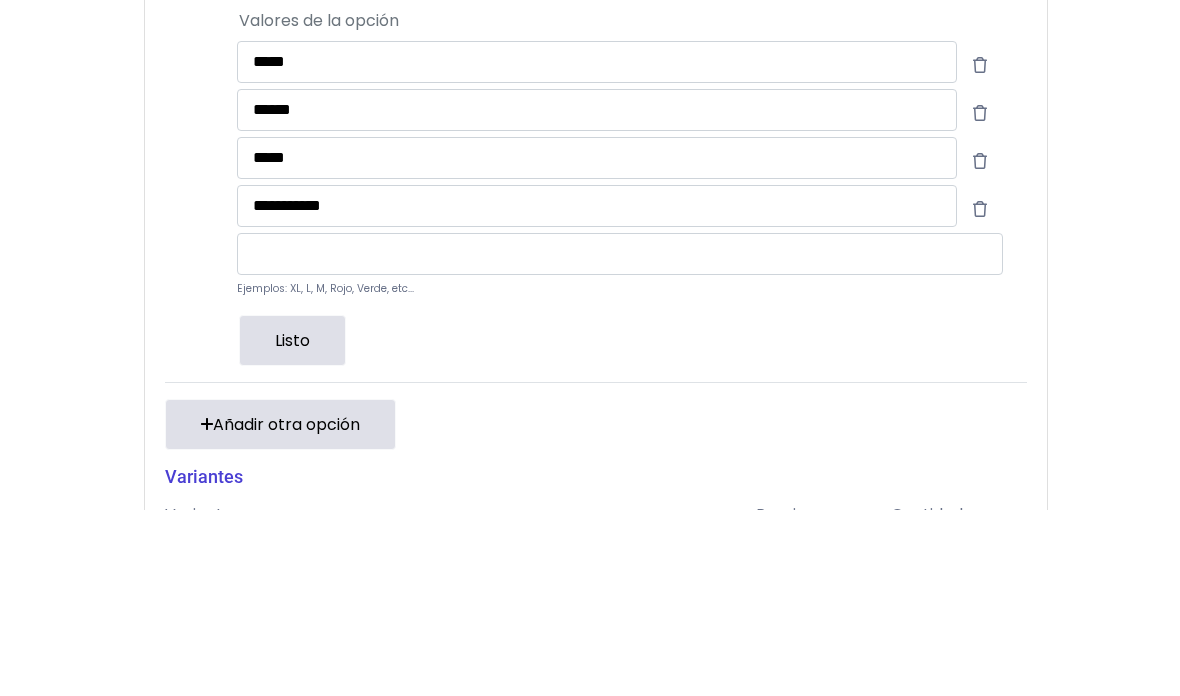click at bounding box center (620, 440) 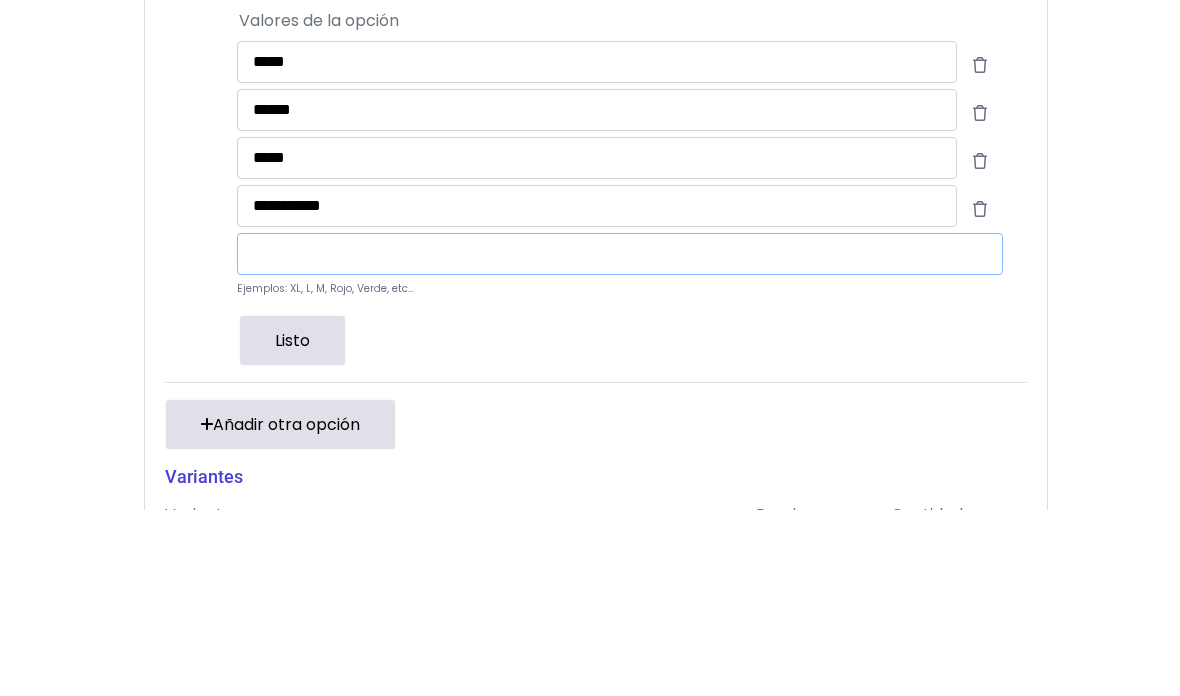 scroll, scrollTop: 1221, scrollLeft: 39, axis: both 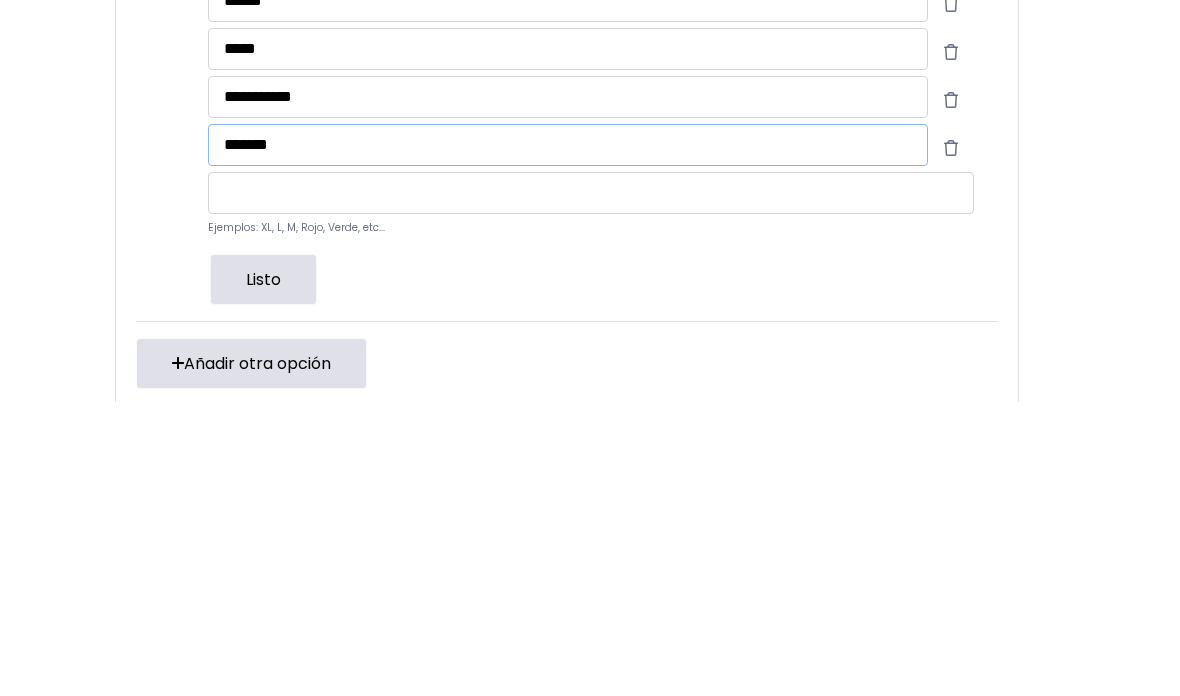 type on "******" 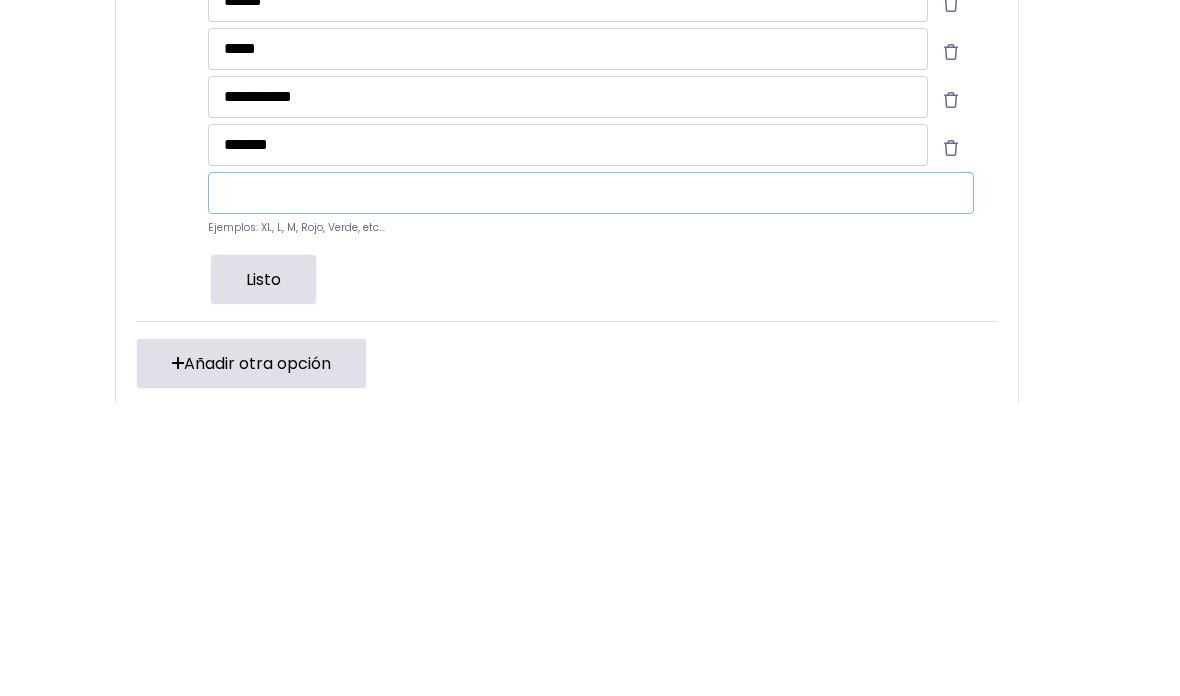 click at bounding box center (591, 488) 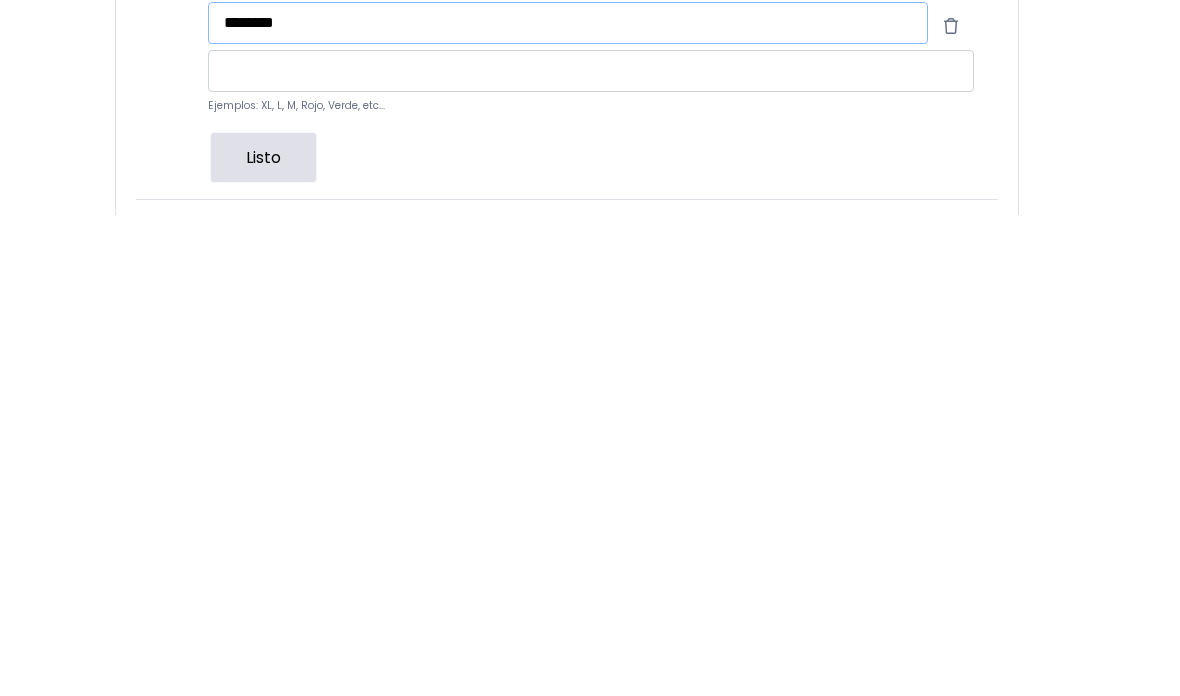 scroll, scrollTop: 1241, scrollLeft: 39, axis: both 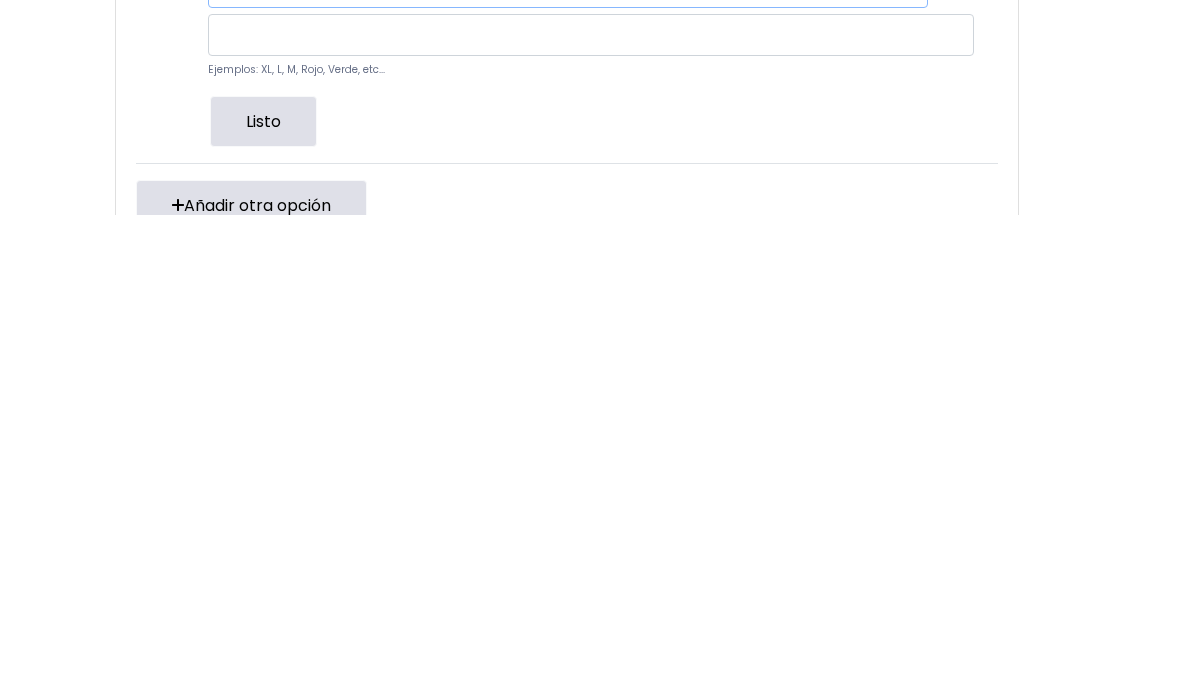 type on "*******" 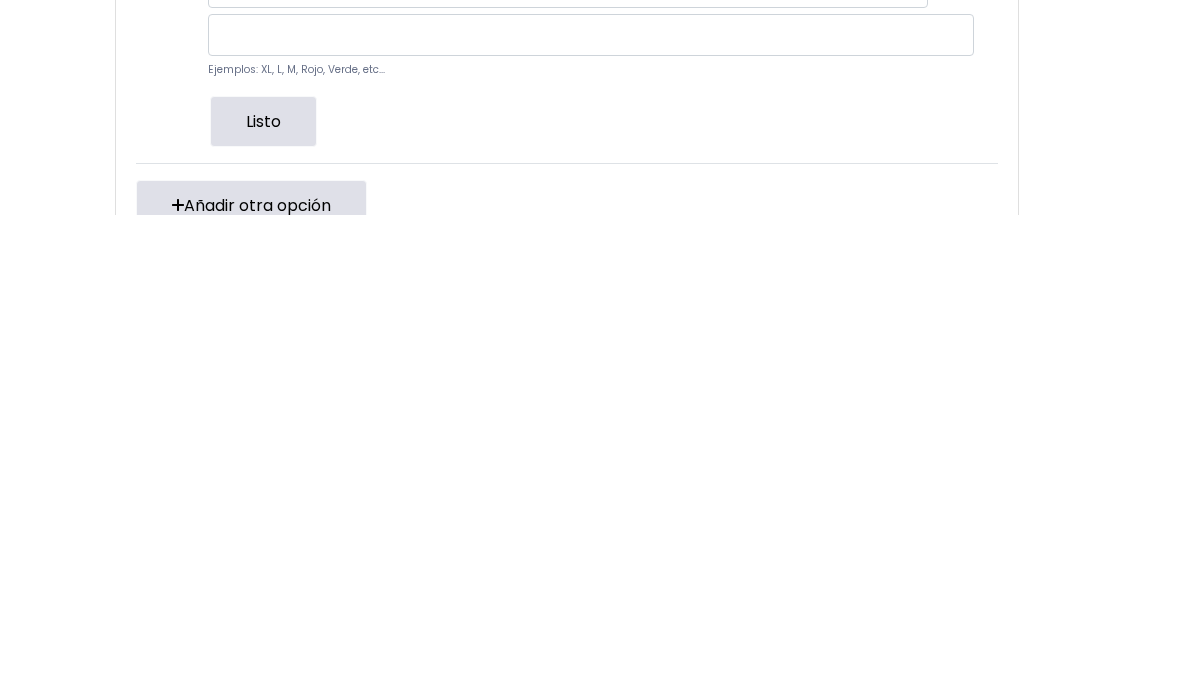 click at bounding box center (591, 516) 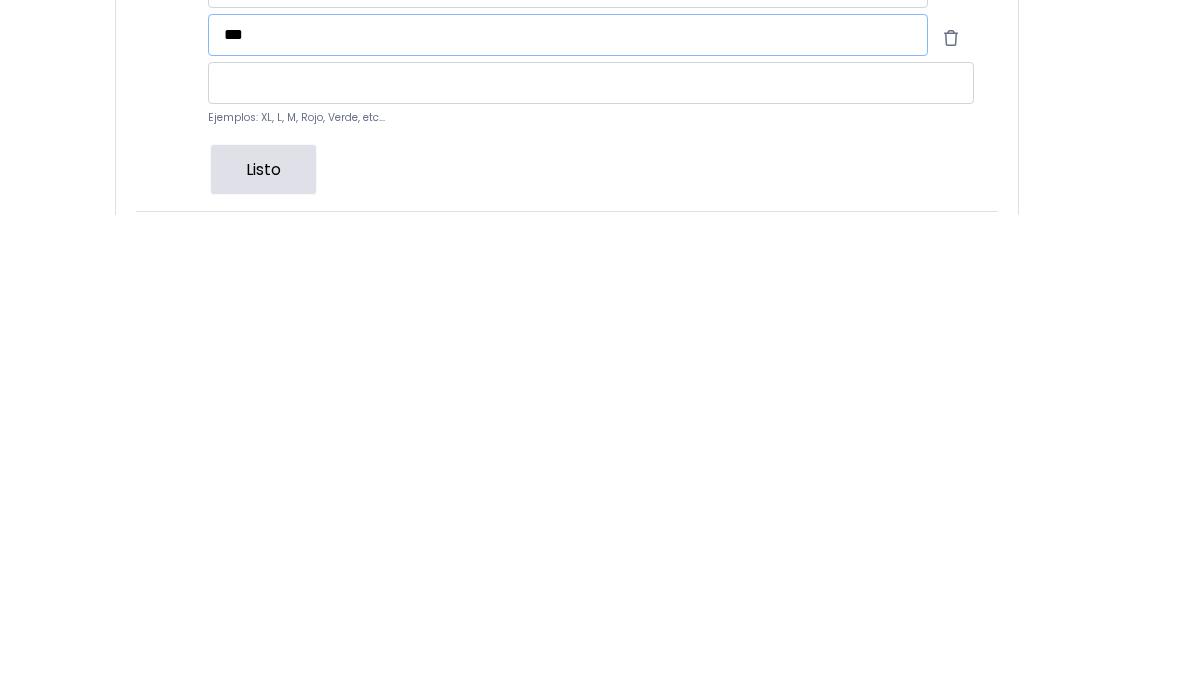 type on "*" 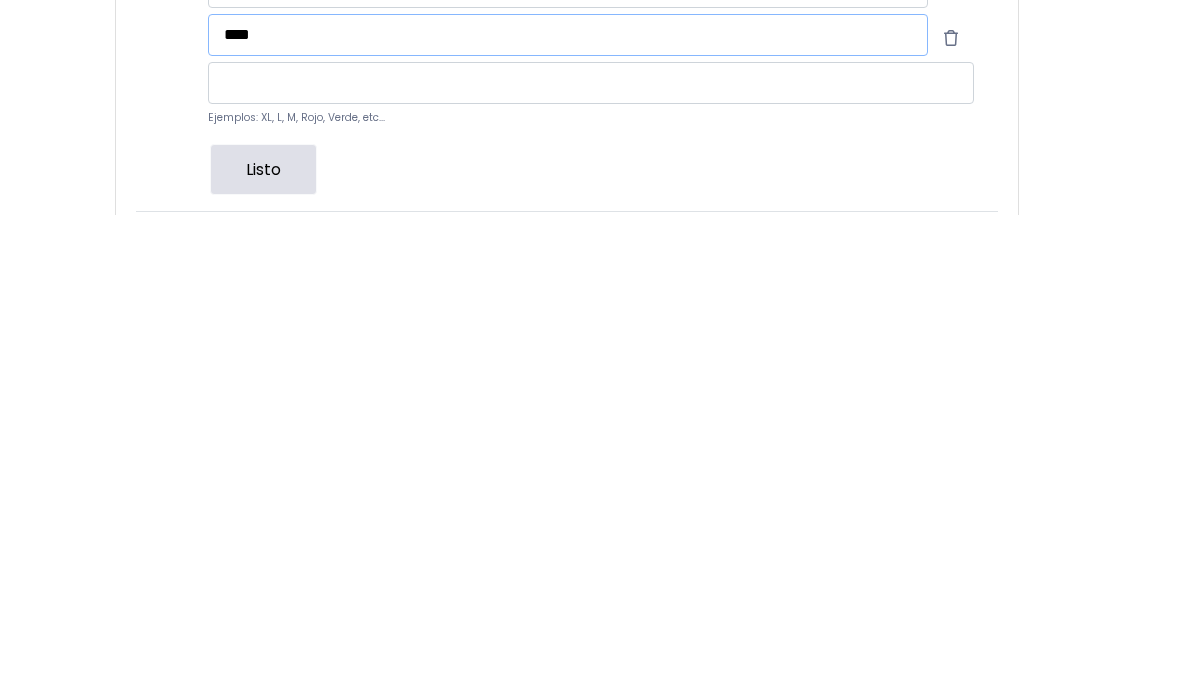 type on "****" 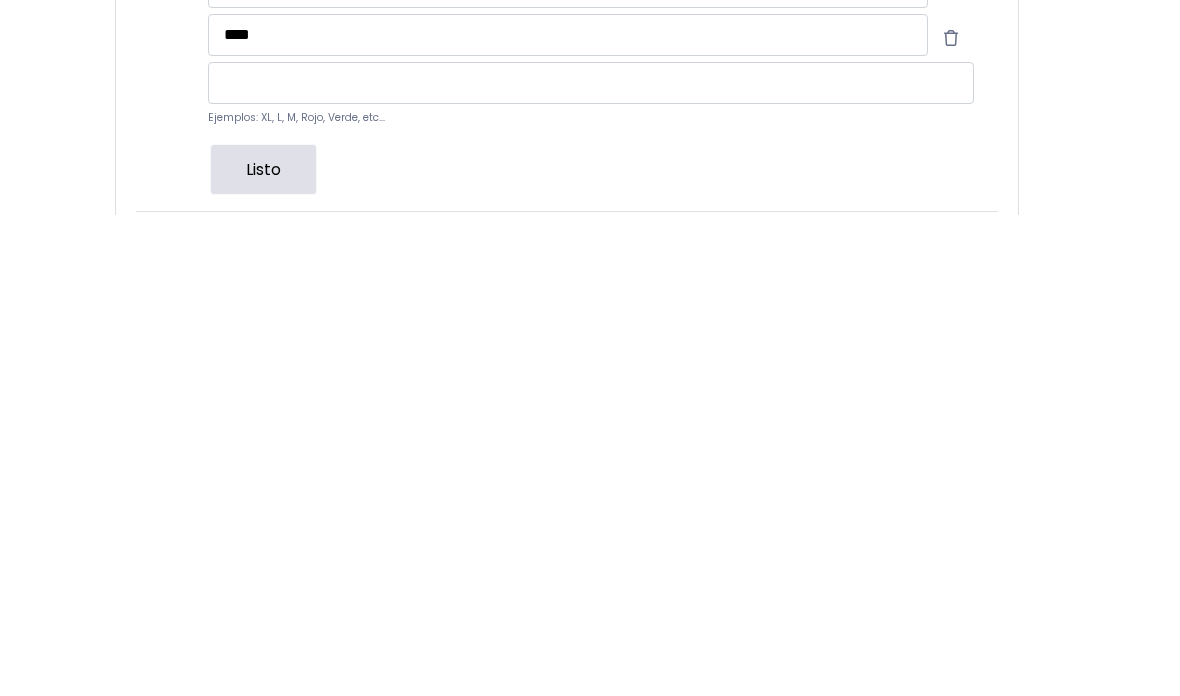 click at bounding box center [591, 564] 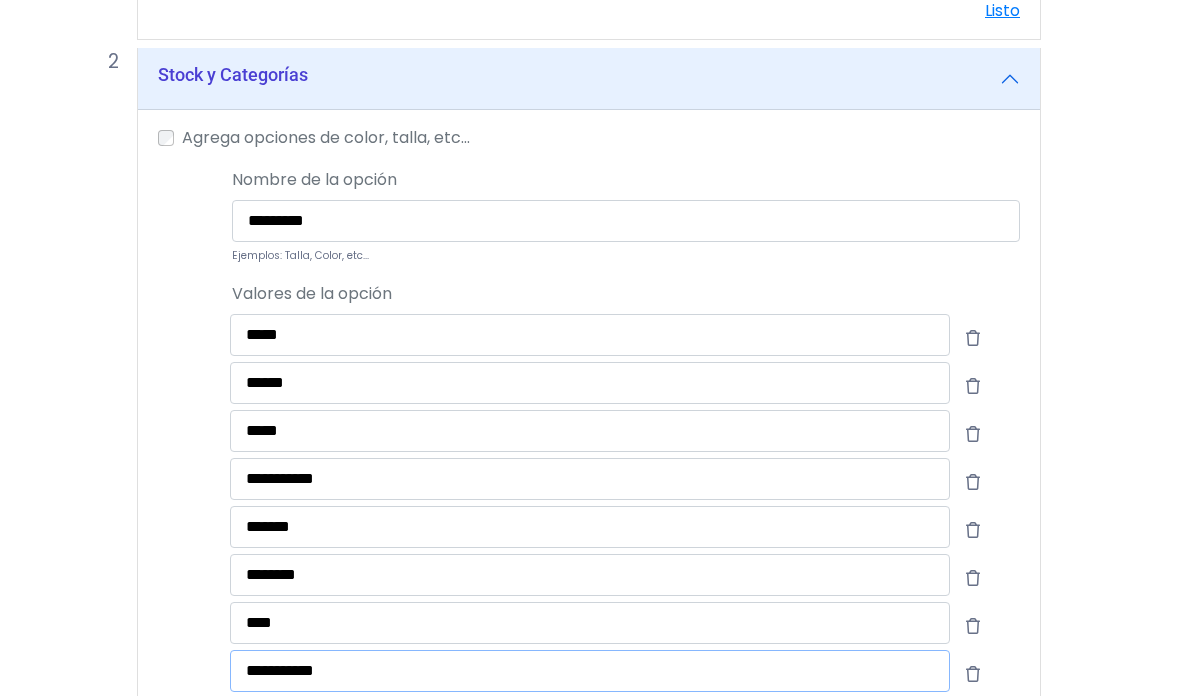 type on "**********" 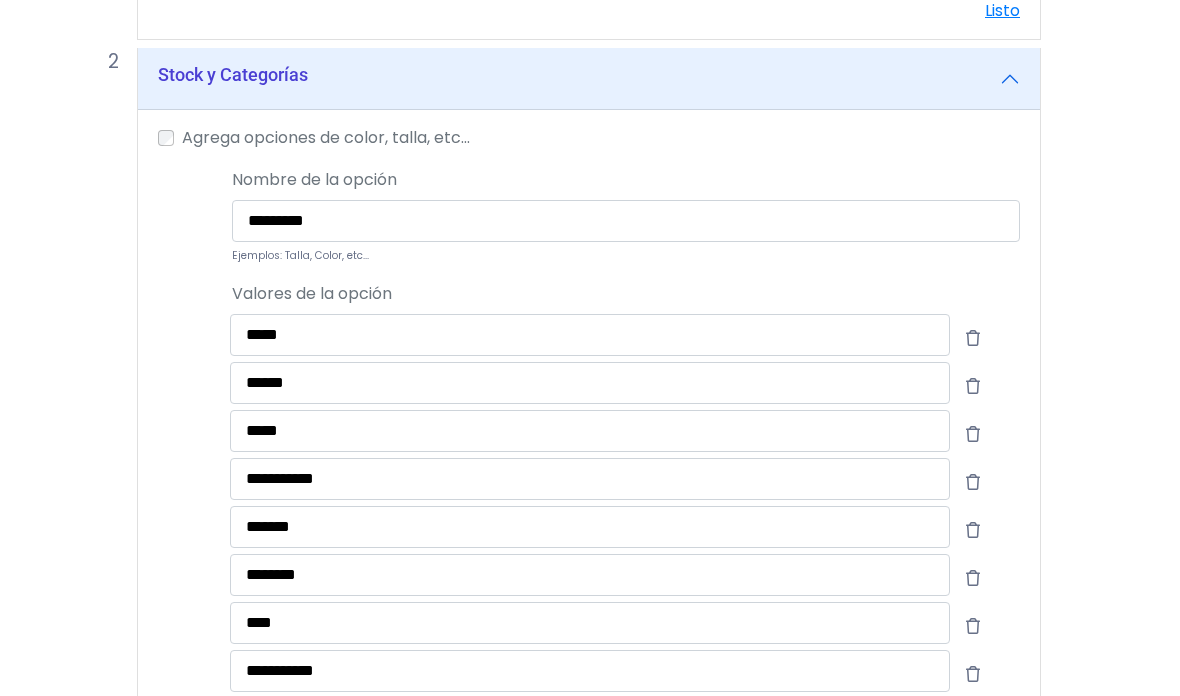 click on "**********" at bounding box center (573, 407) 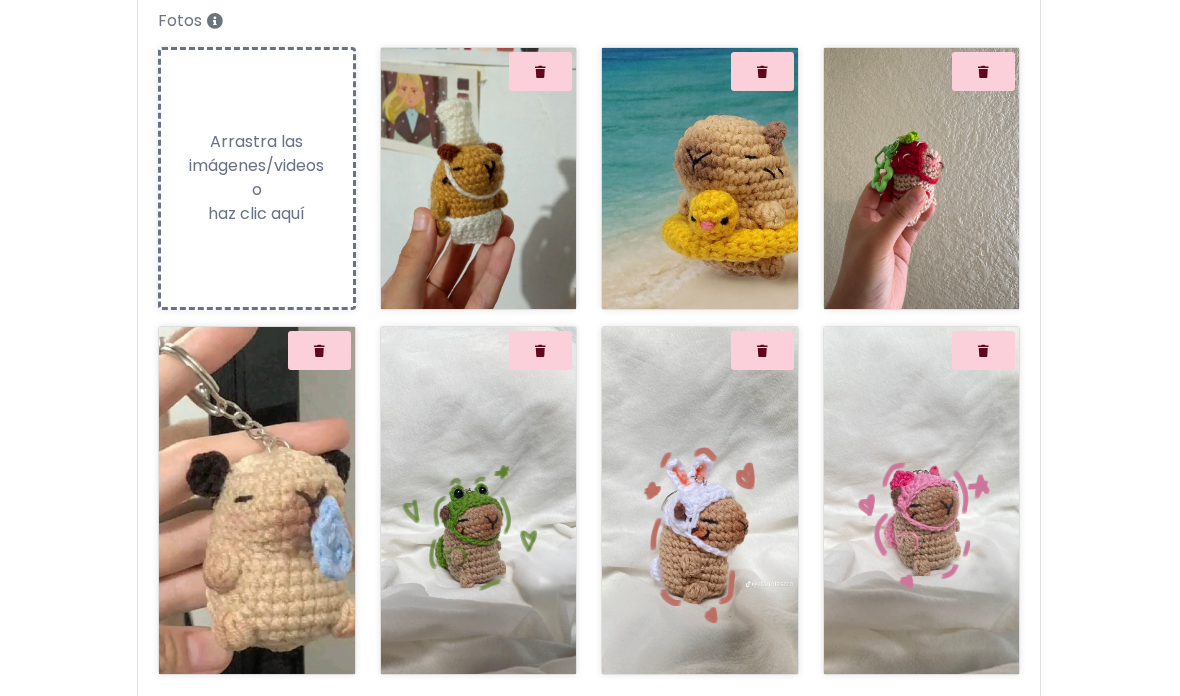 scroll, scrollTop: 273, scrollLeft: 17, axis: both 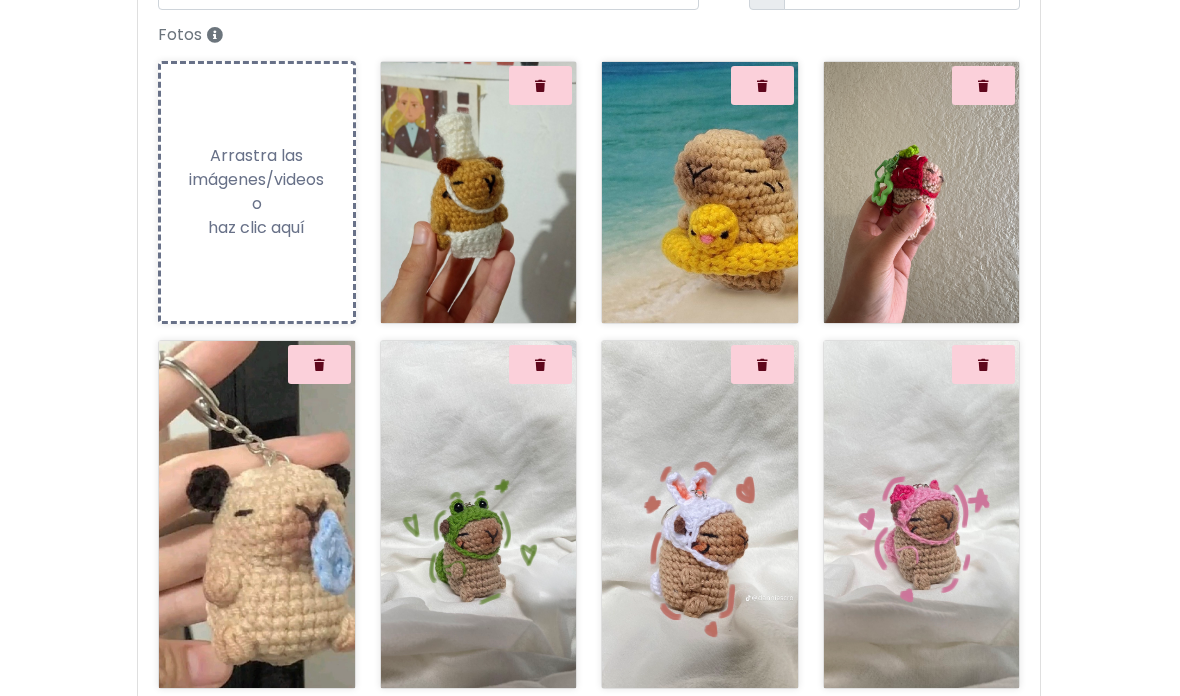 click on "Subiendo
Arrastra las
imágenes/videos
o
haz clic aquí" at bounding box center [257, 193] 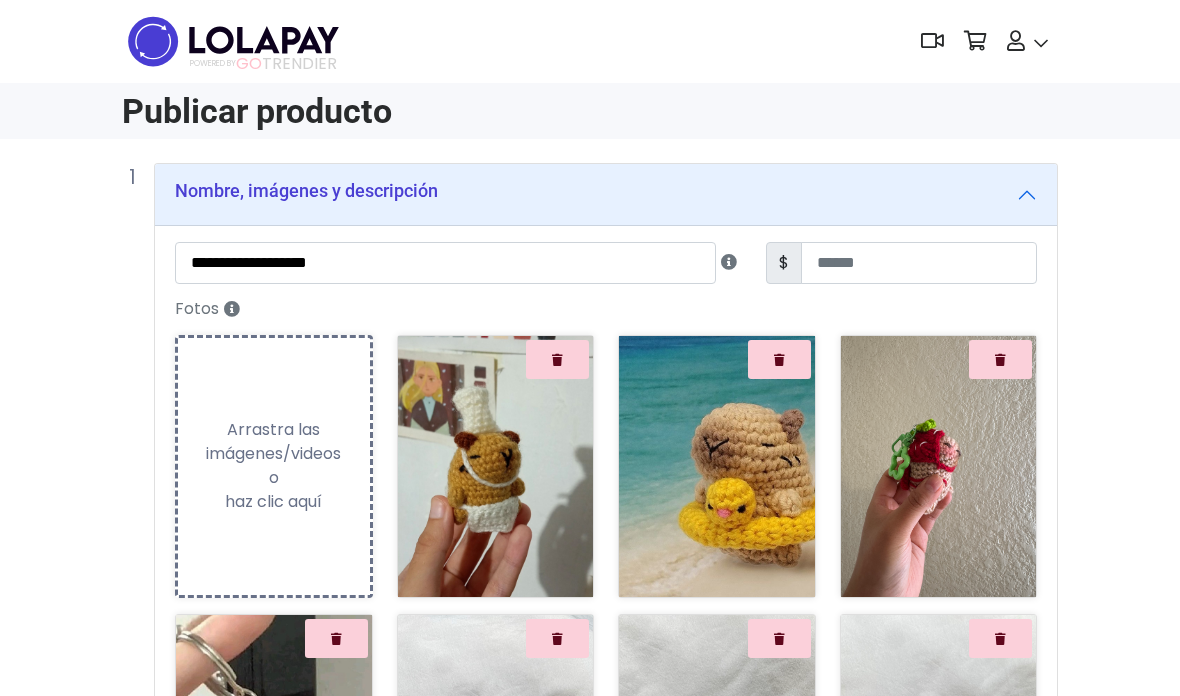click on "**********" at bounding box center (606, 1335) 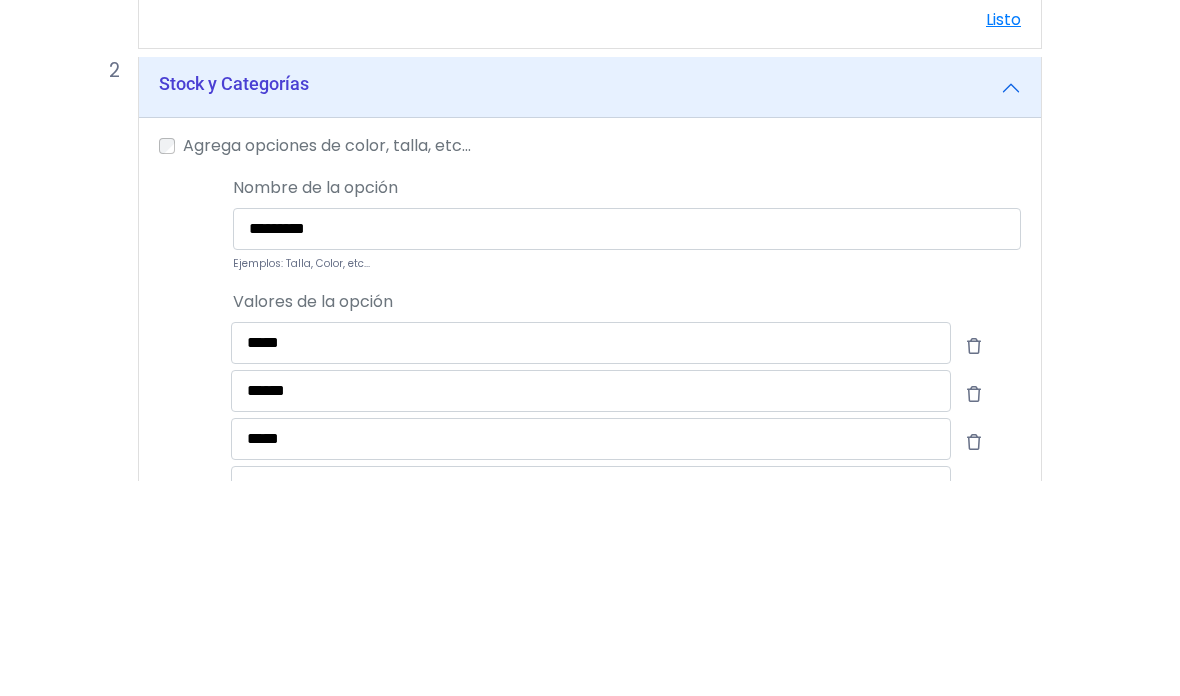 type on "**********" 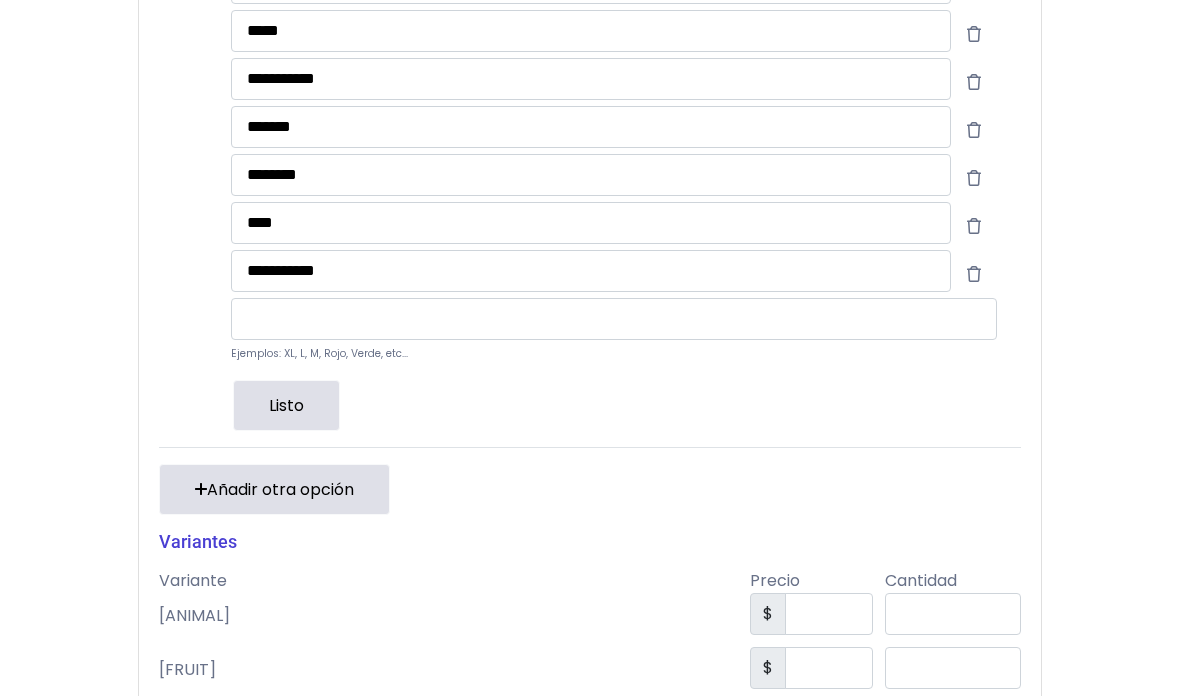 click on "Listo" at bounding box center [286, 406] 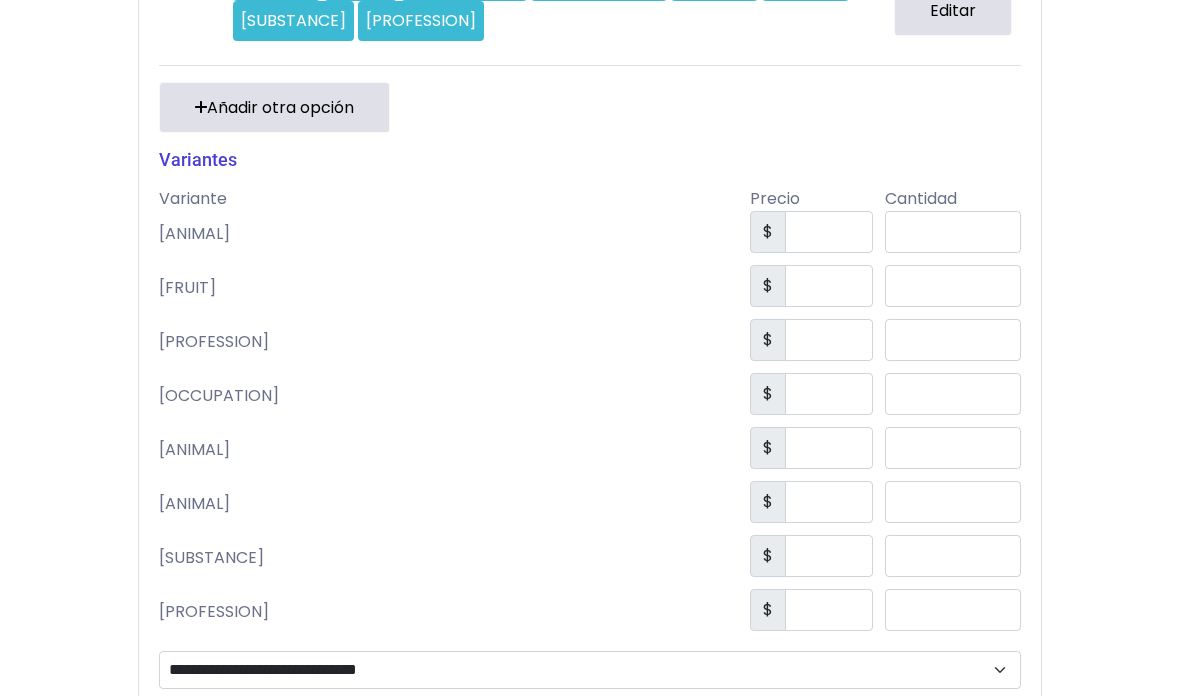 click at bounding box center [829, 233] 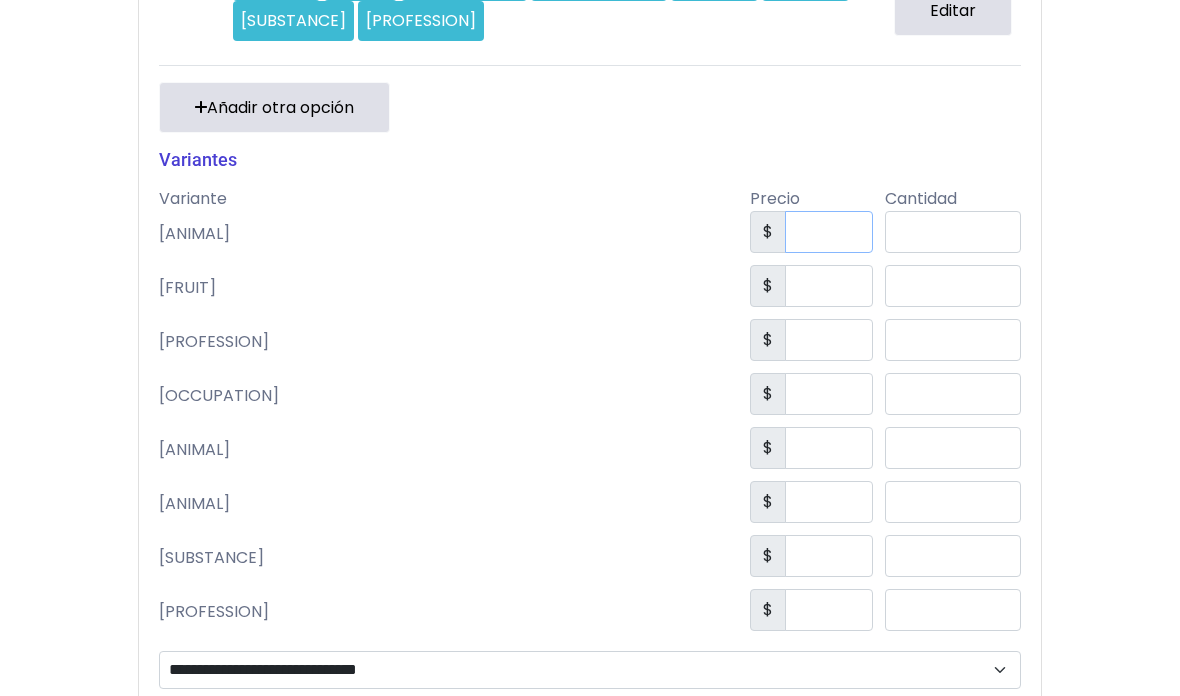 scroll, scrollTop: 1642, scrollLeft: 47, axis: both 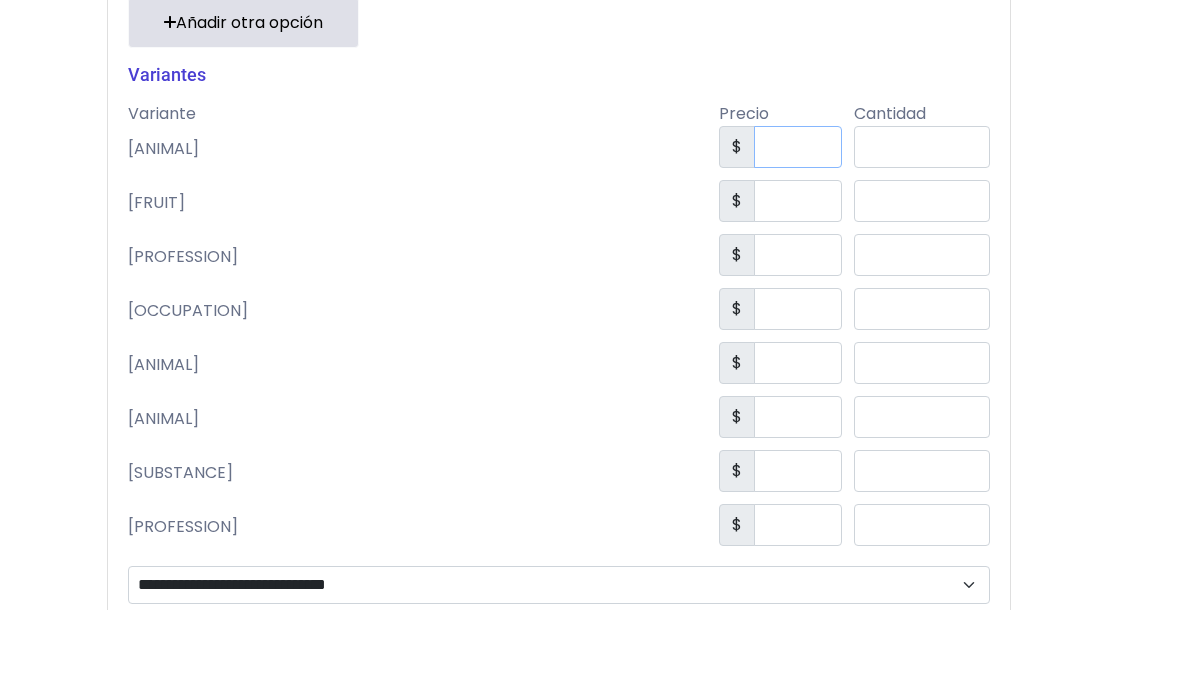 type on "***" 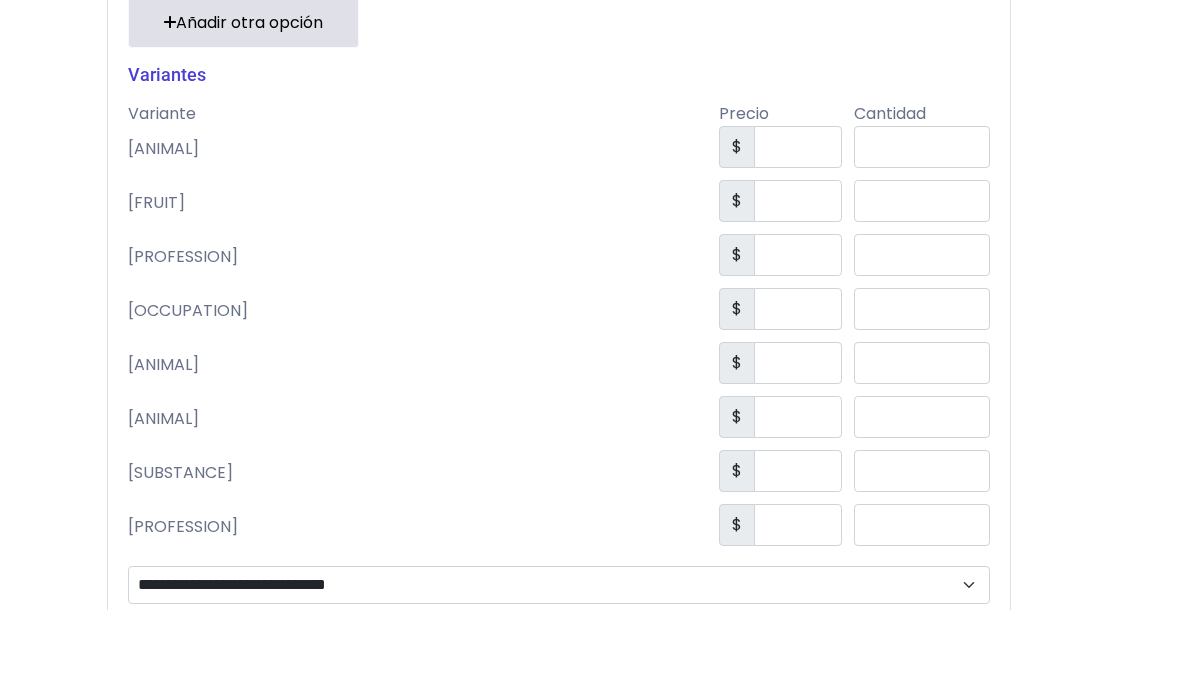 click at bounding box center [798, 287] 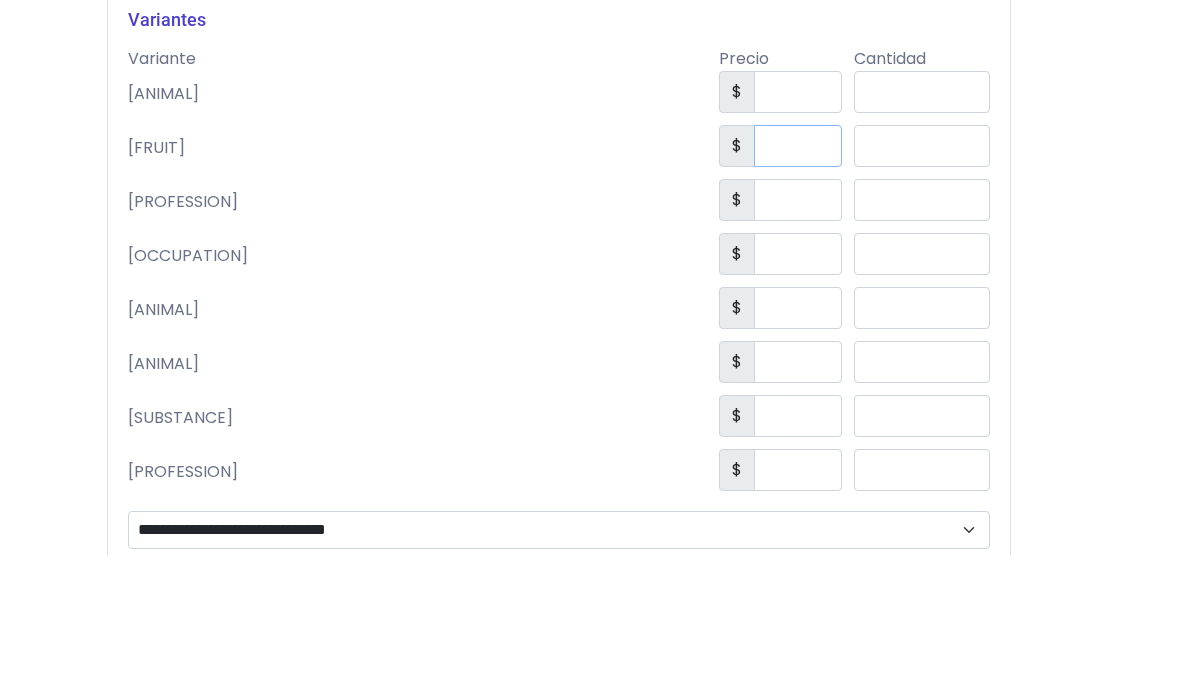 type on "***" 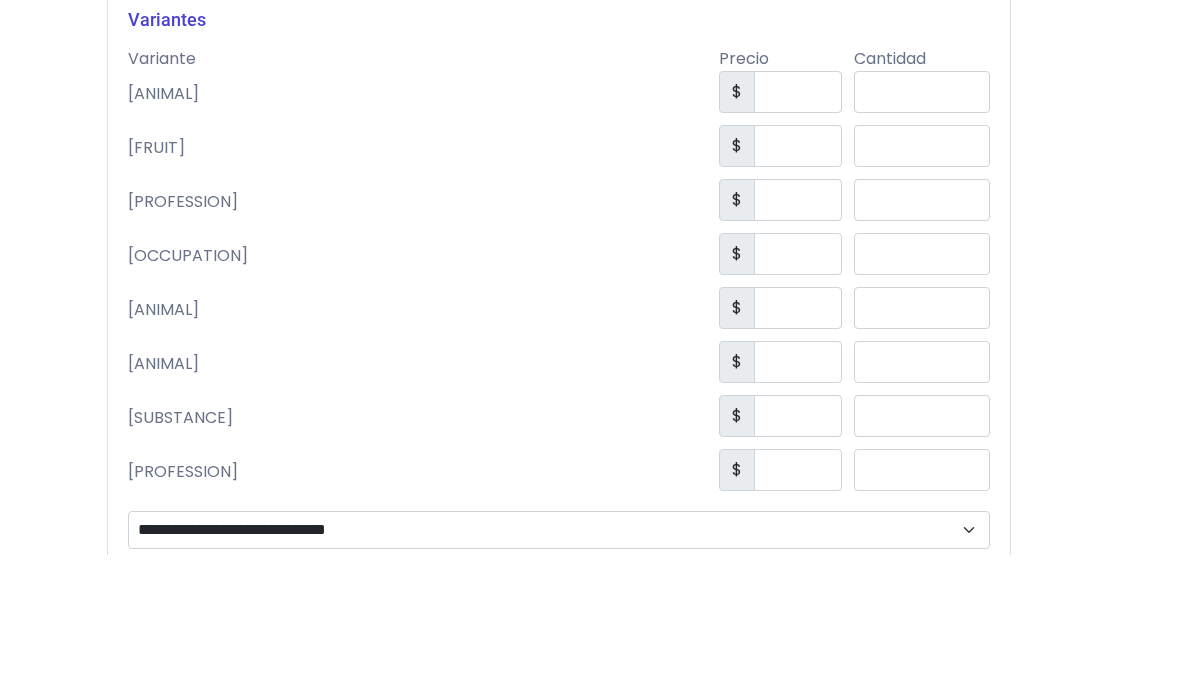 click at bounding box center [798, 341] 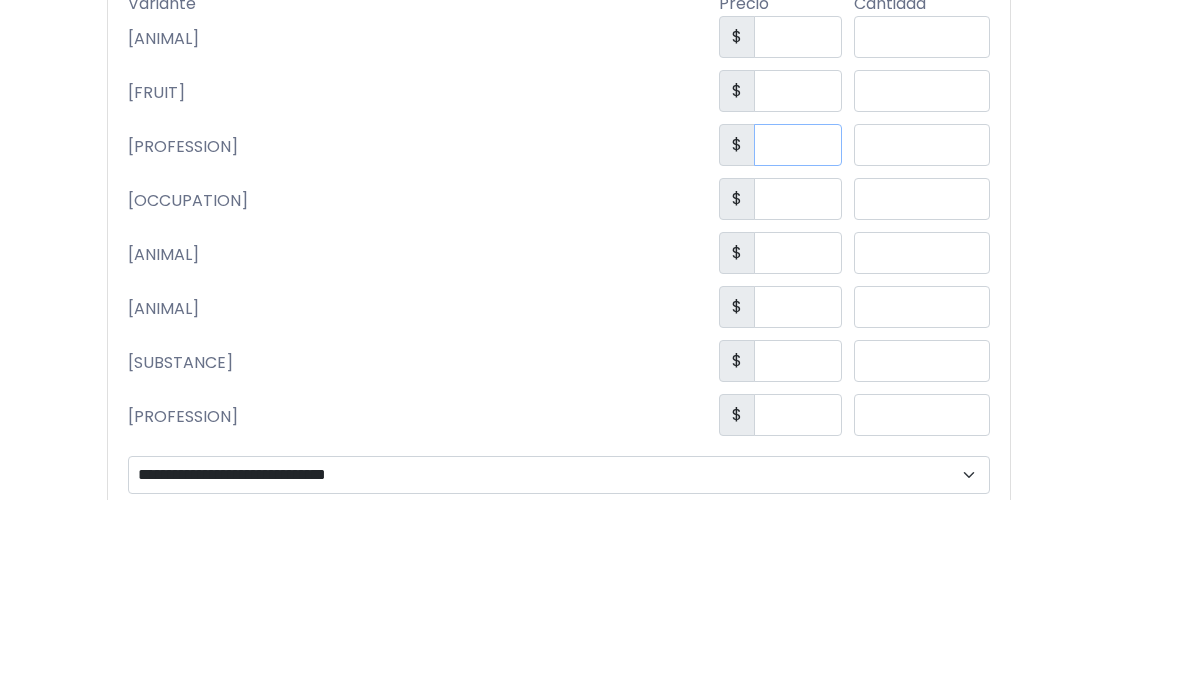 type on "***" 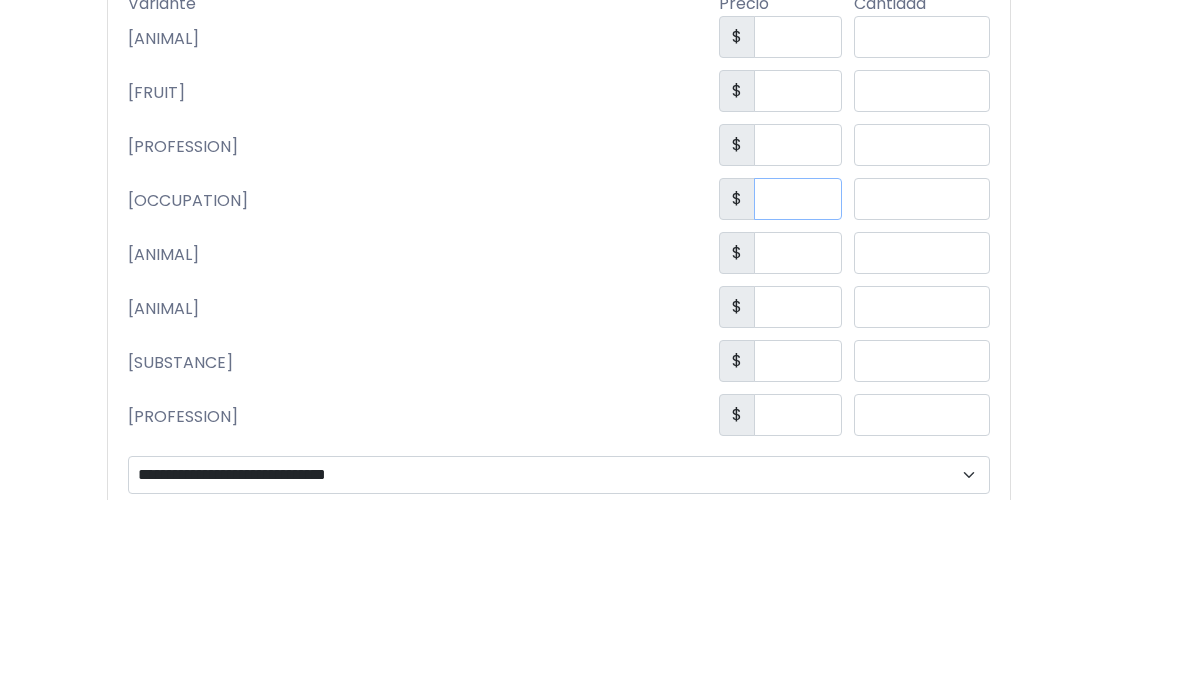 click at bounding box center (798, 395) 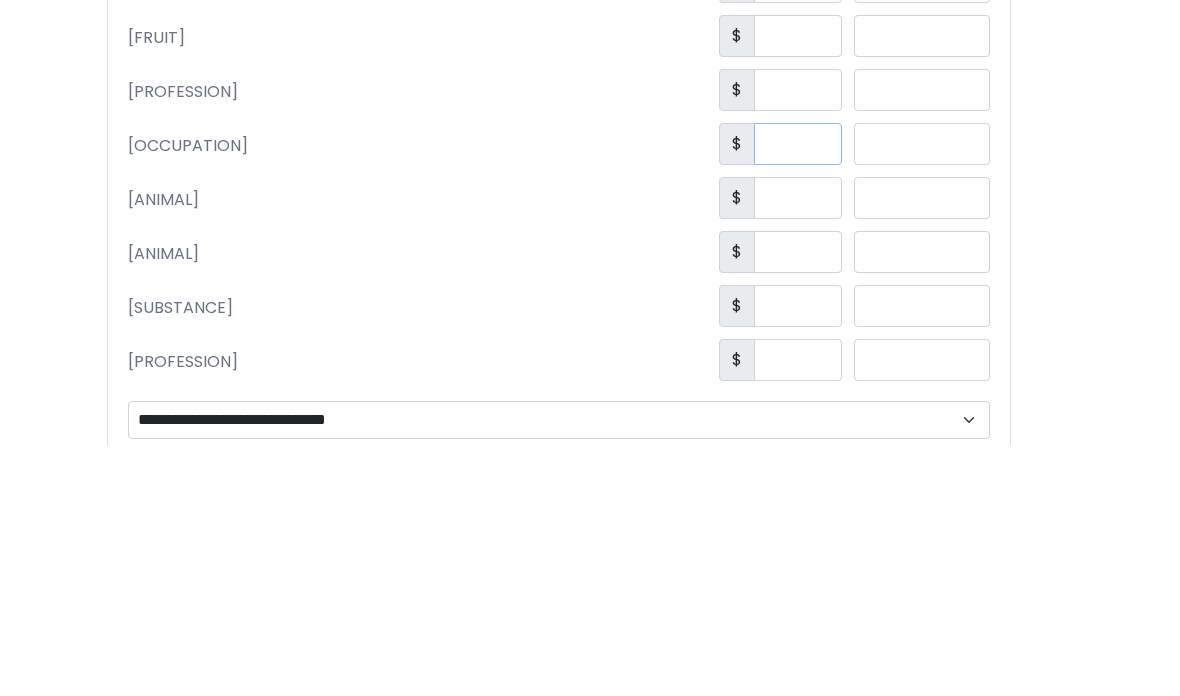 type on "***" 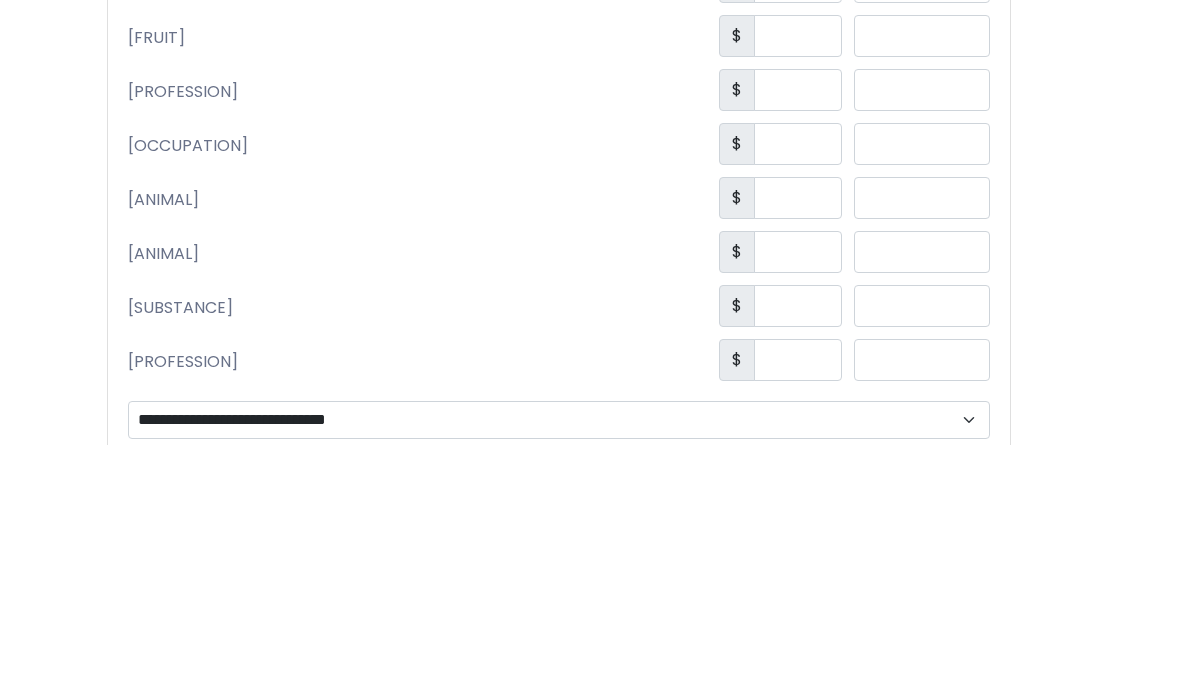 click at bounding box center [798, 449] 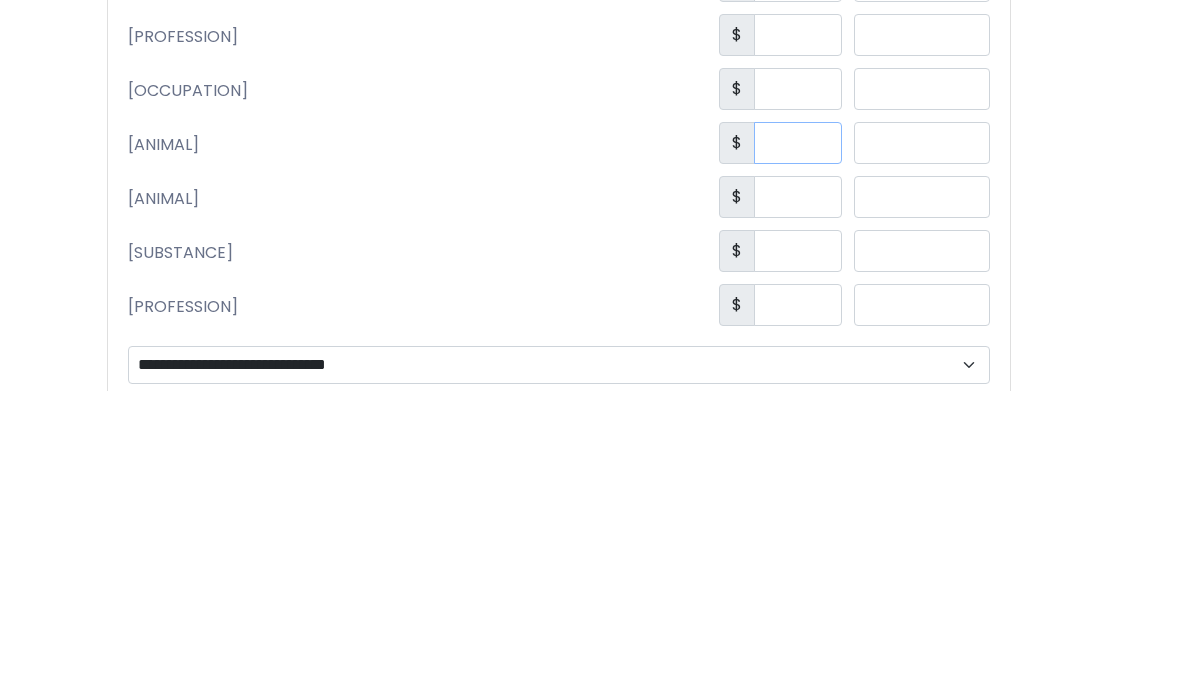type on "***" 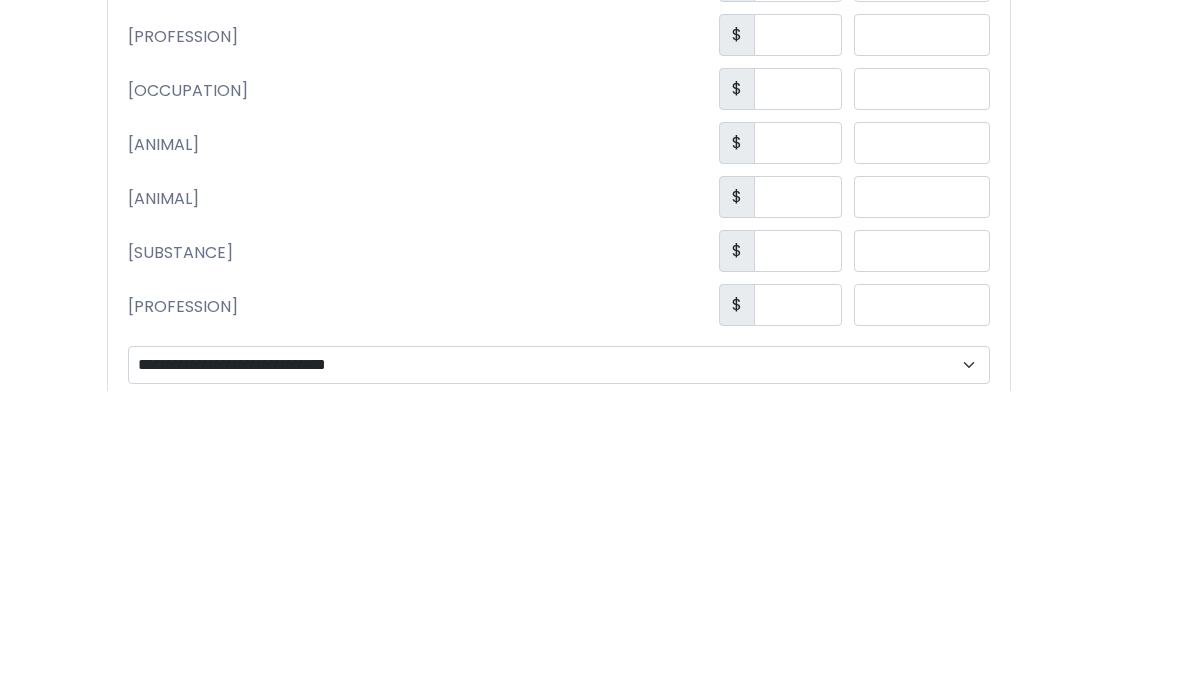 click at bounding box center (798, 503) 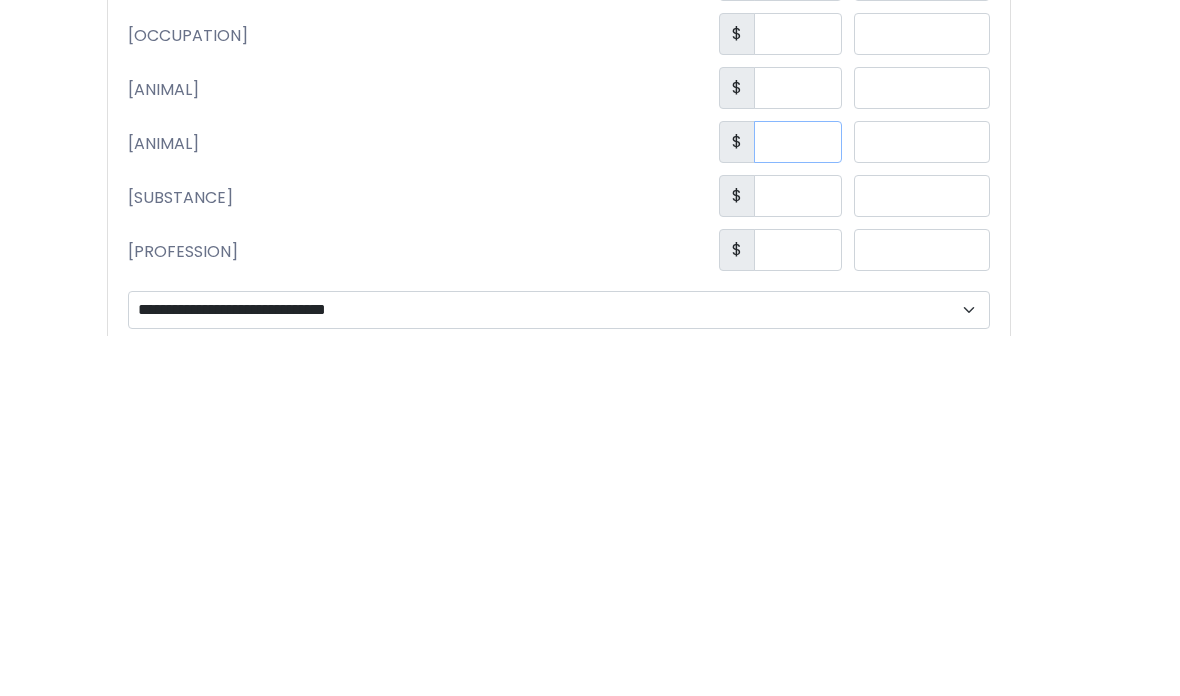 type on "***" 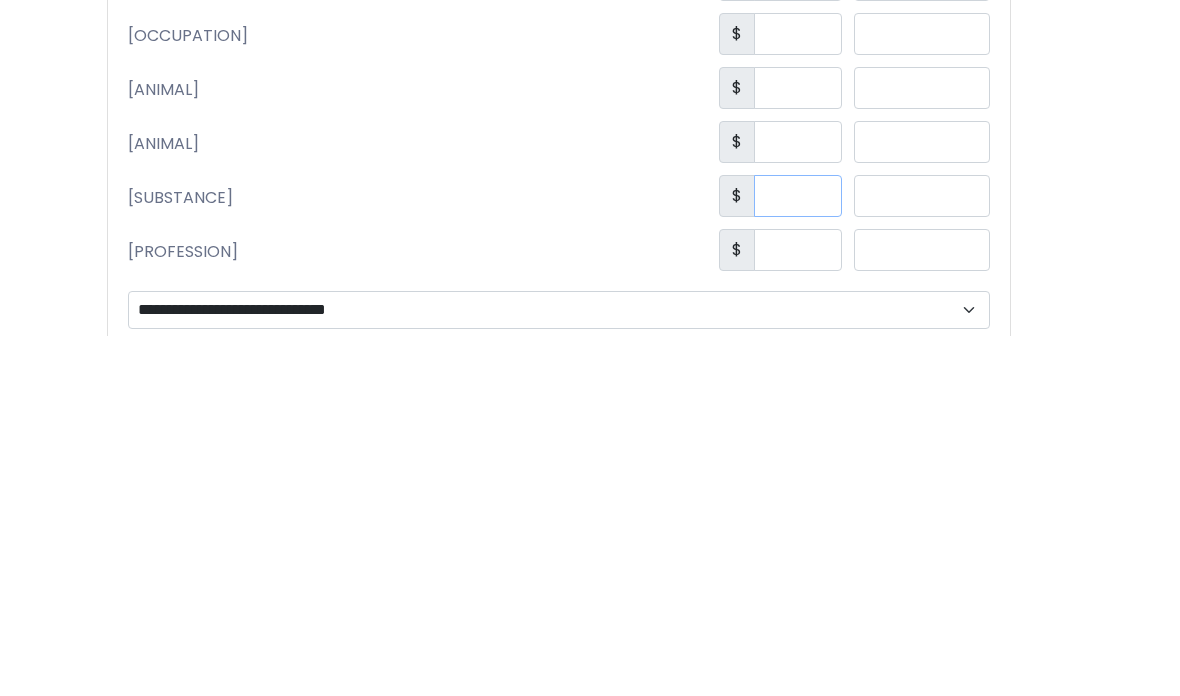 click at bounding box center (798, 557) 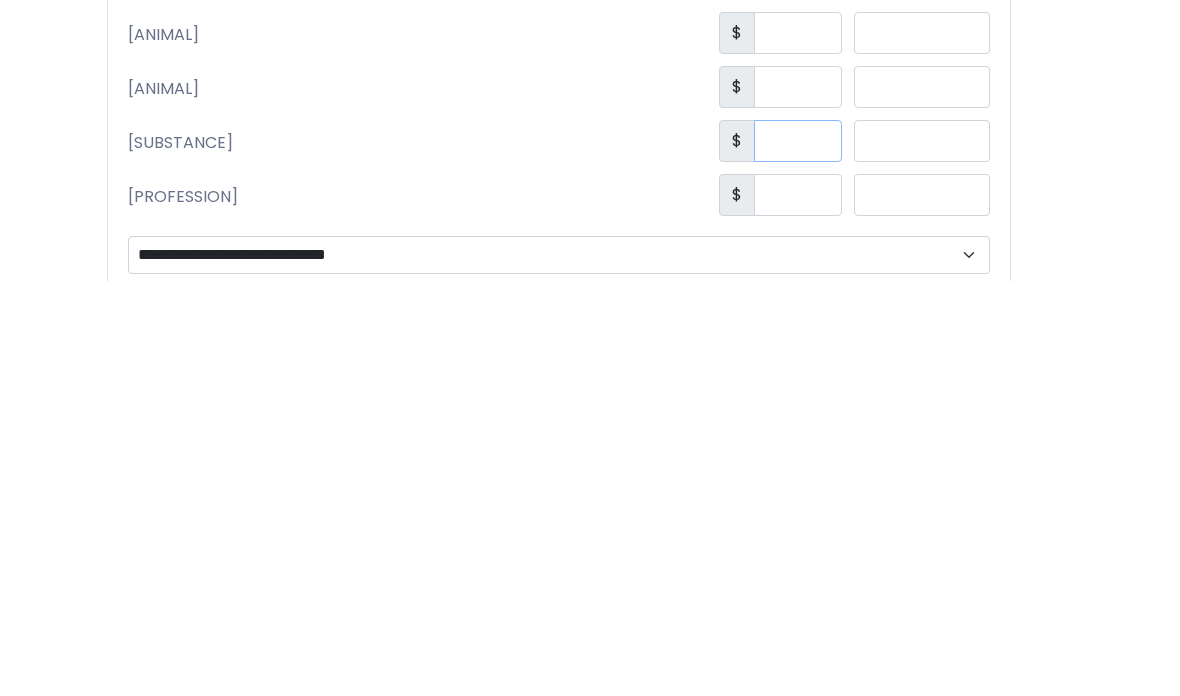 type on "***" 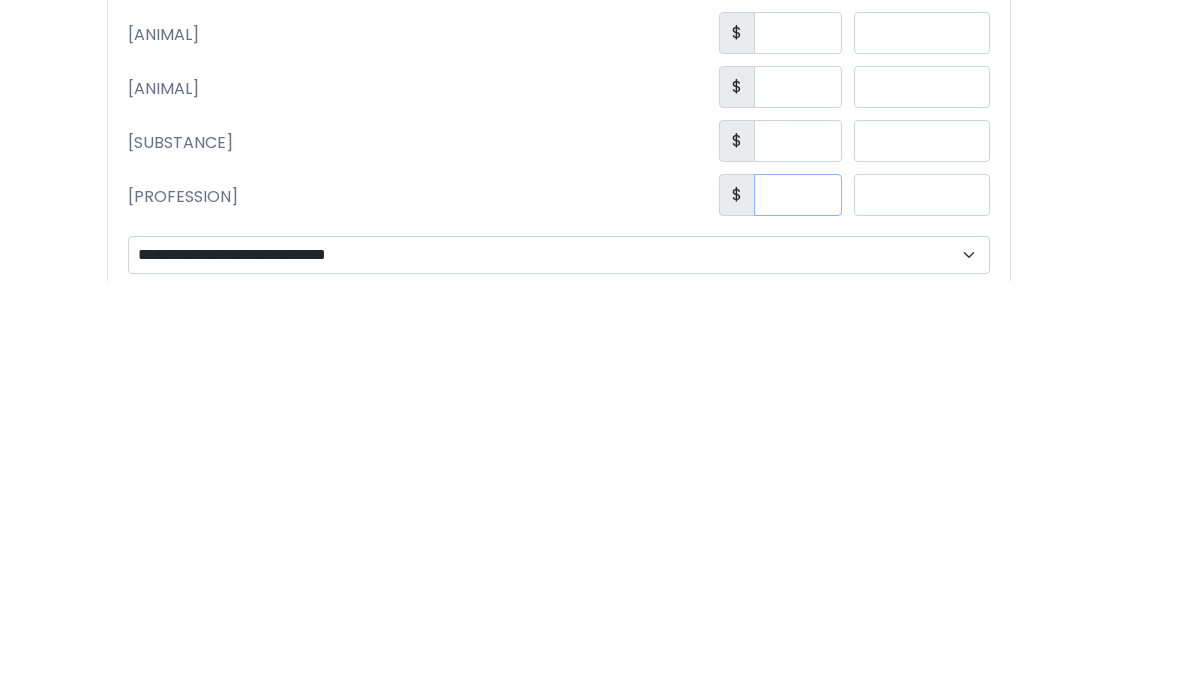 click at bounding box center [798, 611] 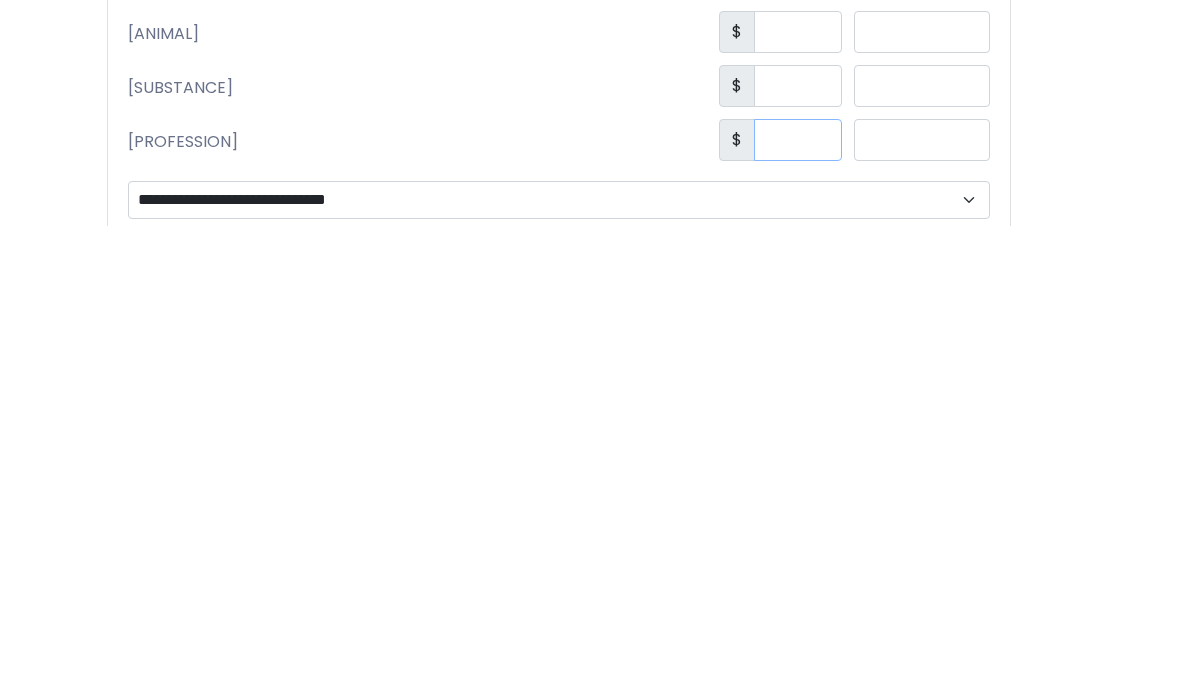 type on "***" 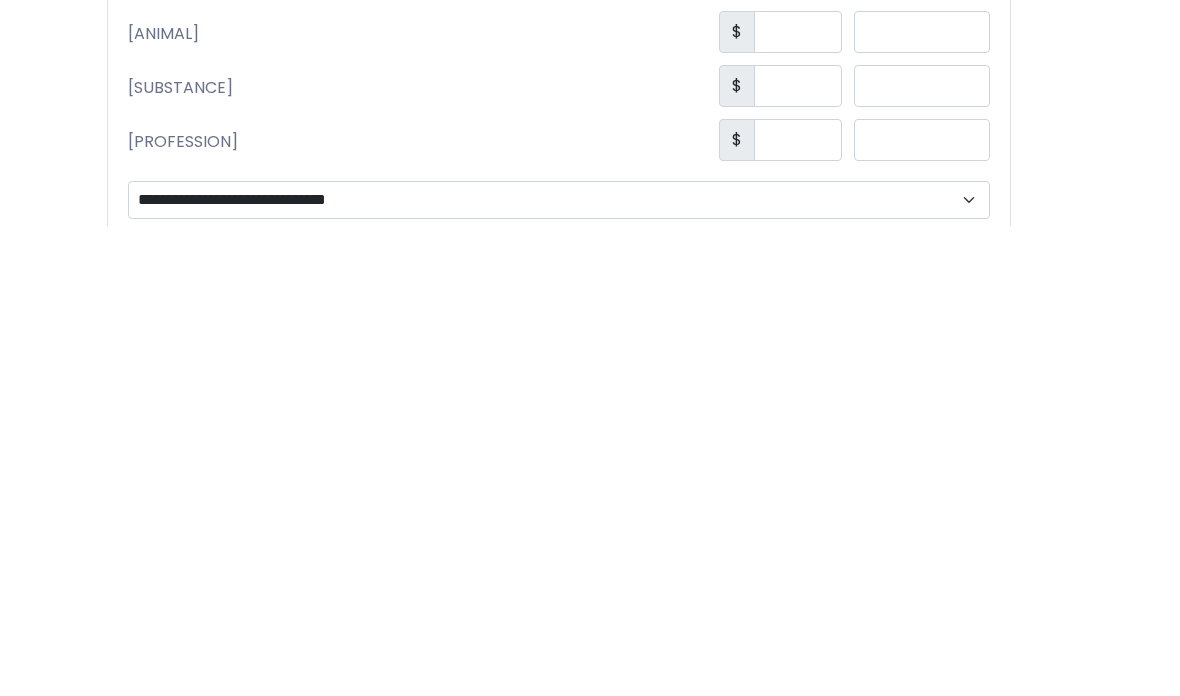 click on "**********" at bounding box center [543, -237] 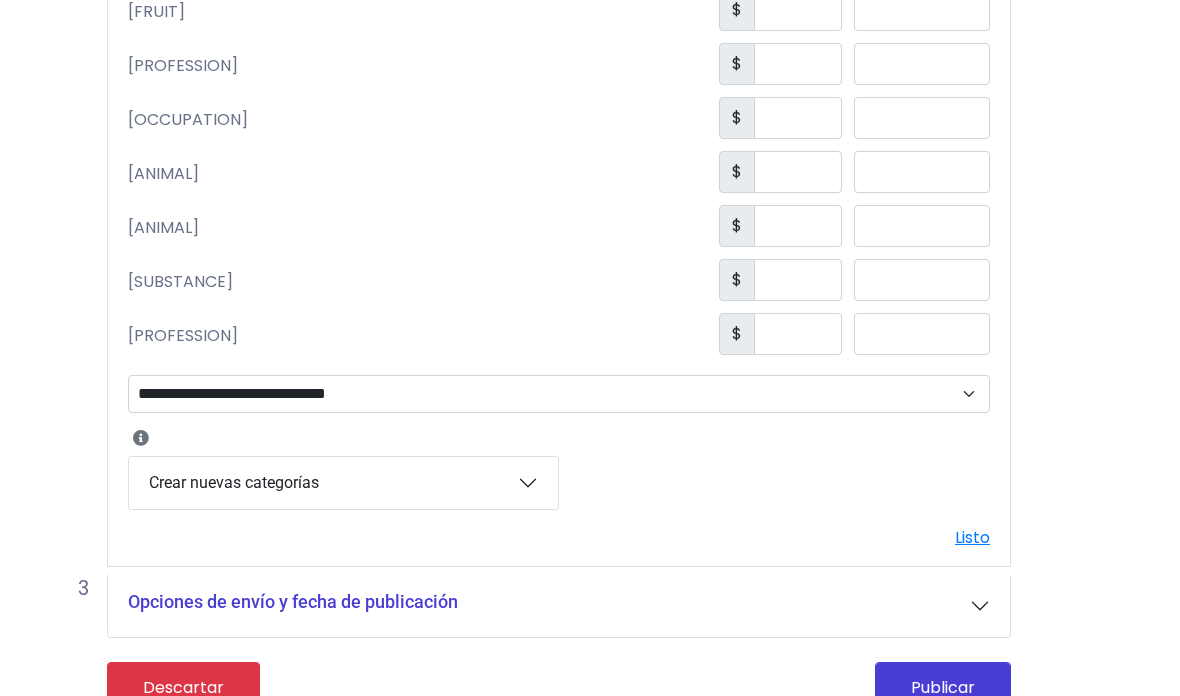 click on "**********" at bounding box center [559, 394] 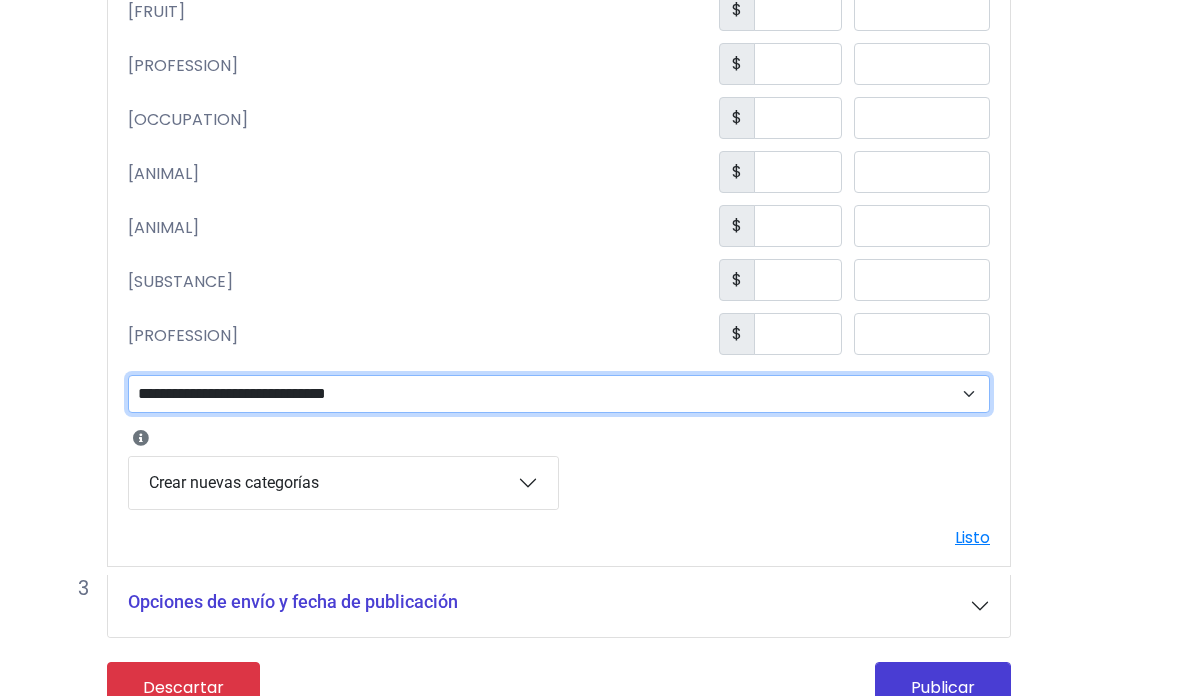 select on "***" 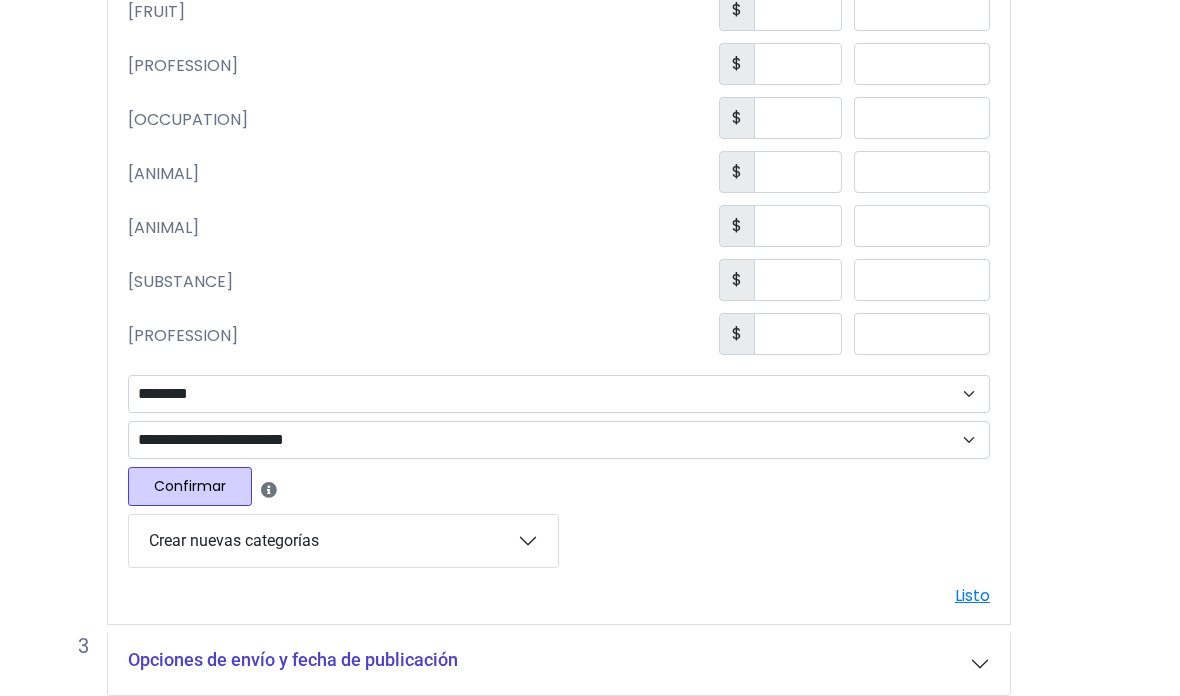 click on "**********" at bounding box center (559, 440) 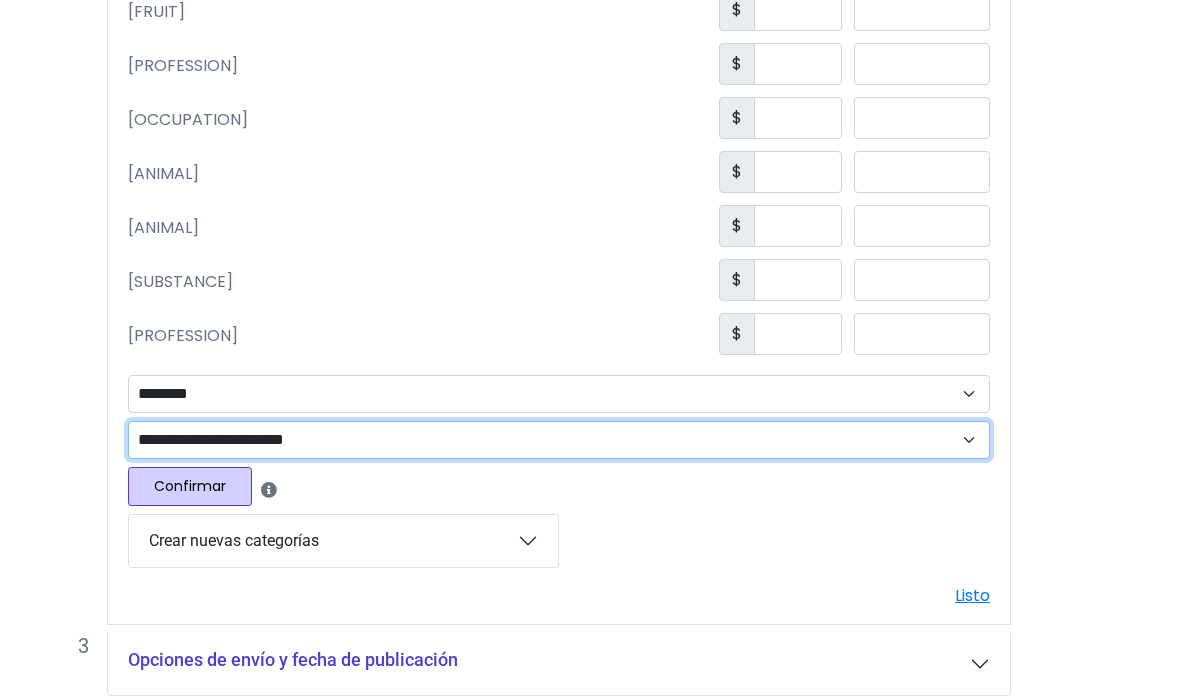 click on "**********" at bounding box center [559, 440] 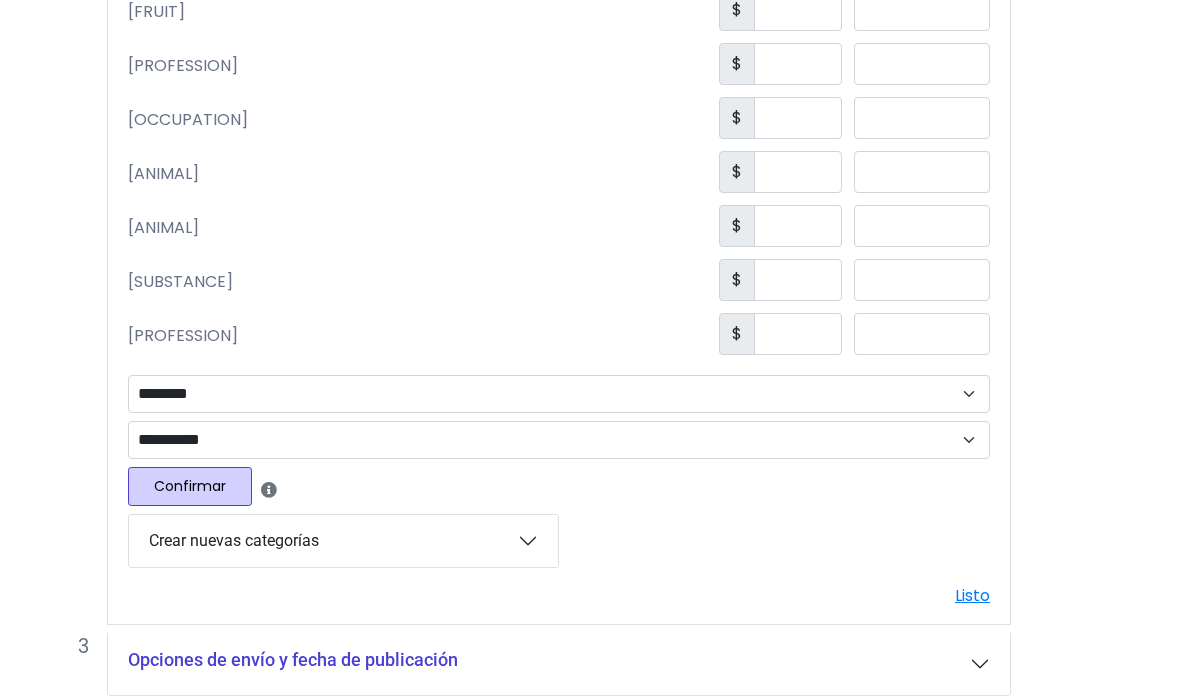 click on "Agrega opciones de color, talla, etc...
Capibara
Rana  Fresa  Chef  Salvavidas  Conejo  Cerdito  Moco Futbolista
Editar
Nombre de la opción
******** **** $ *" at bounding box center [559, 113] 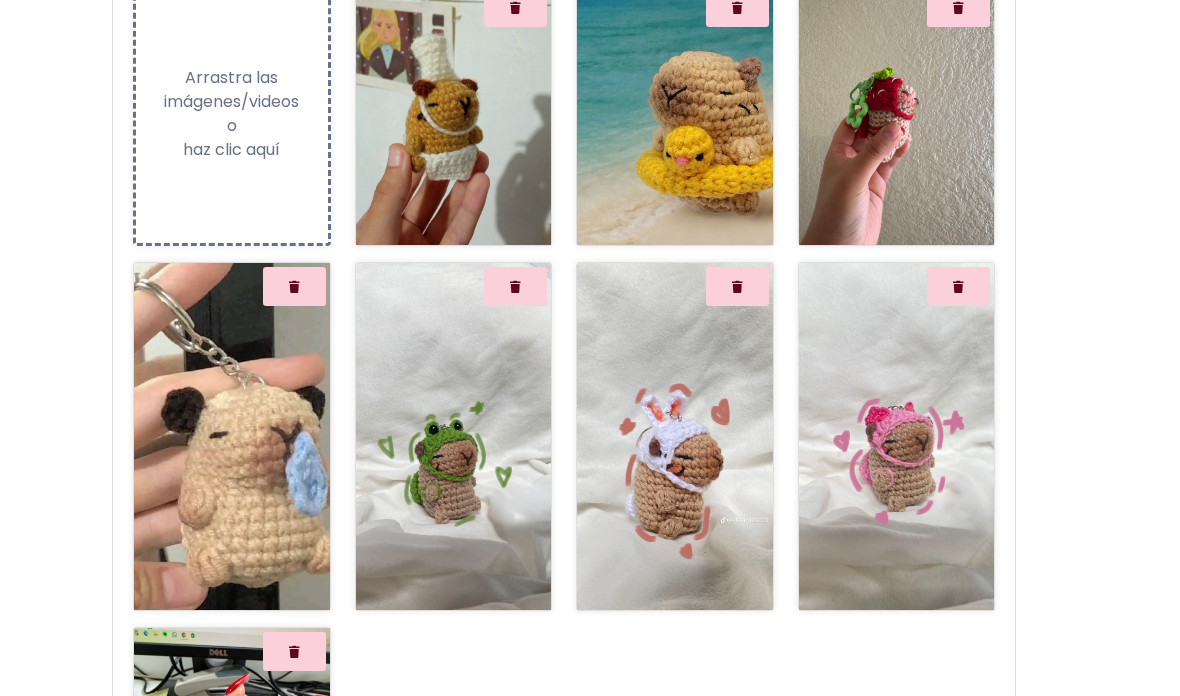 scroll, scrollTop: 332, scrollLeft: 42, axis: both 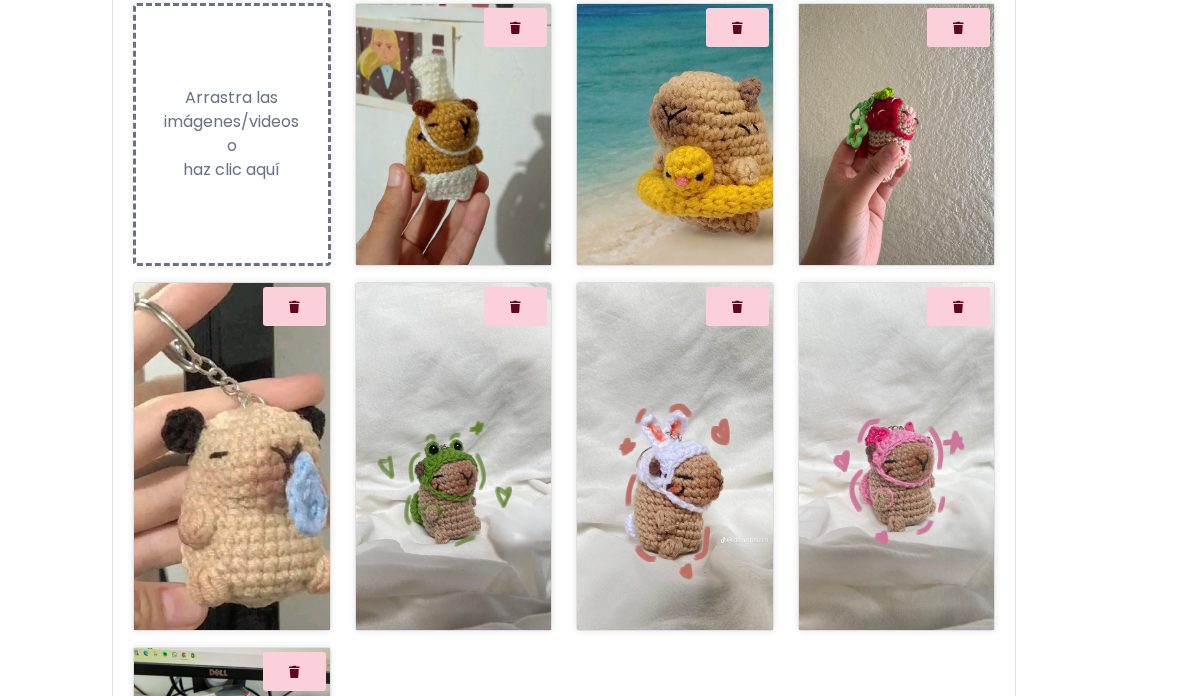 click on "Subiendo
Arrastra las
imágenes/videos
o
haz clic aquí" at bounding box center [232, 134] 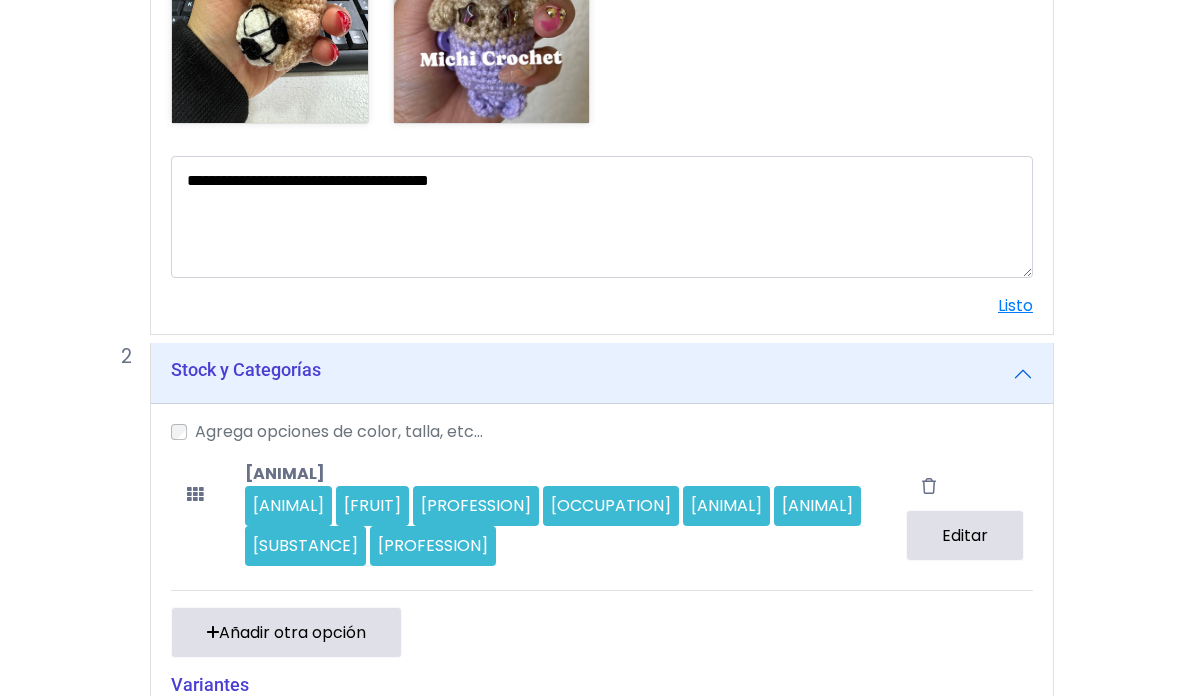 scroll, scrollTop: 1193, scrollLeft: 3, axis: both 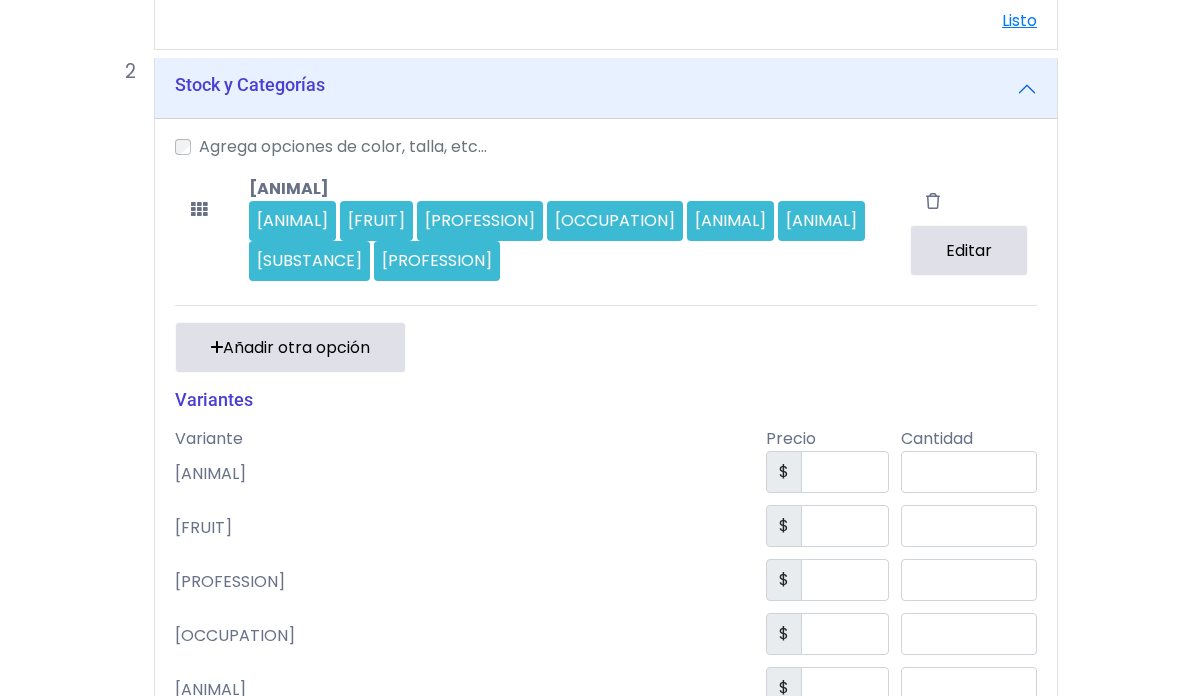 click on "Editar" at bounding box center (969, 251) 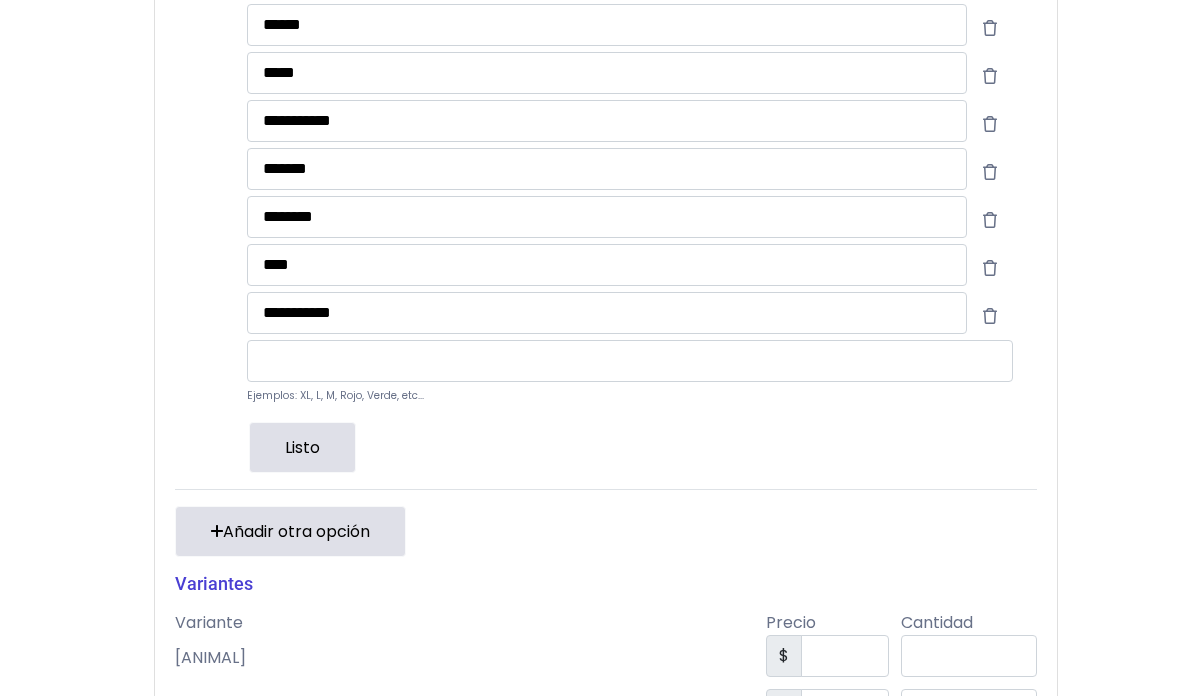 scroll, scrollTop: 1787, scrollLeft: 0, axis: vertical 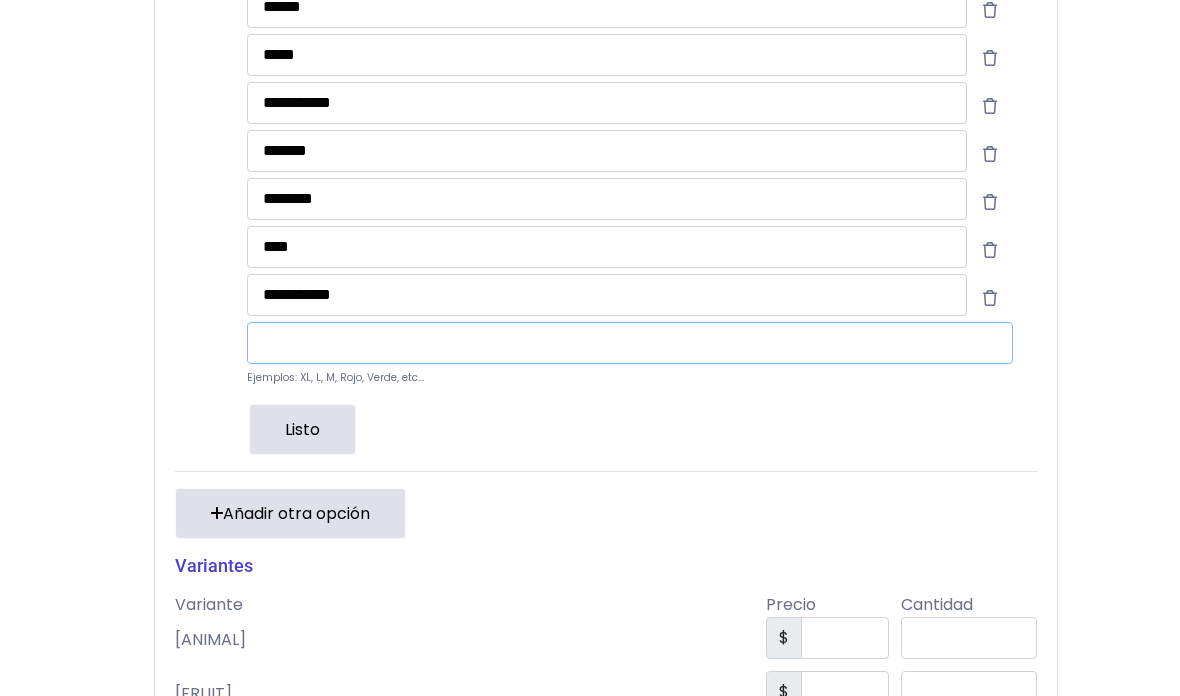 click at bounding box center (630, 344) 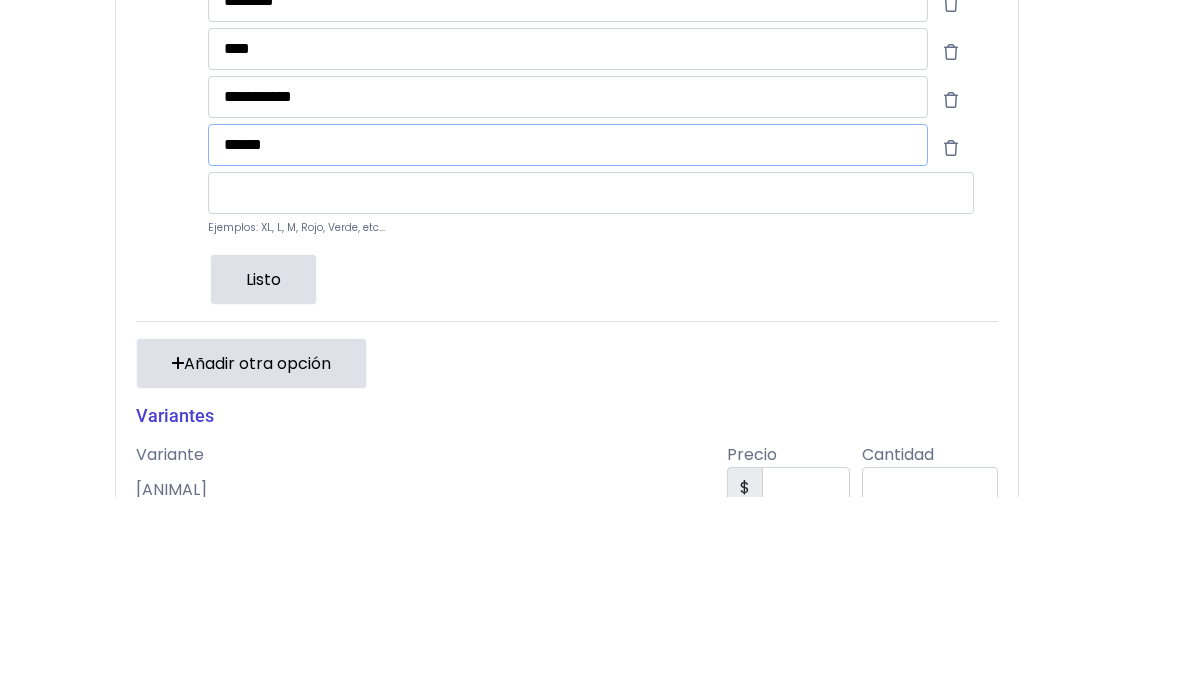 type on "*****" 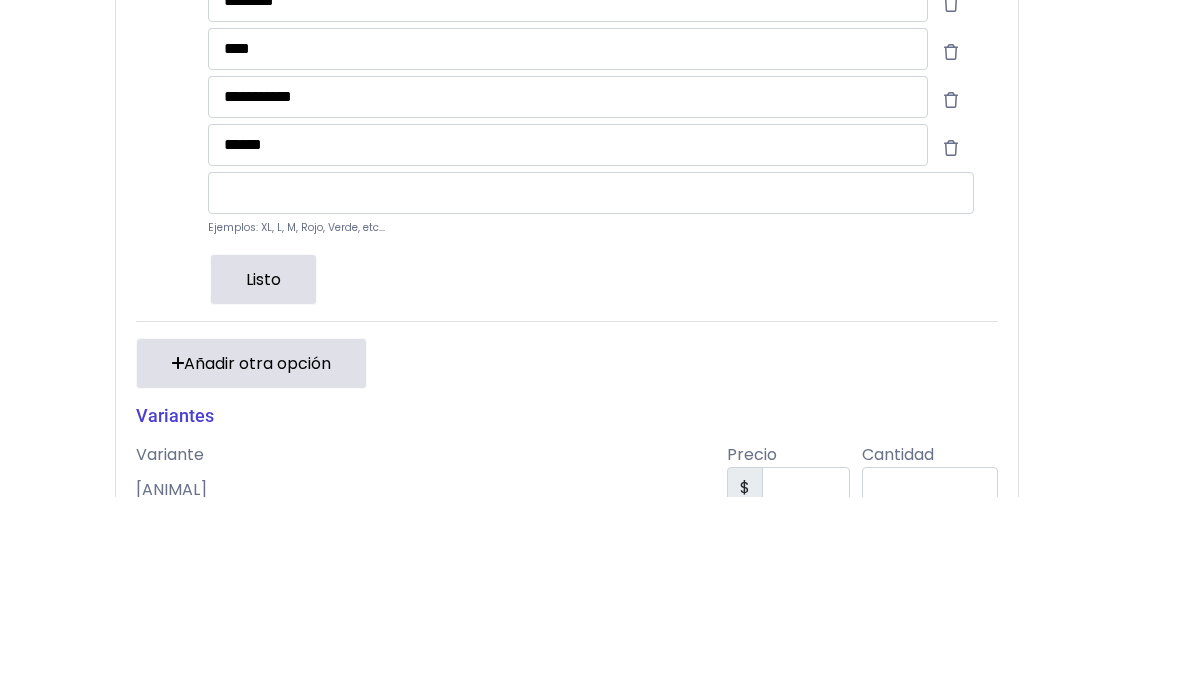 scroll, scrollTop: 116, scrollLeft: 47, axis: both 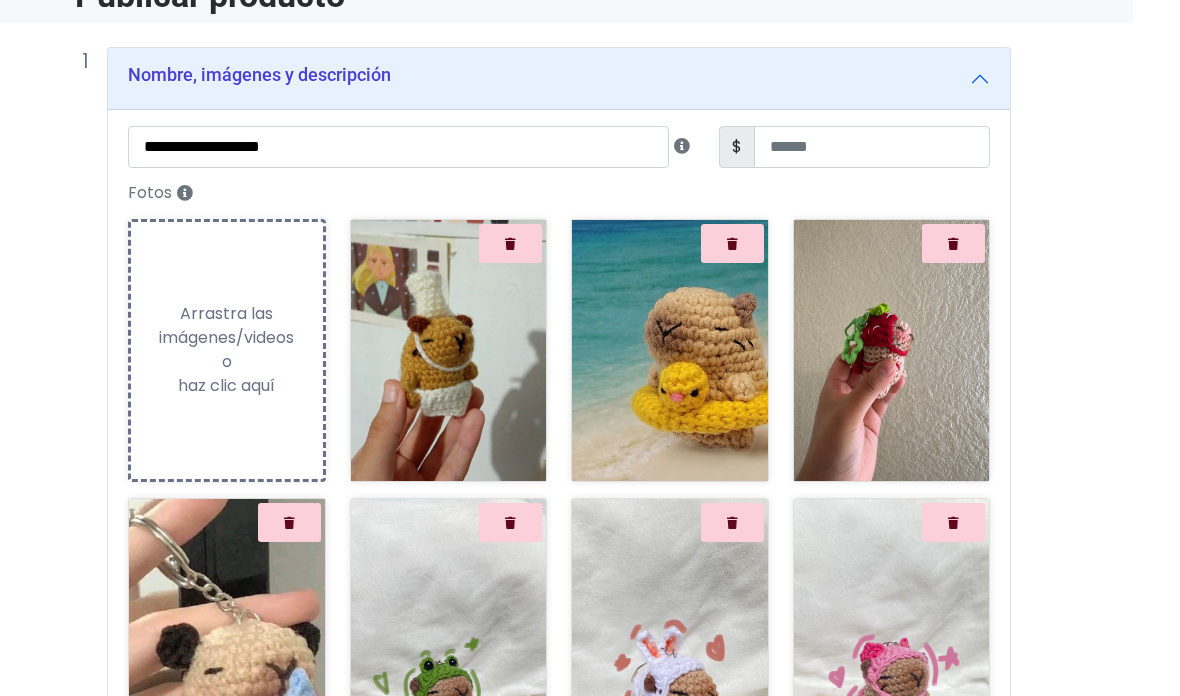 click on "POWERED BY  GO TRENDIER
Dashboard" at bounding box center [543, 1550] 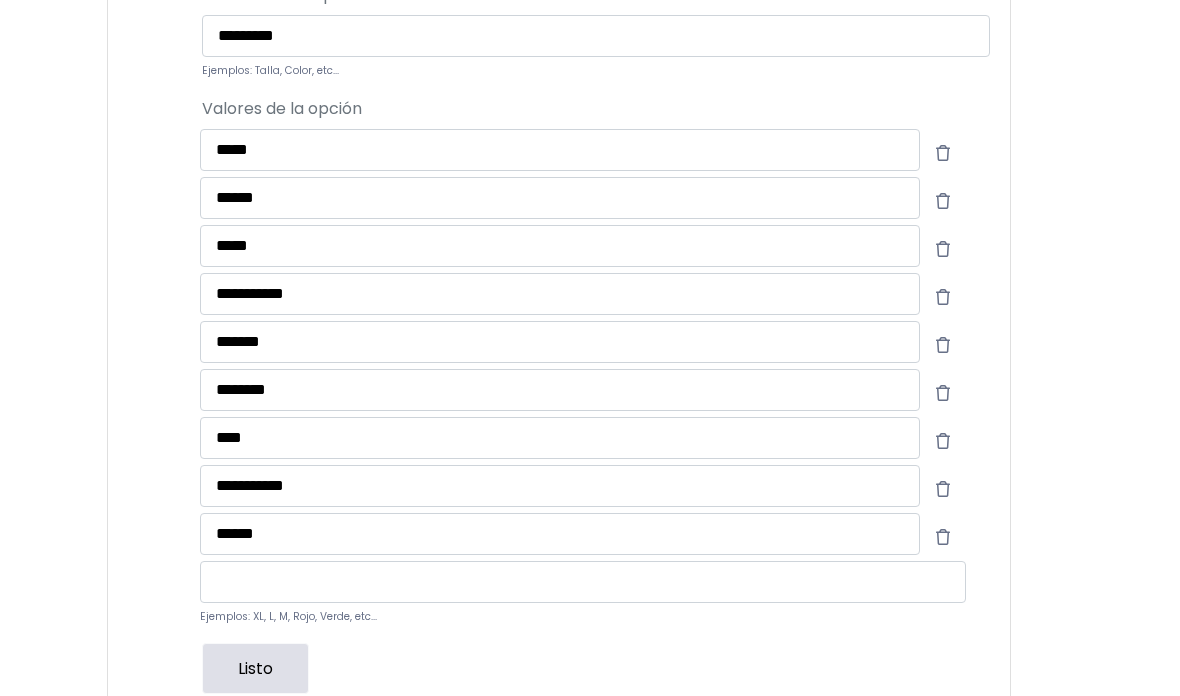 scroll, scrollTop: 1613, scrollLeft: 47, axis: both 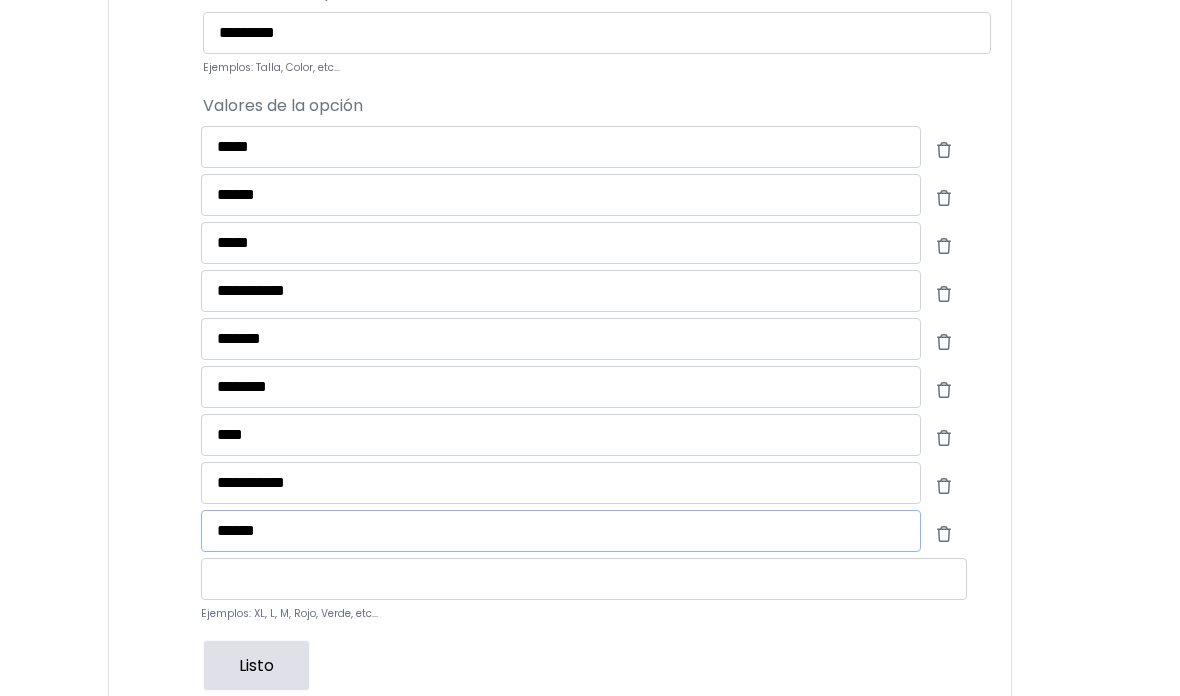 click on "*****" at bounding box center (561, 531) 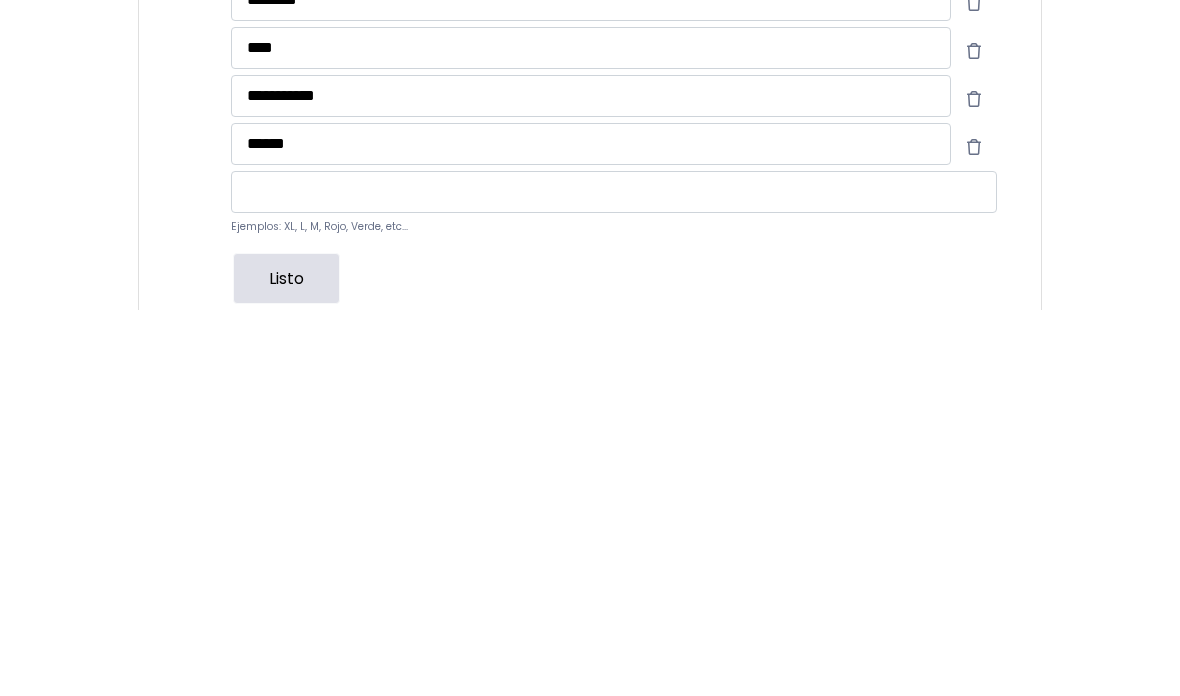 click at bounding box center (974, 534) 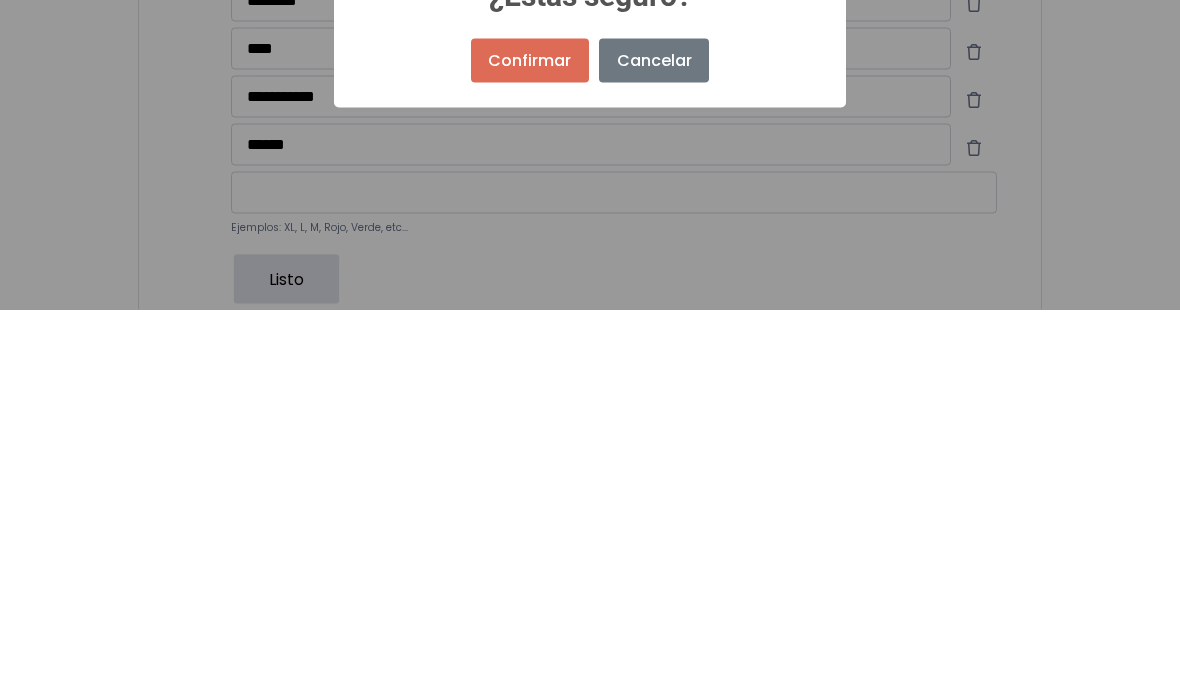 scroll, scrollTop: 1987, scrollLeft: 17, axis: both 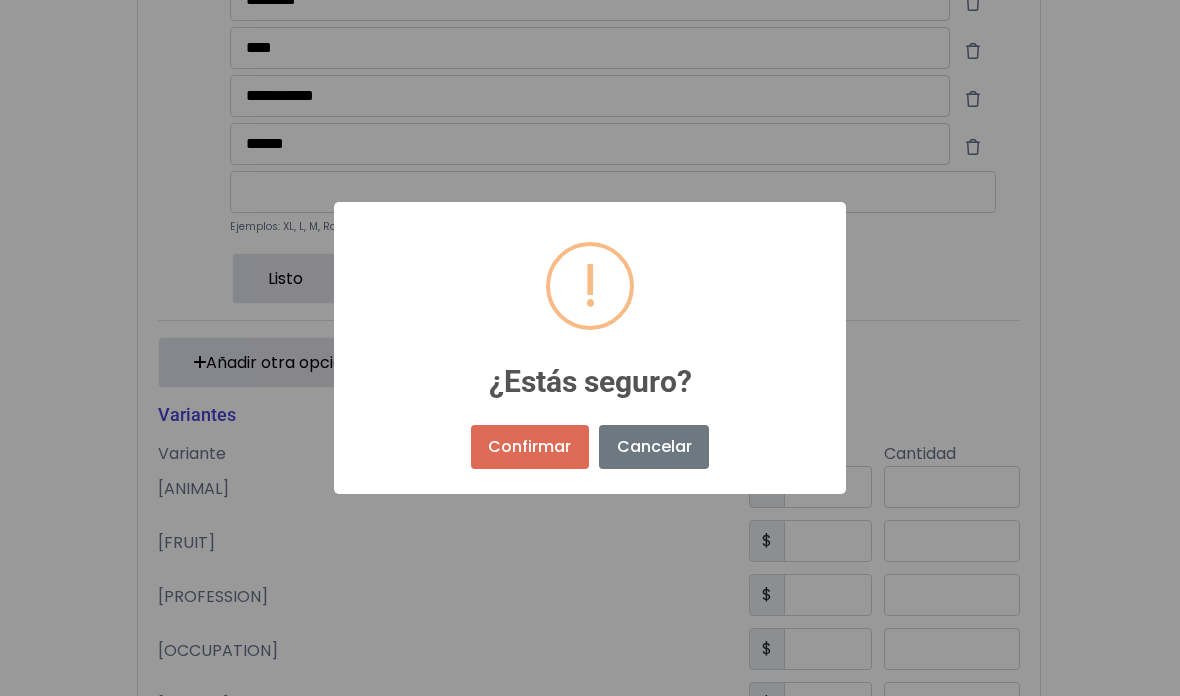 click on "Confirmar" at bounding box center (530, 447) 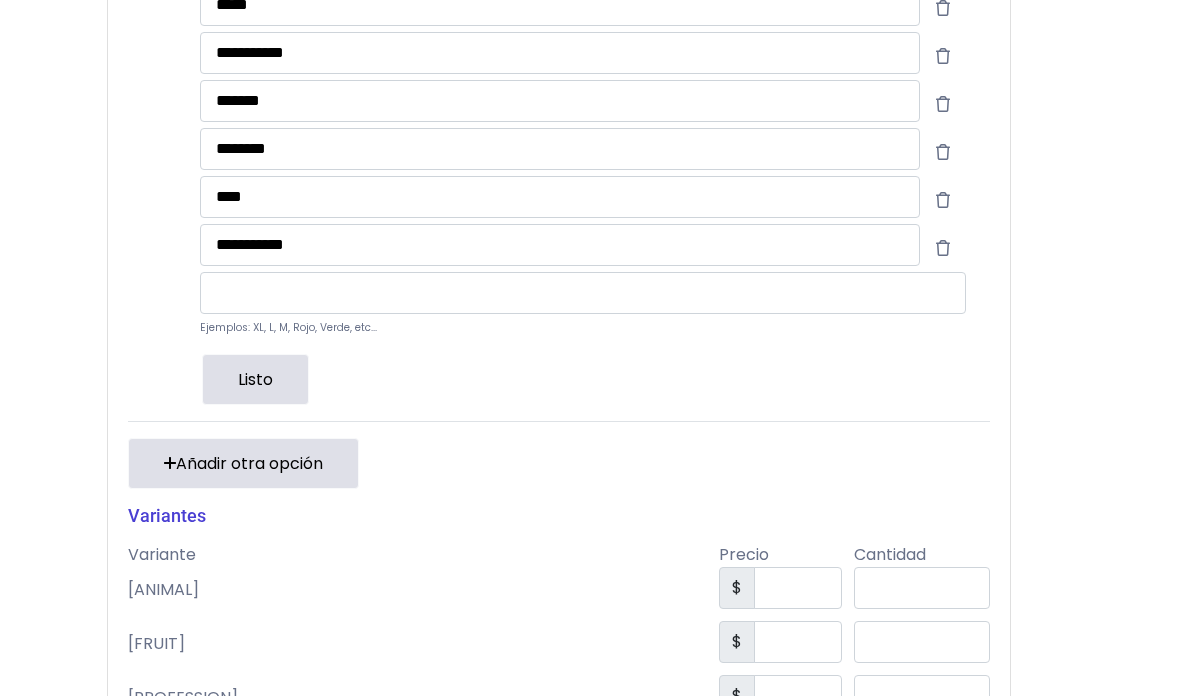scroll, scrollTop: 1838, scrollLeft: 46, axis: both 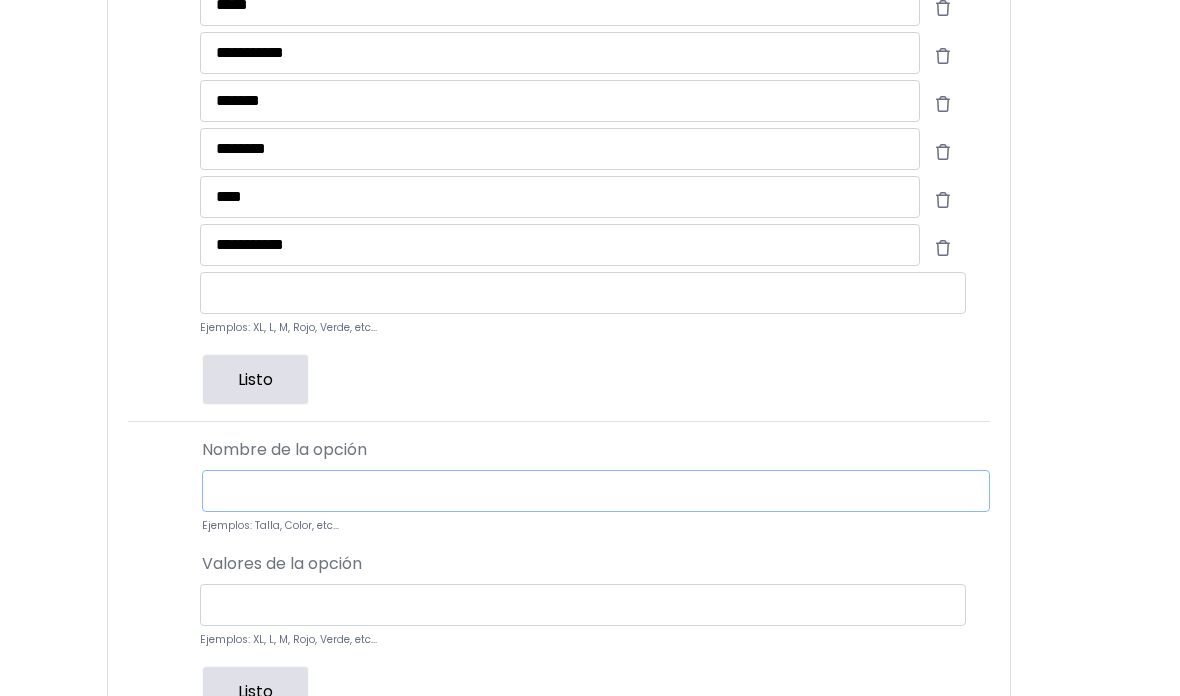 click at bounding box center (596, 491) 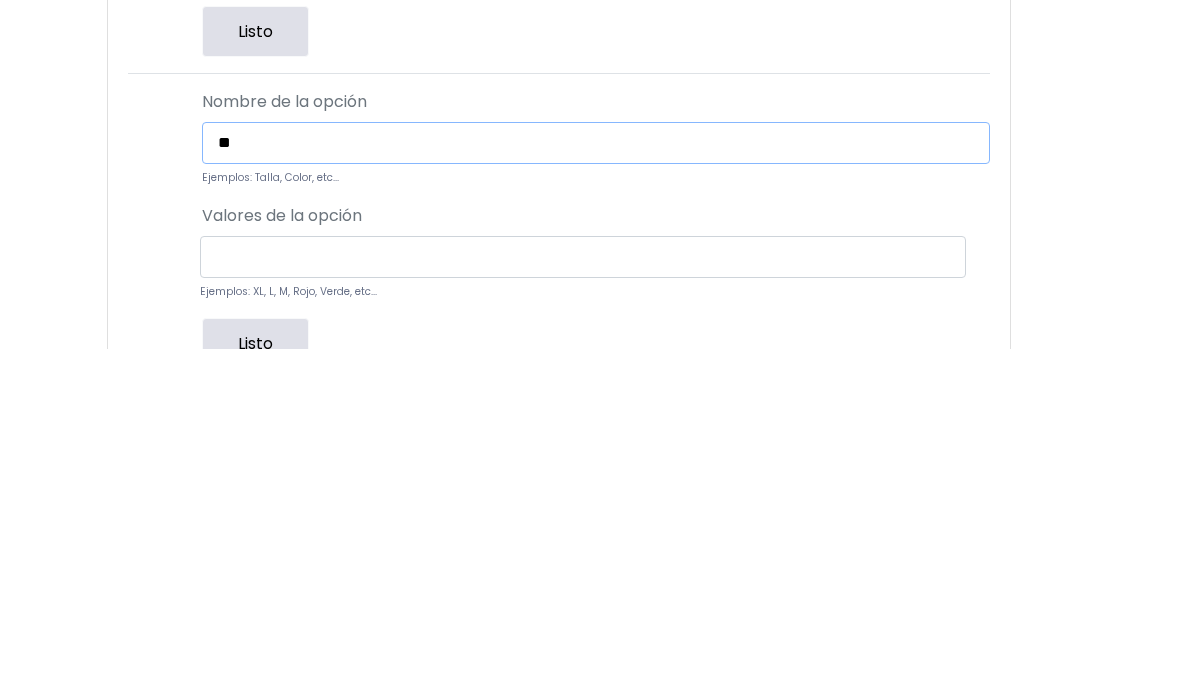 type on "*" 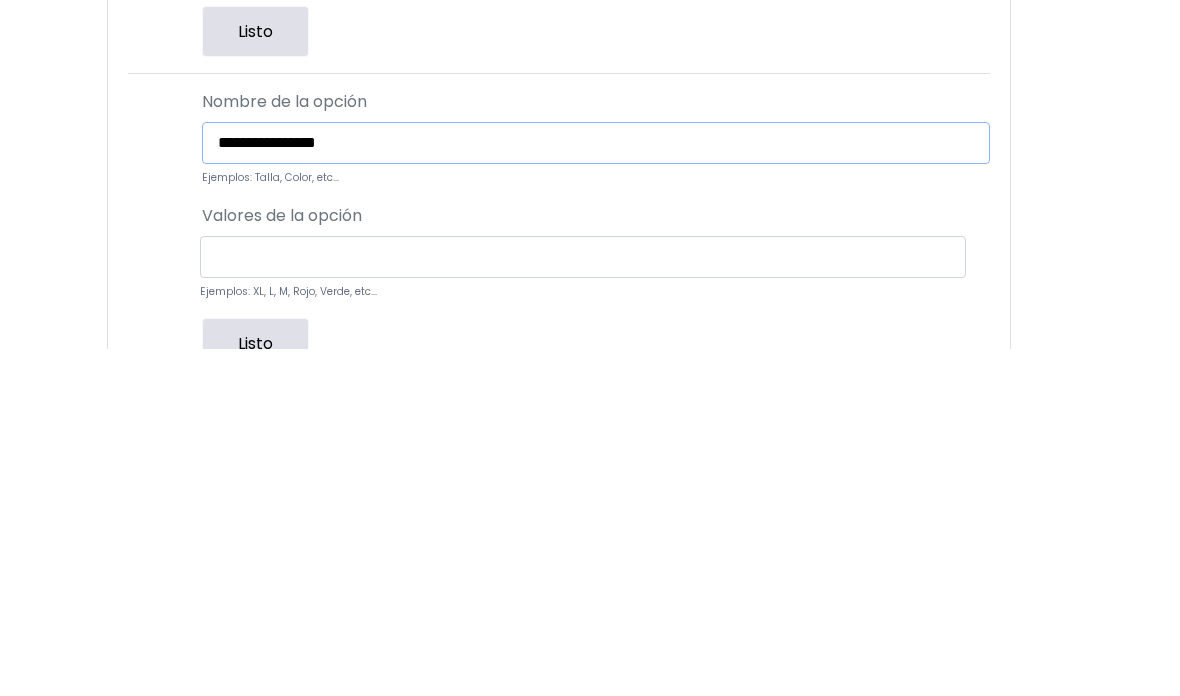 type on "**********" 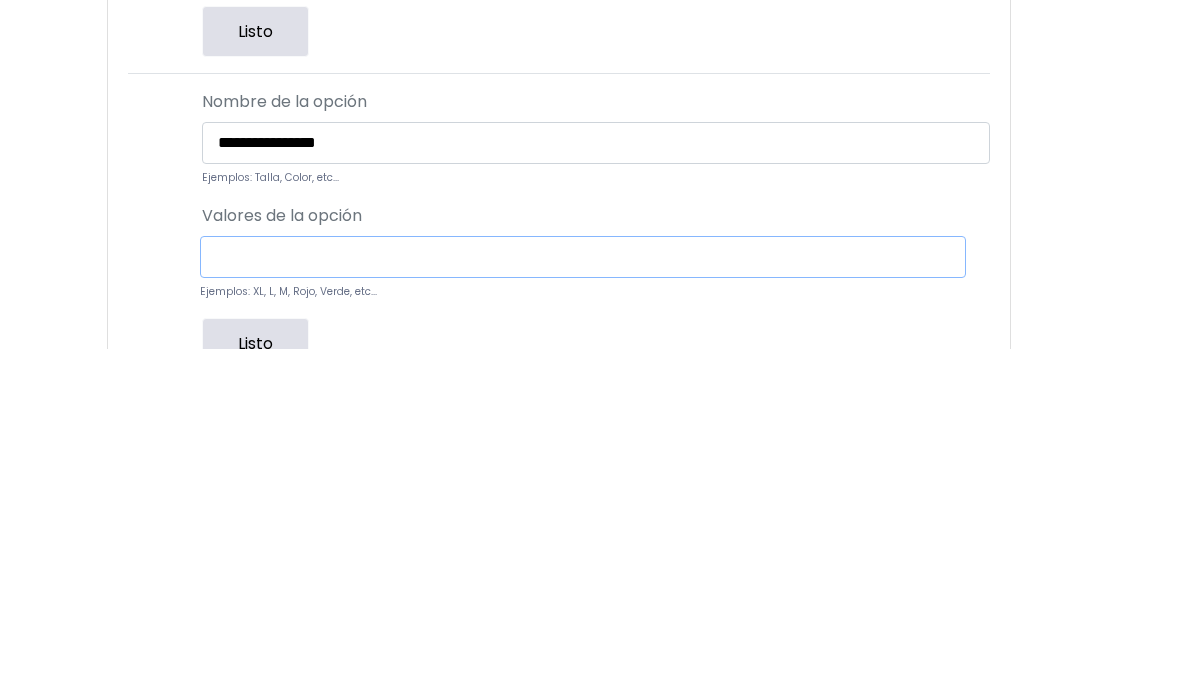 click at bounding box center (583, 605) 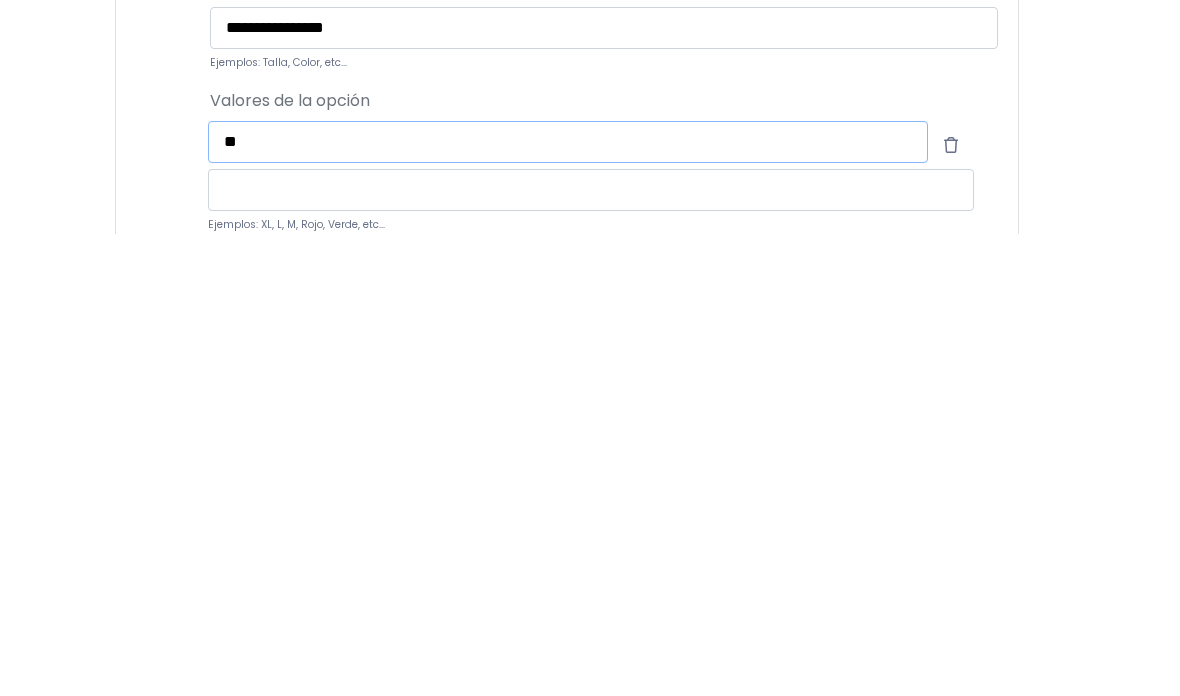 type on "*" 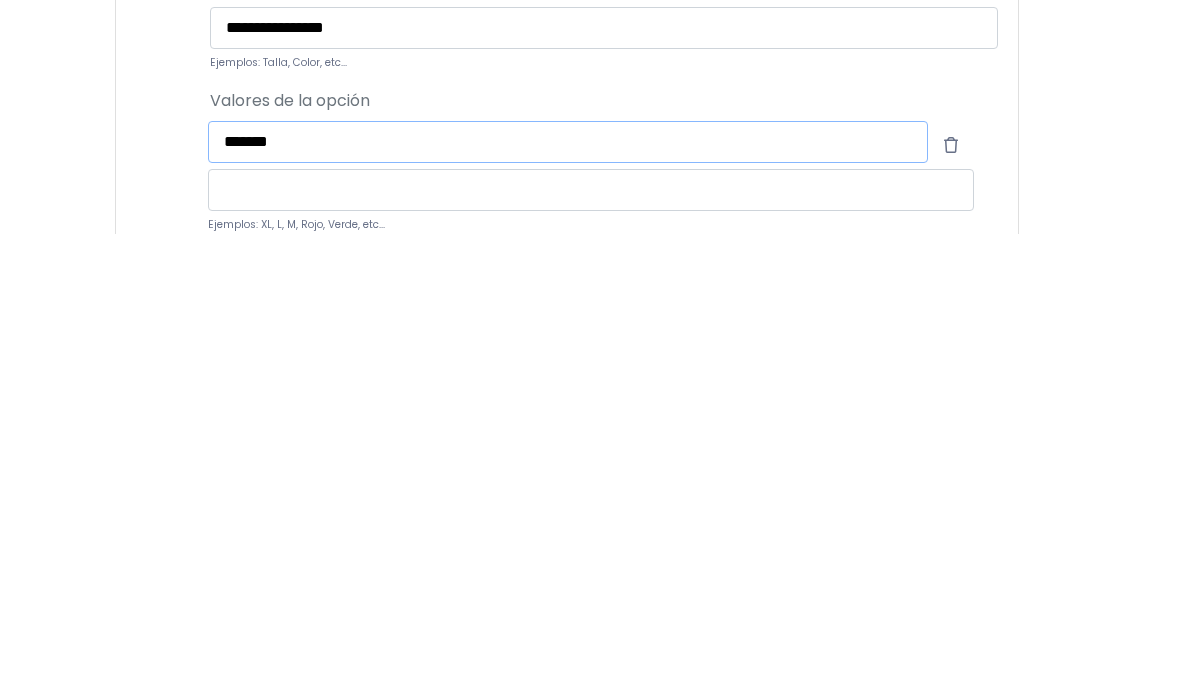 type on "******" 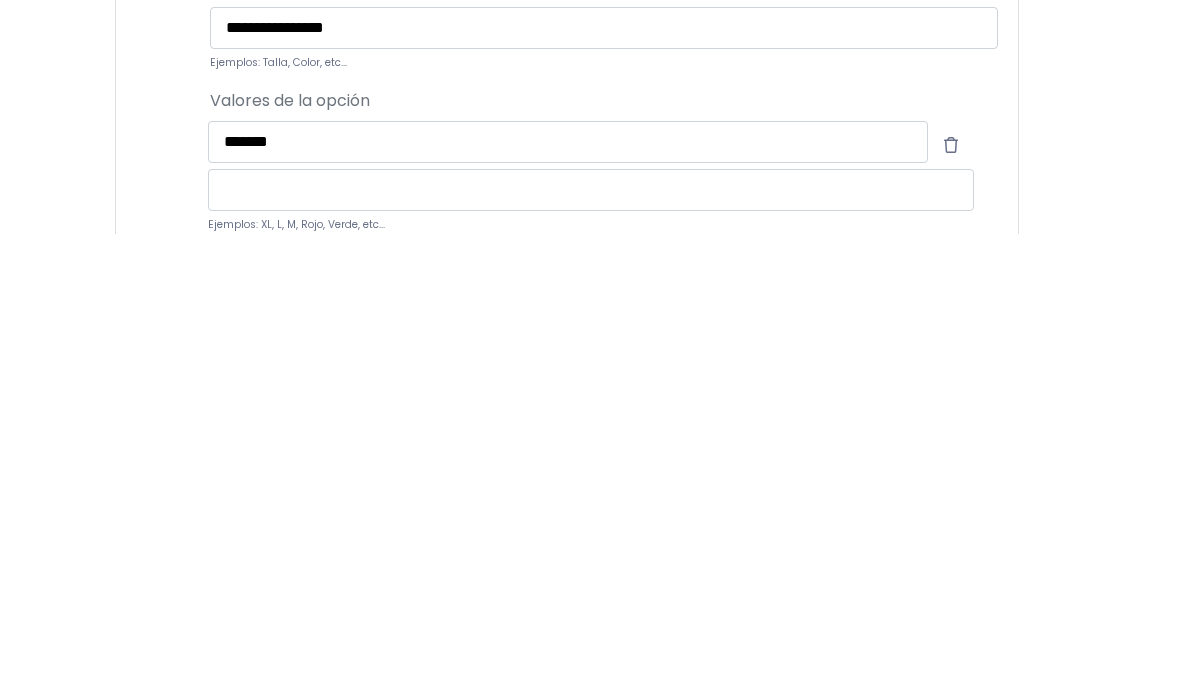 click at bounding box center [591, 653] 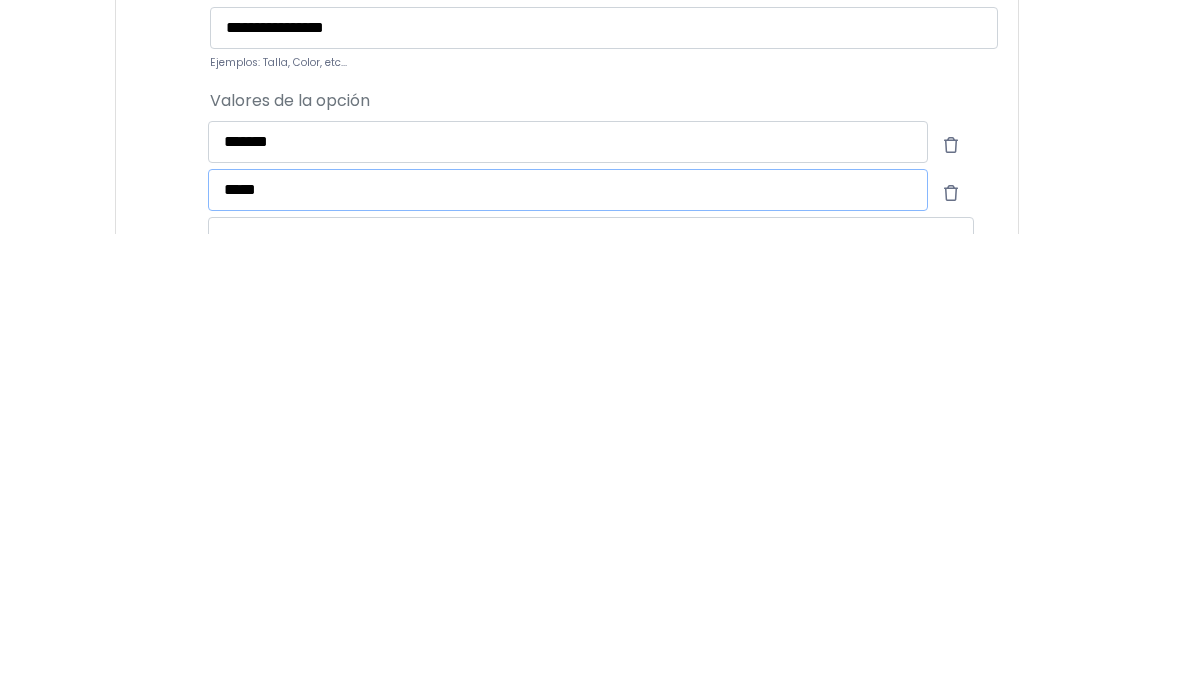 type on "****" 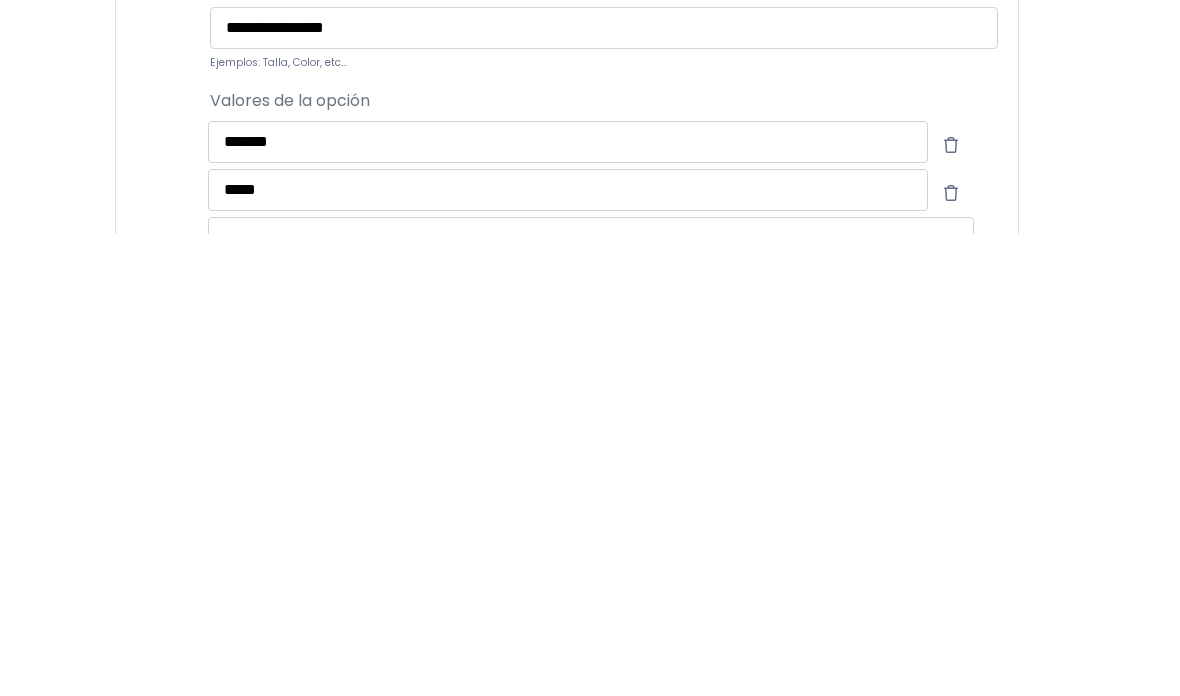 click on "**********" at bounding box center [551, 278] 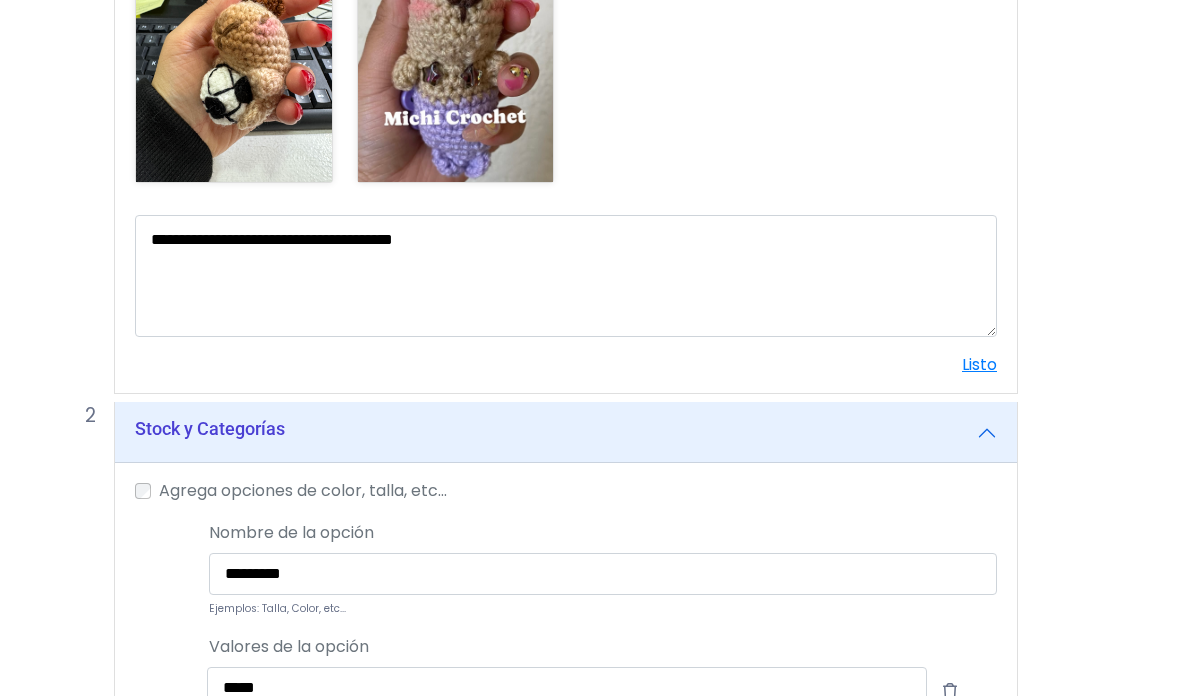 scroll, scrollTop: 1033, scrollLeft: 39, axis: both 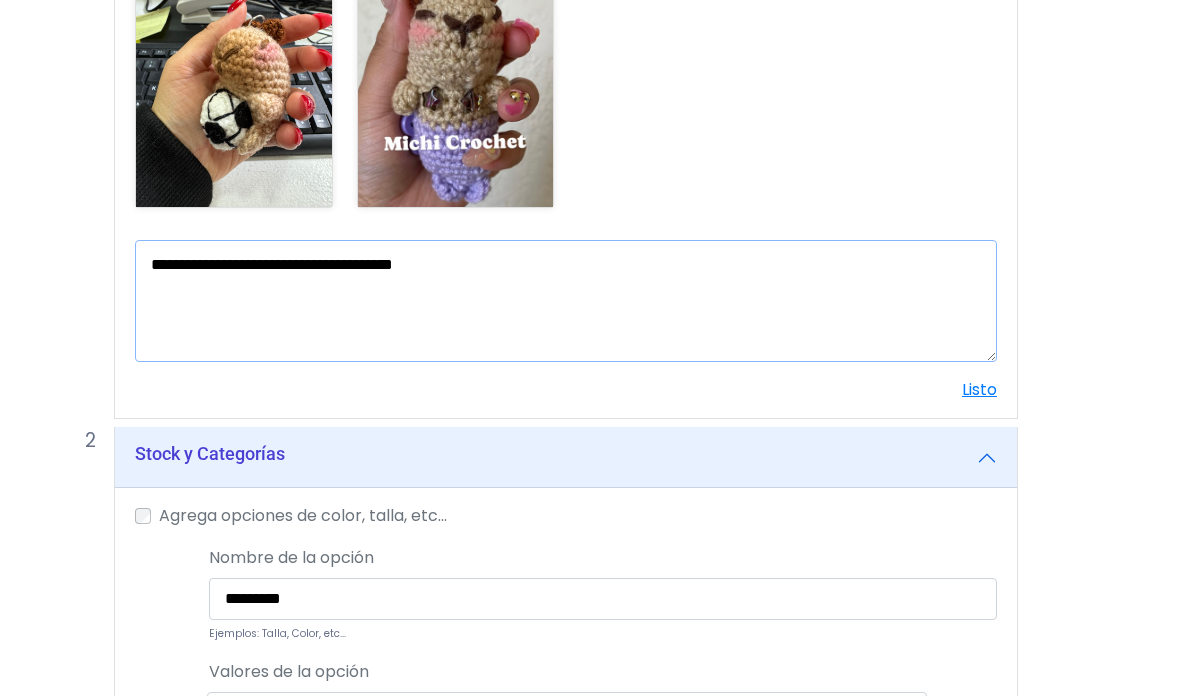 click on "**********" at bounding box center (567, 302) 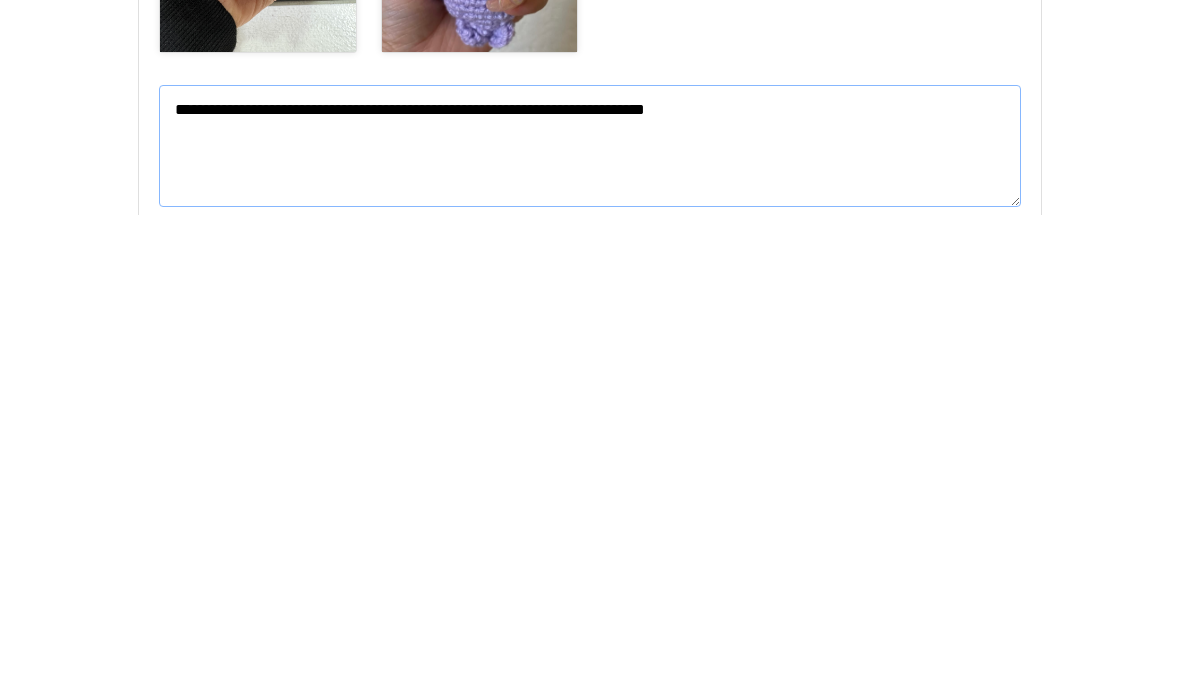 scroll, scrollTop: 712, scrollLeft: 16, axis: both 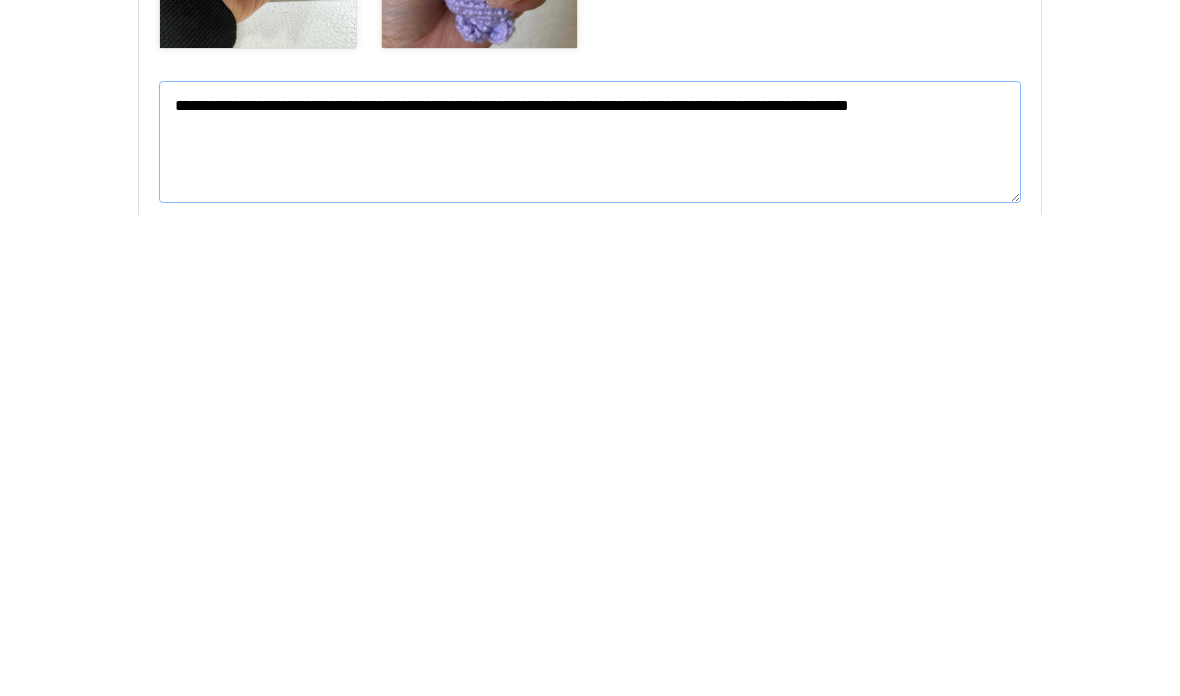 click on "**********" at bounding box center (590, 623) 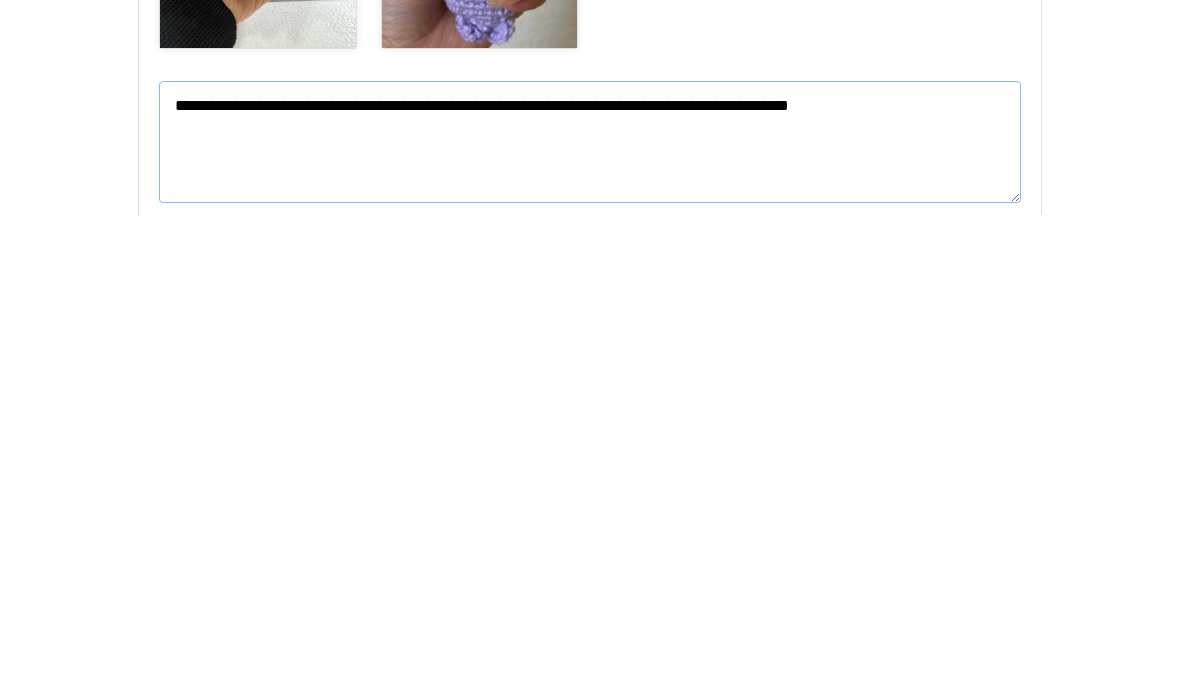 click on "**********" at bounding box center (590, 623) 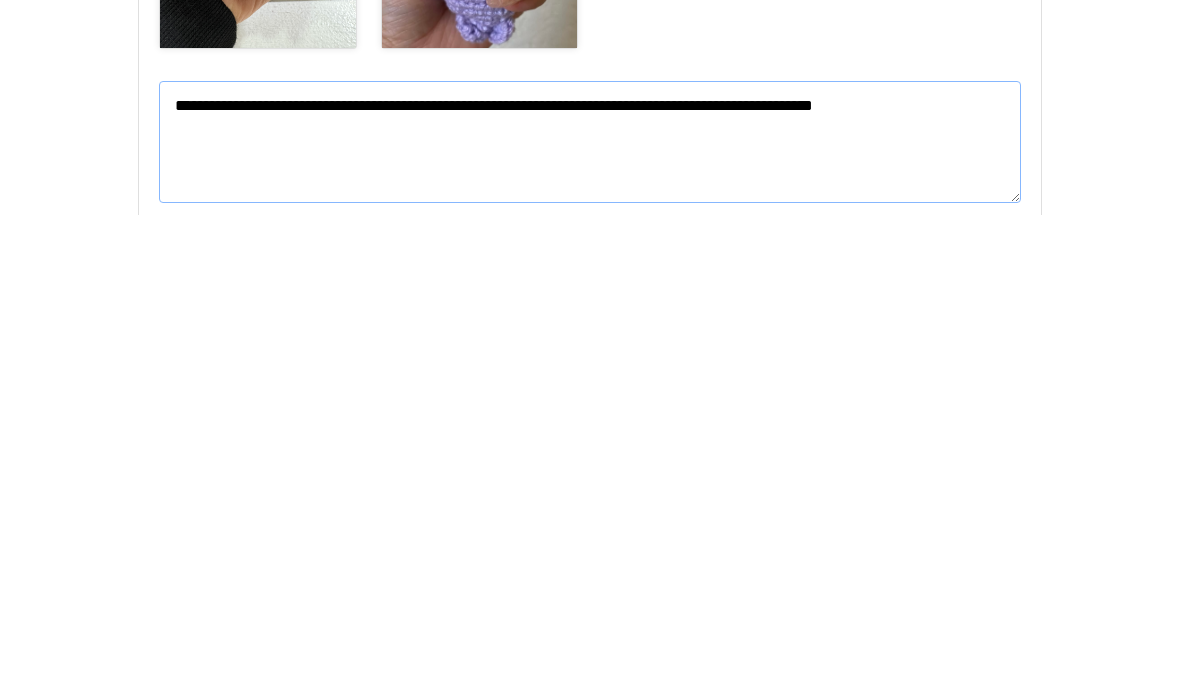 scroll, scrollTop: 1193, scrollLeft: 16, axis: both 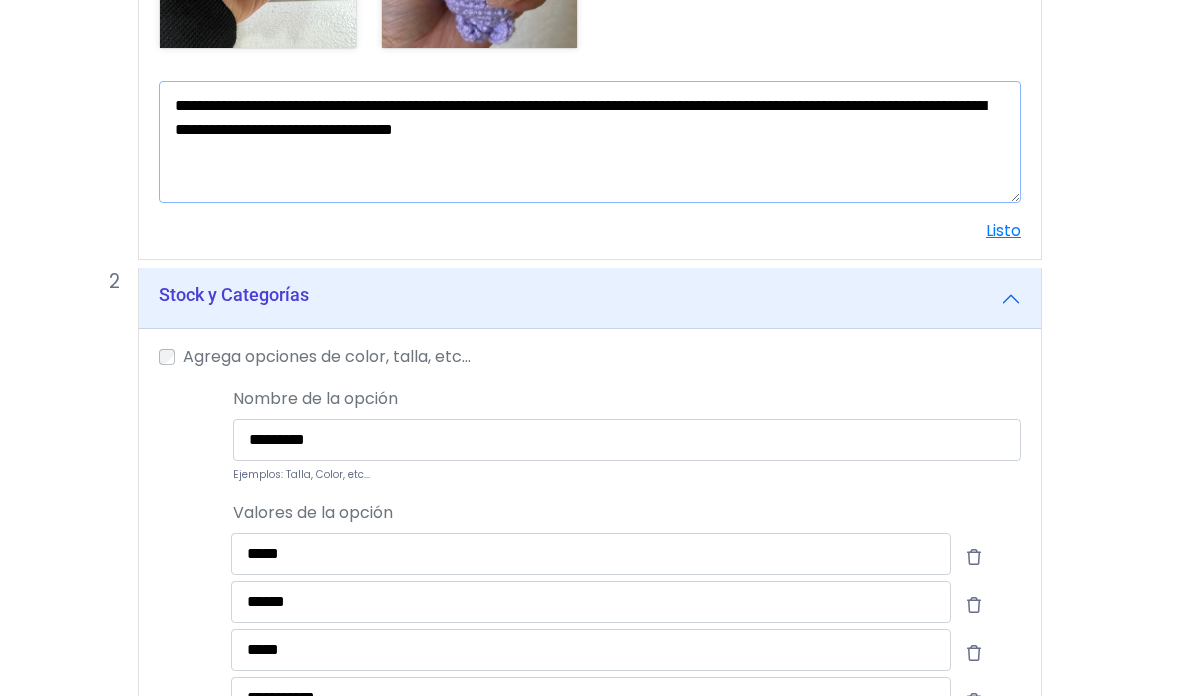 type on "**********" 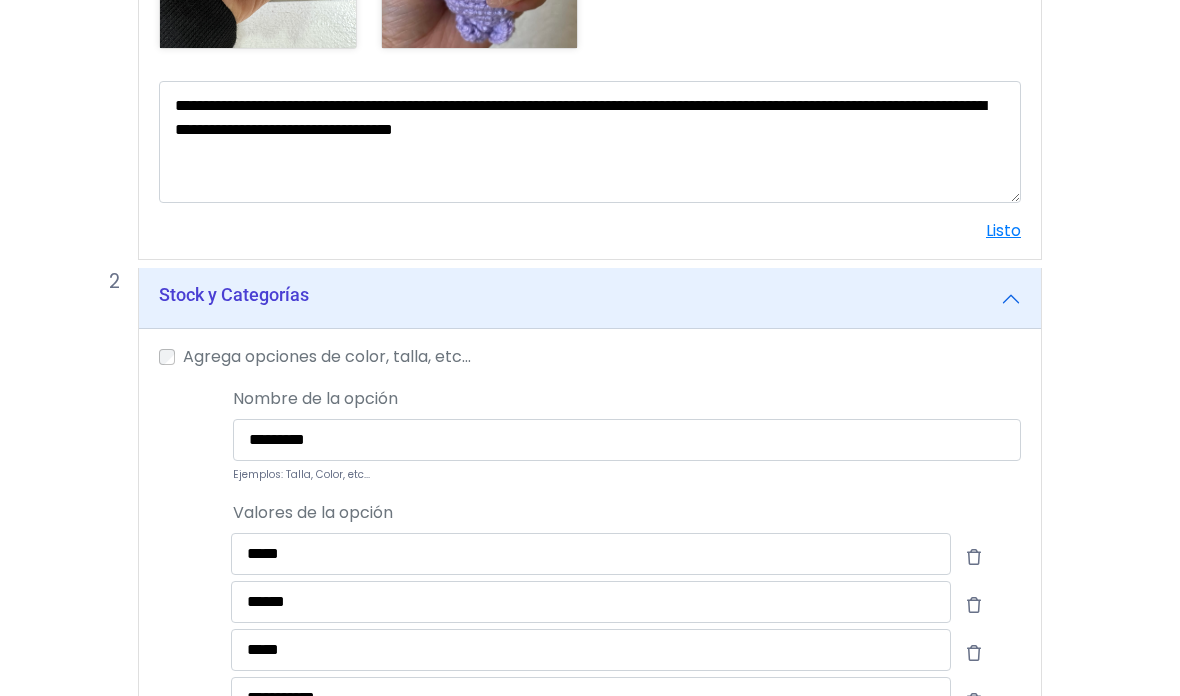 click on "Listo" at bounding box center (1003, 230) 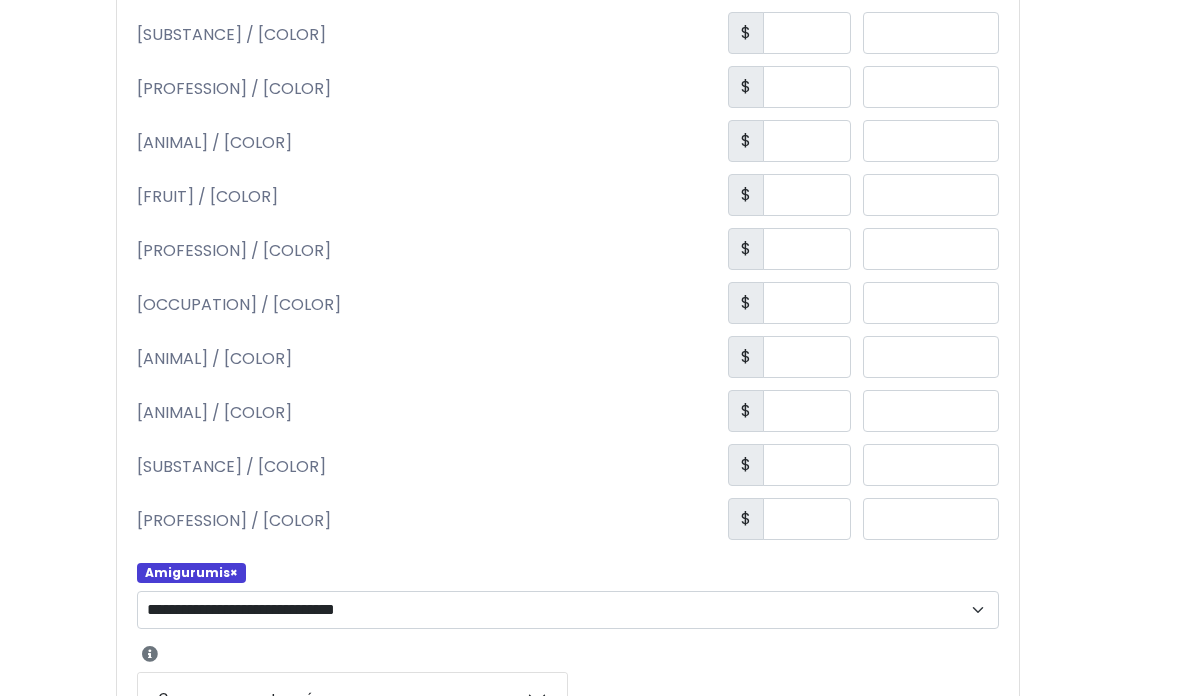 scroll, scrollTop: 1906, scrollLeft: 38, axis: both 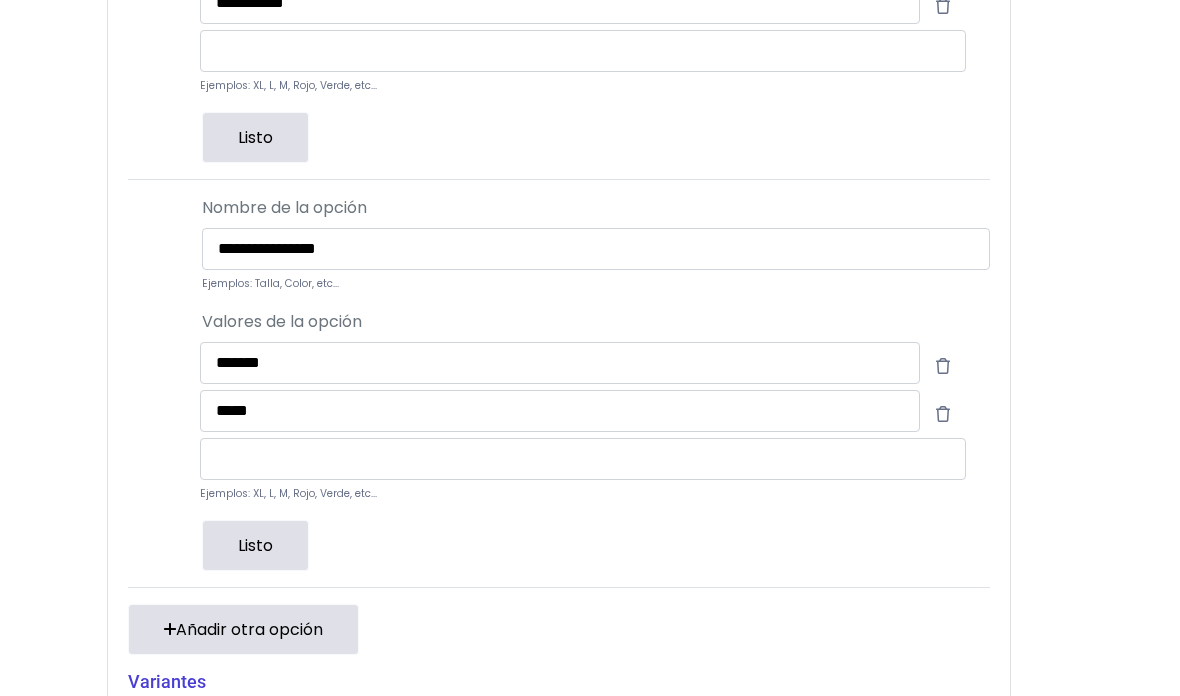 click on "Listo" at bounding box center [255, 546] 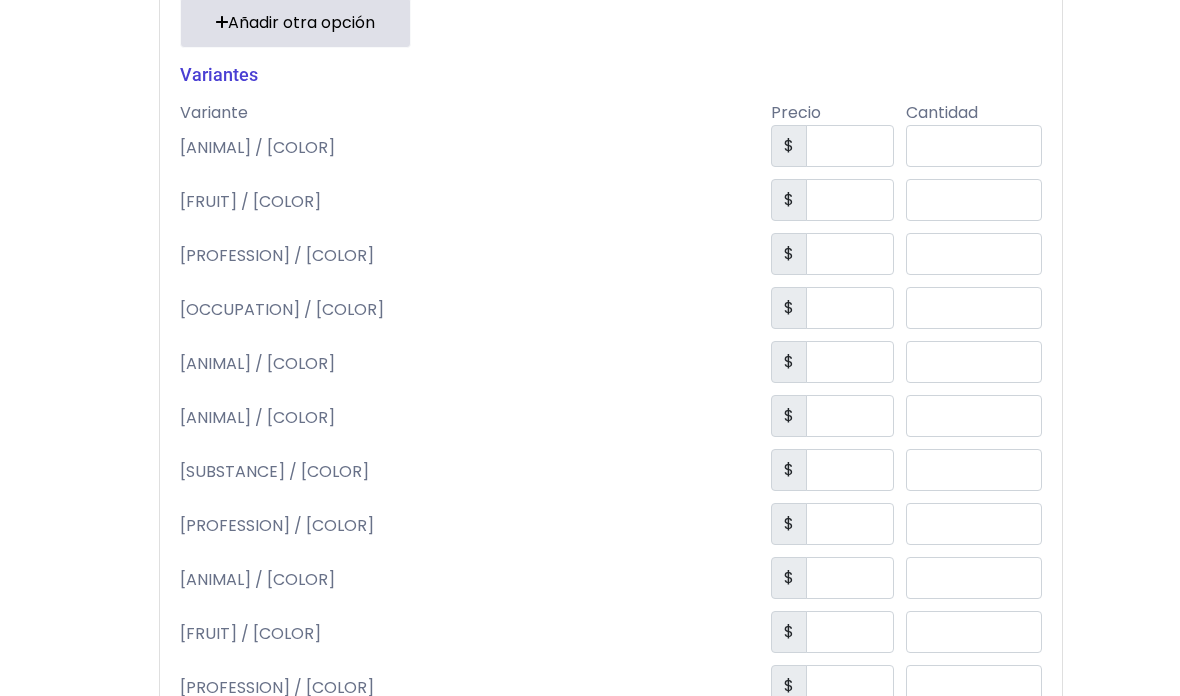 scroll, scrollTop: 1177, scrollLeft: 0, axis: vertical 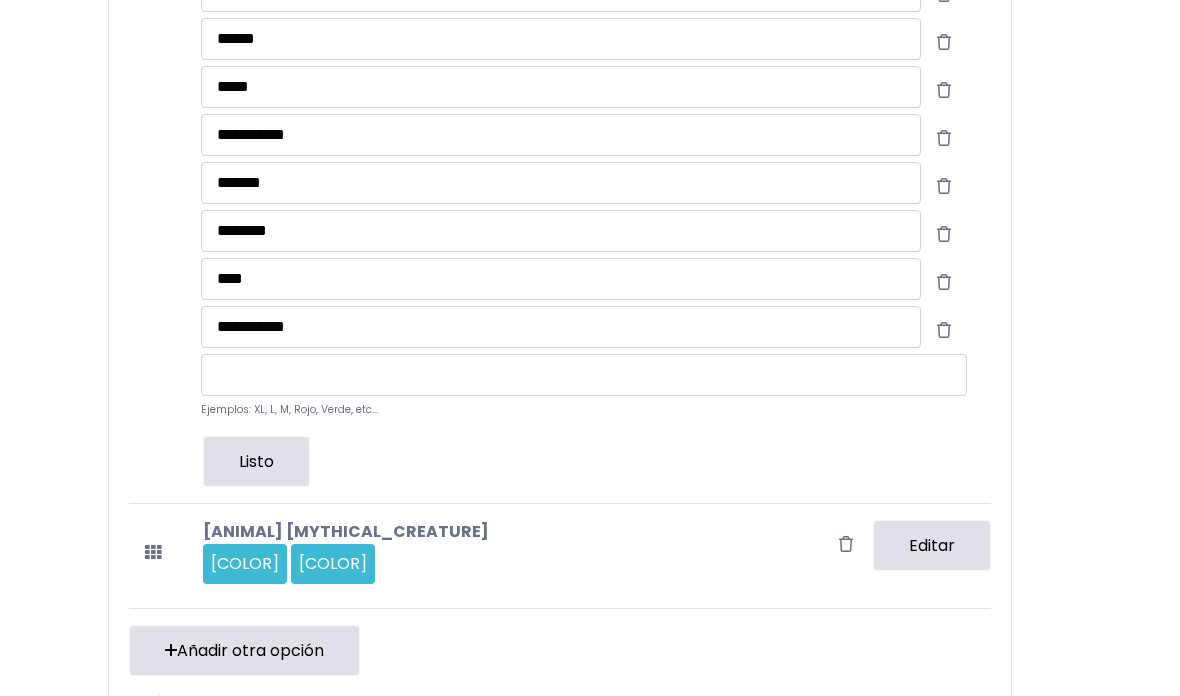 click on "Editar" at bounding box center (933, 545) 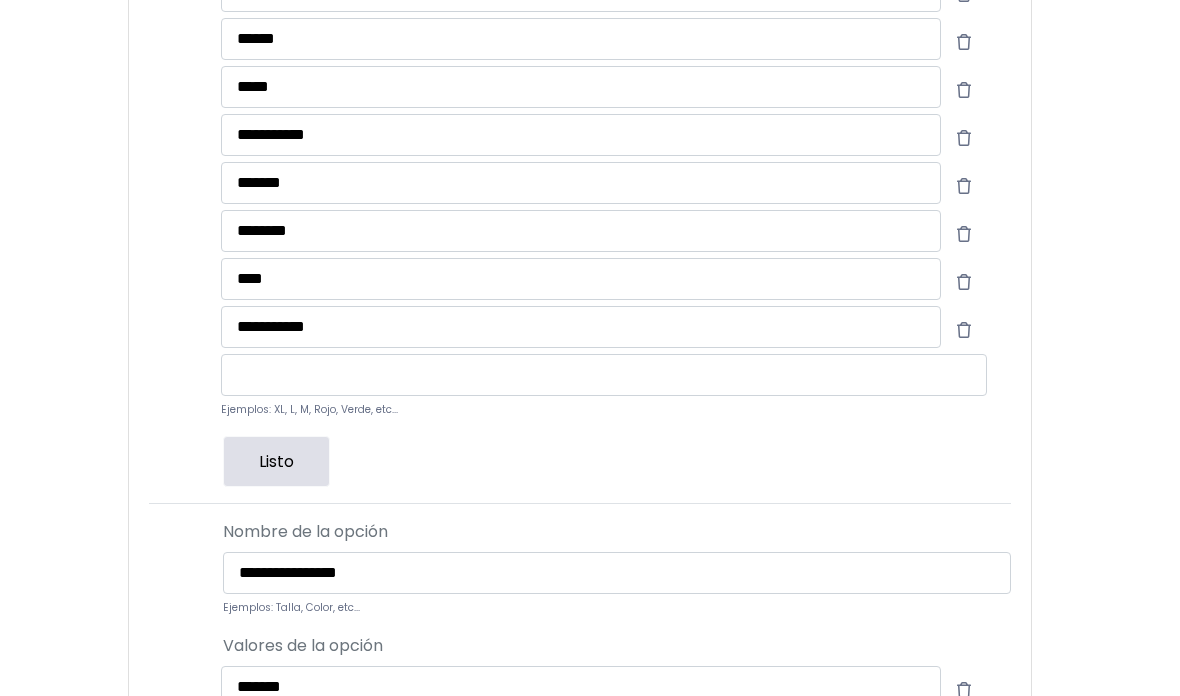 scroll, scrollTop: 647, scrollLeft: 0, axis: vertical 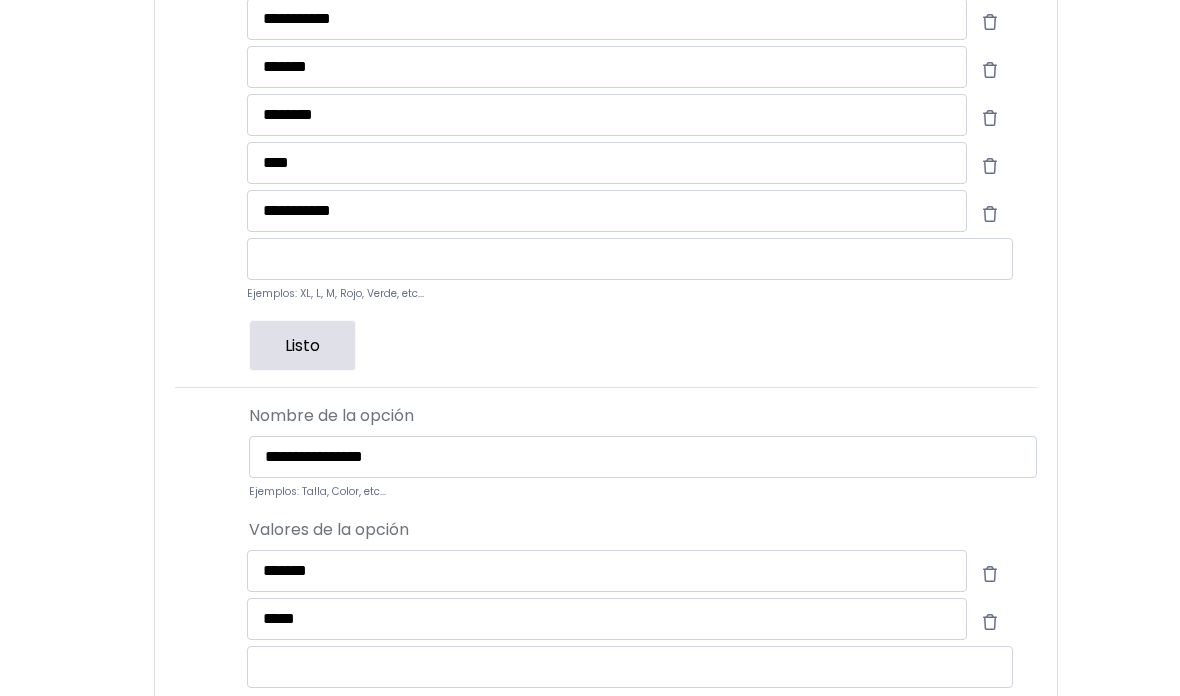 click at bounding box center (990, 574) 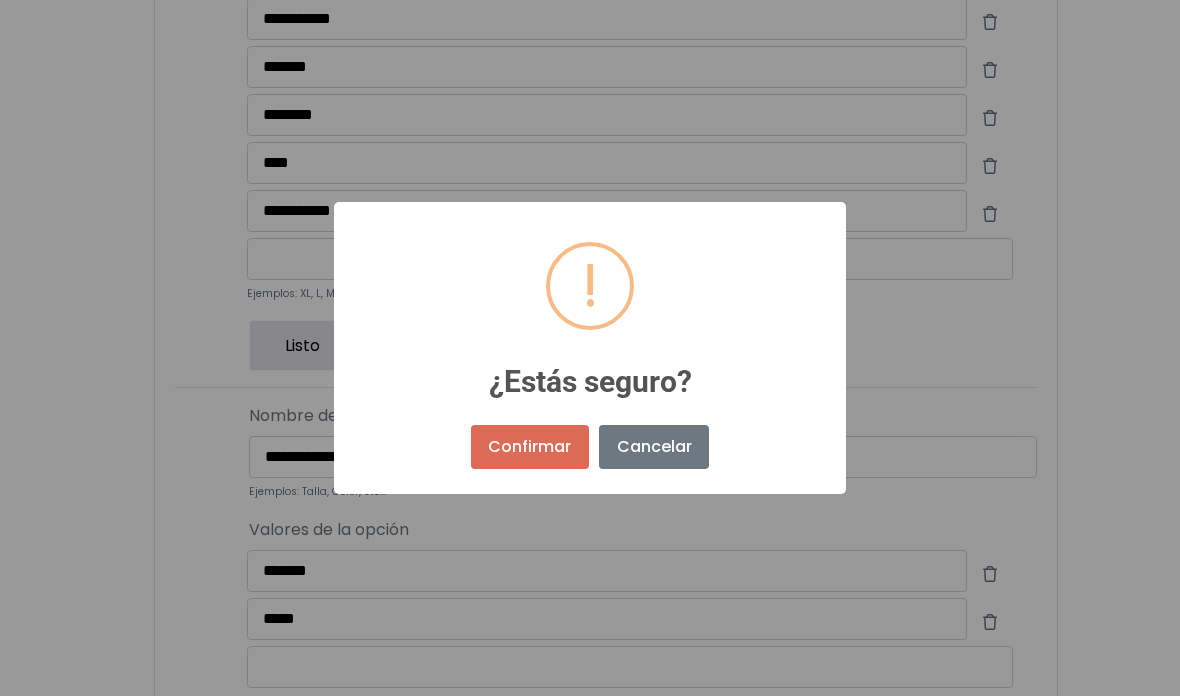 click on "Confirmar" at bounding box center [530, 447] 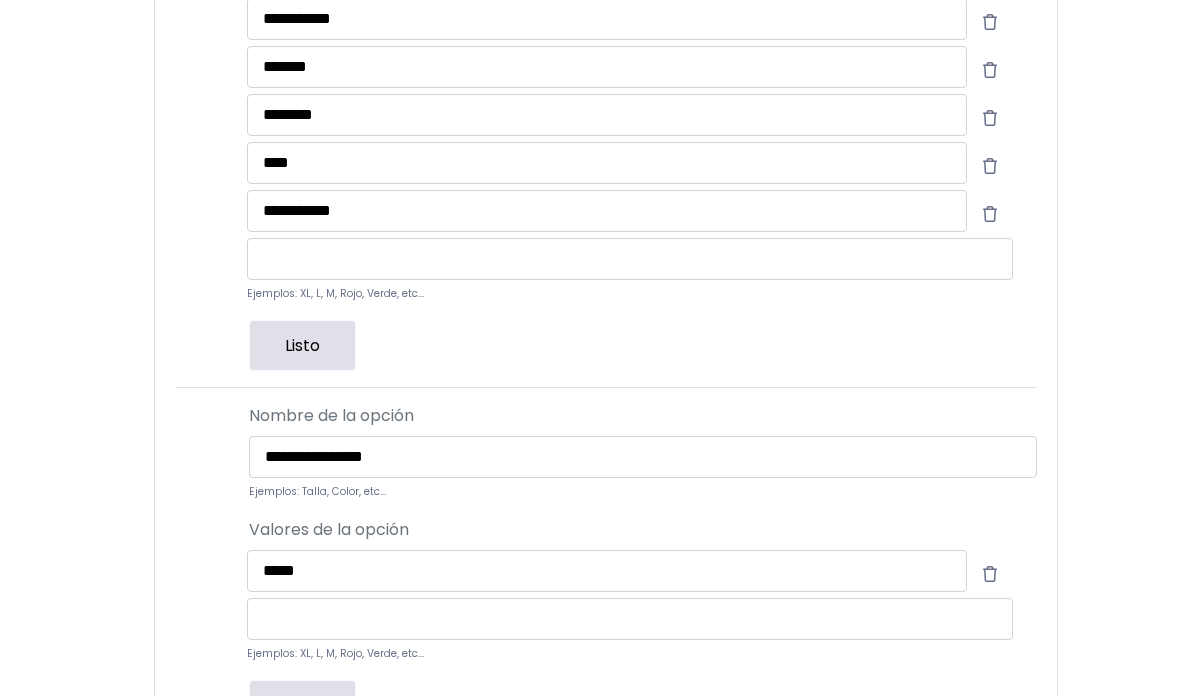 click at bounding box center (990, 574) 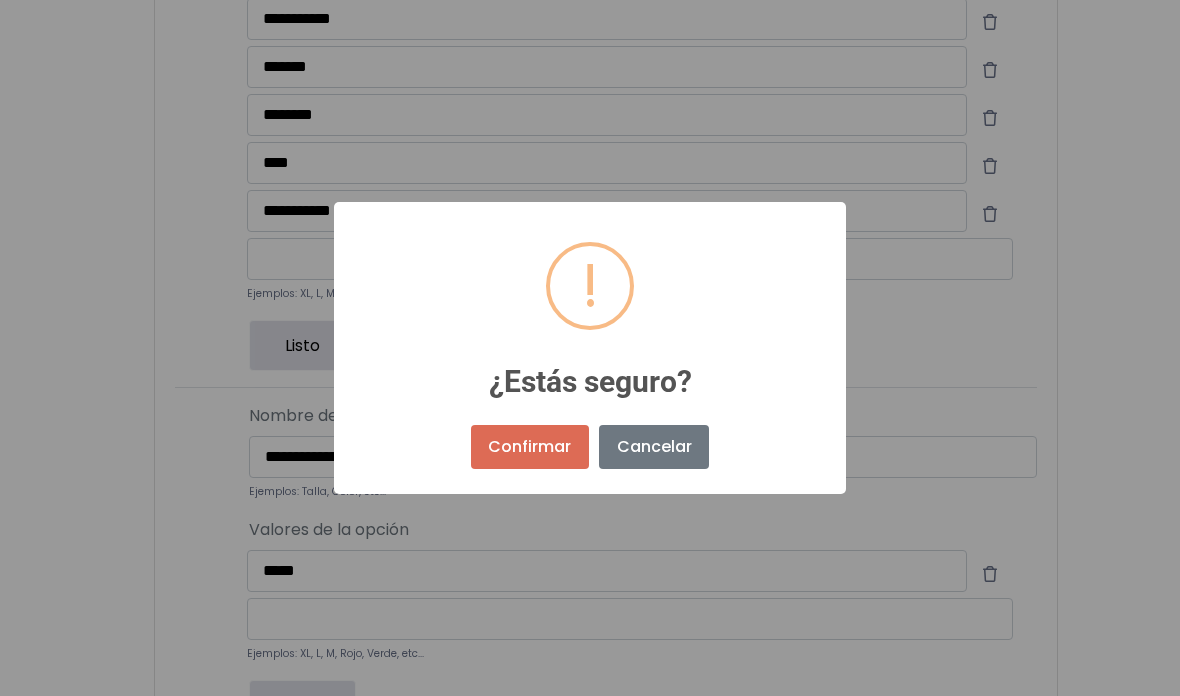 click on "Confirmar" at bounding box center (530, 447) 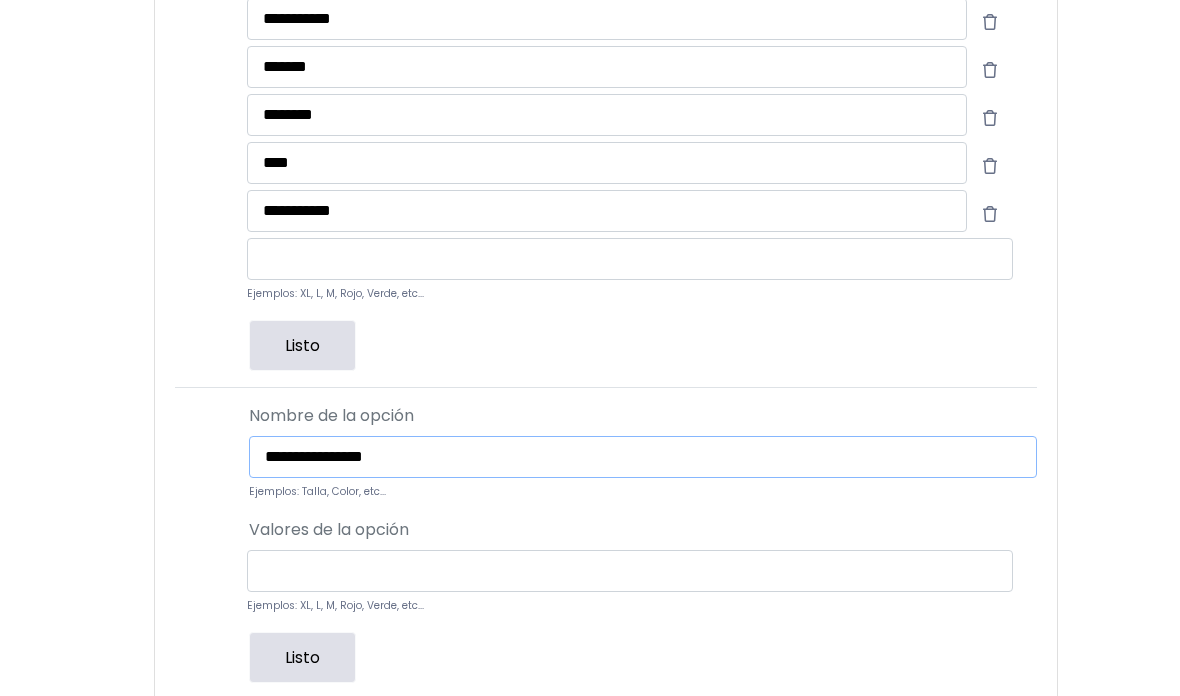 click on "**********" at bounding box center (643, 457) 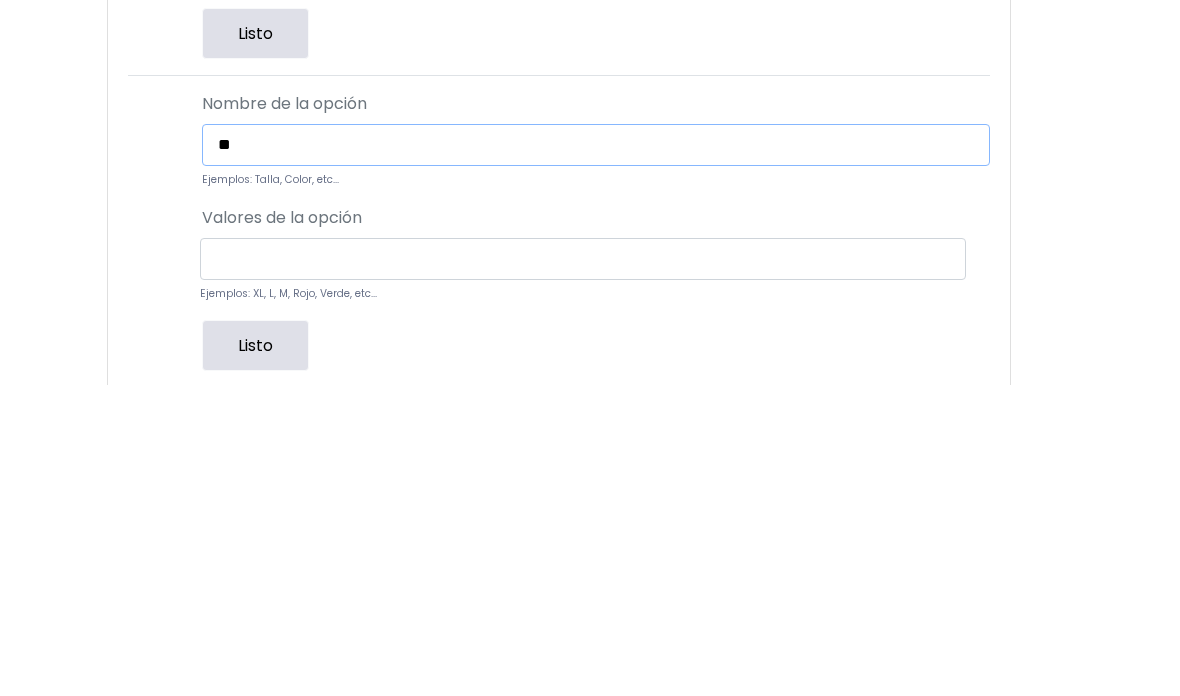 type on "*" 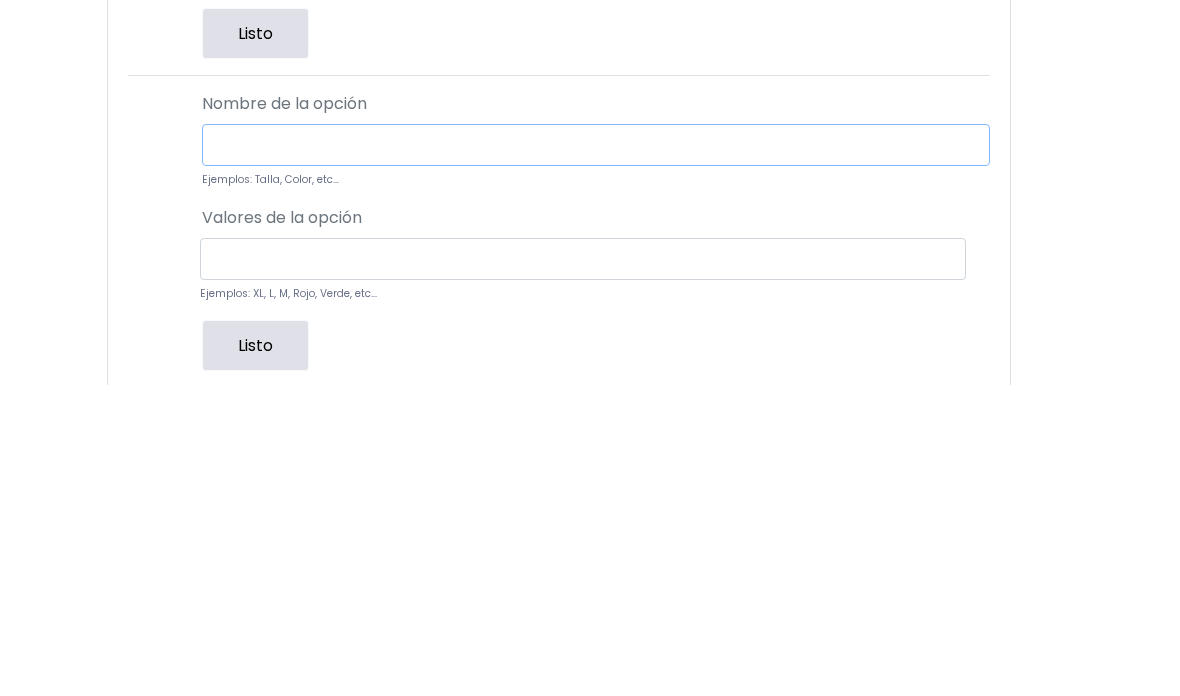 type 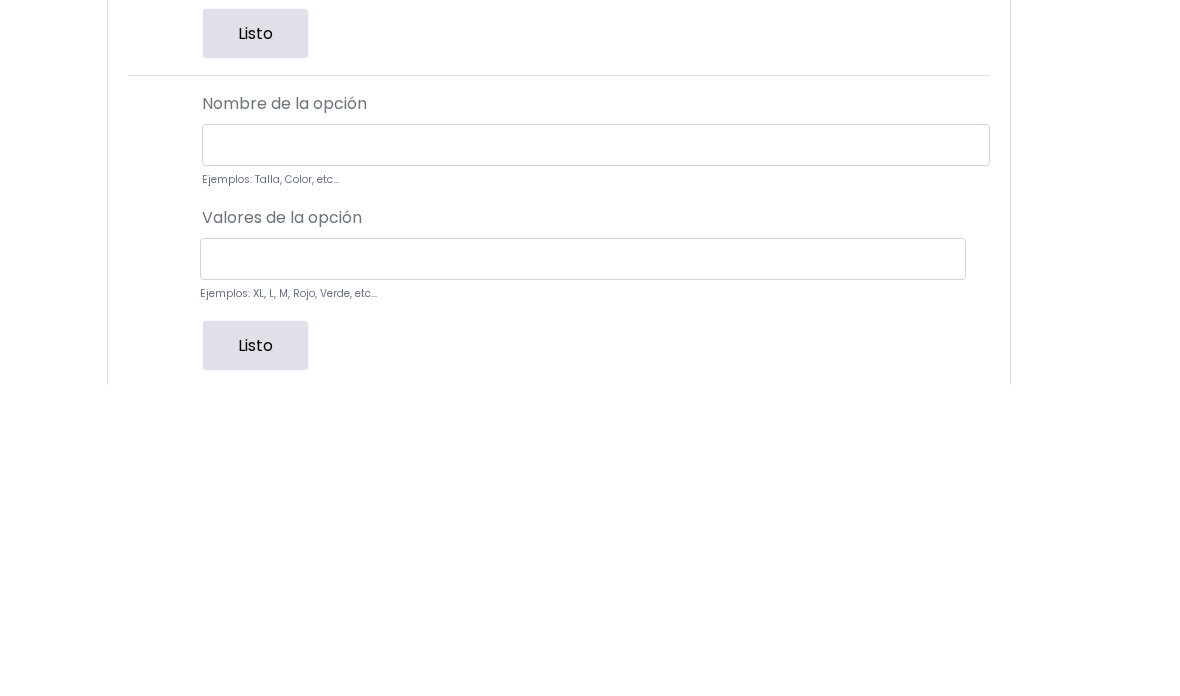 click on "**********" at bounding box center (543, 380) 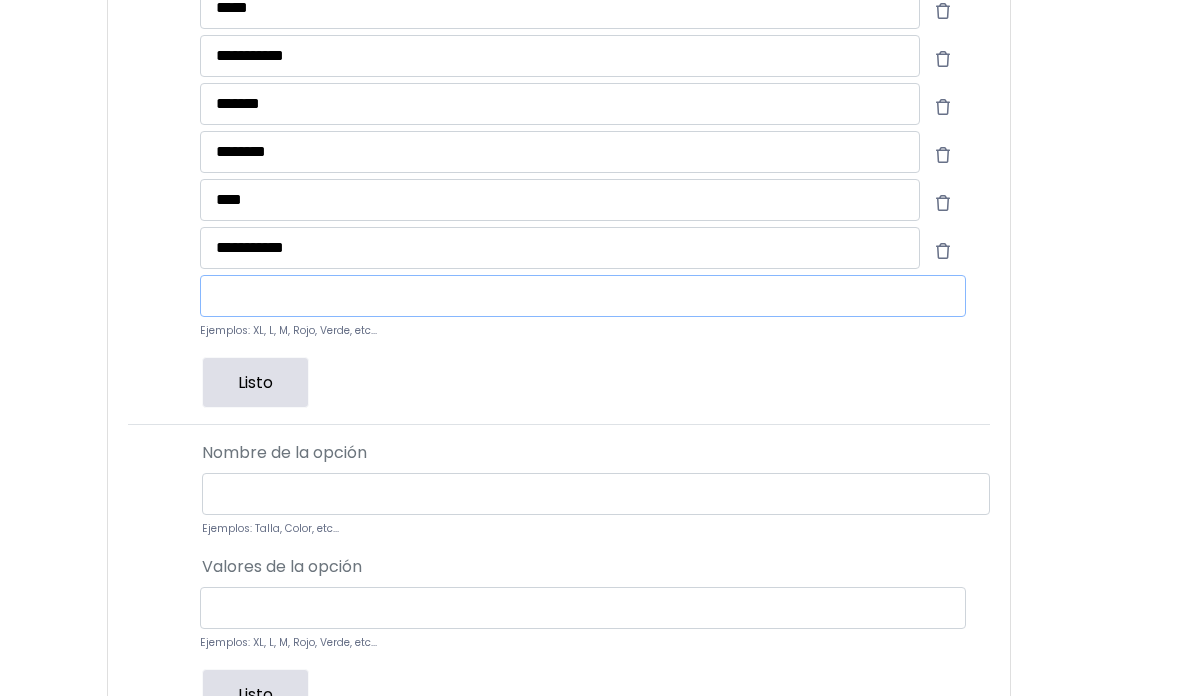 click at bounding box center (583, 297) 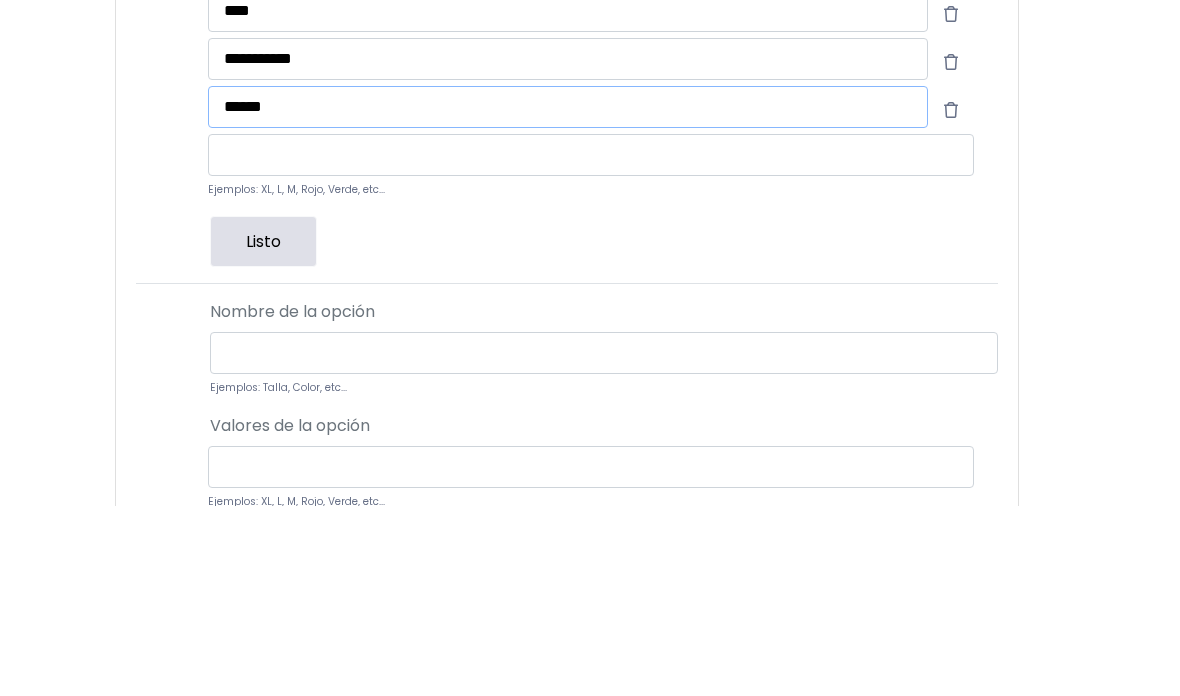 type on "******" 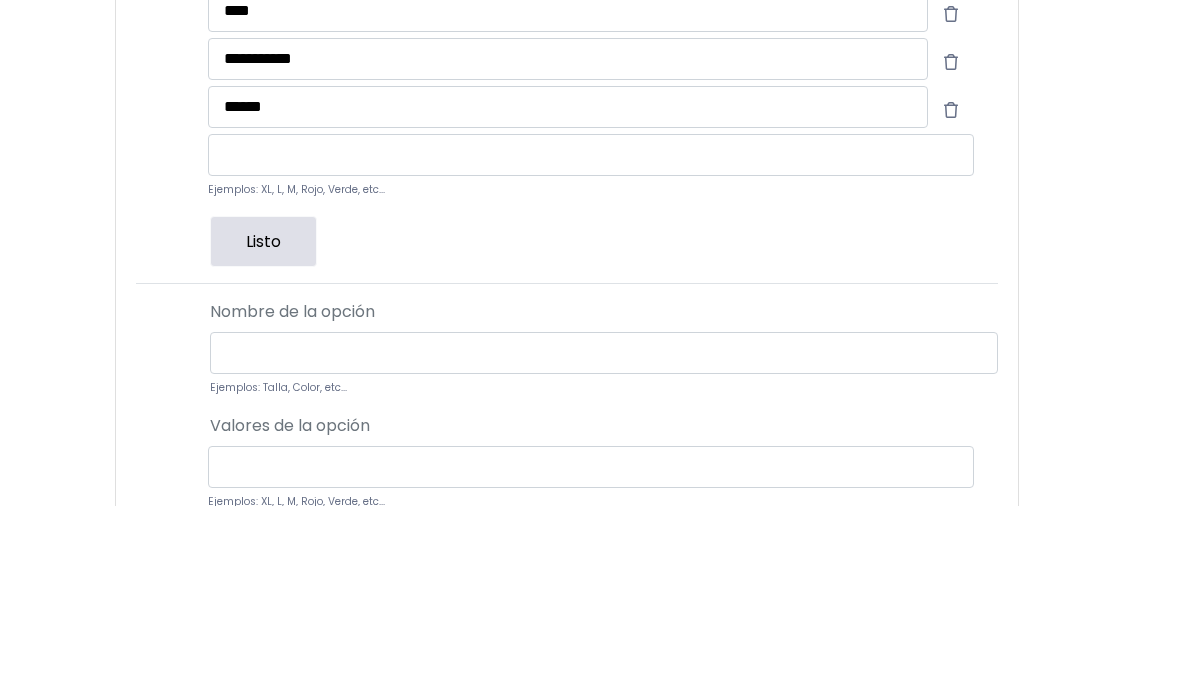 click on "**********" at bounding box center [551, 442] 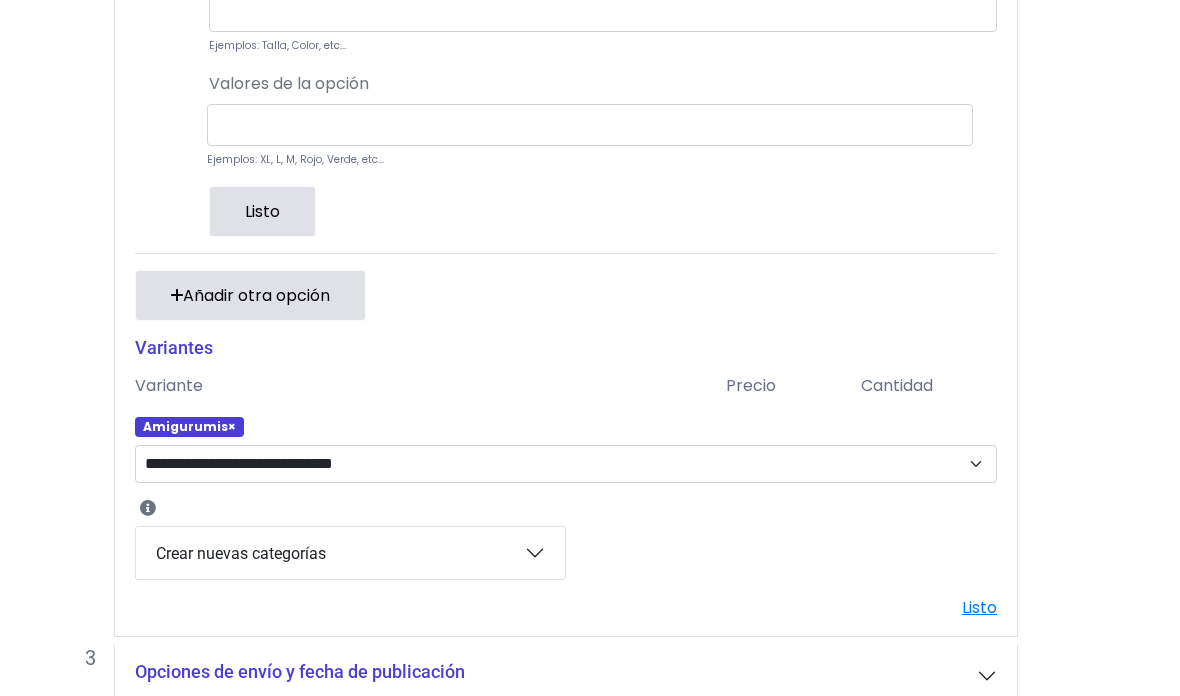 scroll, scrollTop: 1134, scrollLeft: 39, axis: both 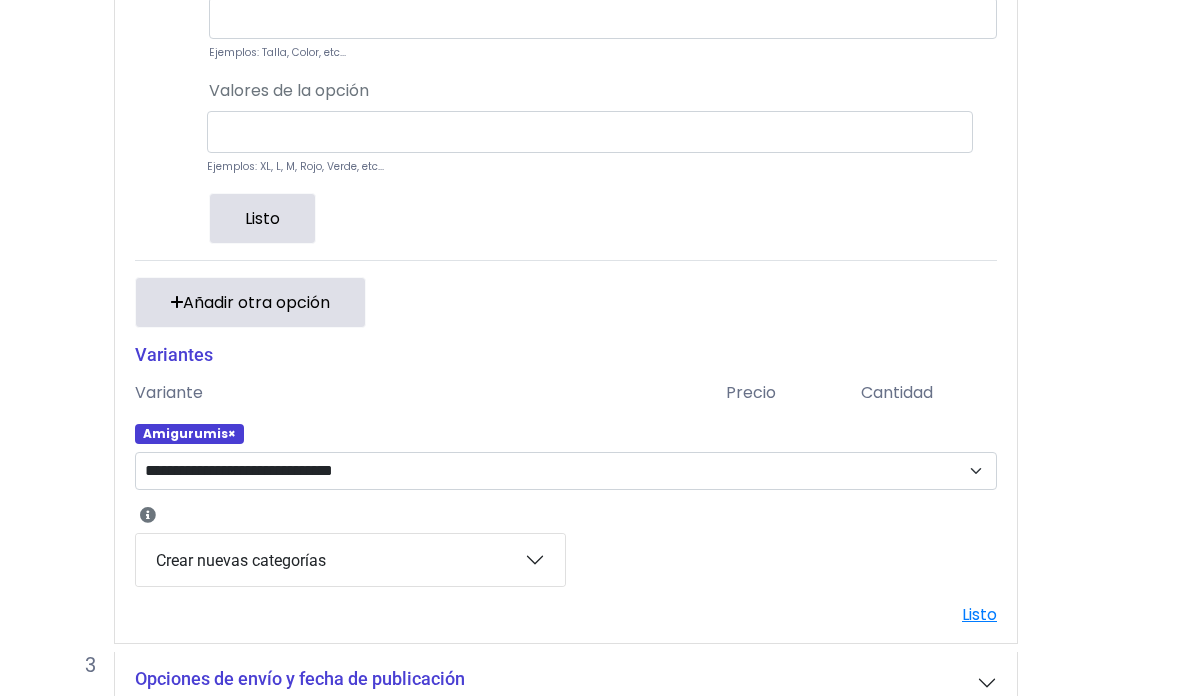 click on "Listo" at bounding box center [263, 218] 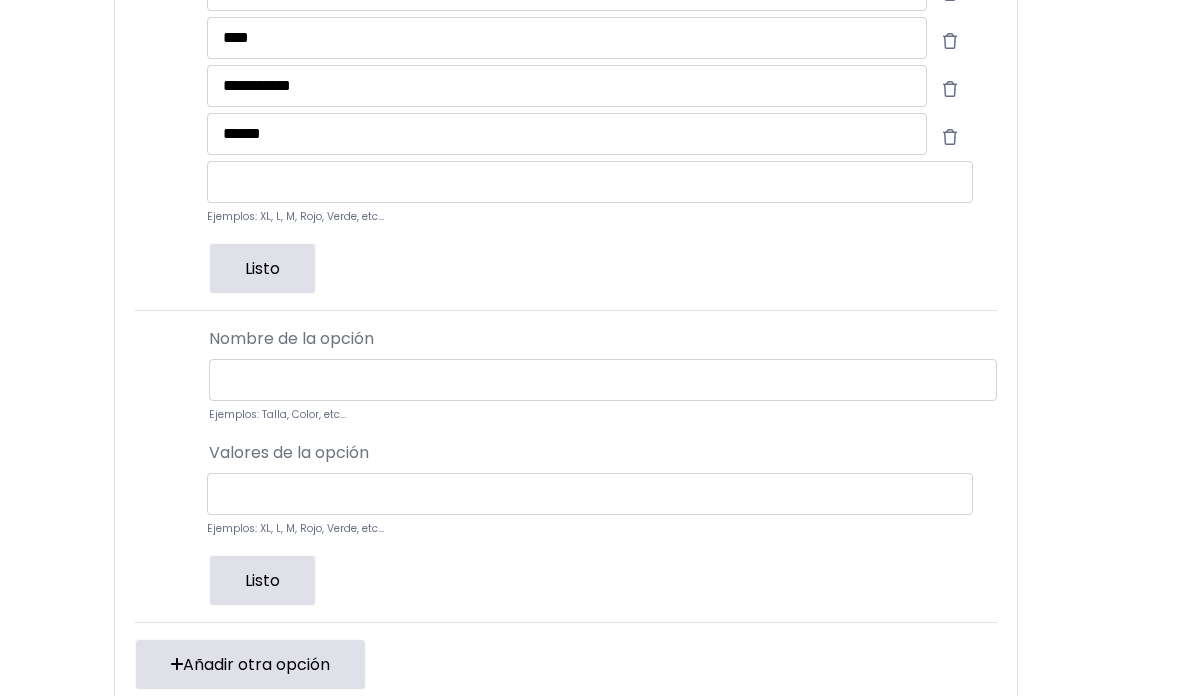 click on "Listo" at bounding box center (263, 268) 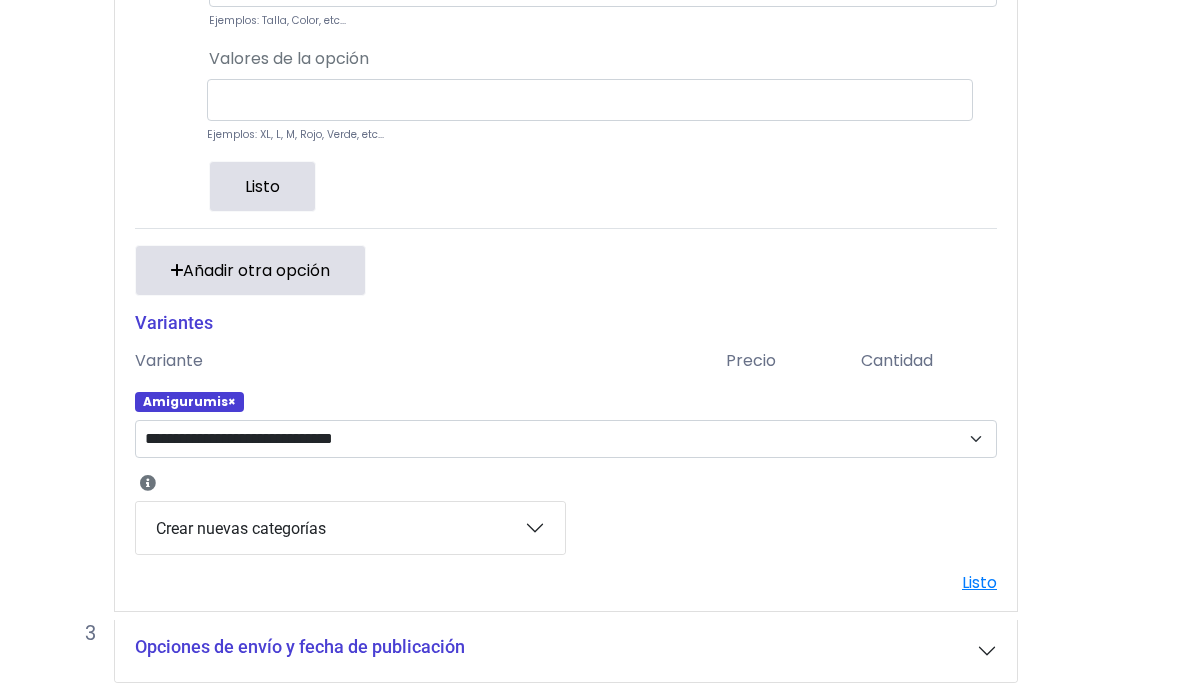 scroll, scrollTop: 566, scrollLeft: 40, axis: both 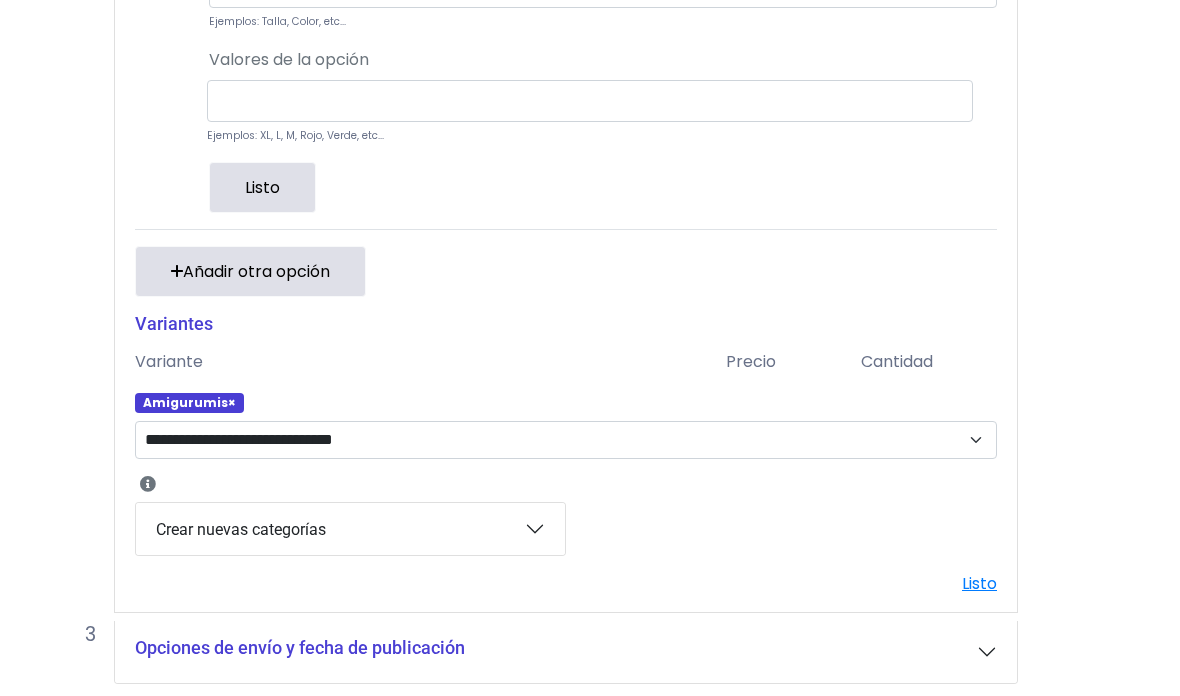 click on "Opciones de envío y fecha de publicación" at bounding box center (566, 652) 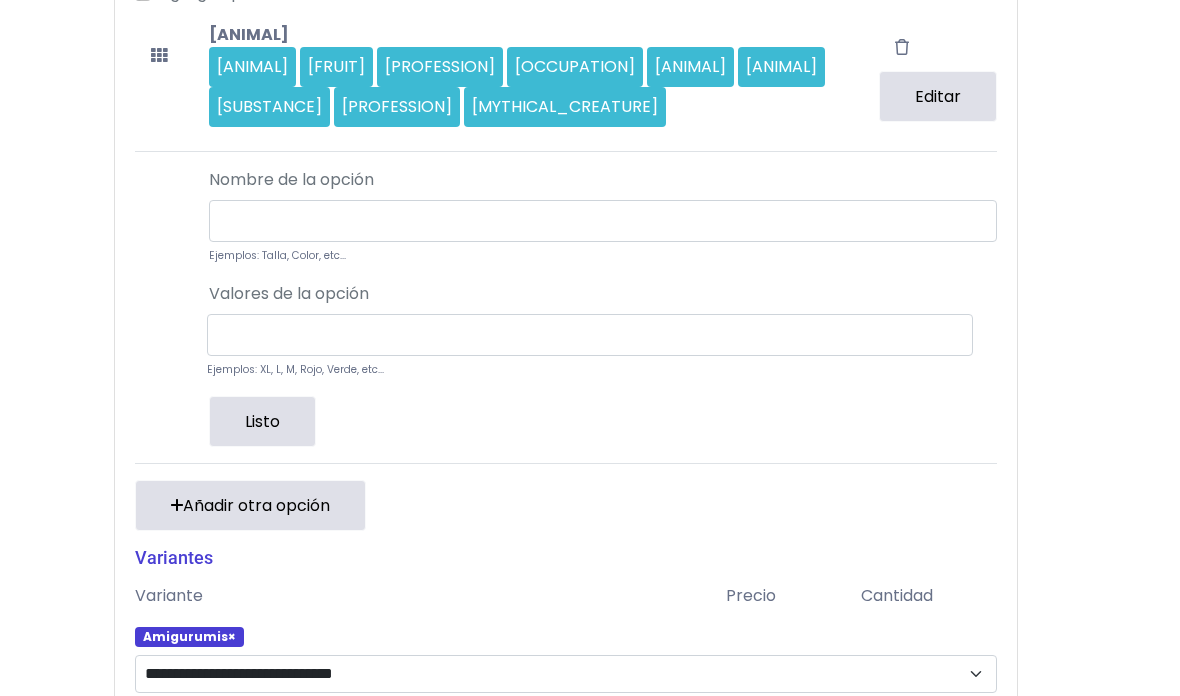 scroll, scrollTop: 371, scrollLeft: 40, axis: both 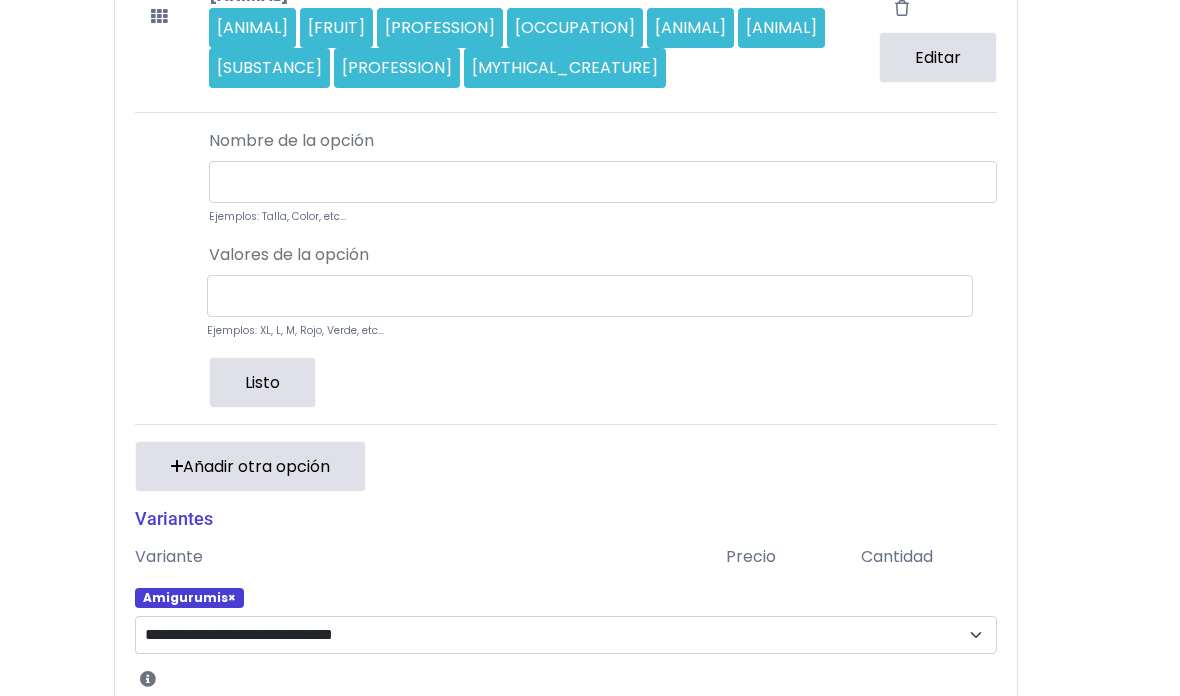 click on "Editar" at bounding box center (938, 57) 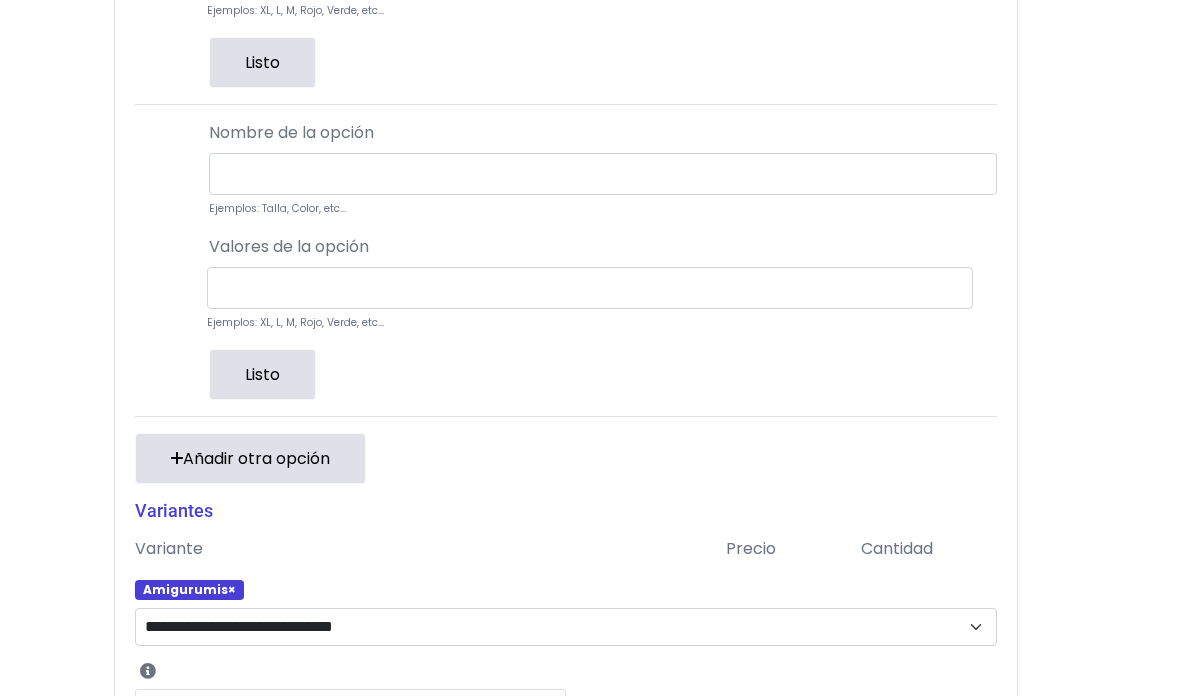 scroll, scrollTop: 1089, scrollLeft: 40, axis: both 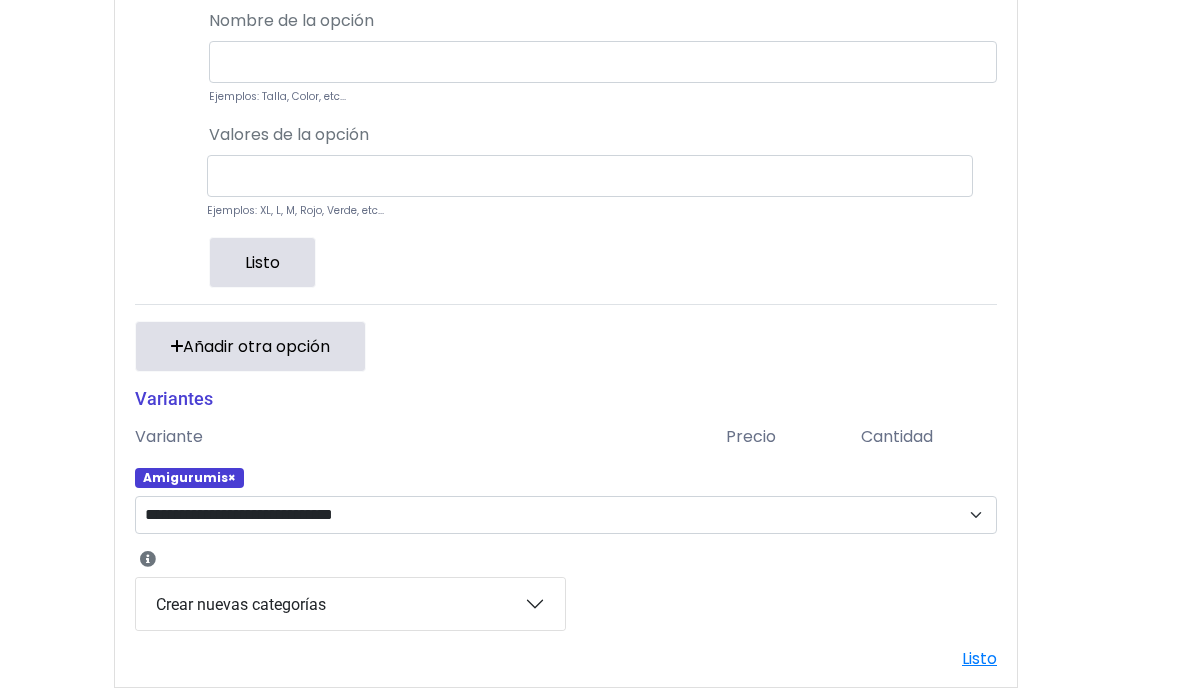 click on "**********" at bounding box center (566, 516) 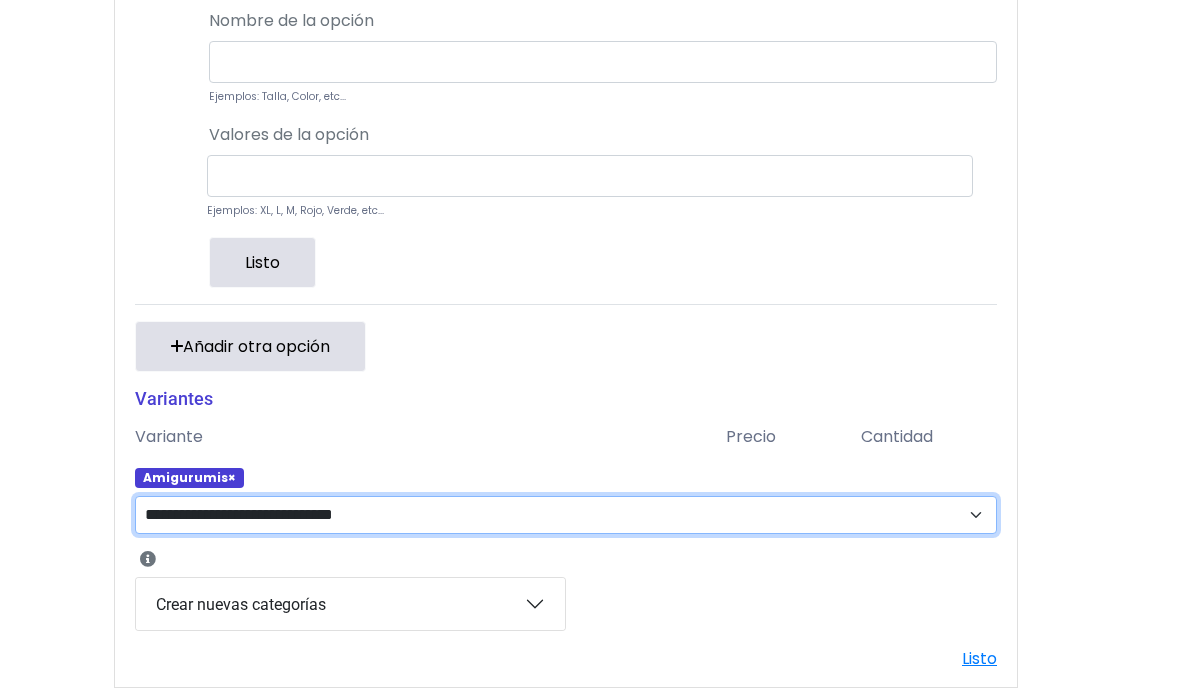 scroll, scrollTop: 1090, scrollLeft: 40, axis: both 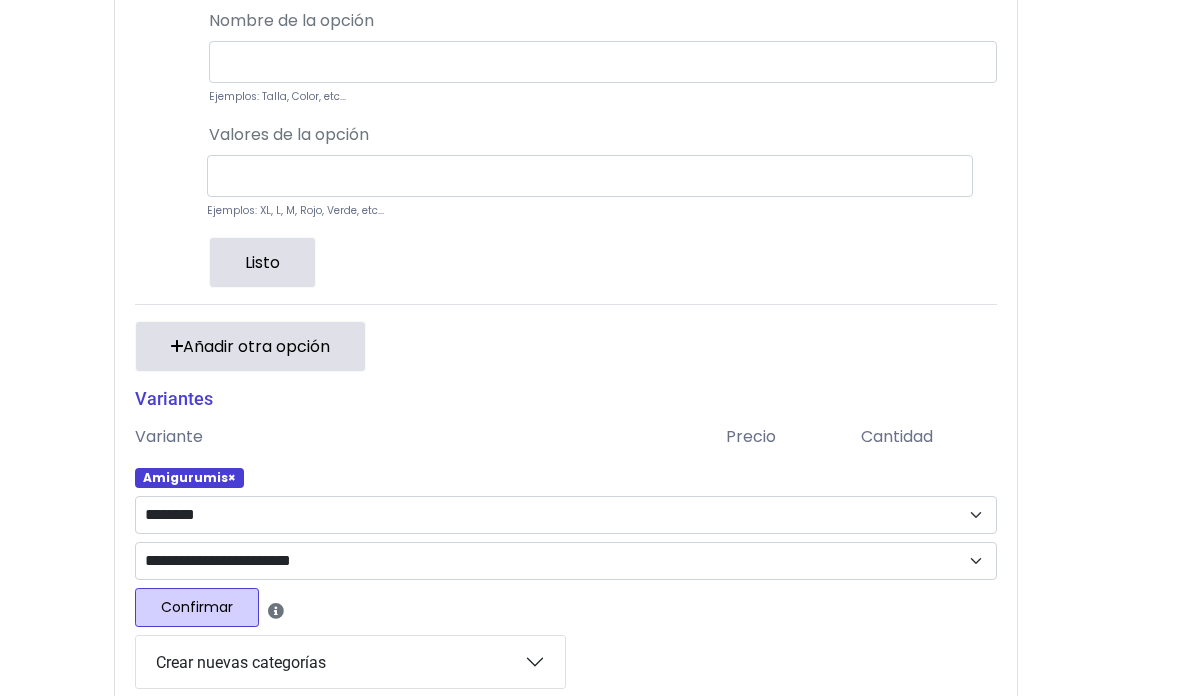 click on "**********" at bounding box center [566, 561] 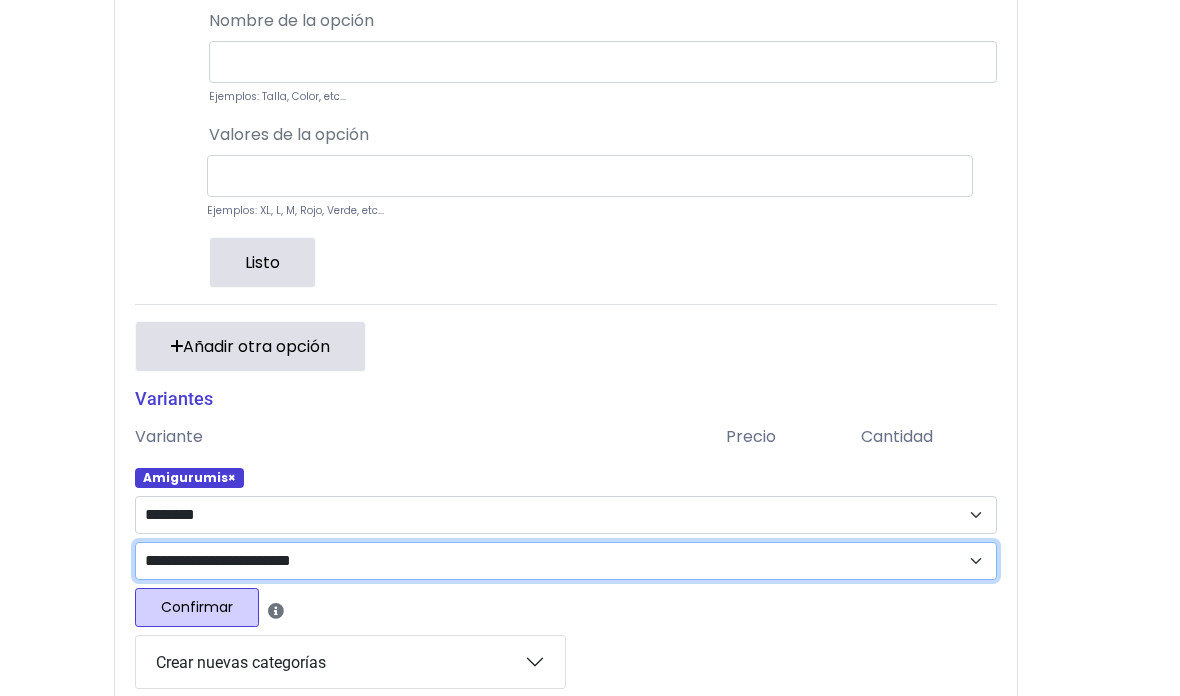 select on "***" 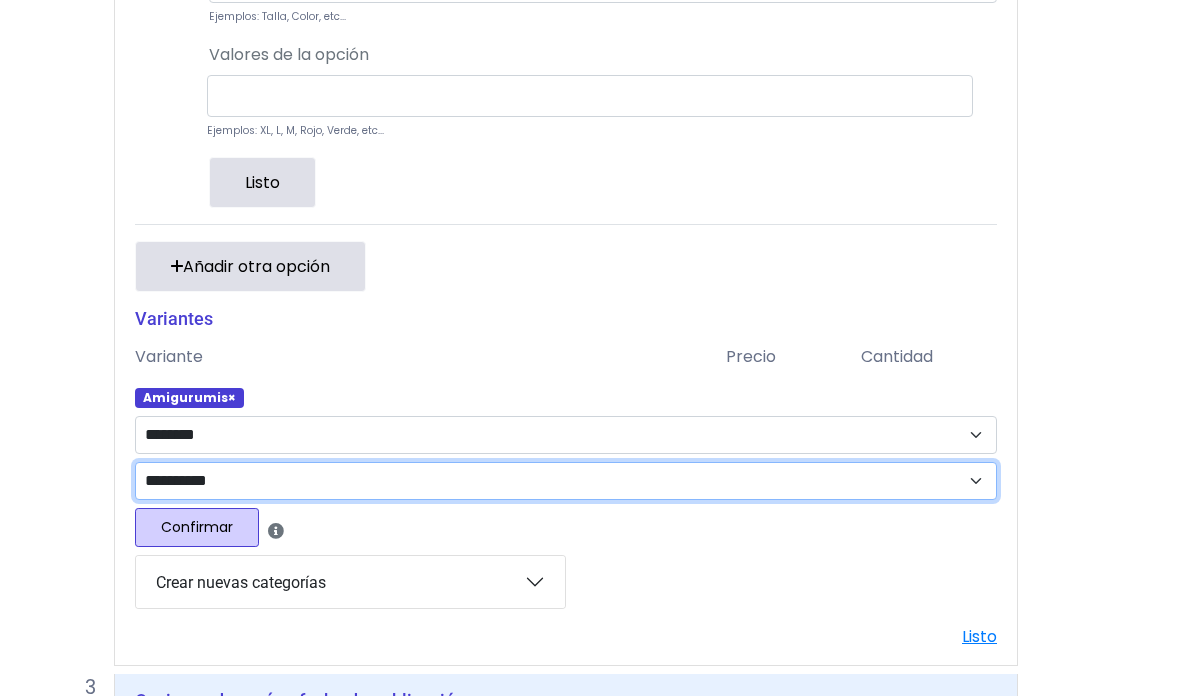 scroll, scrollTop: 1175, scrollLeft: 40, axis: both 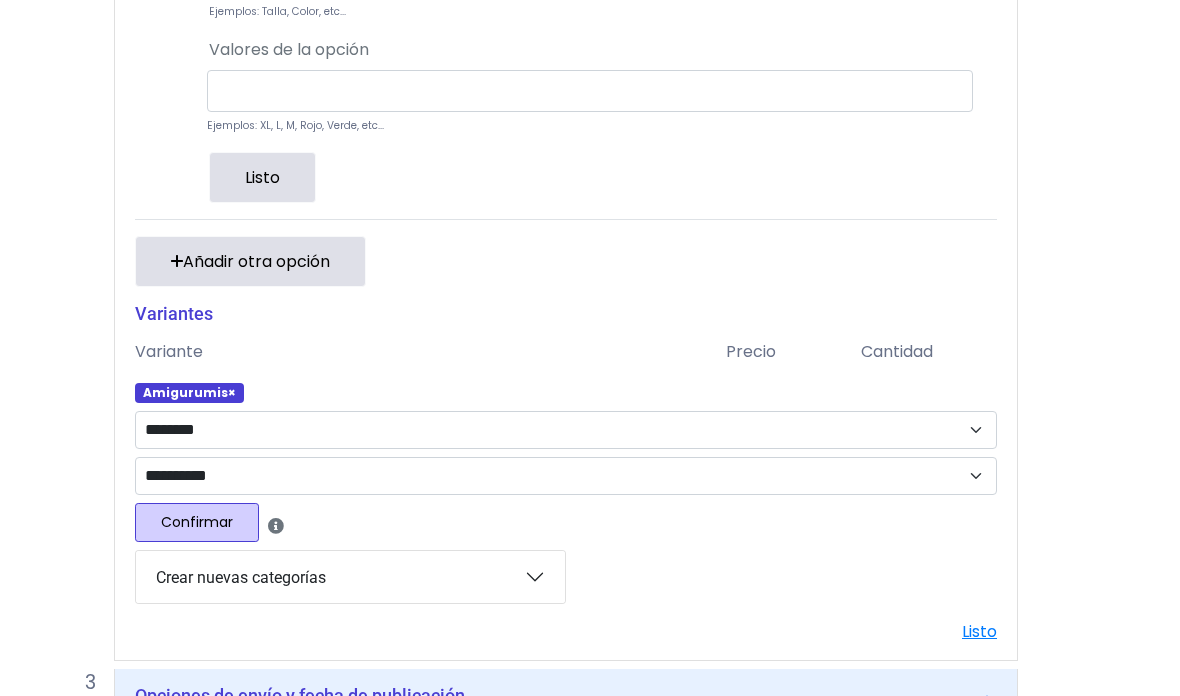 click on "Confirmar" at bounding box center [197, 522] 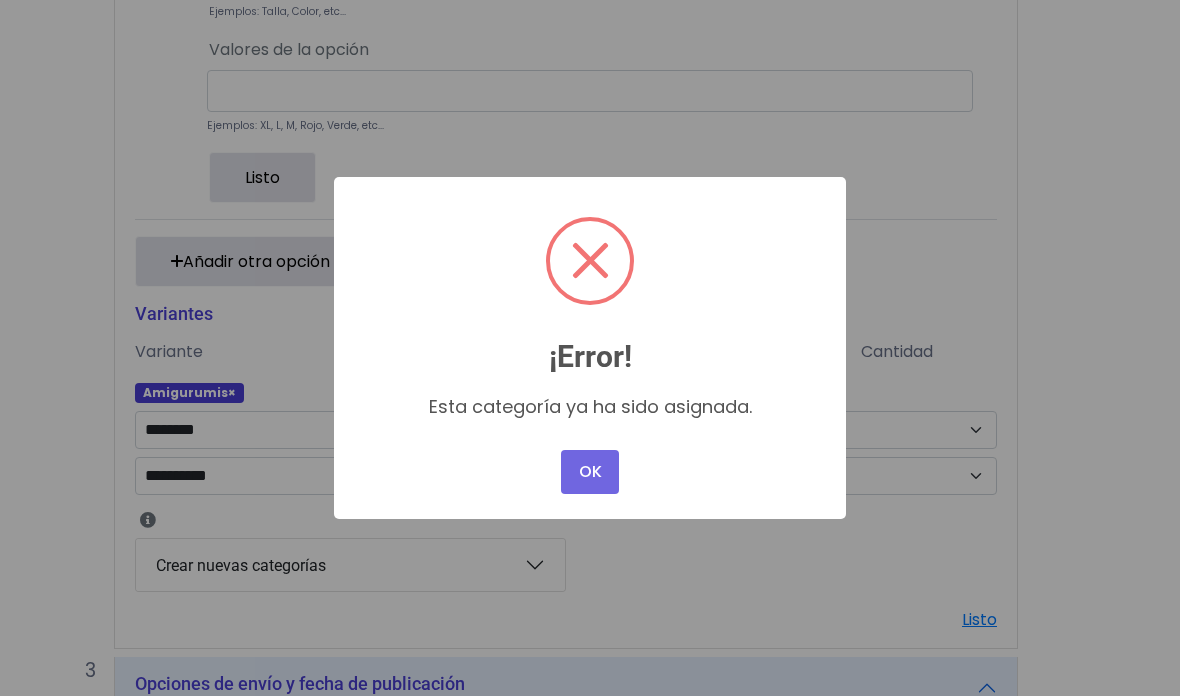 click on "OK" at bounding box center [590, 472] 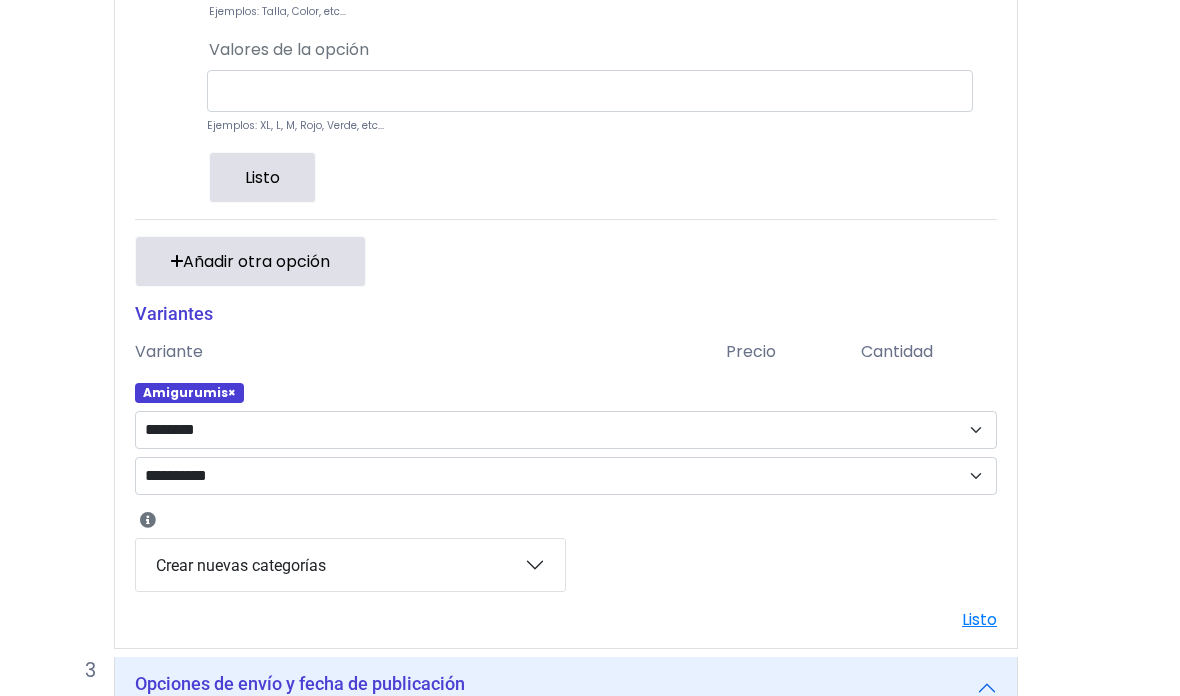 click on "Precio" at bounding box center (788, 352) 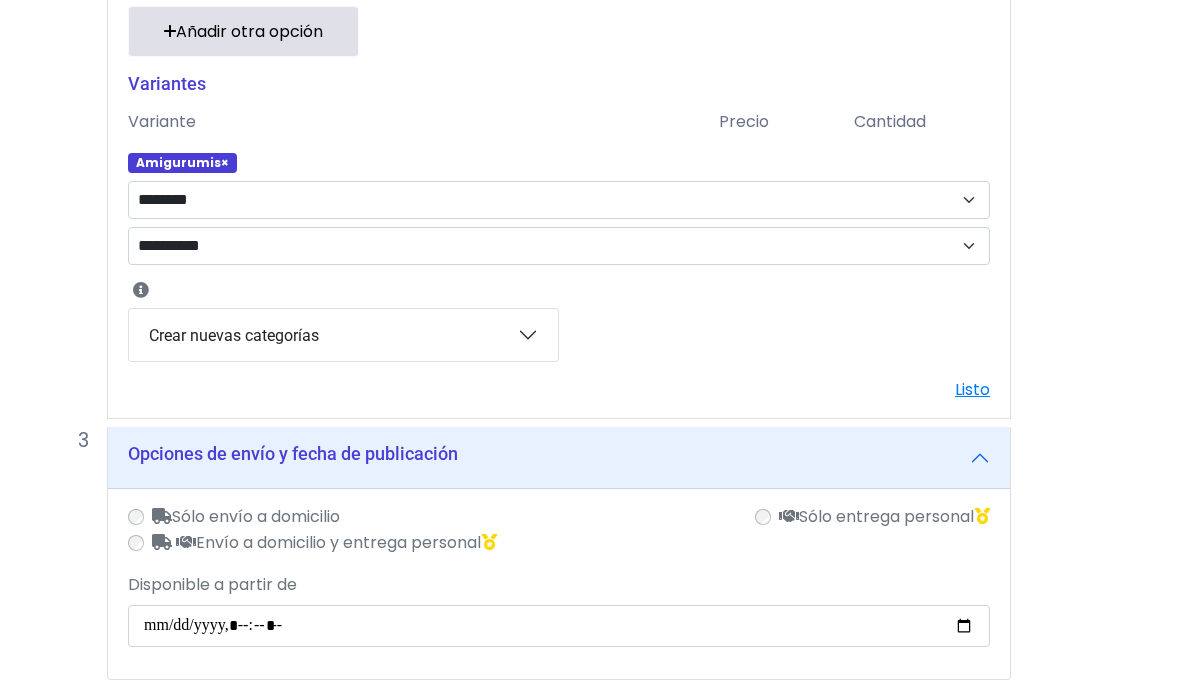 scroll, scrollTop: 1403, scrollLeft: 47, axis: both 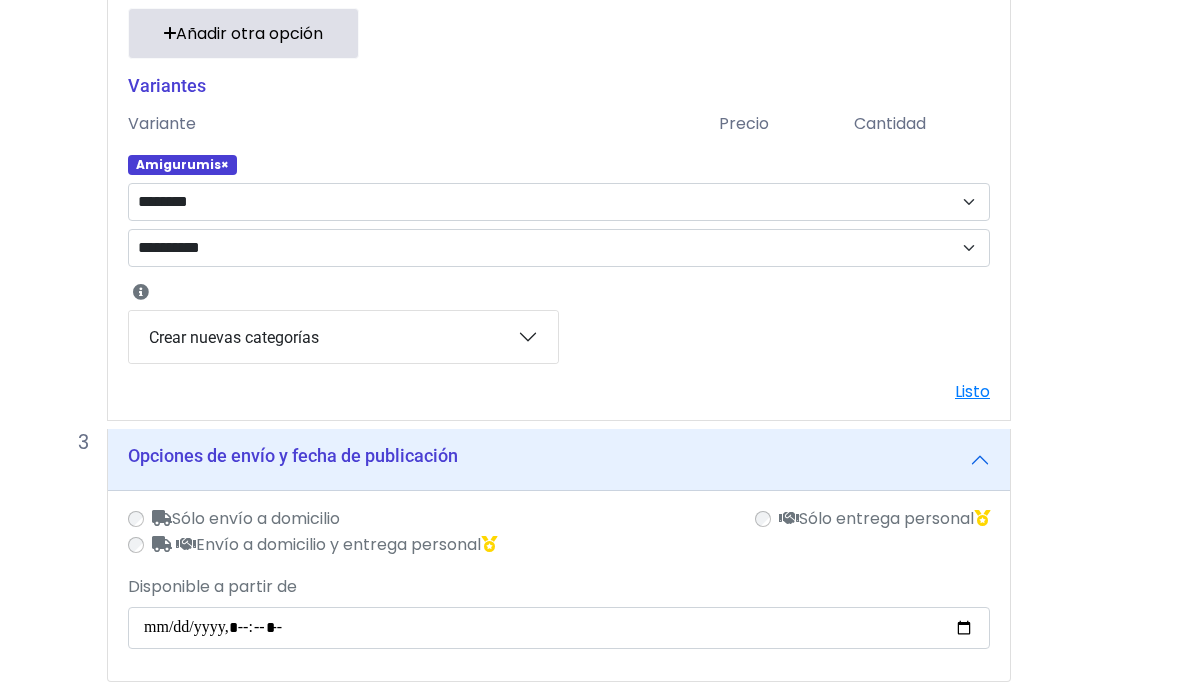 click on "Envío a domicilio y entrega personal" at bounding box center [324, 545] 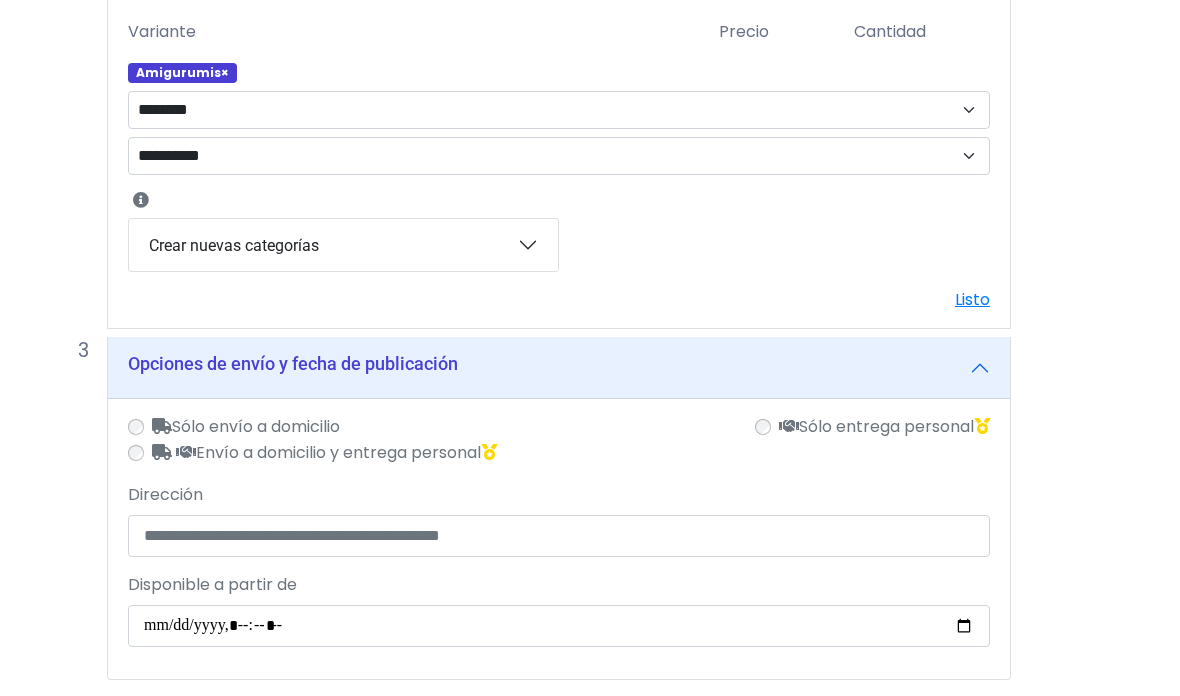 scroll, scrollTop: 1494, scrollLeft: 47, axis: both 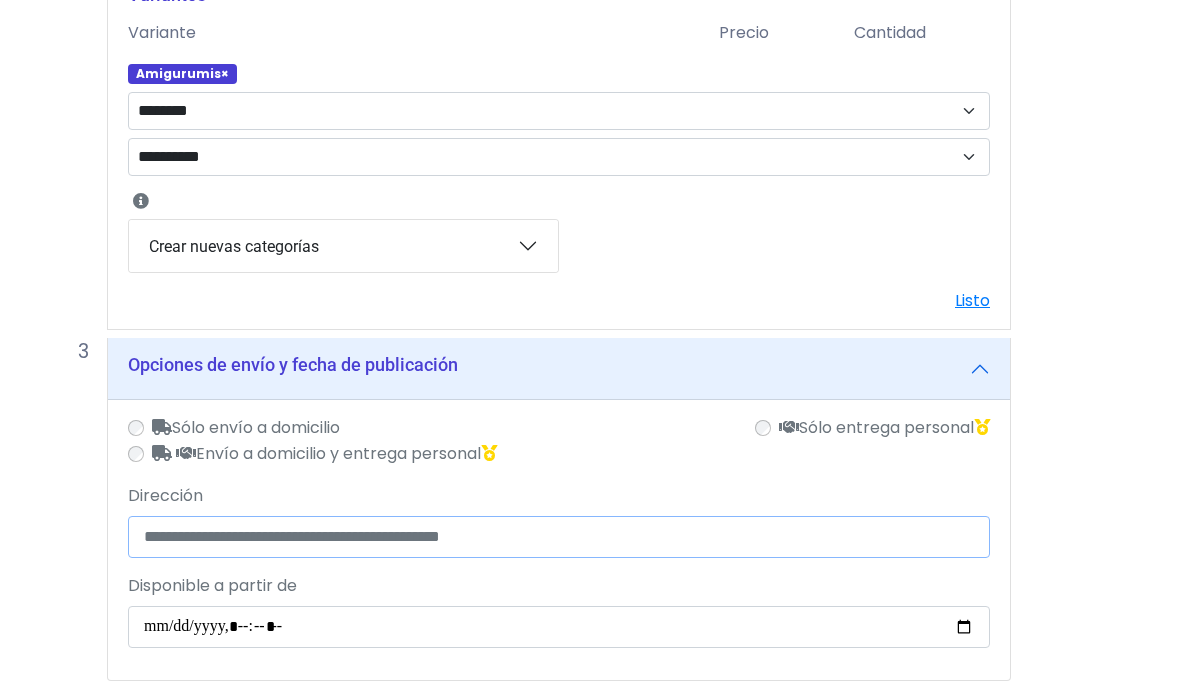 click on "Dirección" at bounding box center (559, 537) 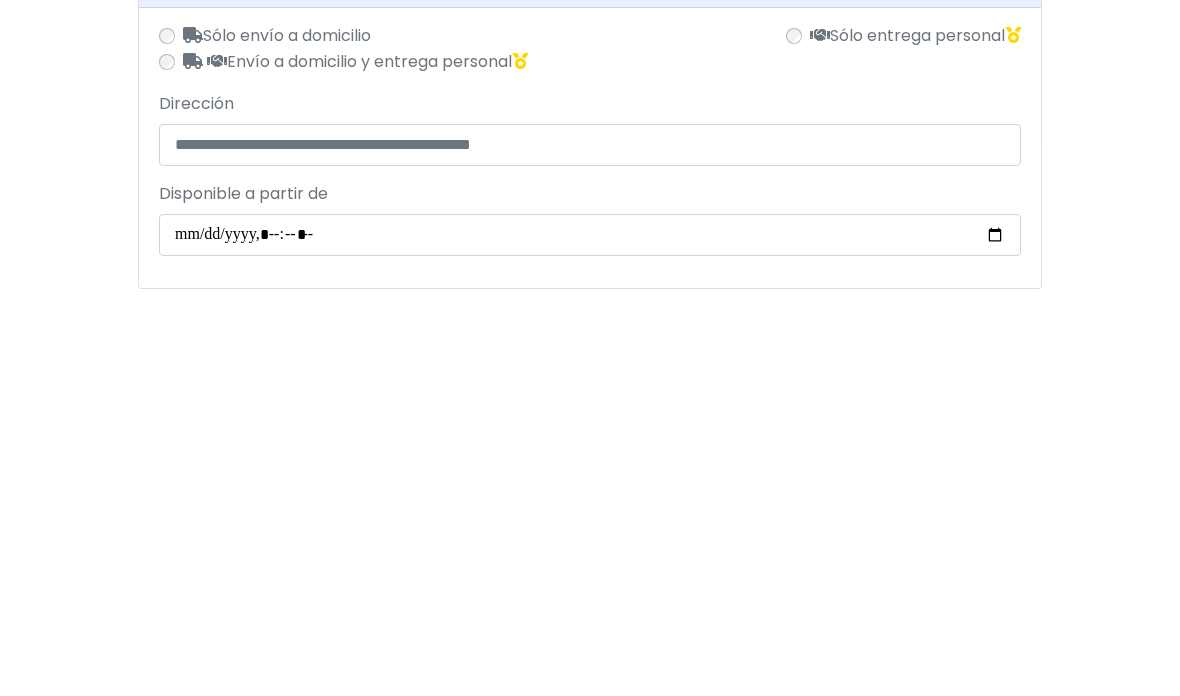 click on "Opciones de envío y fecha de publicación" at bounding box center [590, 369] 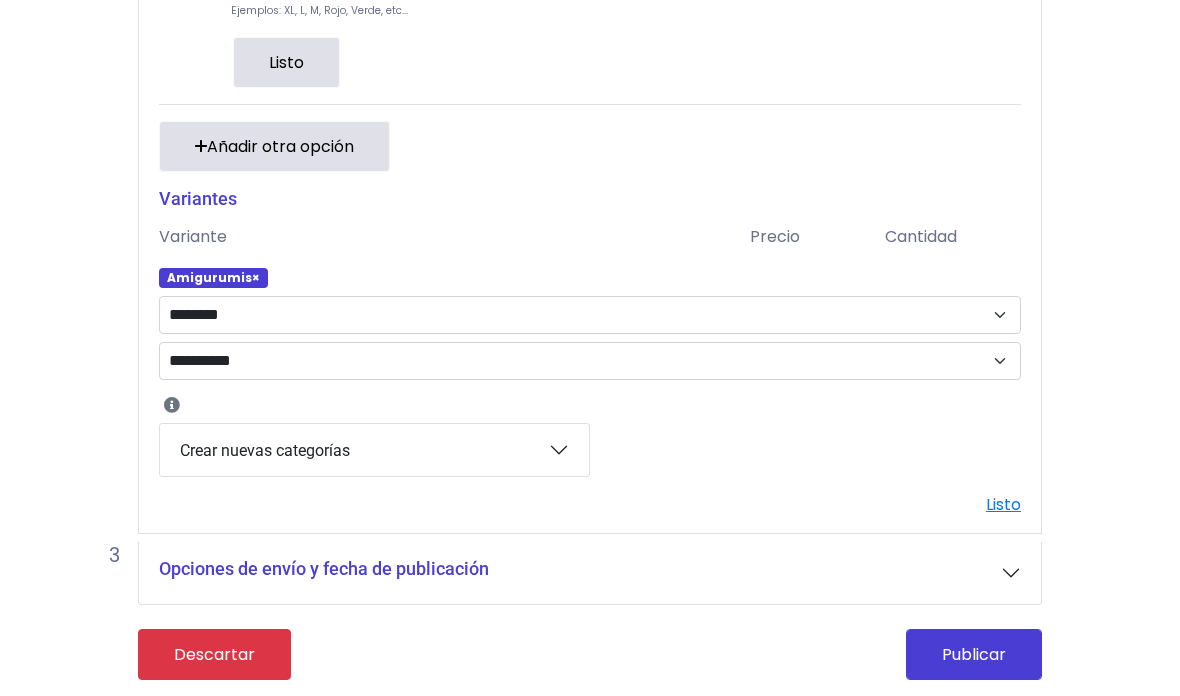 scroll, scrollTop: 1293, scrollLeft: 0, axis: vertical 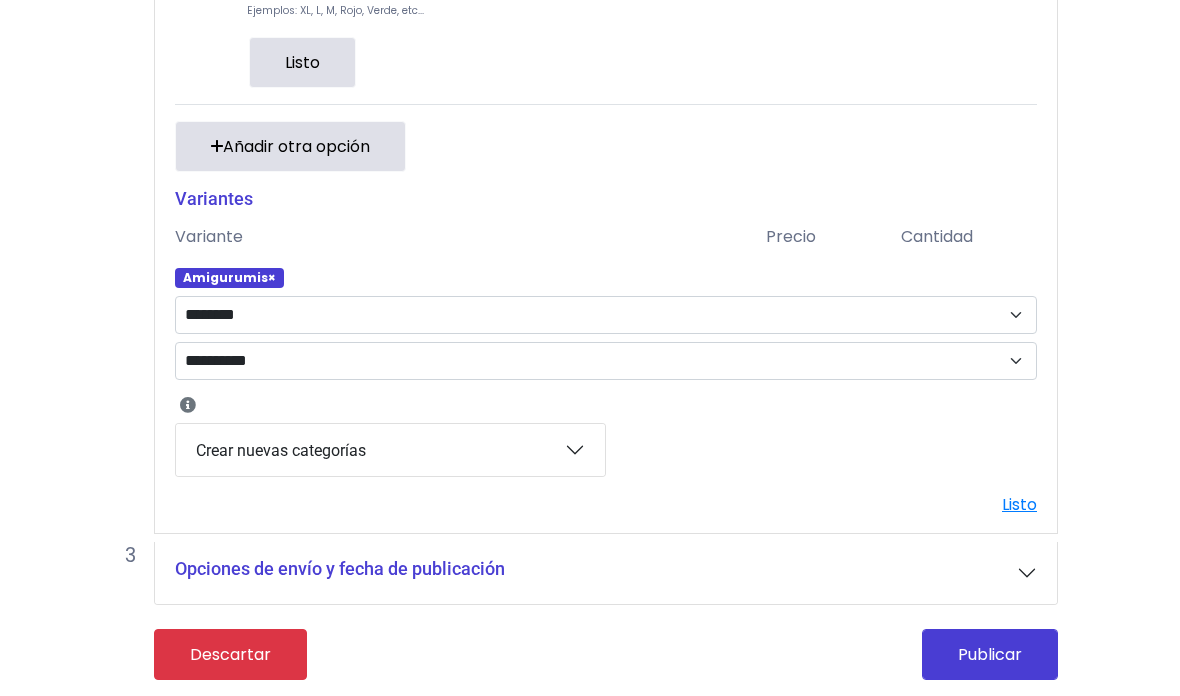 click on "Opciones de envío y fecha de publicación" at bounding box center [340, 569] 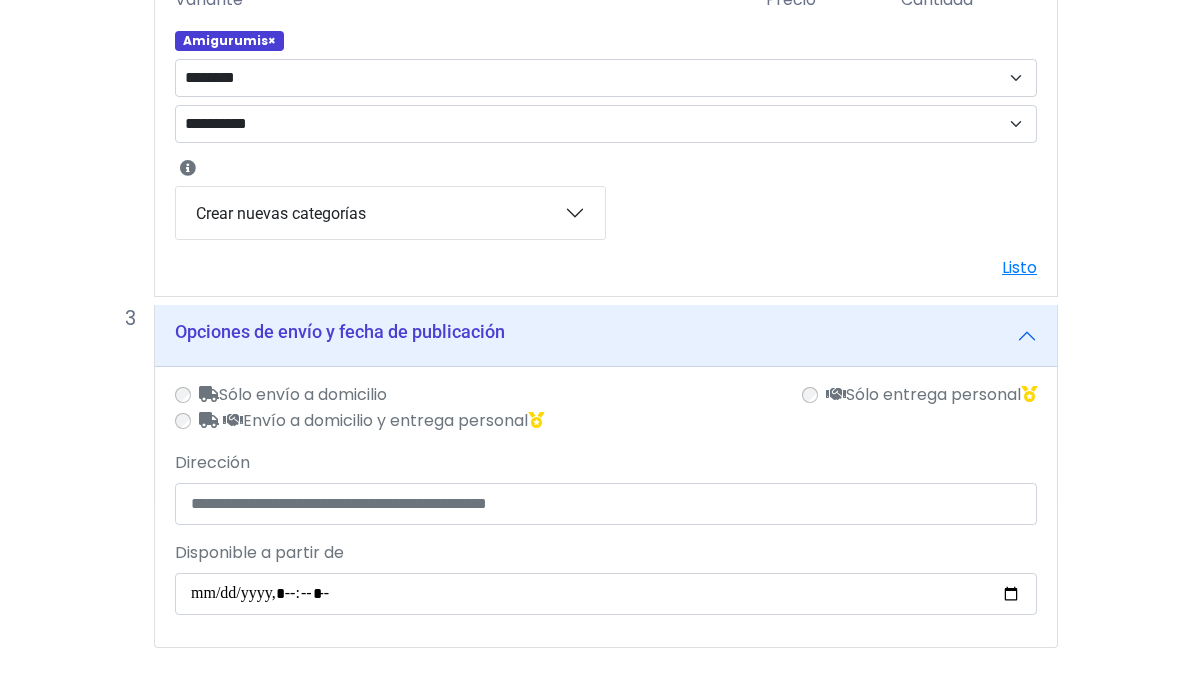 scroll, scrollTop: 1574, scrollLeft: 0, axis: vertical 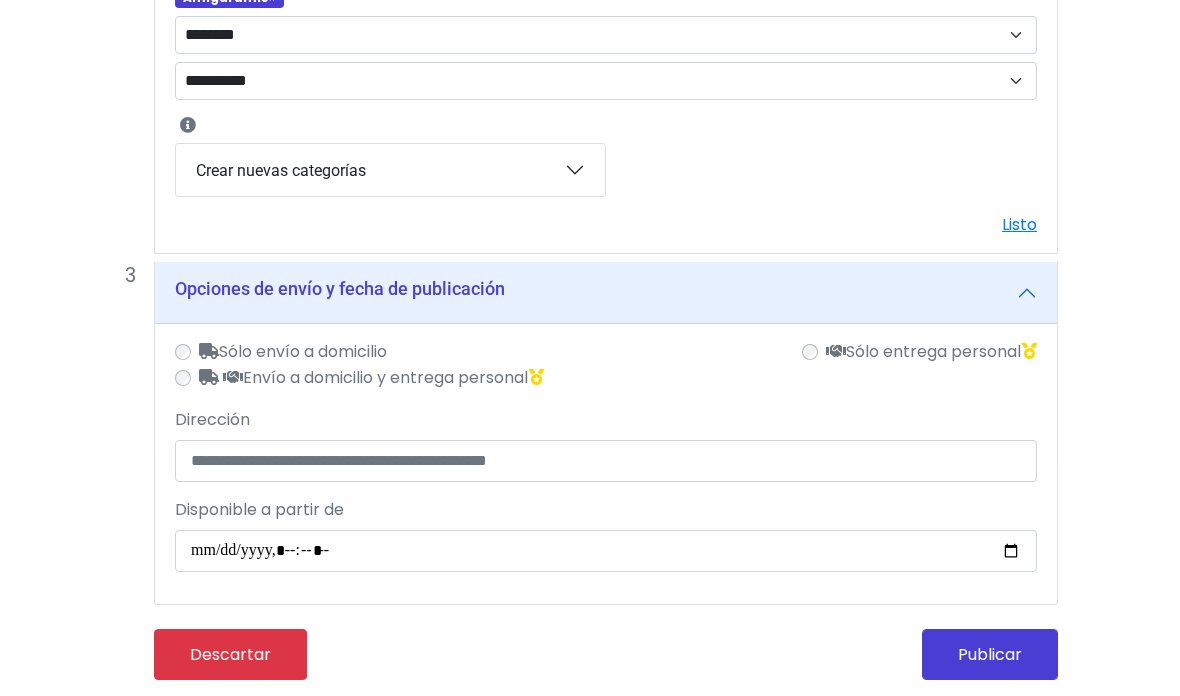 click on "Publicar" at bounding box center (990, 654) 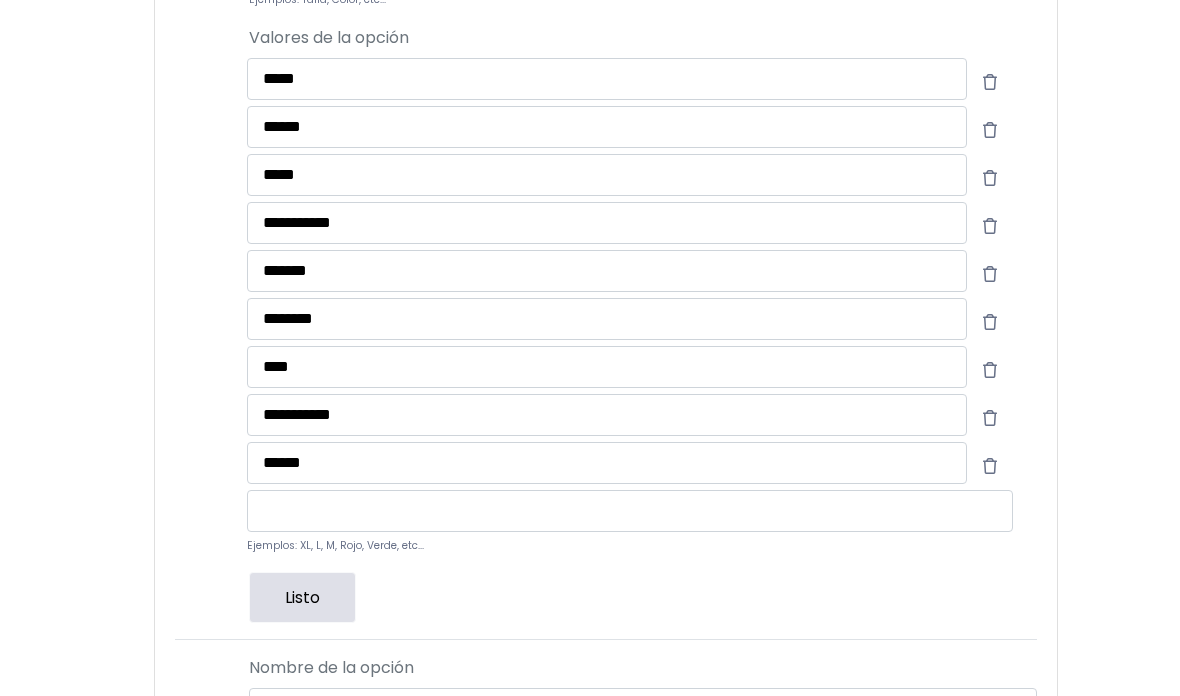 click on "Listo" at bounding box center [302, 598] 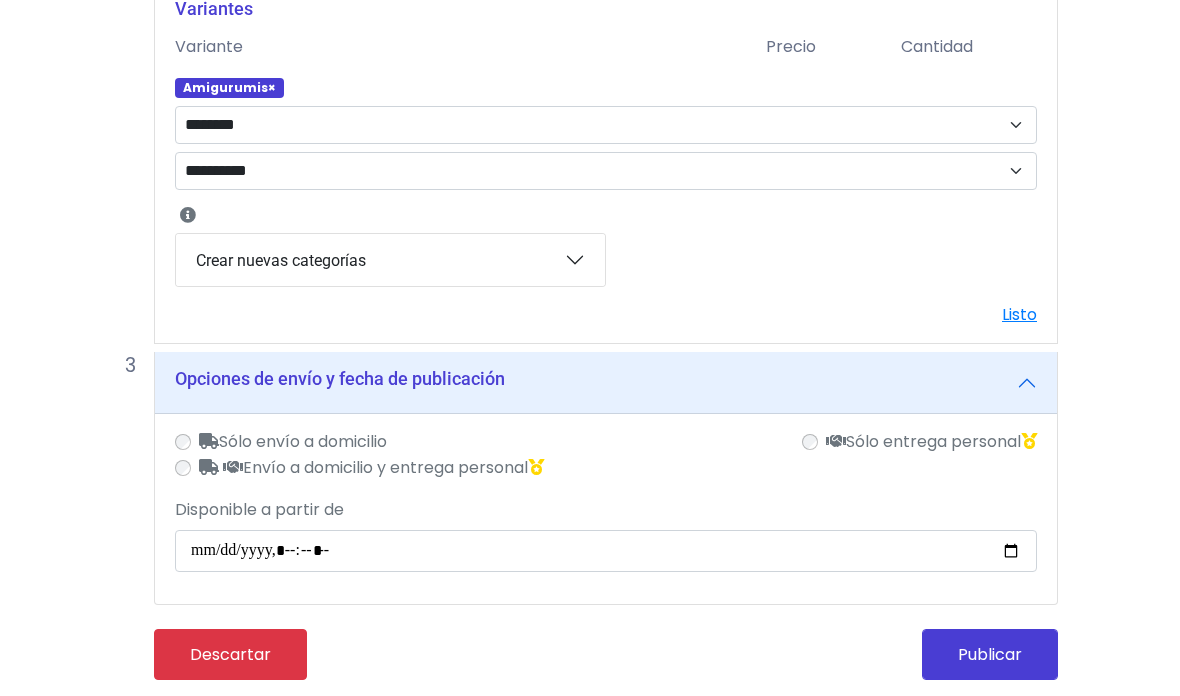 scroll, scrollTop: 882, scrollLeft: 0, axis: vertical 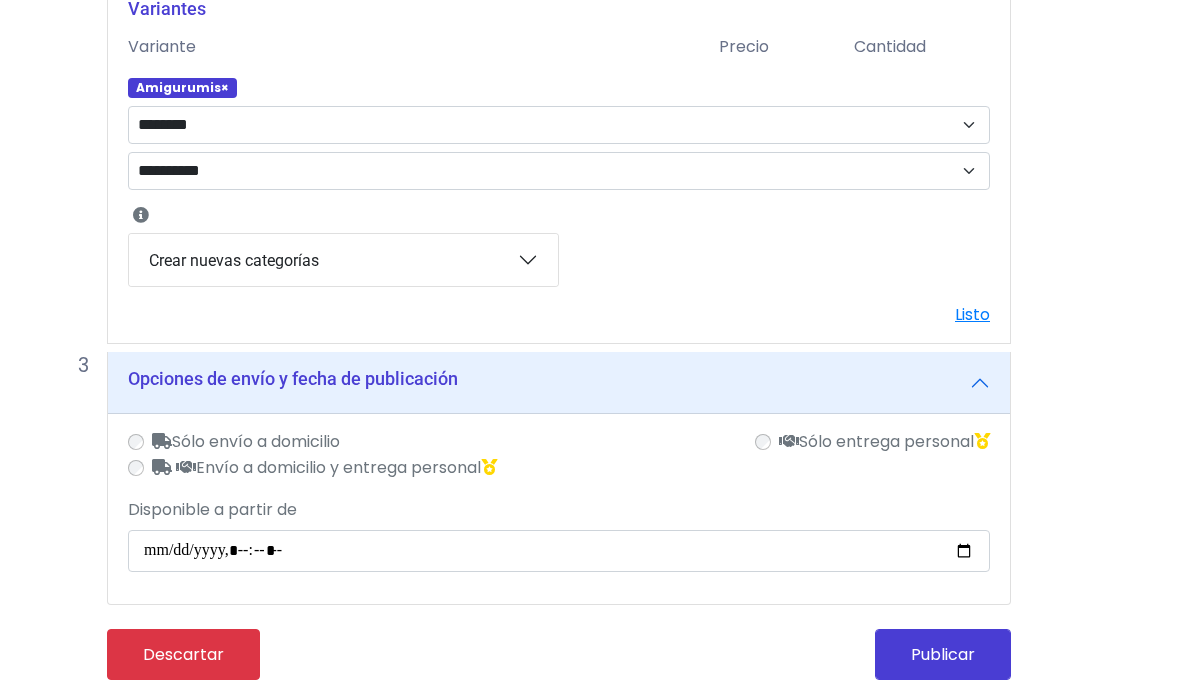 click on "Publicar" at bounding box center [943, 654] 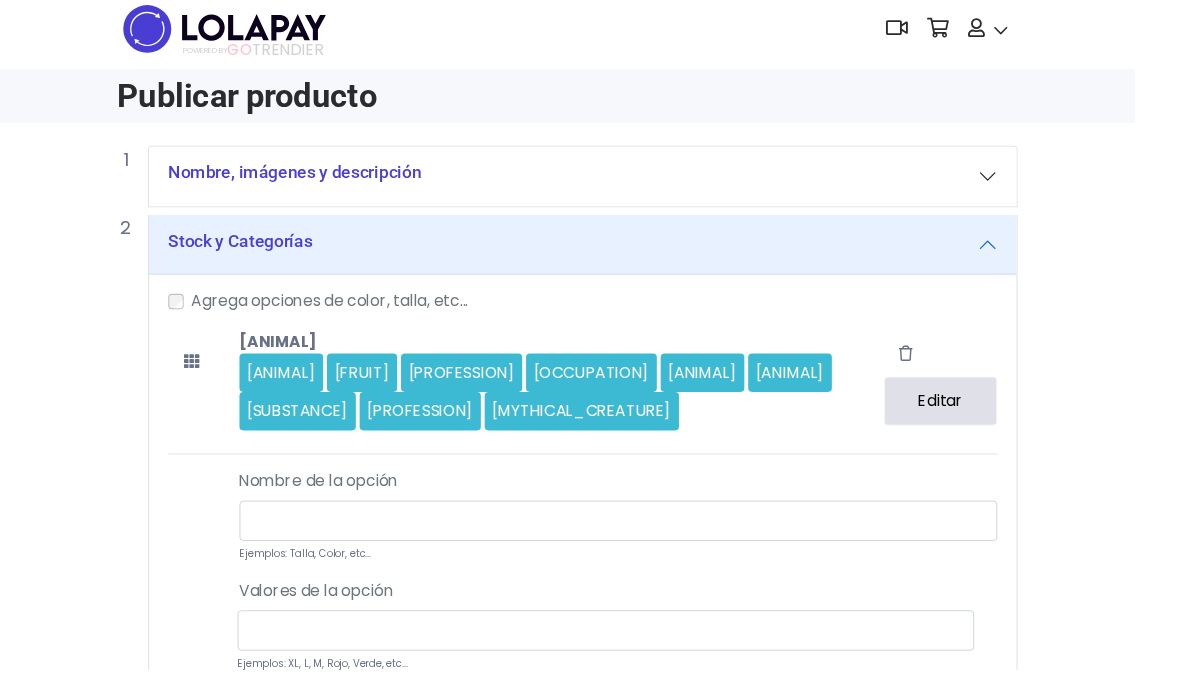 scroll, scrollTop: 0, scrollLeft: 0, axis: both 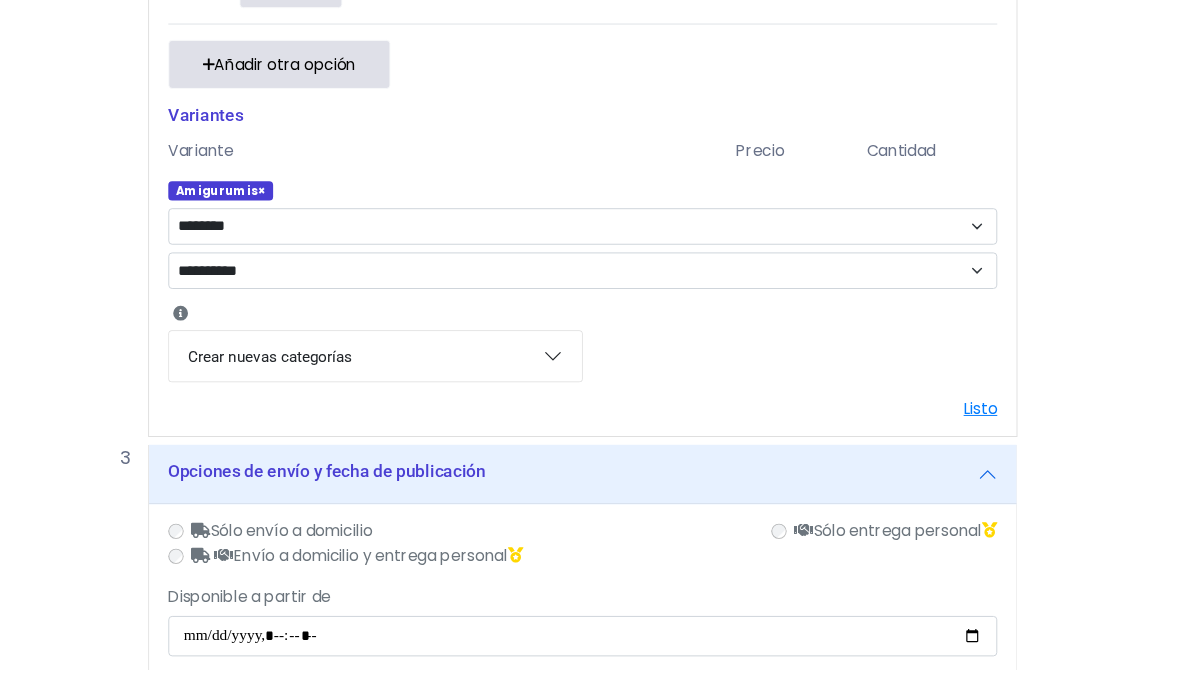 click on "Publicar" at bounding box center (990, 764) 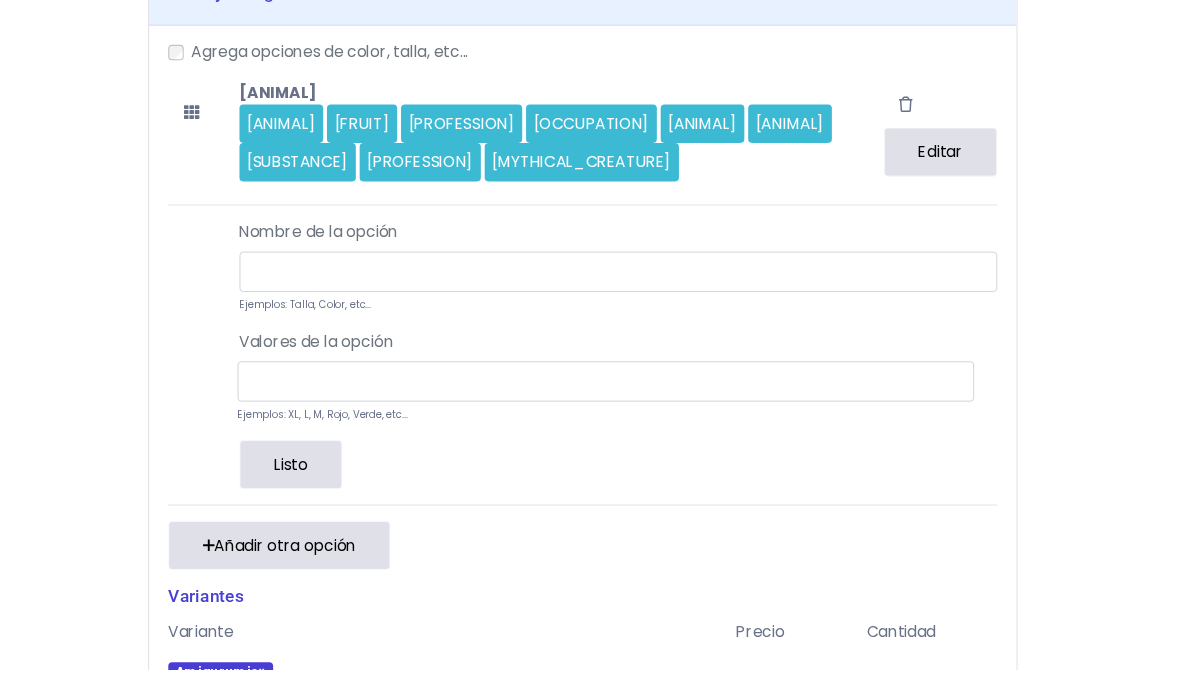 scroll, scrollTop: 0, scrollLeft: 0, axis: both 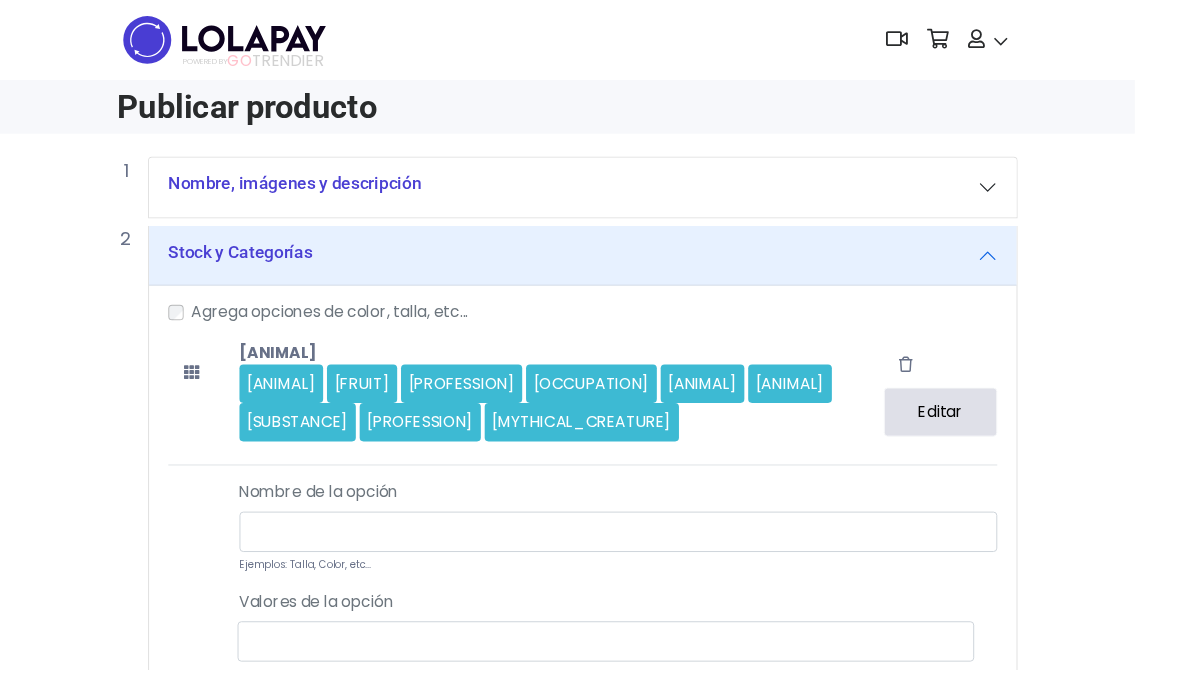 click on "Editar" at bounding box center [978, 428] 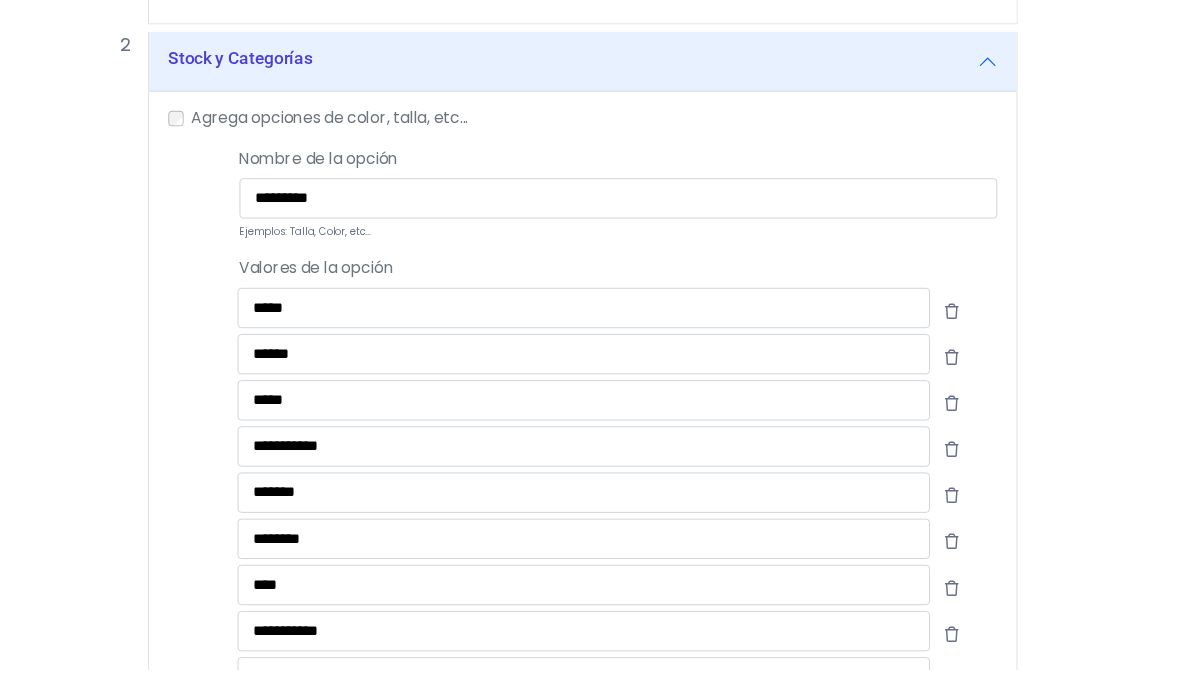 scroll, scrollTop: 253, scrollLeft: 0, axis: vertical 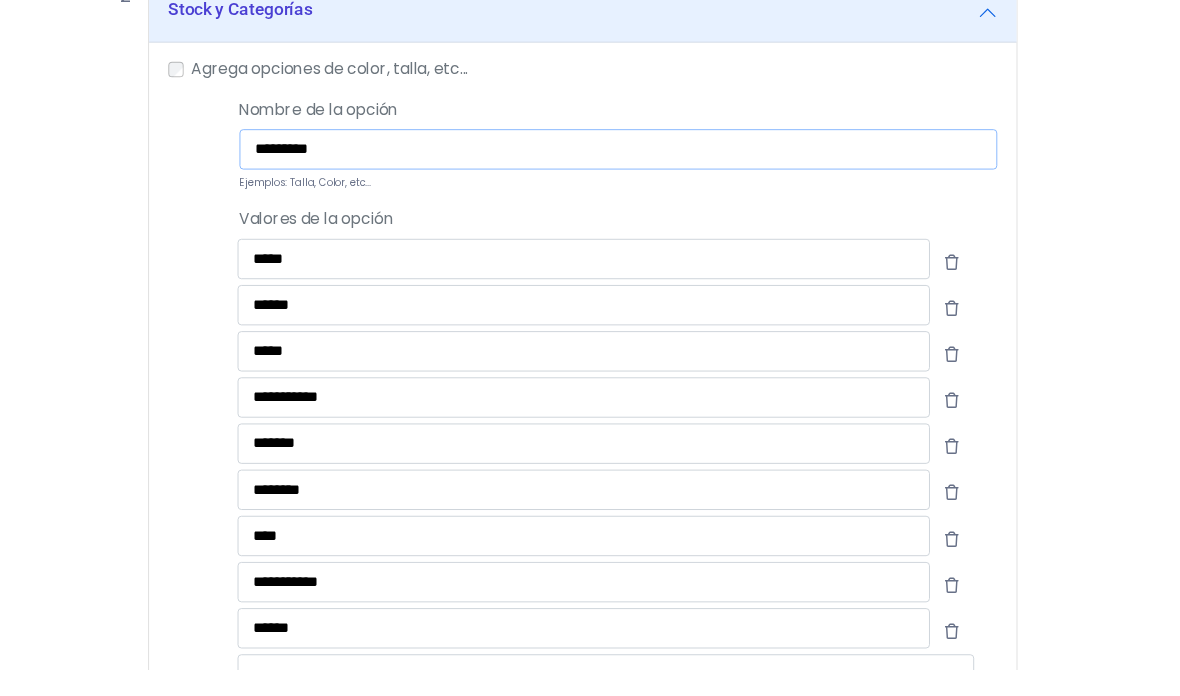 click on "********" at bounding box center [643, 155] 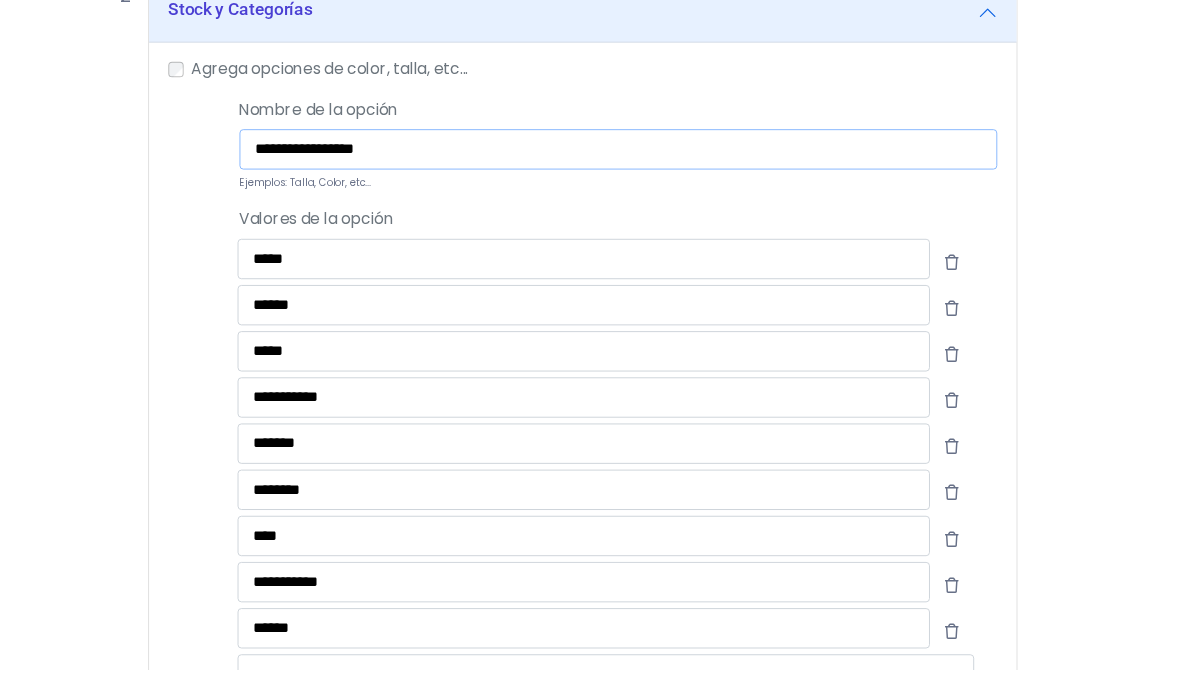 type on "**********" 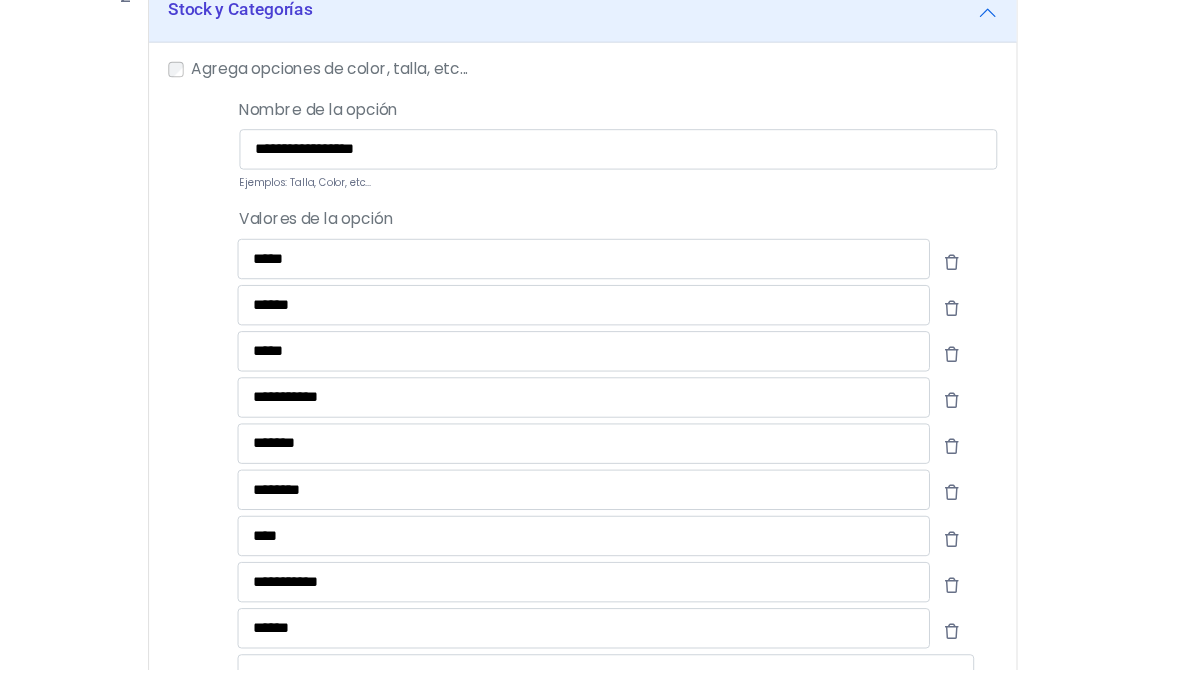 click on "**********" at bounding box center (590, 916) 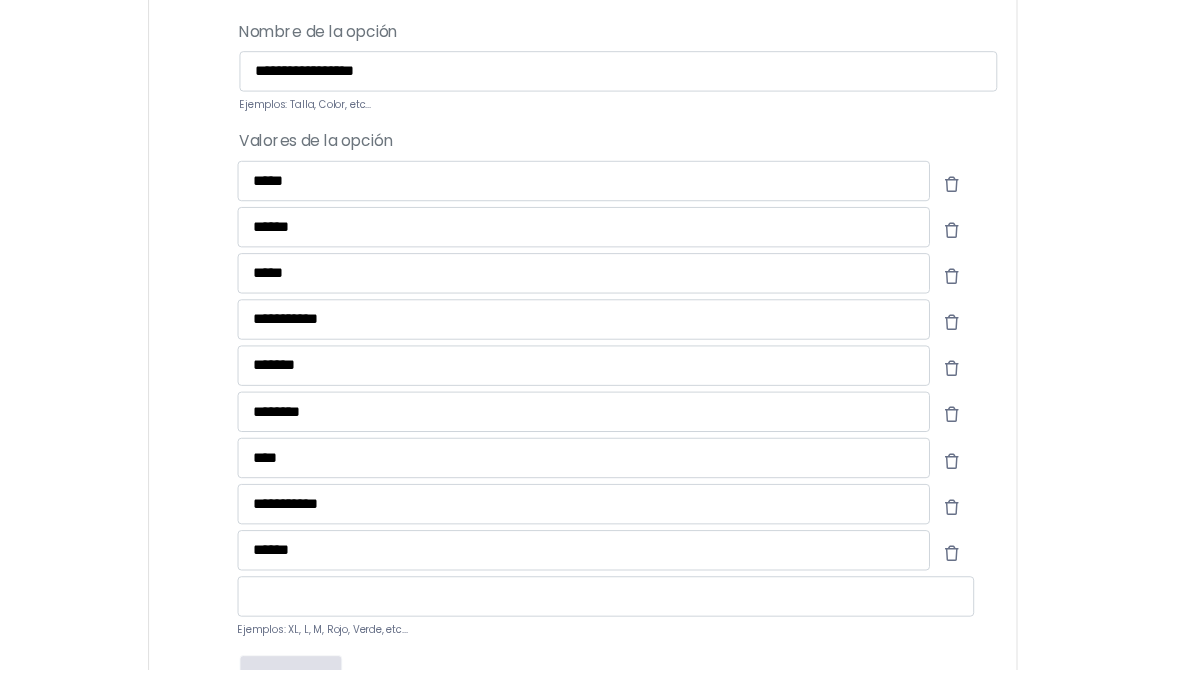 scroll, scrollTop: 547, scrollLeft: 0, axis: vertical 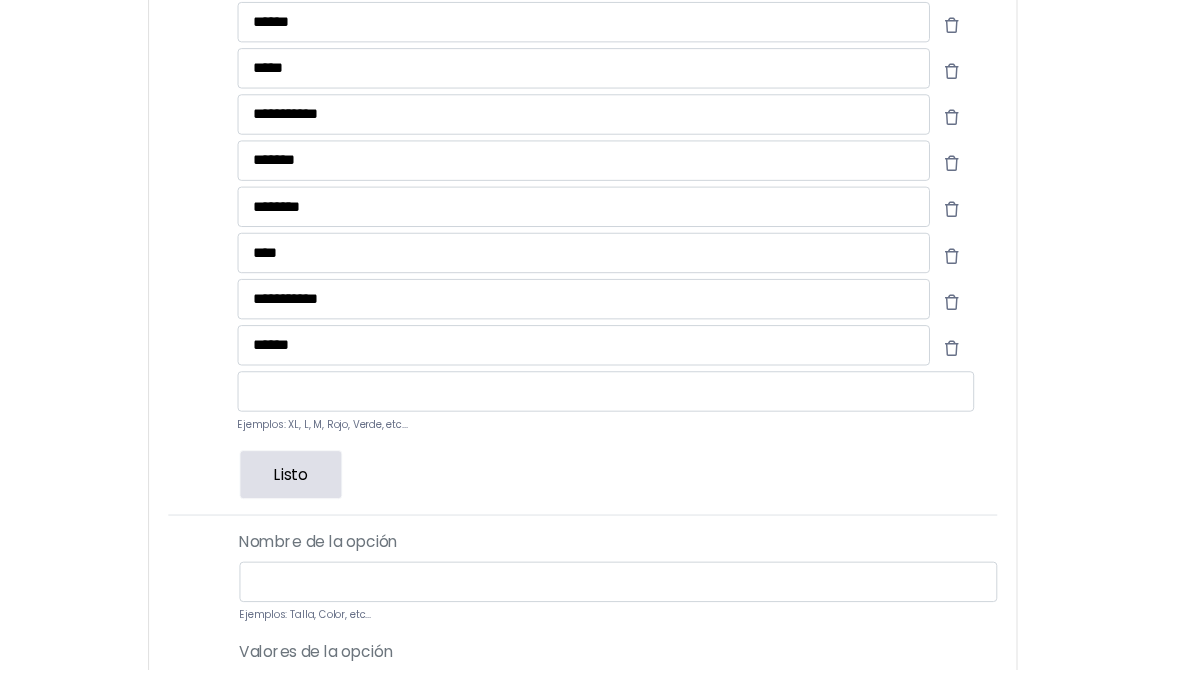 click on "Listo" at bounding box center (302, 493) 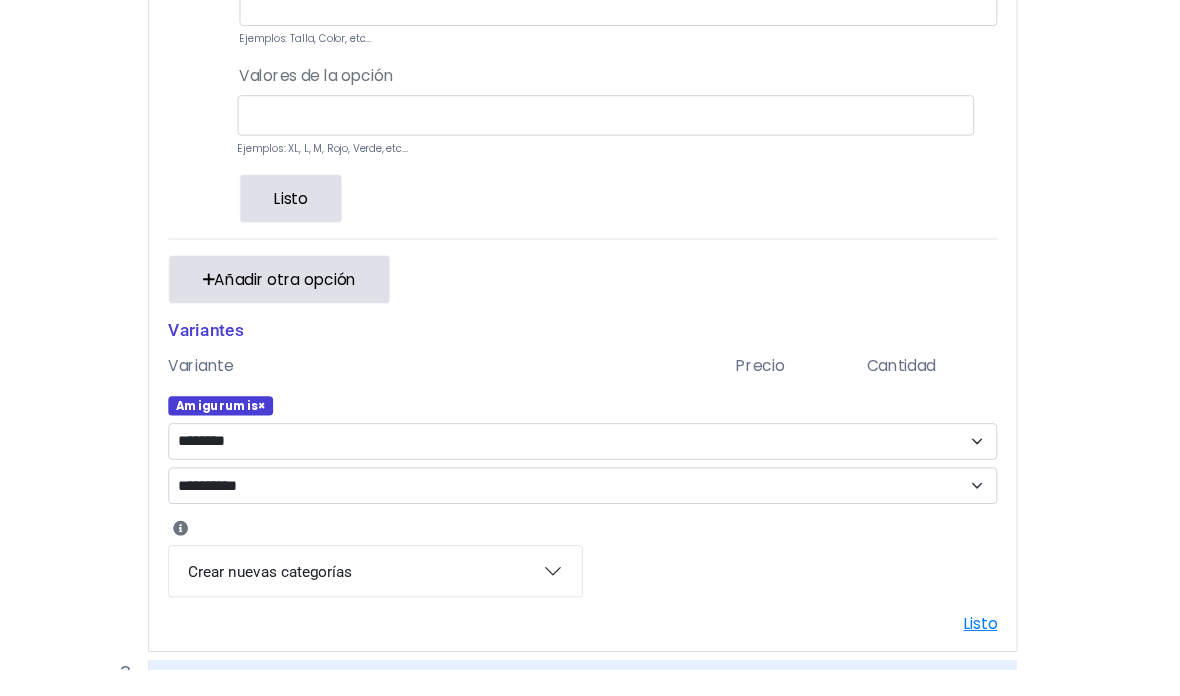click on "Crear nuevas categorías" at bounding box center [390, 594] 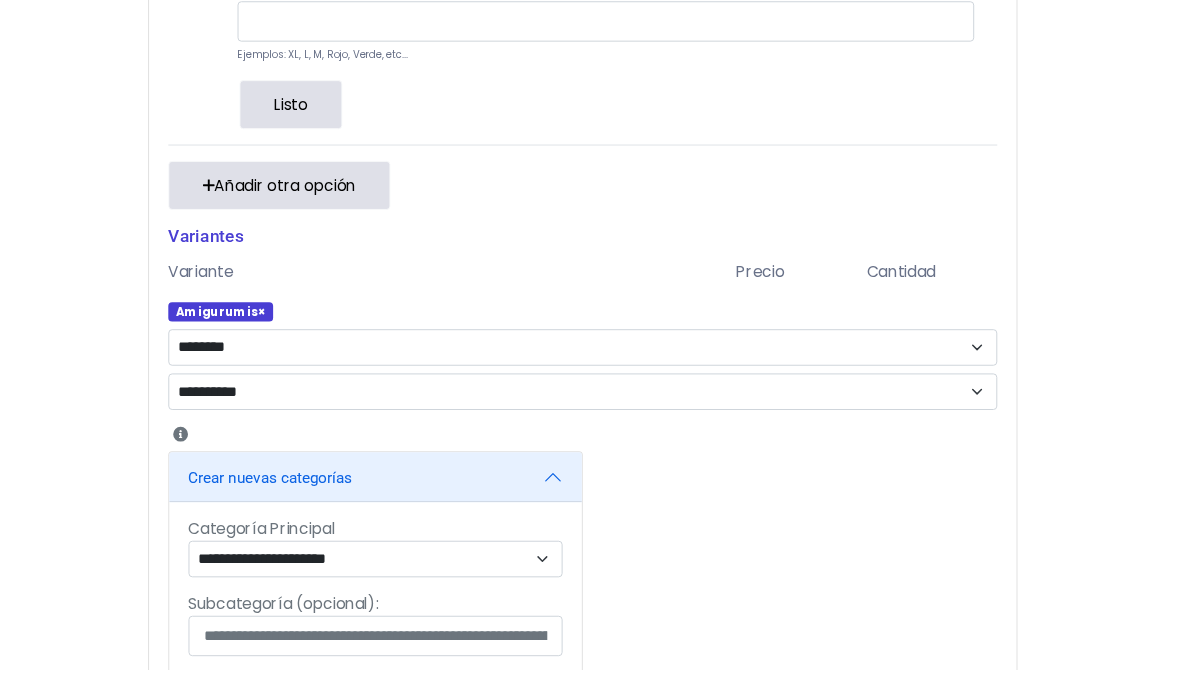 scroll, scrollTop: 649, scrollLeft: 0, axis: vertical 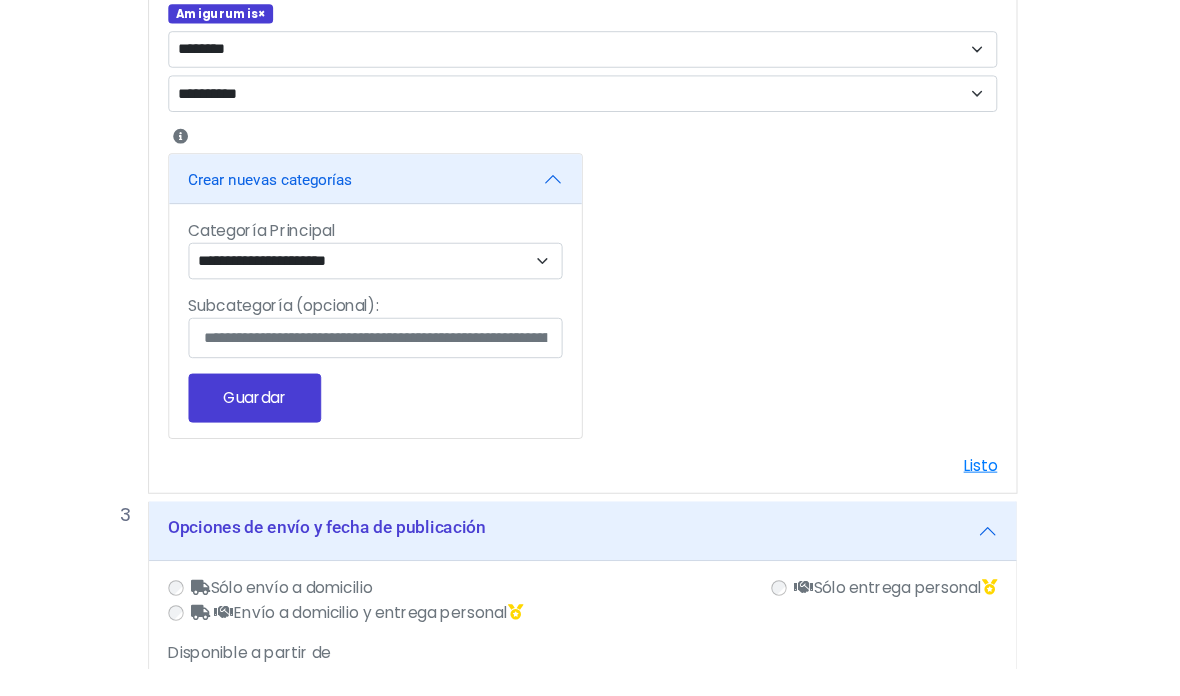 click on "Guardar" at bounding box center [265, 414] 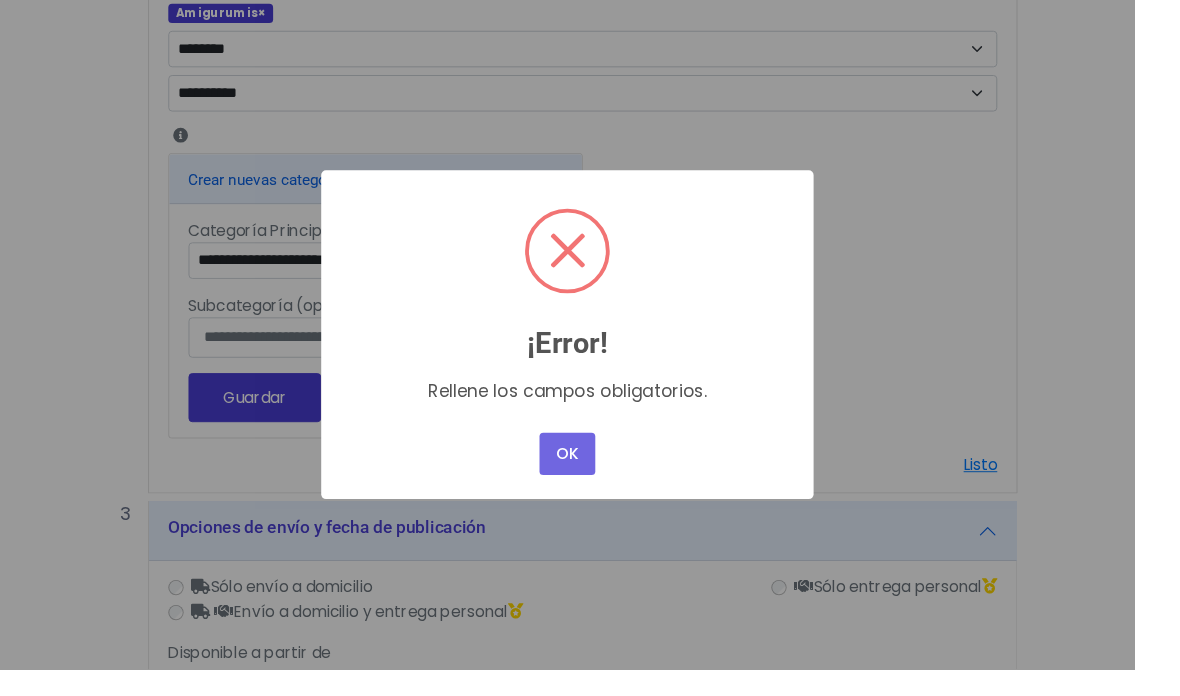 click on "OK" at bounding box center [590, 472] 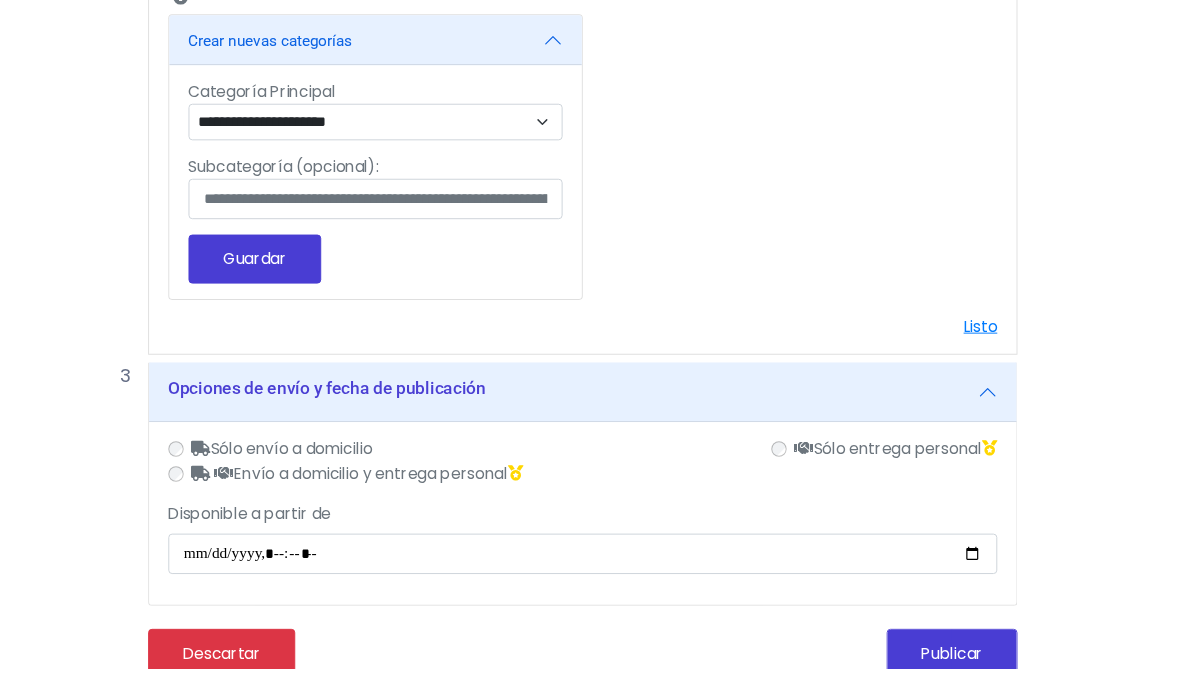 scroll, scrollTop: 1098, scrollLeft: 0, axis: vertical 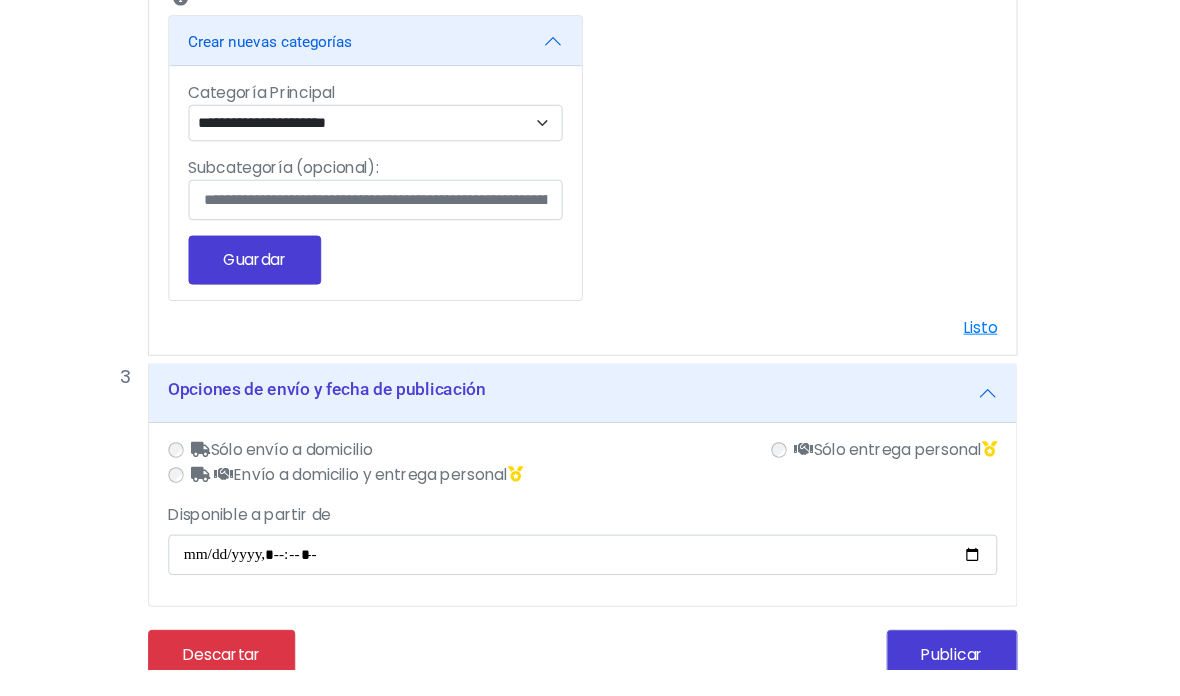 click on "Disponible a partir de" at bounding box center [606, 577] 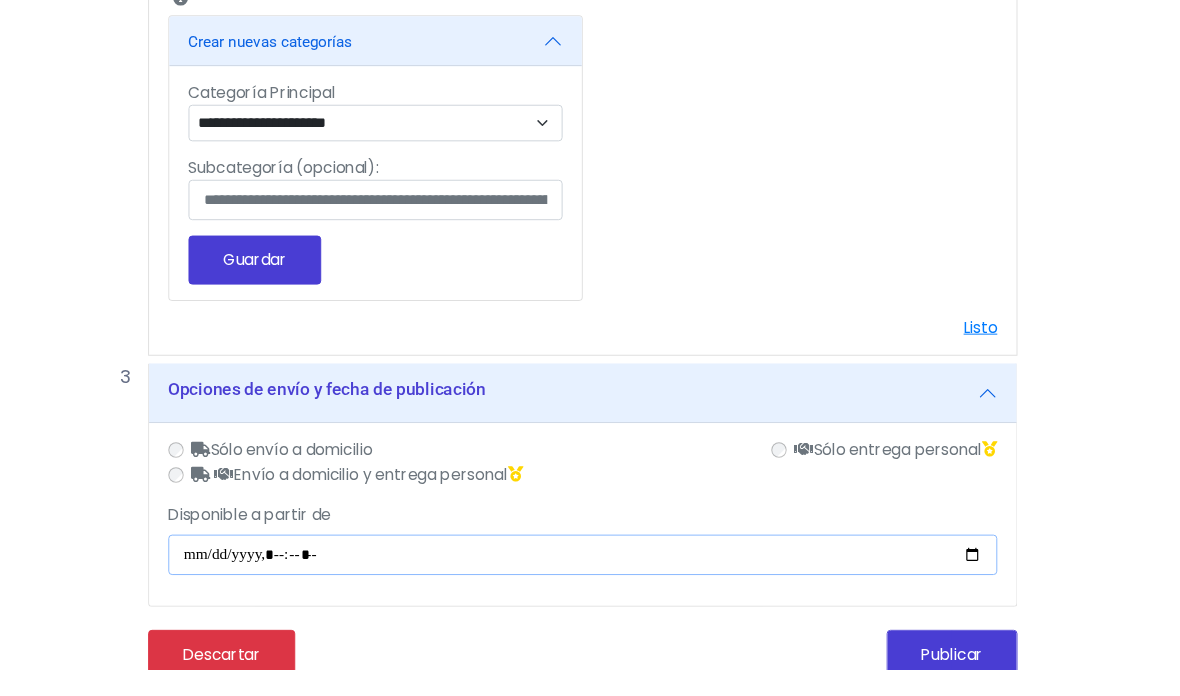 scroll, scrollTop: 1098, scrollLeft: 0, axis: vertical 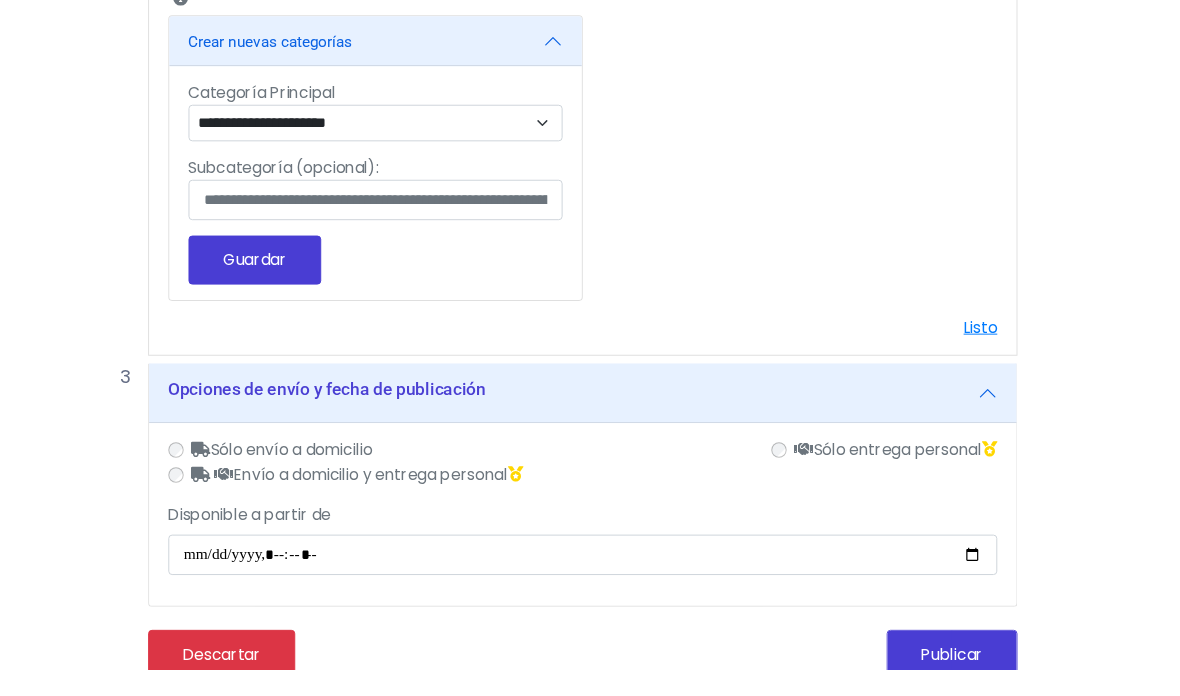 click on "Publicar" at bounding box center (990, 680) 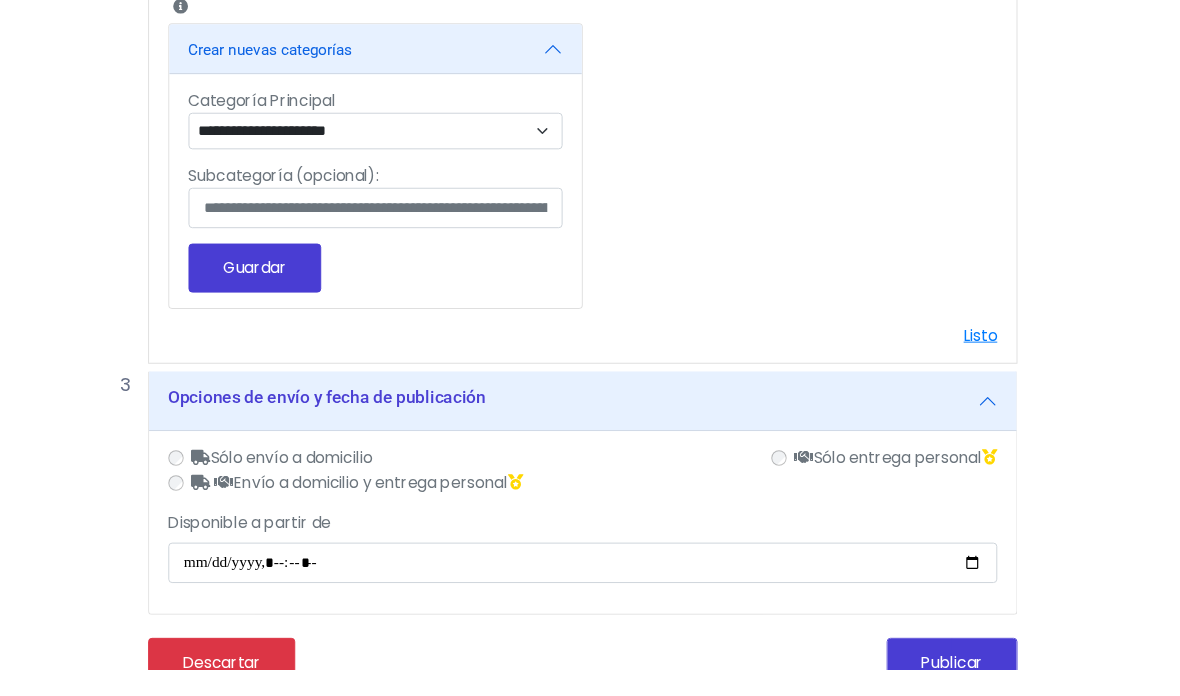scroll, scrollTop: 1067, scrollLeft: 0, axis: vertical 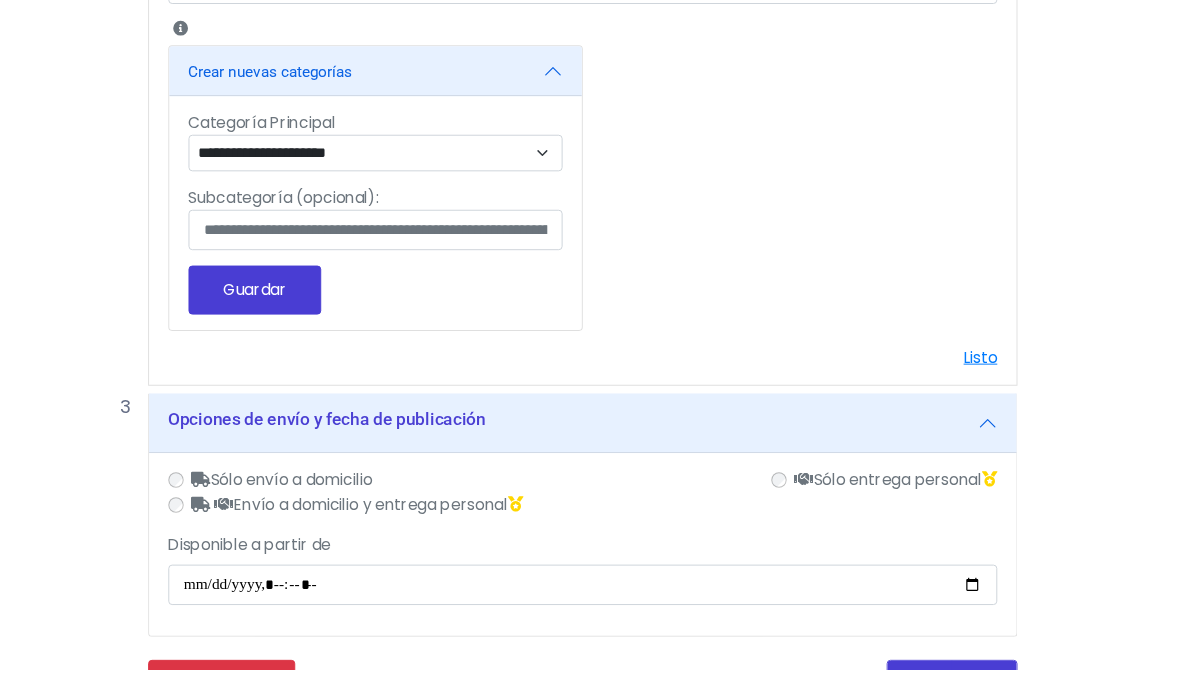 click on "Listo" at bounding box center (1019, 371) 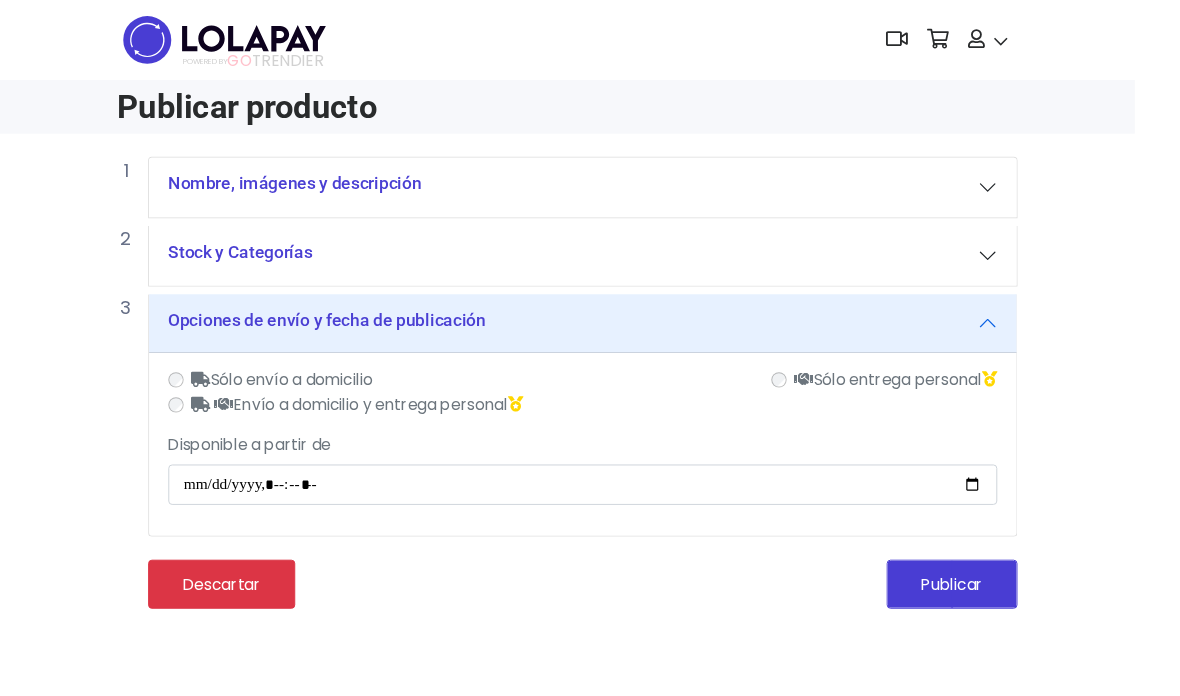 scroll, scrollTop: 52, scrollLeft: 0, axis: vertical 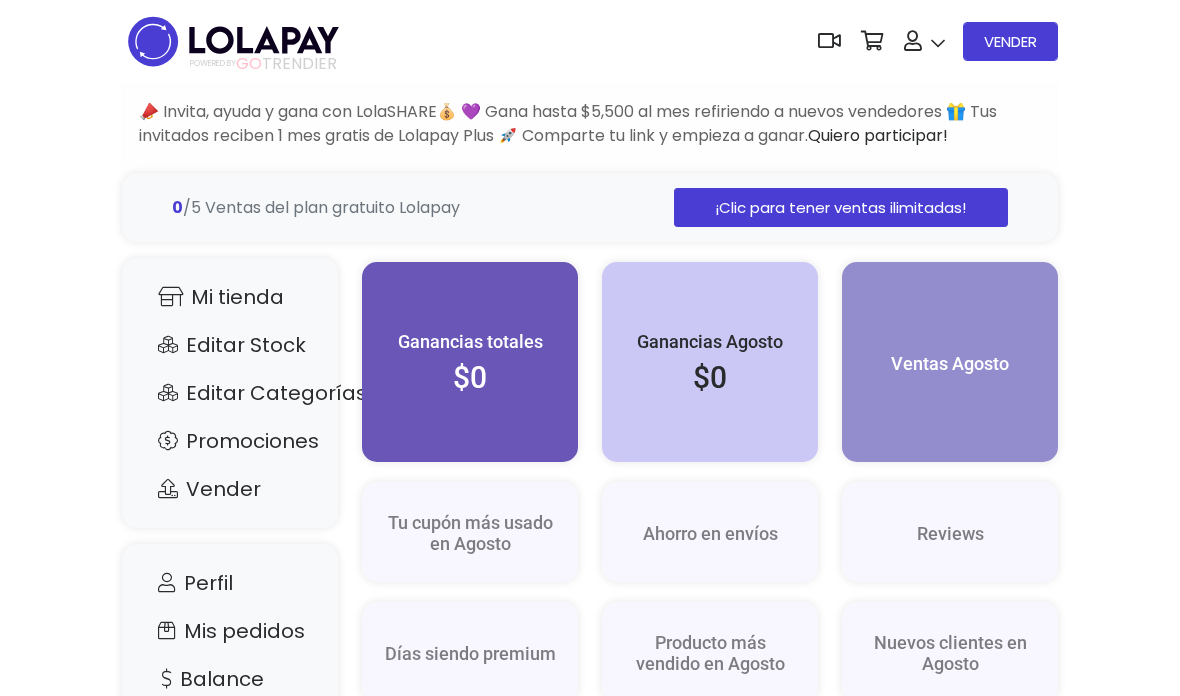 click on "Mi tienda" at bounding box center [230, 297] 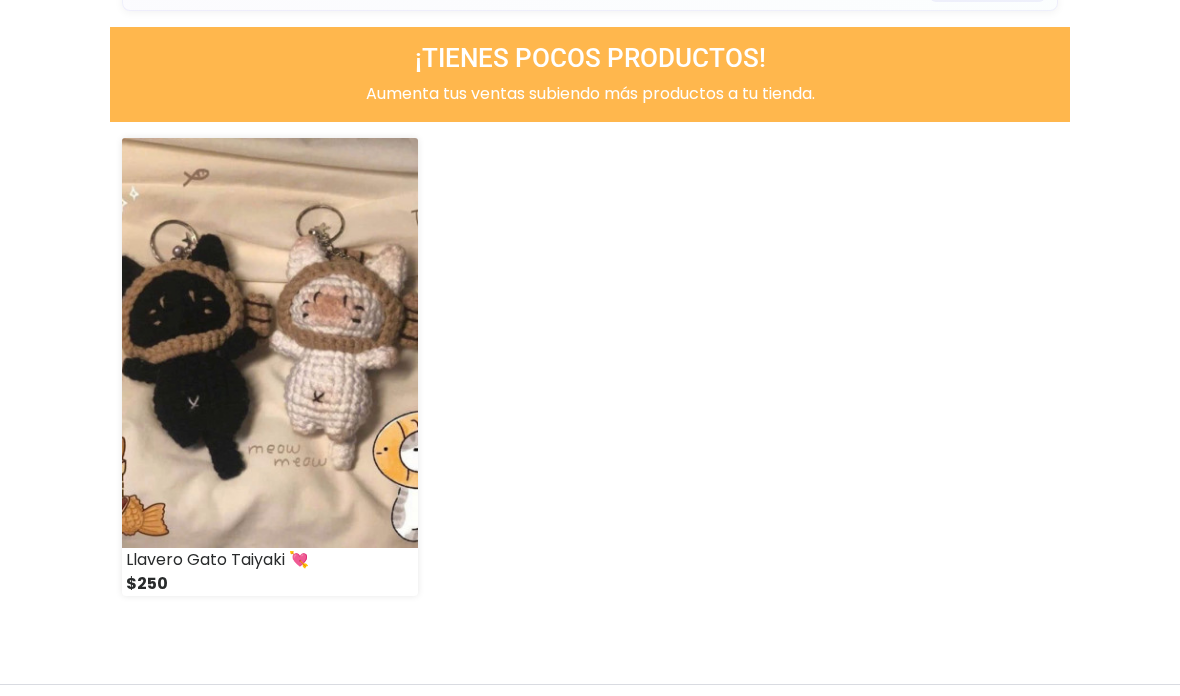 scroll, scrollTop: 0, scrollLeft: 0, axis: both 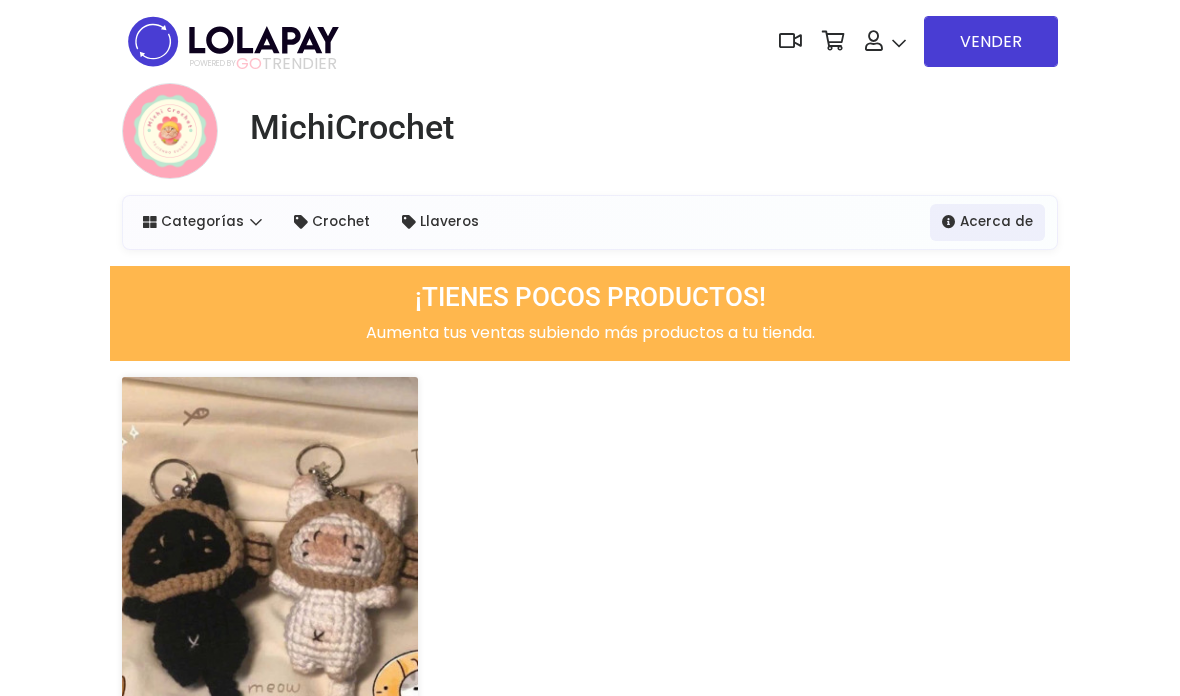 click at bounding box center (233, 41) 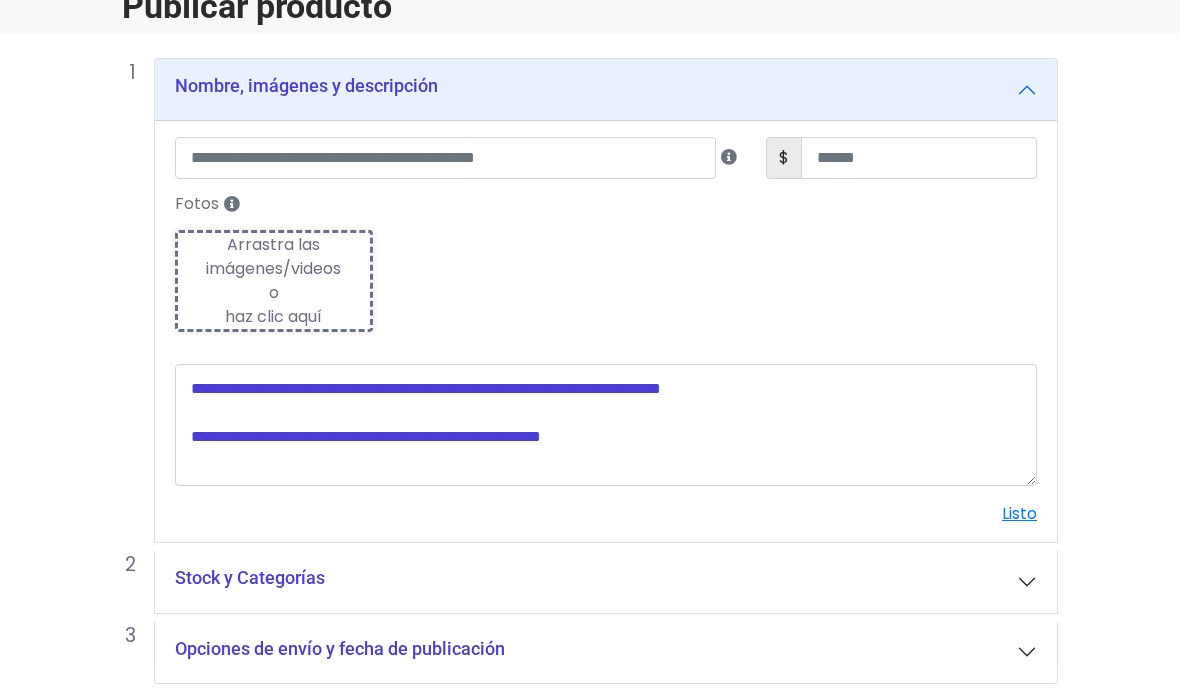 scroll, scrollTop: 0, scrollLeft: 0, axis: both 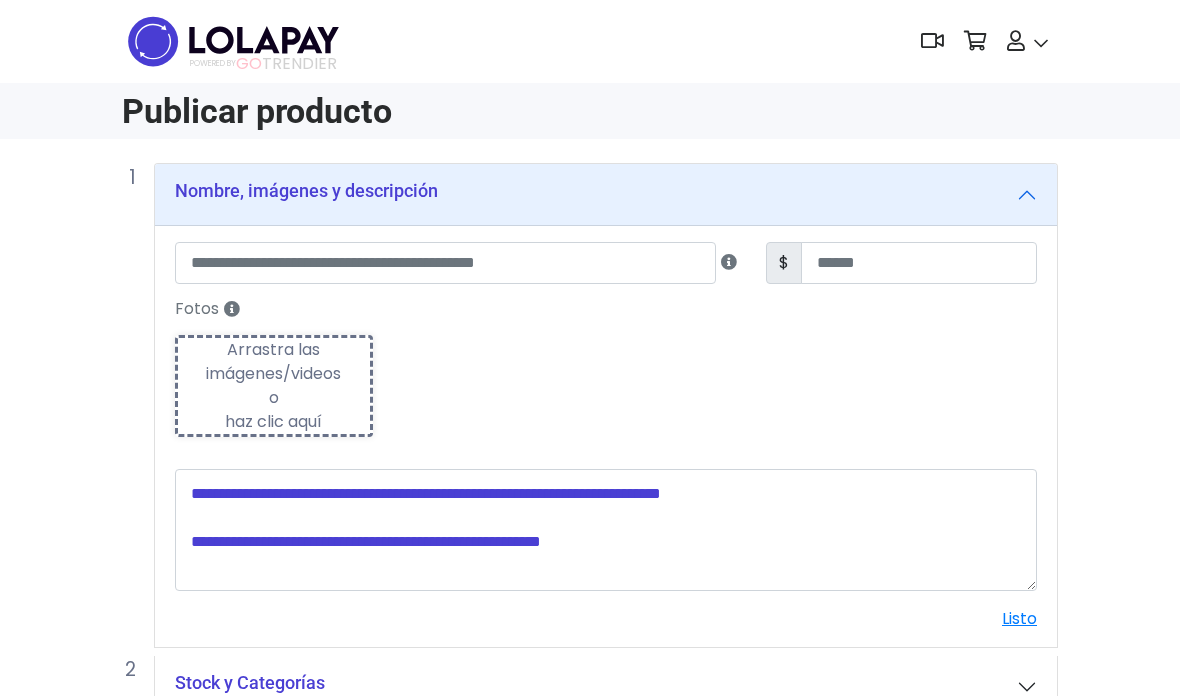 click on "Arrastra las
imágenes/videos
o
haz clic aquí" at bounding box center [274, 386] 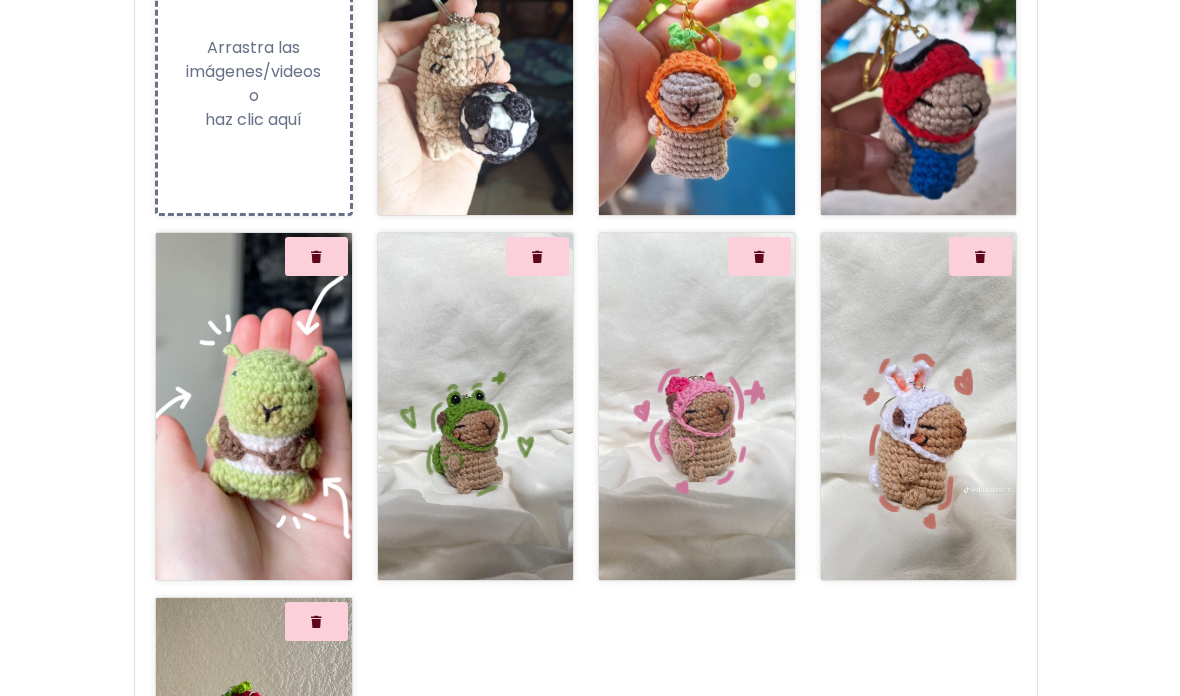 scroll, scrollTop: 378, scrollLeft: 21, axis: both 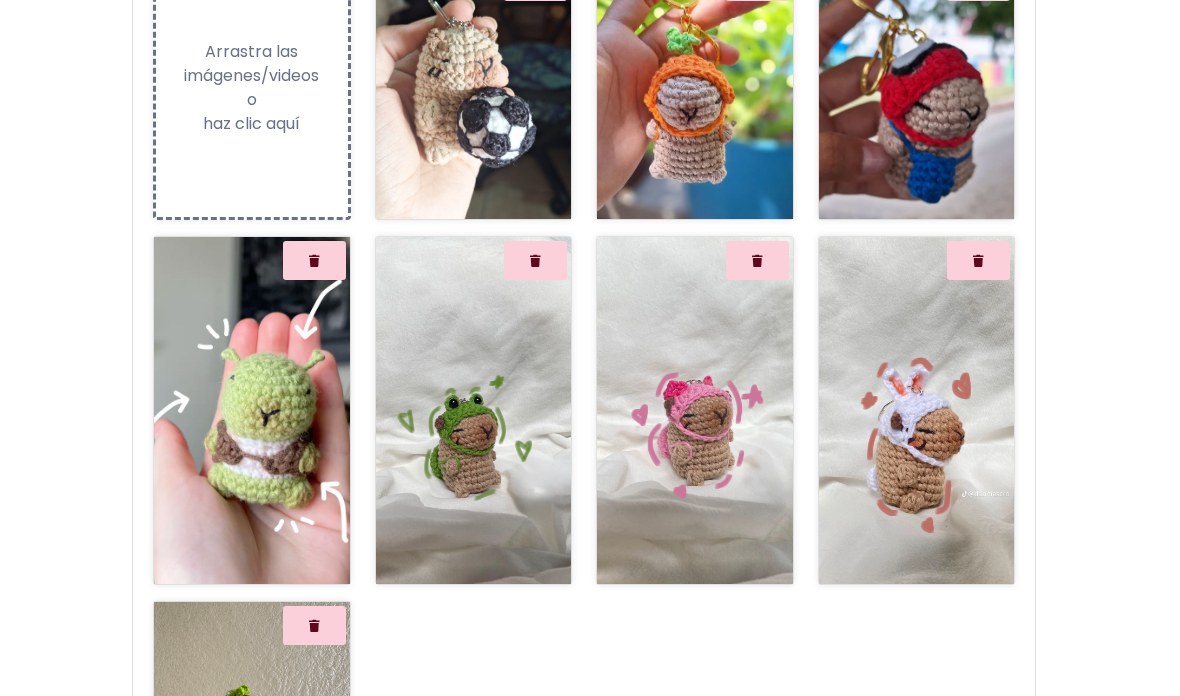 click on "Subiendo
Arrastra las
imágenes/videos
o
haz clic aquí" at bounding box center [253, 88] 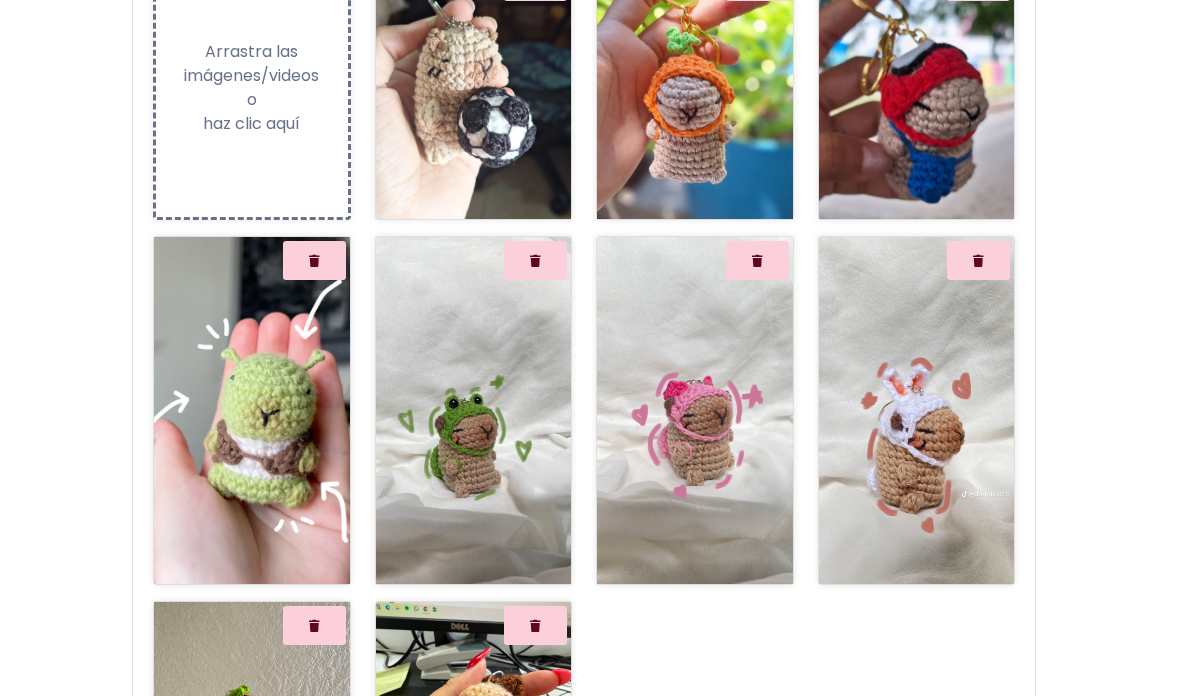 click at bounding box center (474, 88) 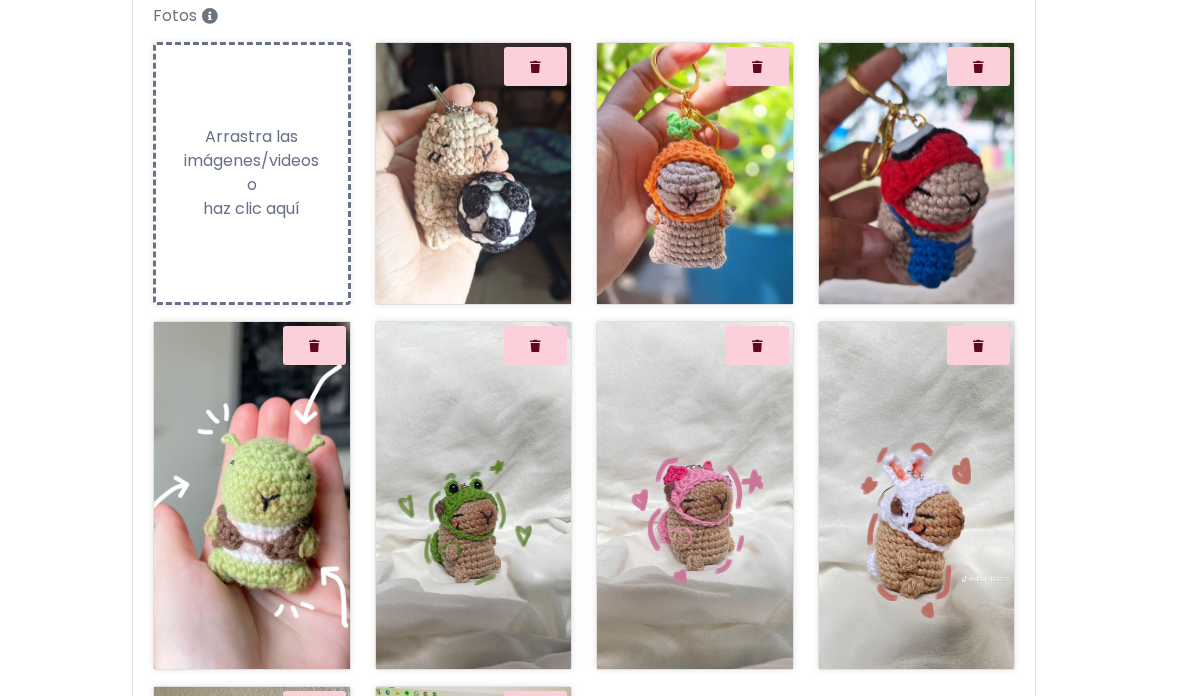 click at bounding box center (536, 67) 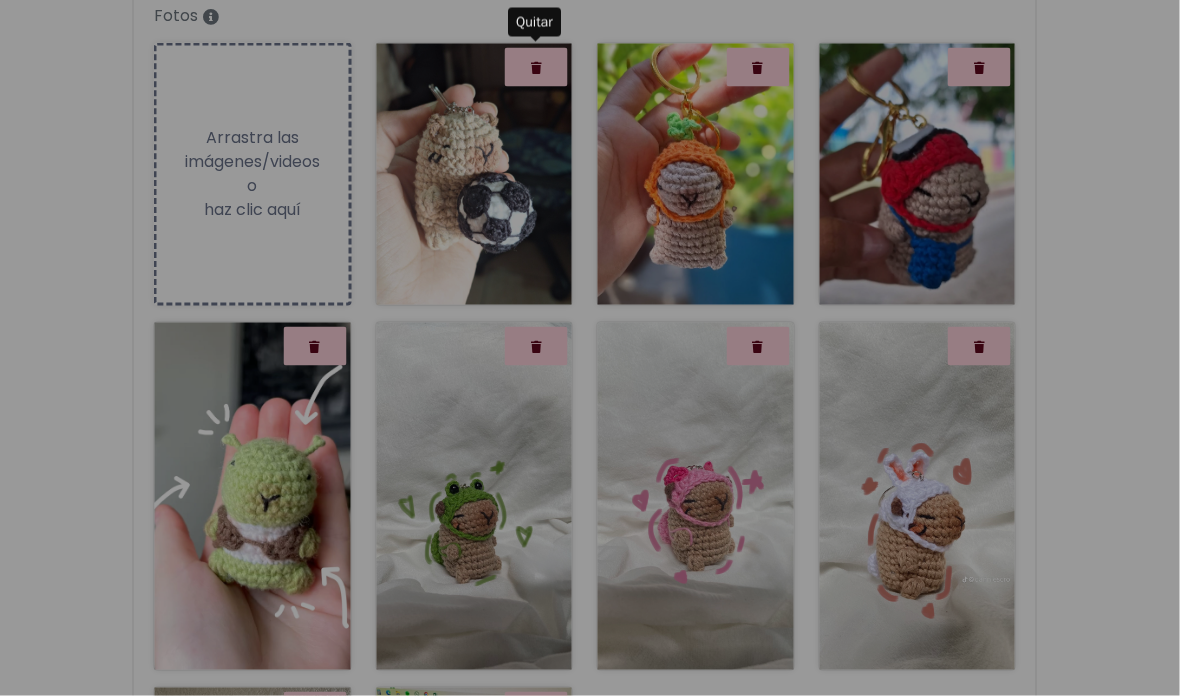 scroll, scrollTop: 293, scrollLeft: 22, axis: both 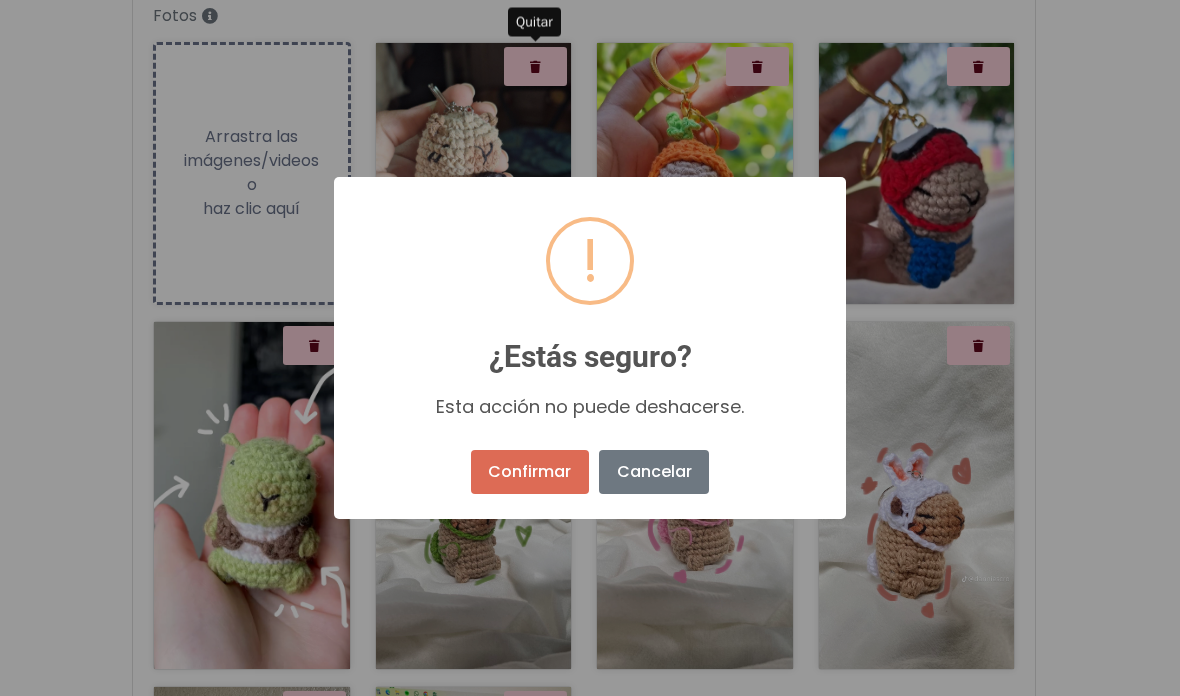 click on "Confirmar" at bounding box center [530, 472] 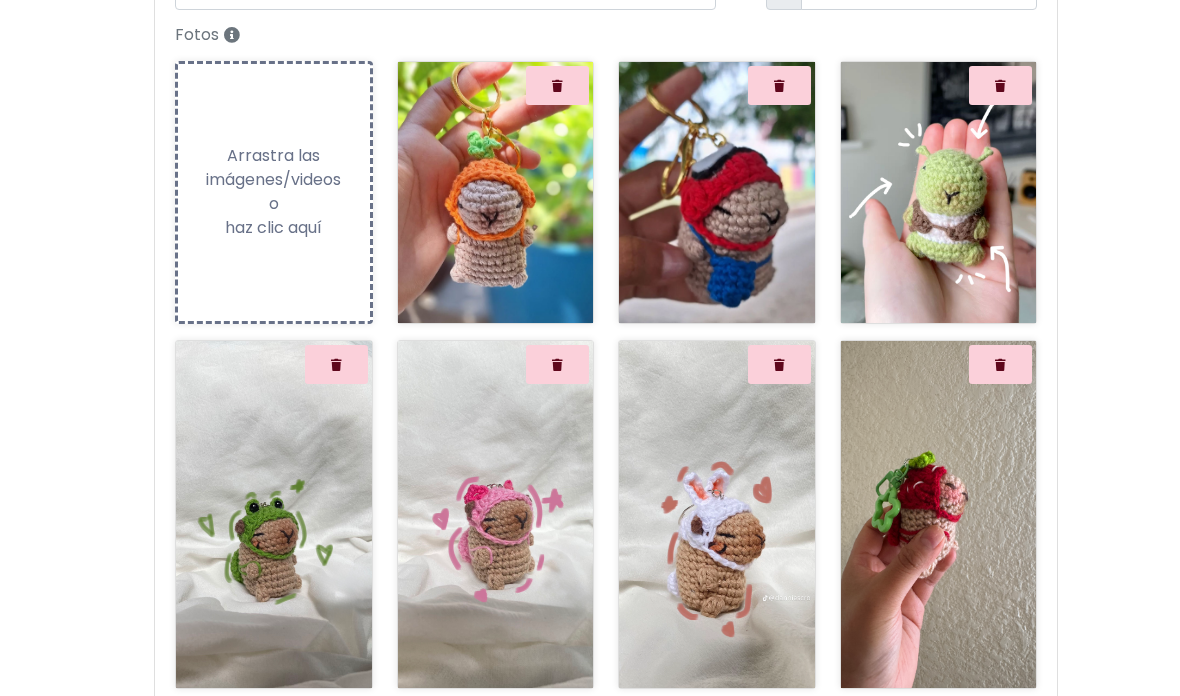 scroll, scrollTop: 256, scrollLeft: 0, axis: vertical 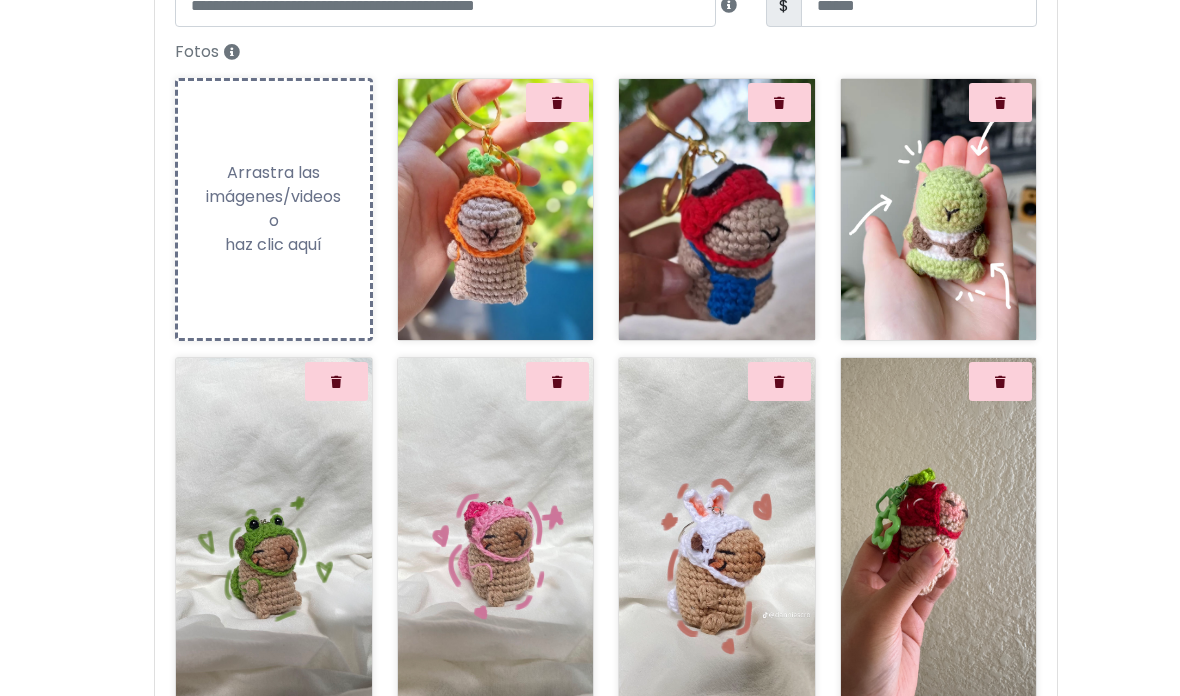 click on "Arrastra las
imágenes/videos
o
haz clic aquí" at bounding box center [274, 210] 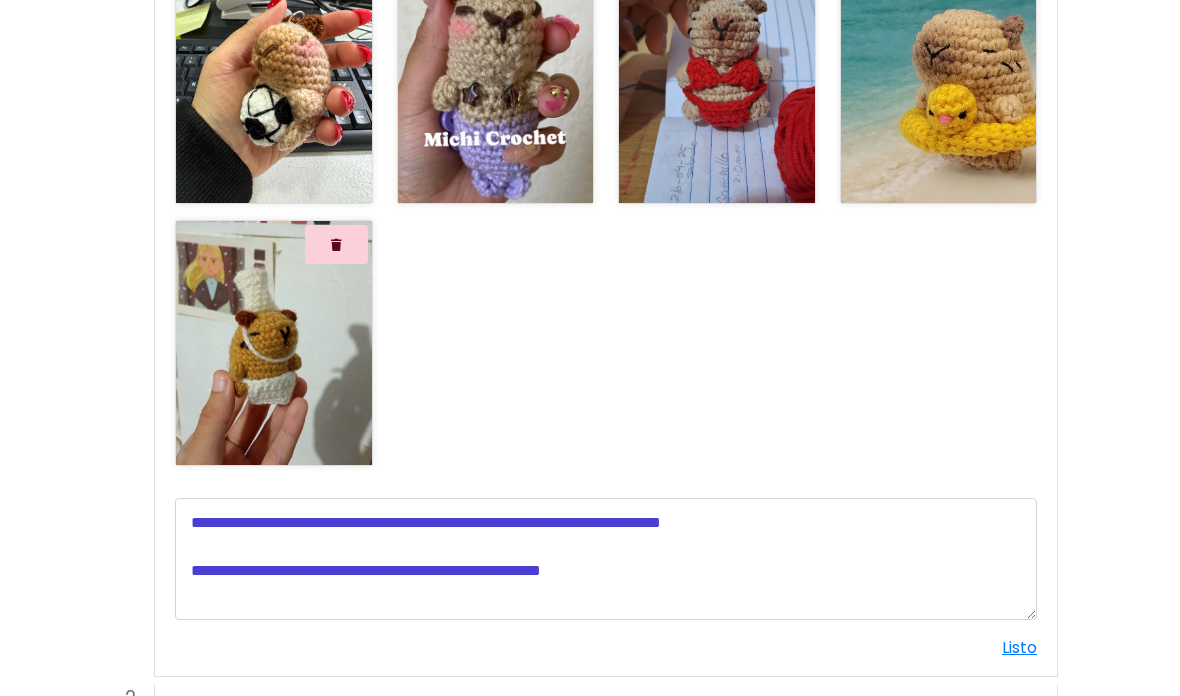 scroll, scrollTop: 1042, scrollLeft: 0, axis: vertical 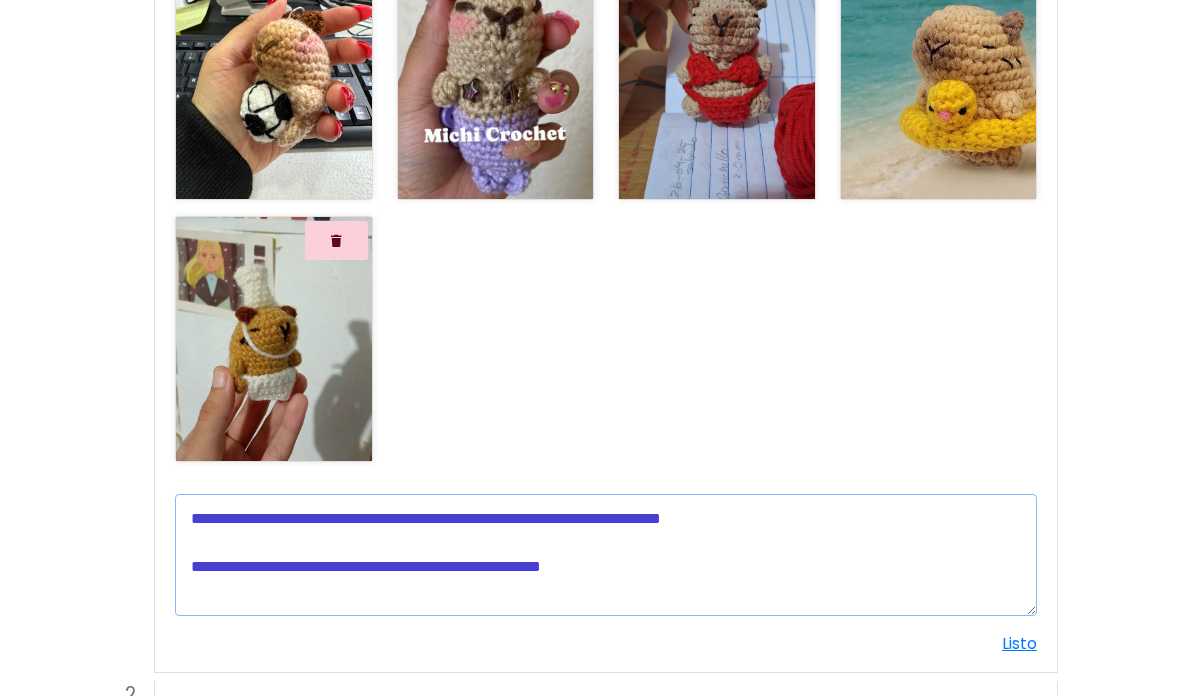 click at bounding box center (606, 555) 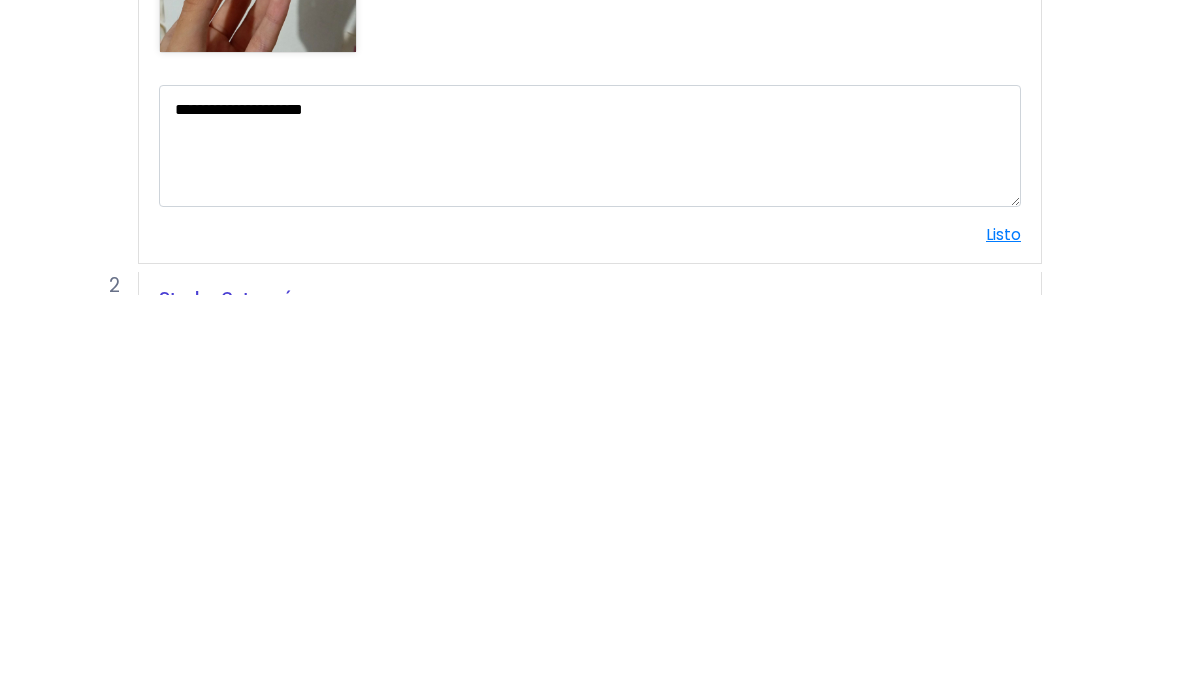 scroll, scrollTop: 1172, scrollLeft: 16, axis: both 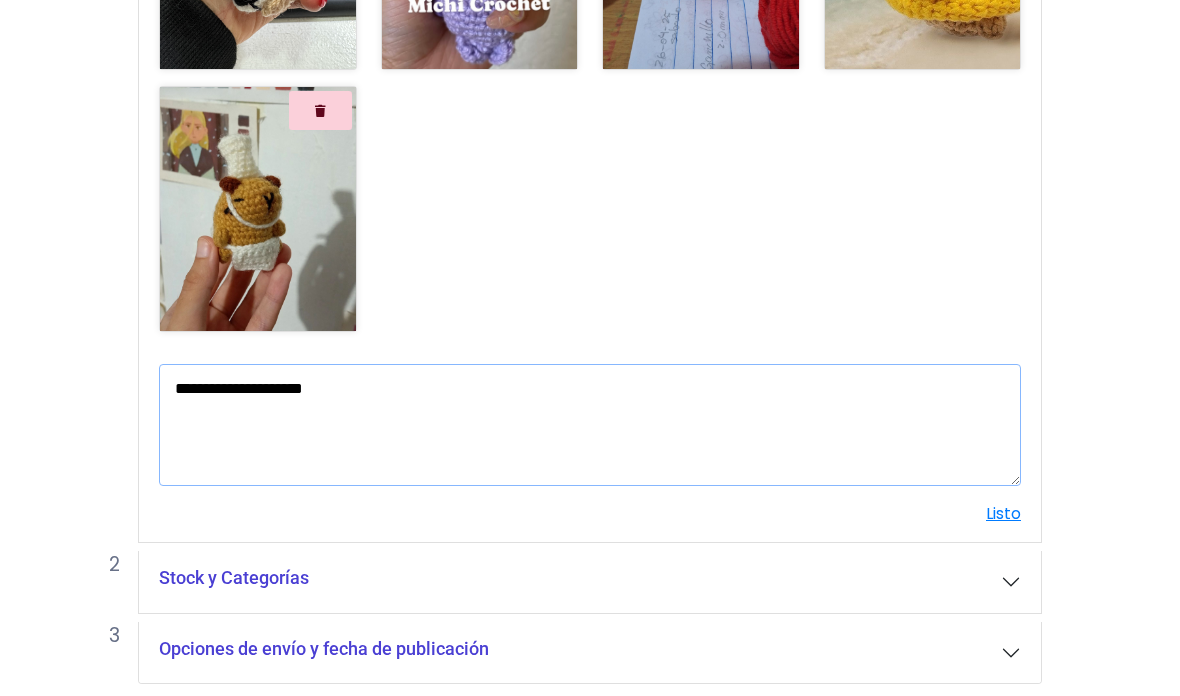 click on "**********" at bounding box center [590, 425] 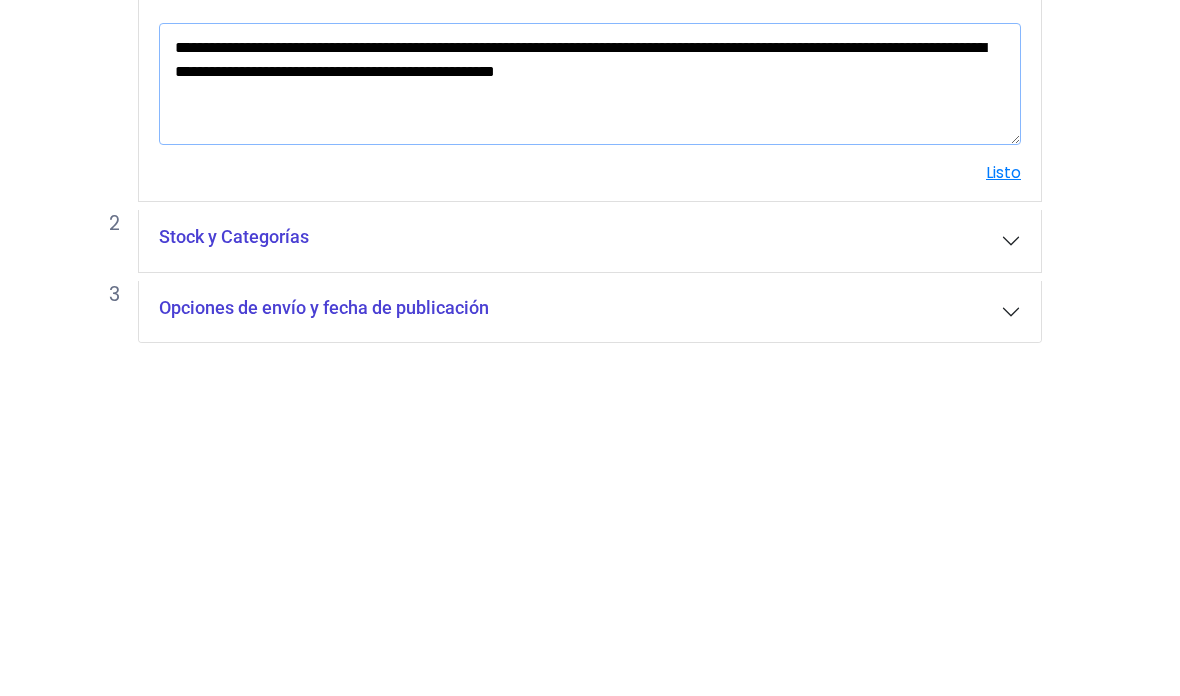 type on "**********" 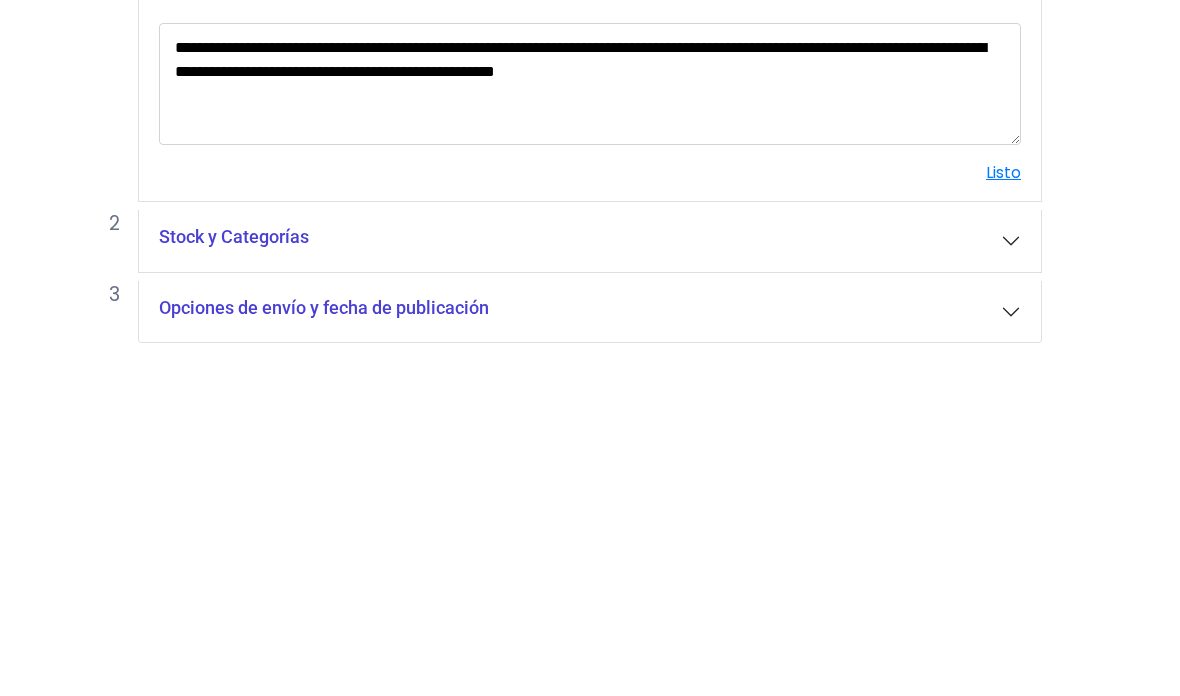 click on "Listo" at bounding box center (1003, 513) 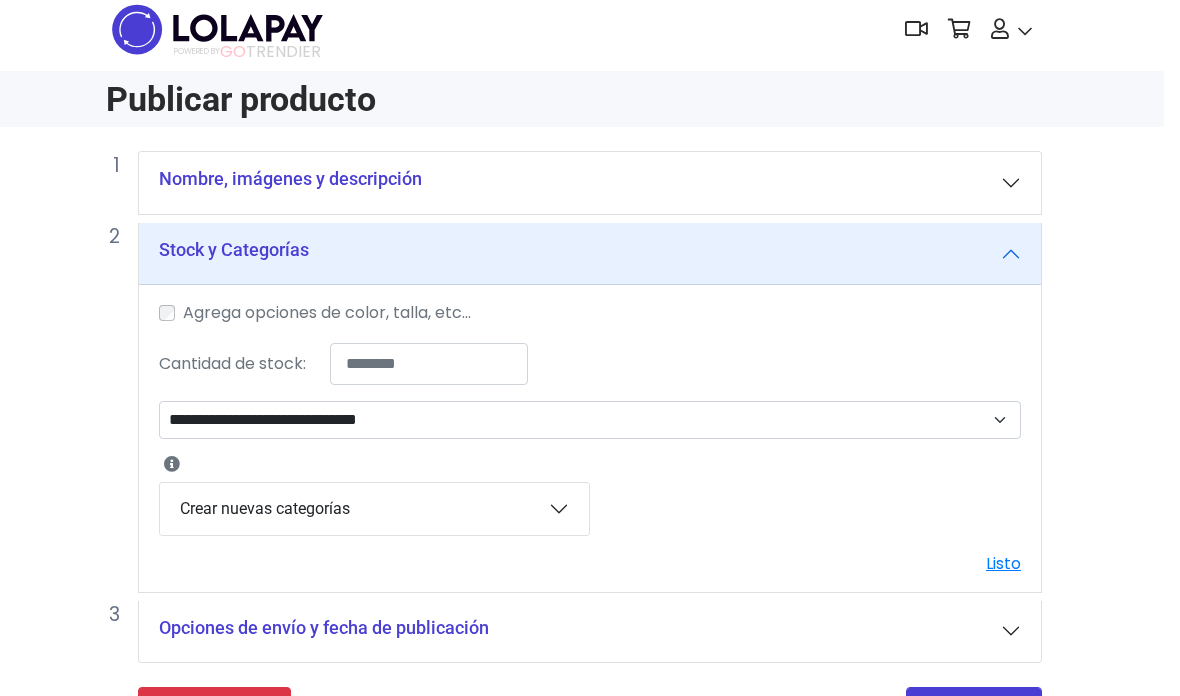 scroll, scrollTop: 12, scrollLeft: 16, axis: both 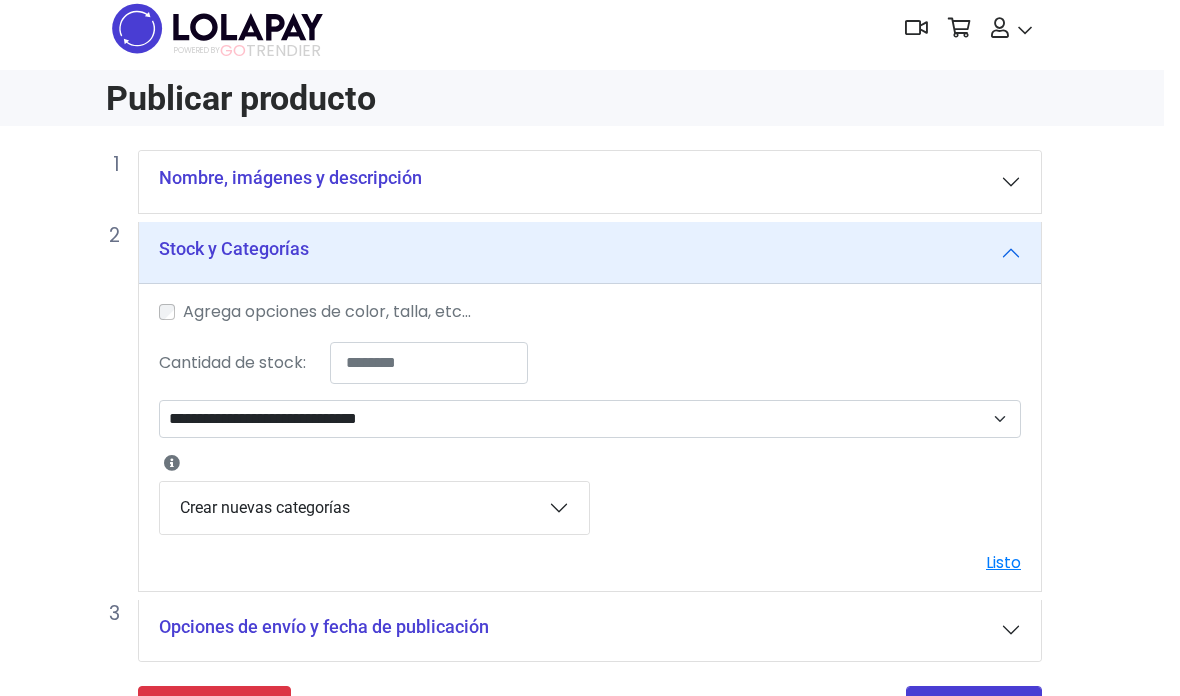 click on "**********" at bounding box center [590, 420] 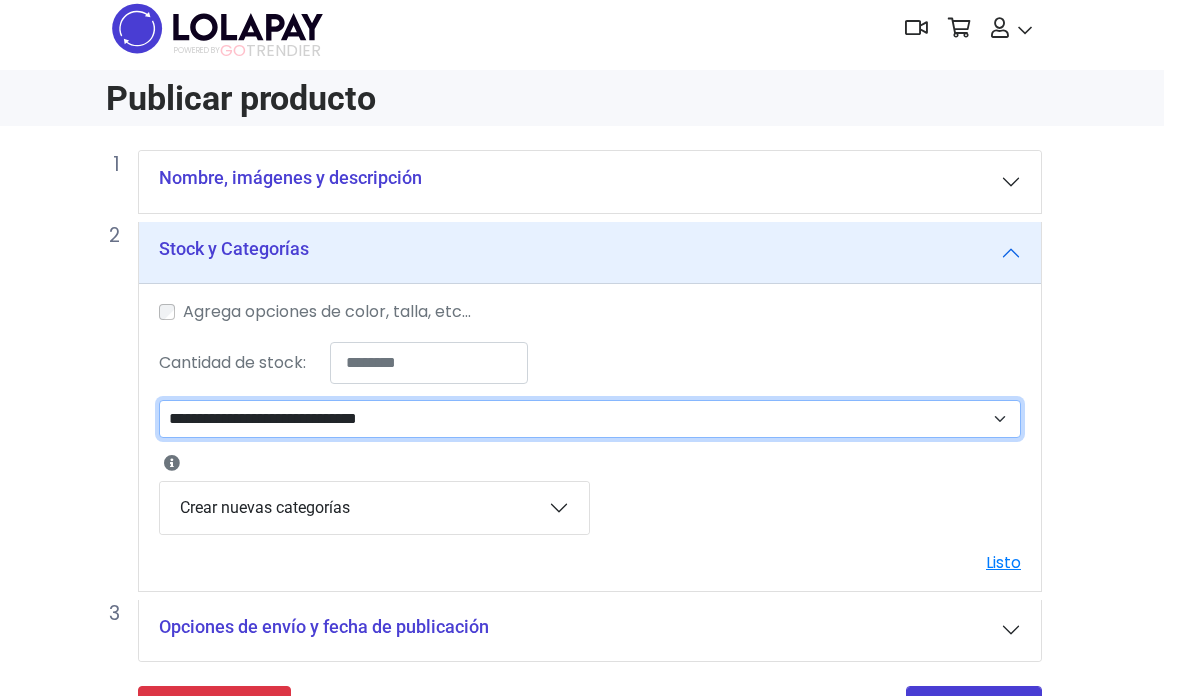 scroll, scrollTop: 13, scrollLeft: 16, axis: both 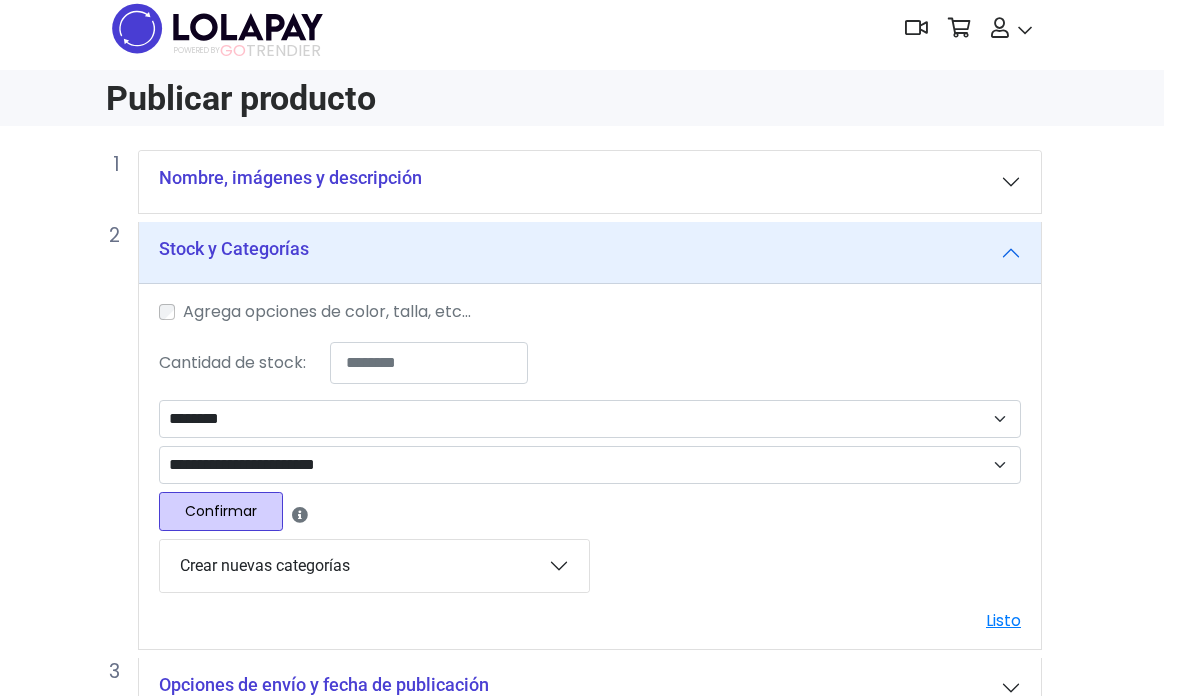 click on "**********" at bounding box center [590, 465] 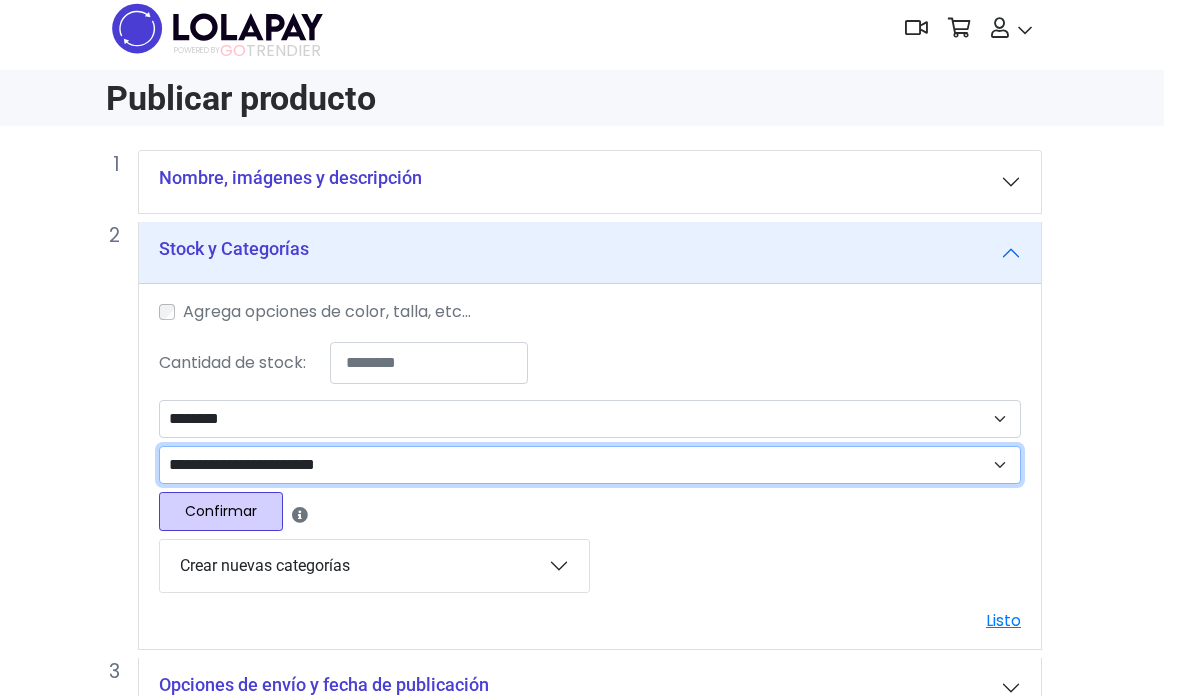 select on "***" 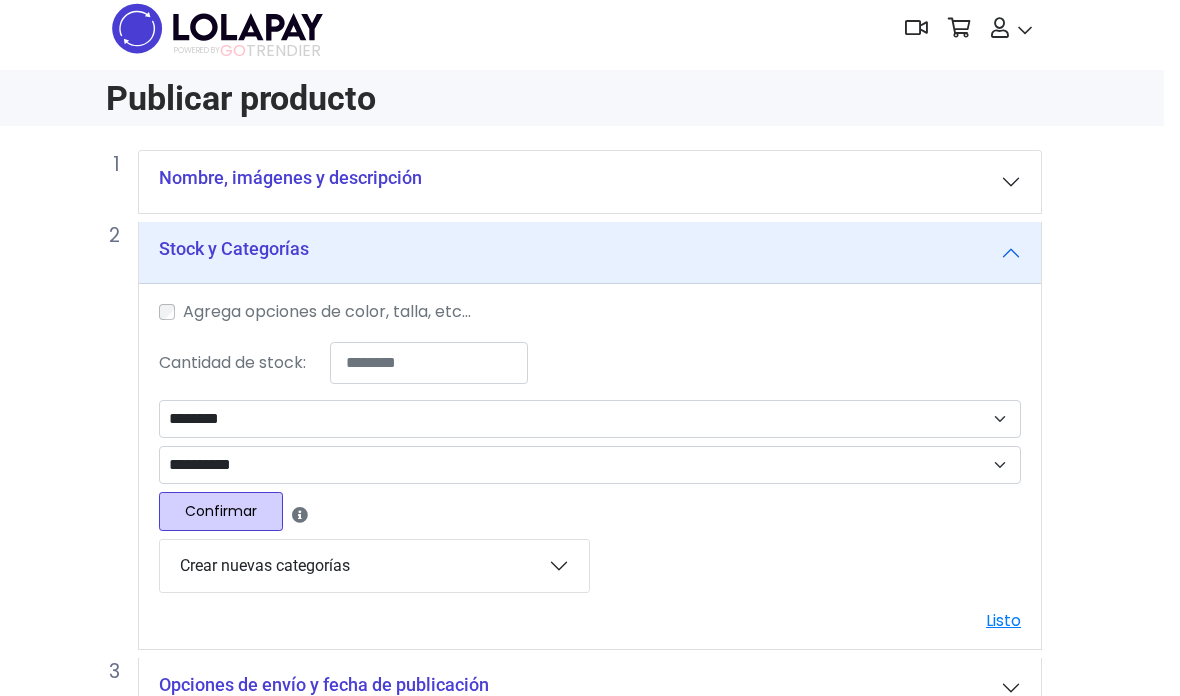 click on "**********" at bounding box center [590, 419] 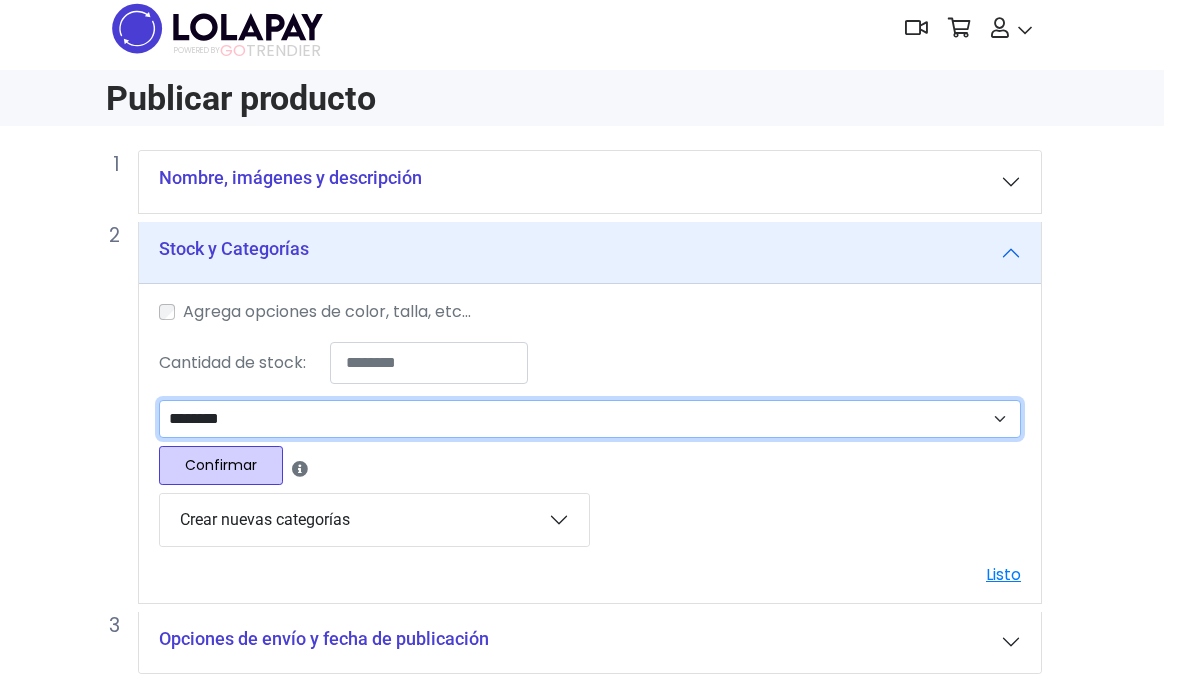 click on "**********" at bounding box center [590, 419] 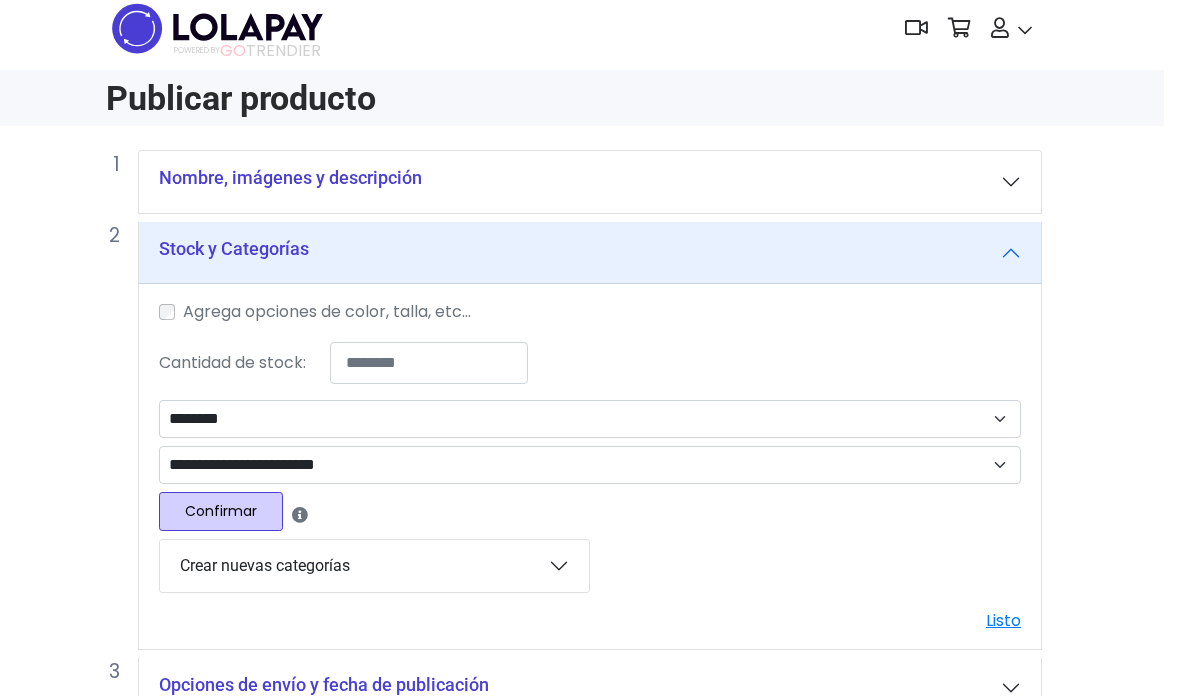 click on "**********" at bounding box center (590, 465) 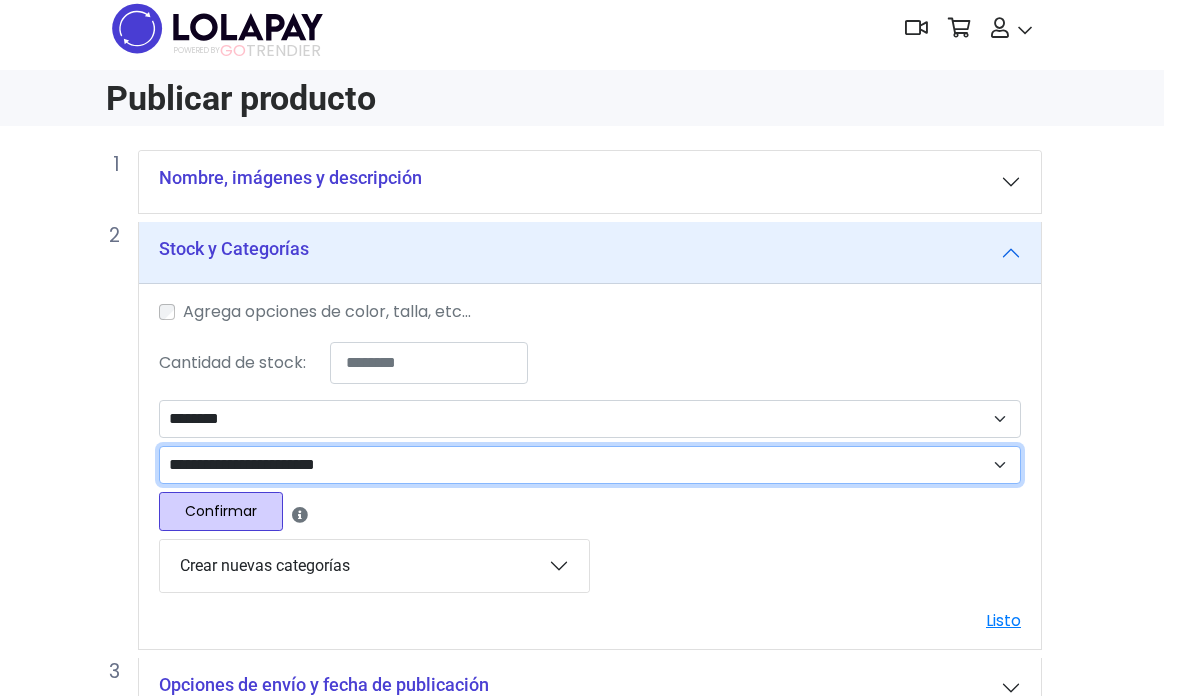 select on "***" 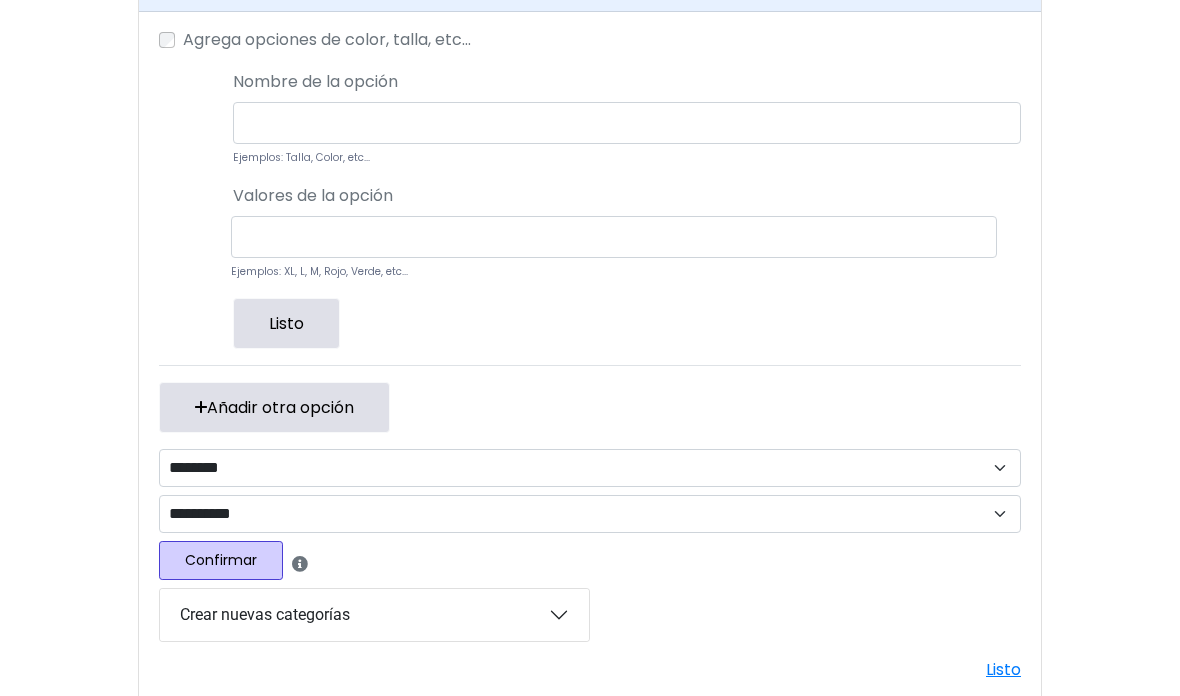 scroll, scrollTop: 219, scrollLeft: 16, axis: both 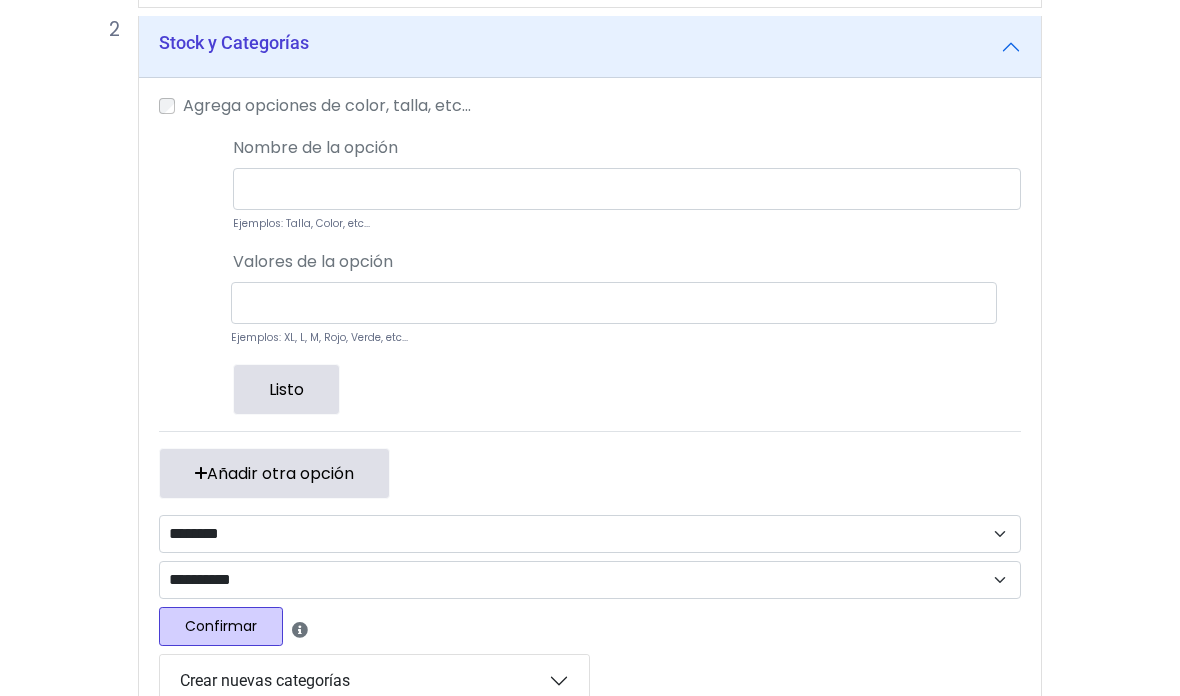 click on "Ejemplos: Talla, Color, etc..." at bounding box center [627, 201] 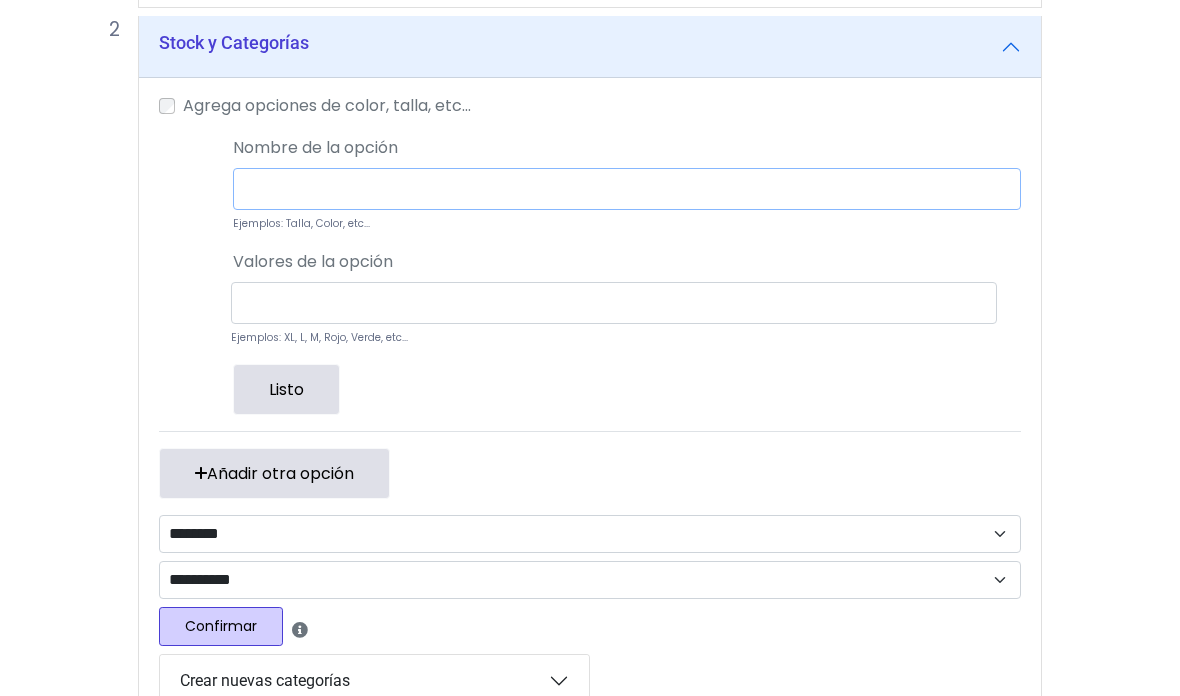 click at bounding box center (627, 189) 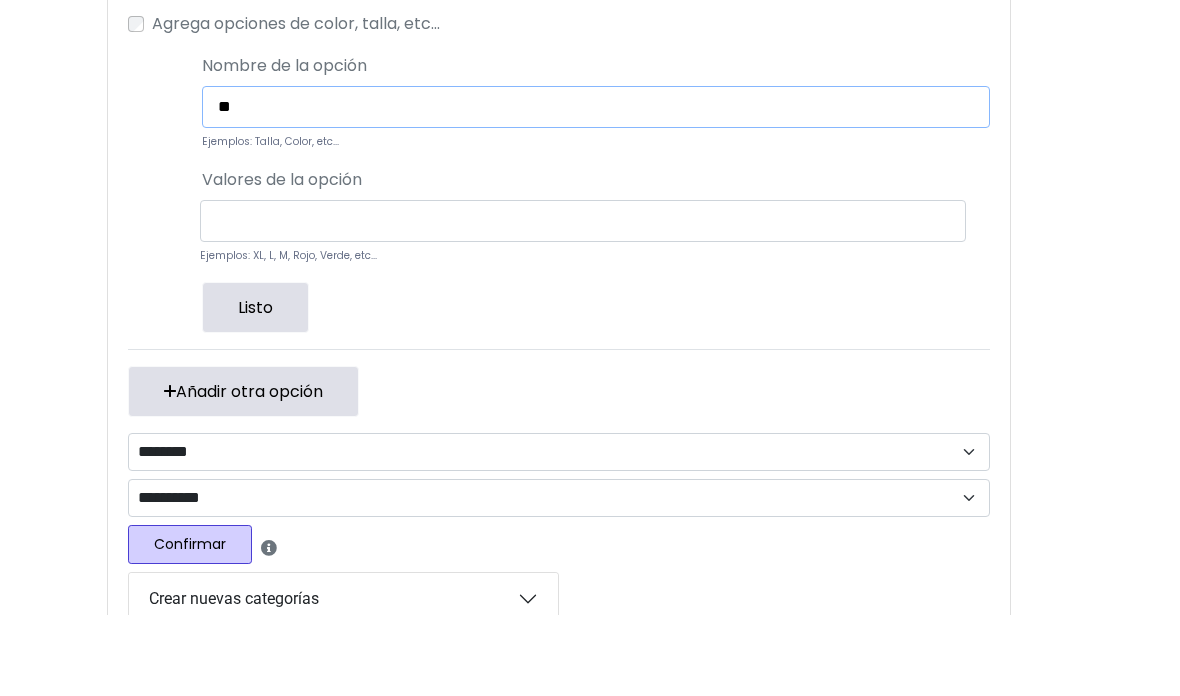 type on "*" 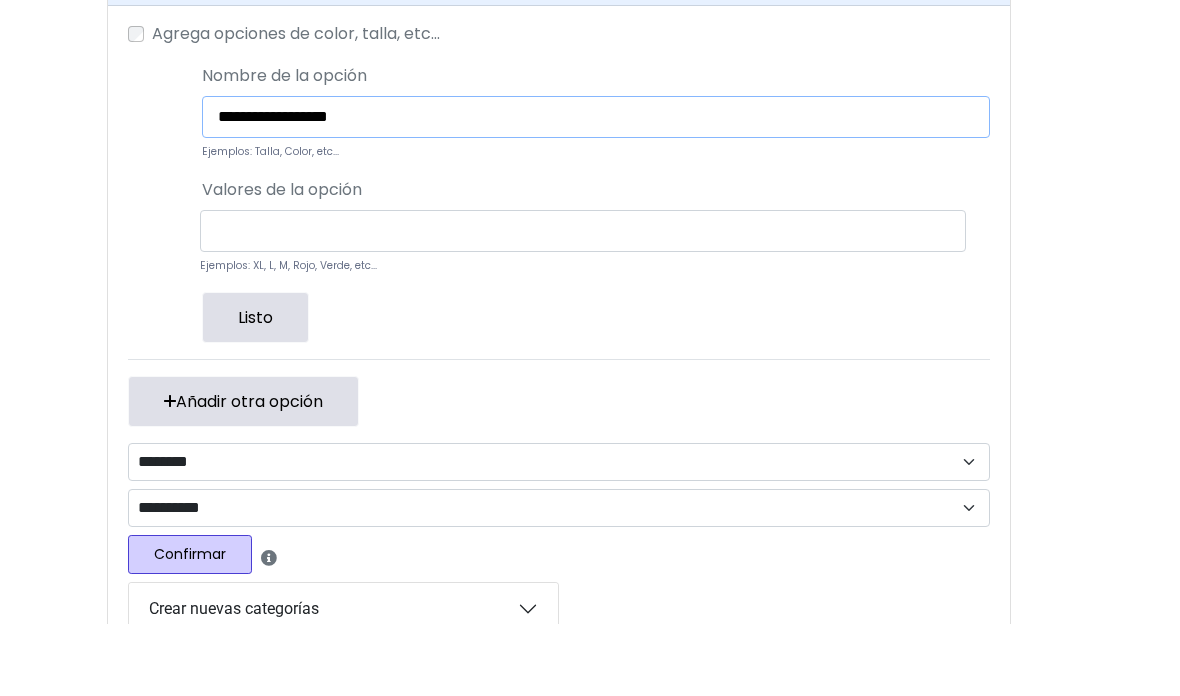 type on "**********" 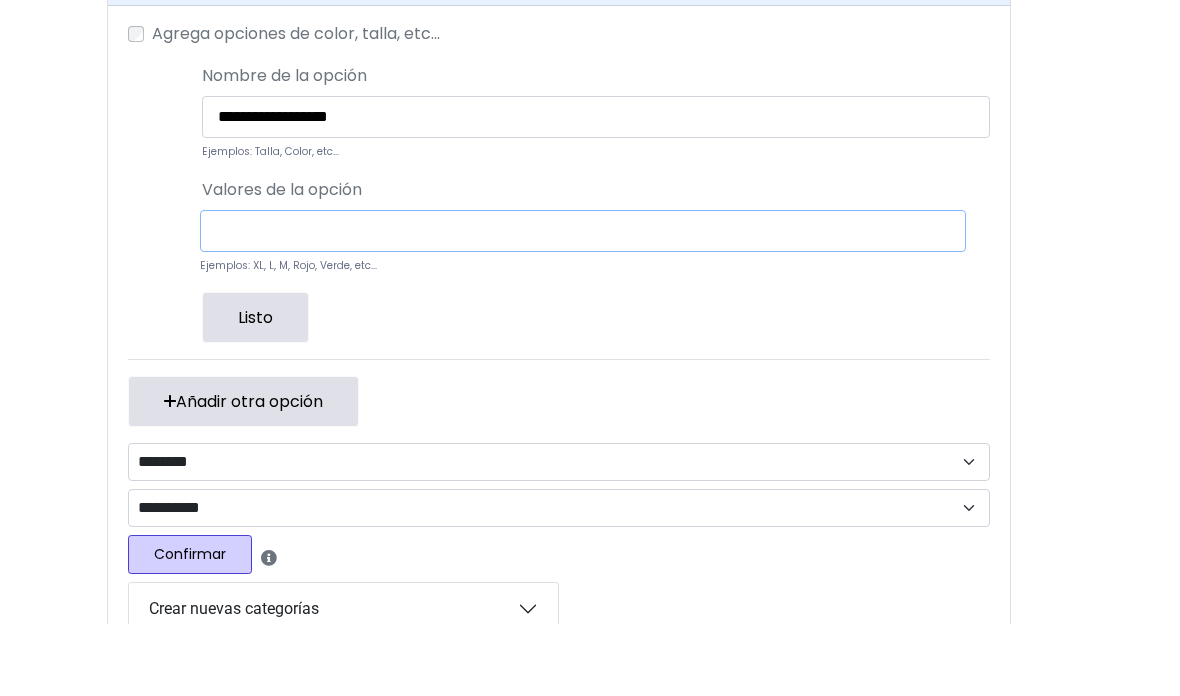 click at bounding box center (583, 303) 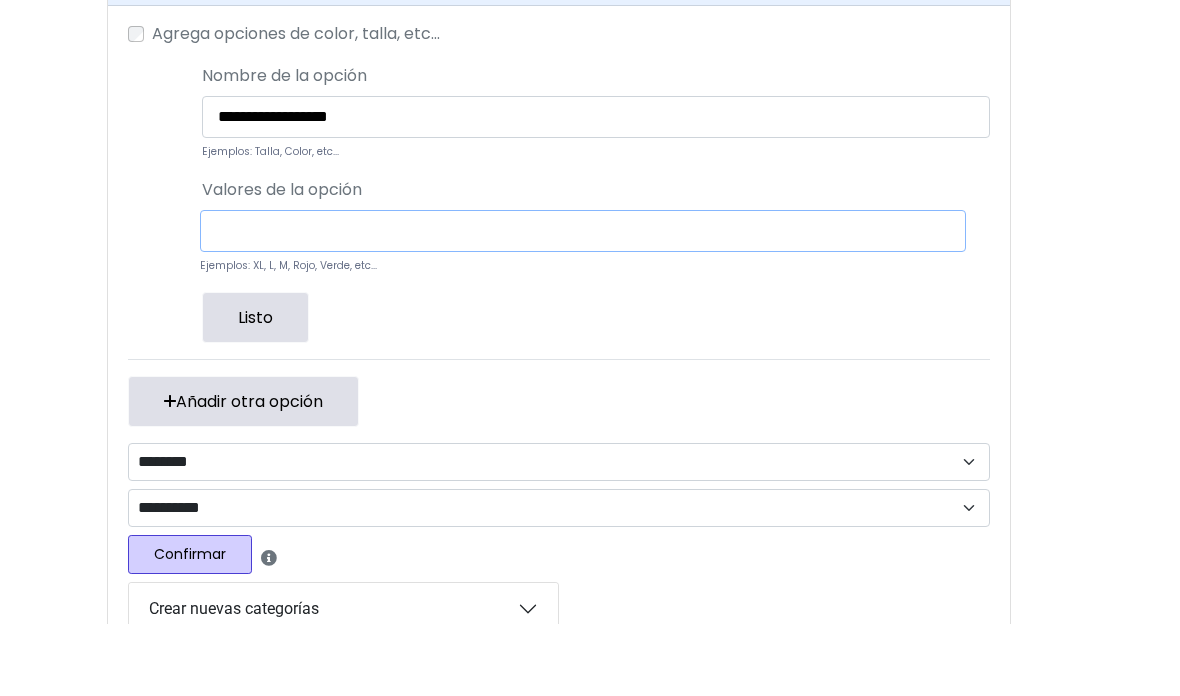 scroll, scrollTop: 0, scrollLeft: 47, axis: horizontal 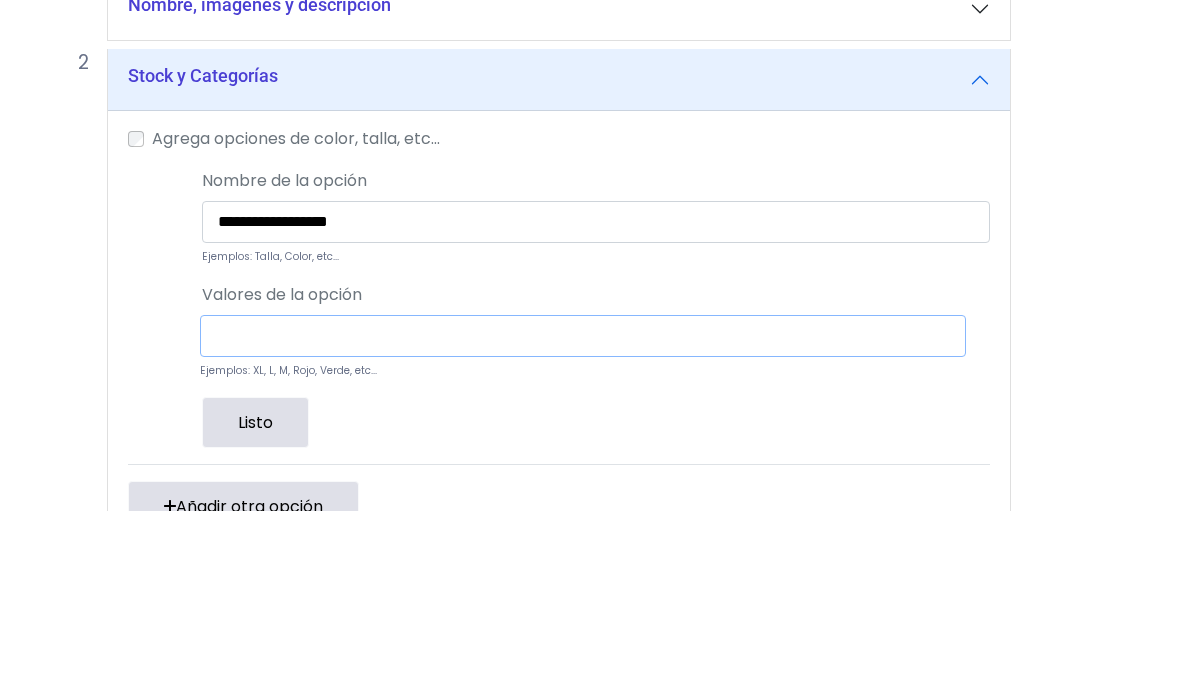 click on "Nombre, imágenes y descripción" at bounding box center (559, 195) 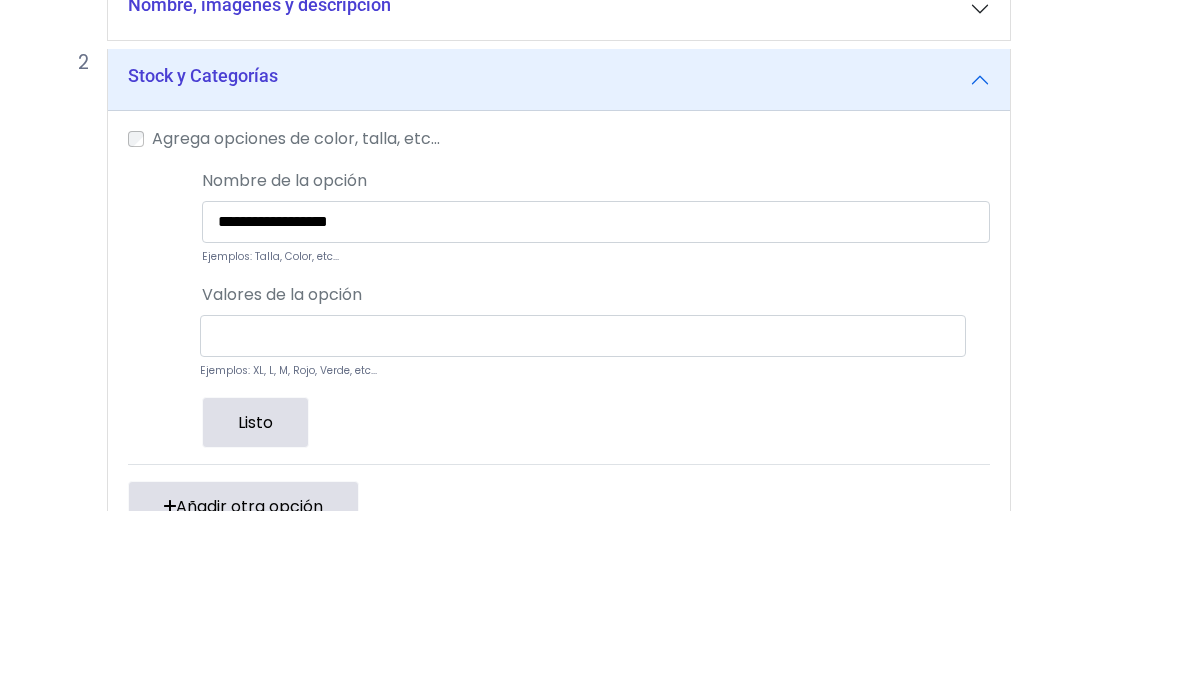 scroll, scrollTop: 186, scrollLeft: 47, axis: both 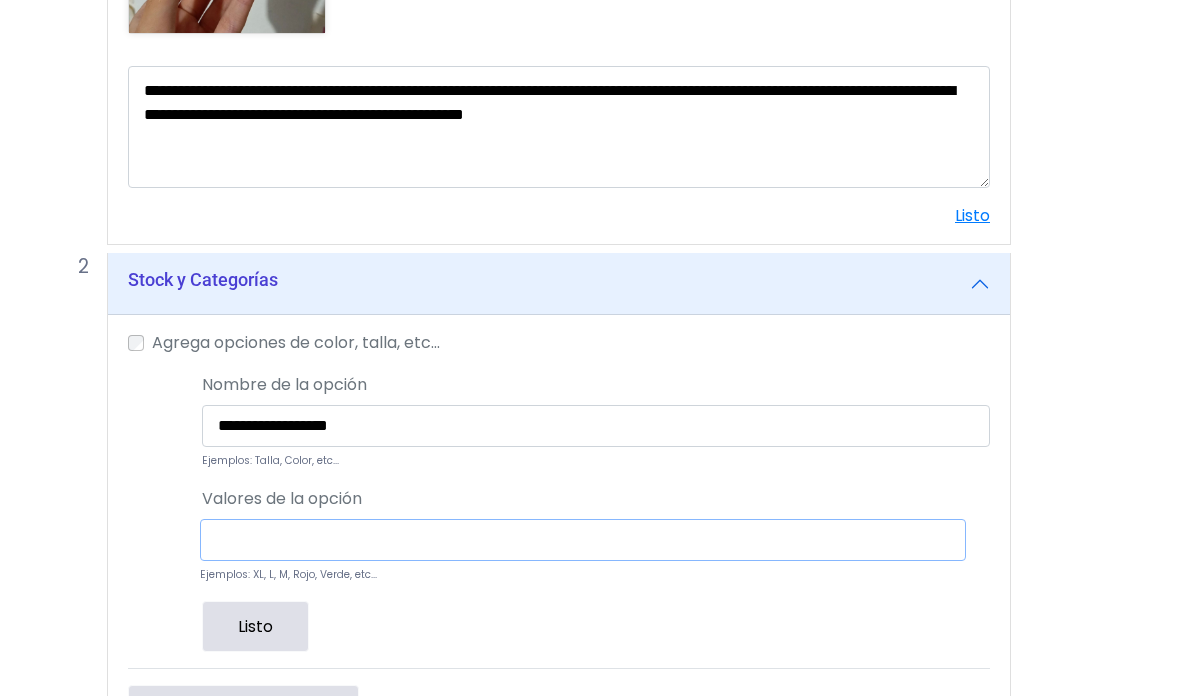 click at bounding box center [583, 541] 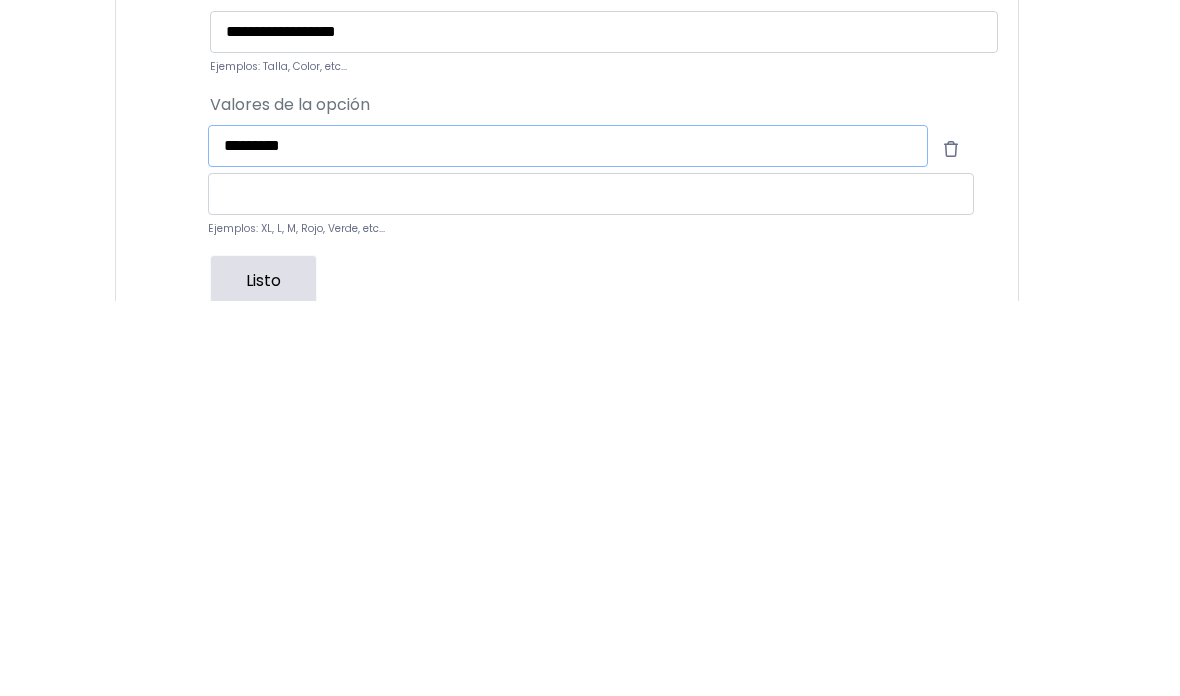 type on "********" 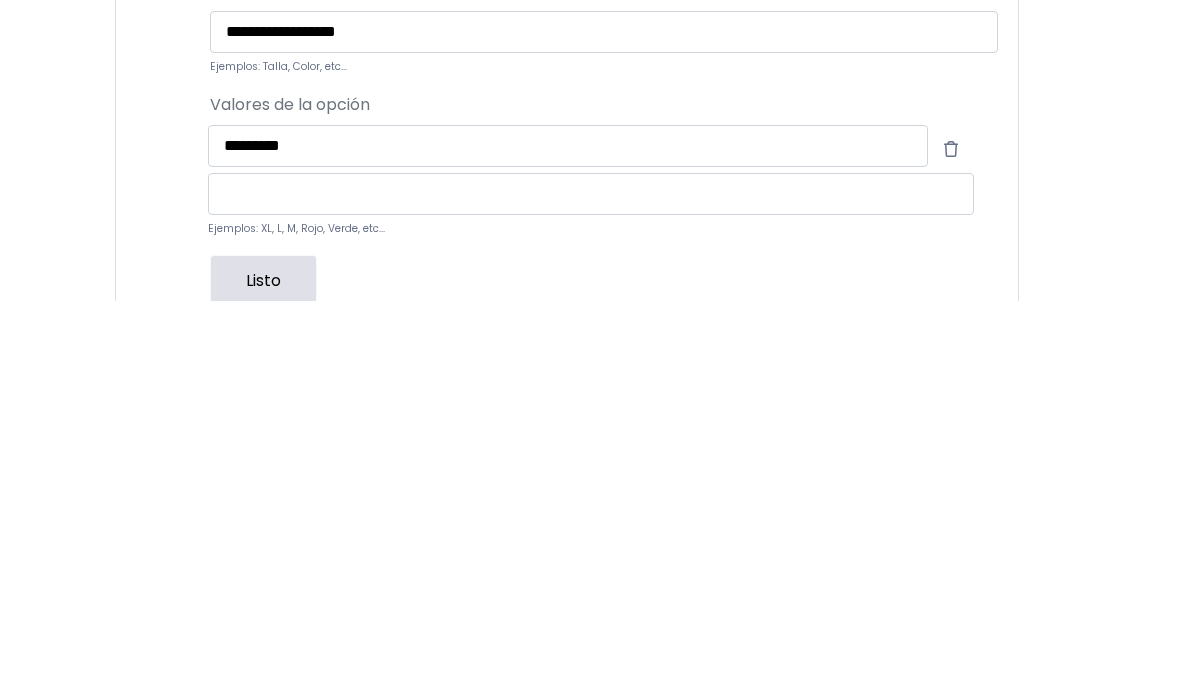 click at bounding box center [591, 589] 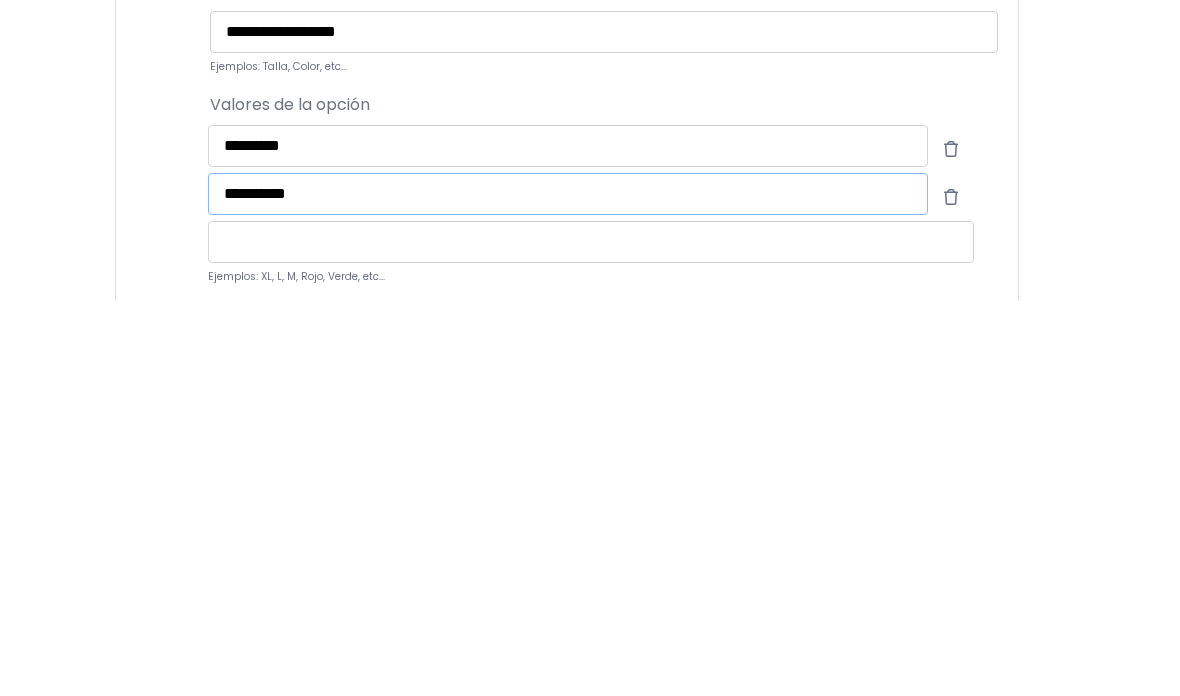 type on "*********" 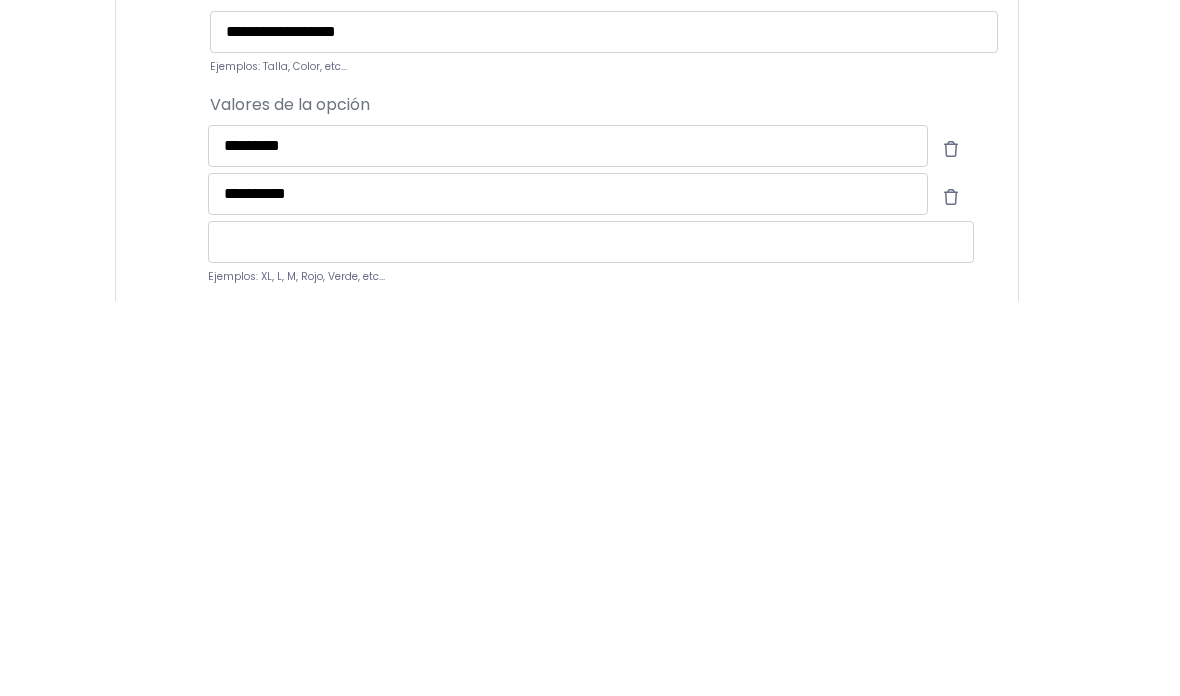 click at bounding box center (591, 637) 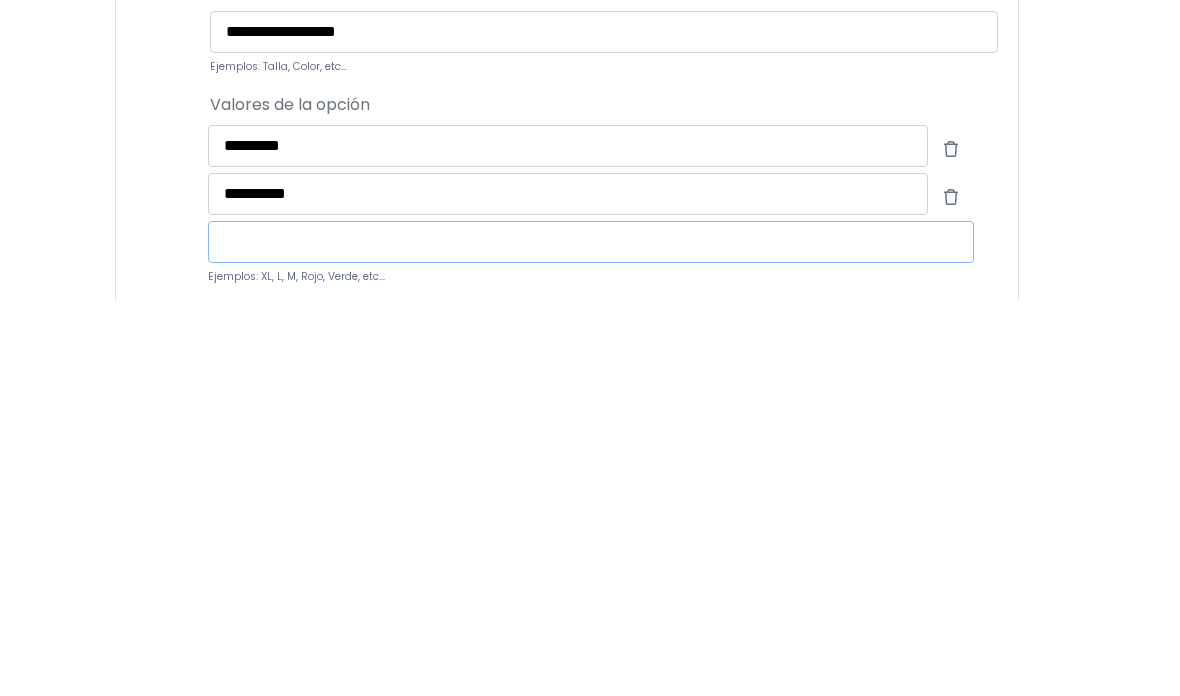 scroll, scrollTop: 1479, scrollLeft: 39, axis: both 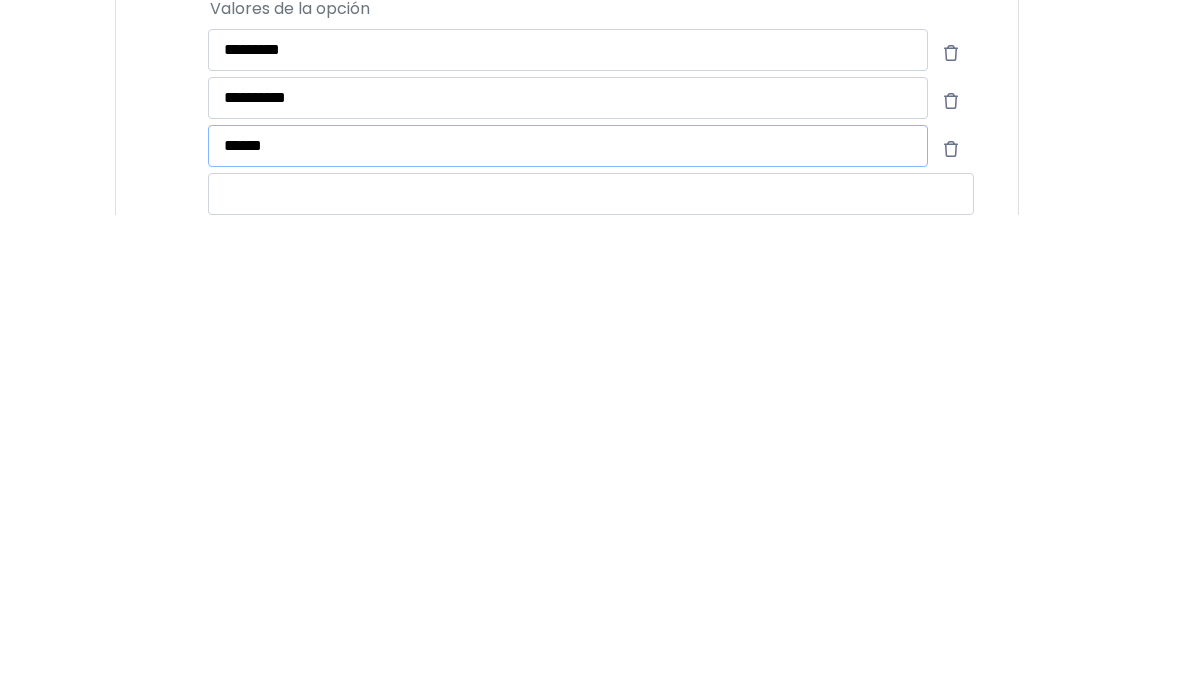 type on "*****" 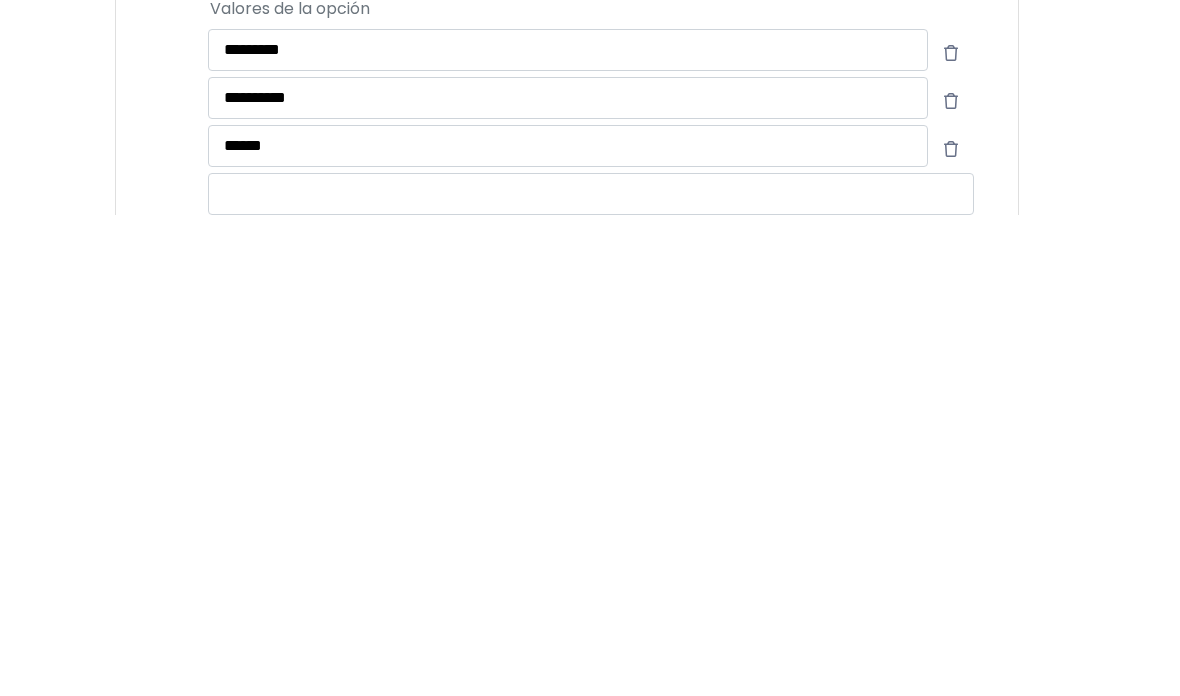 click at bounding box center (591, 675) 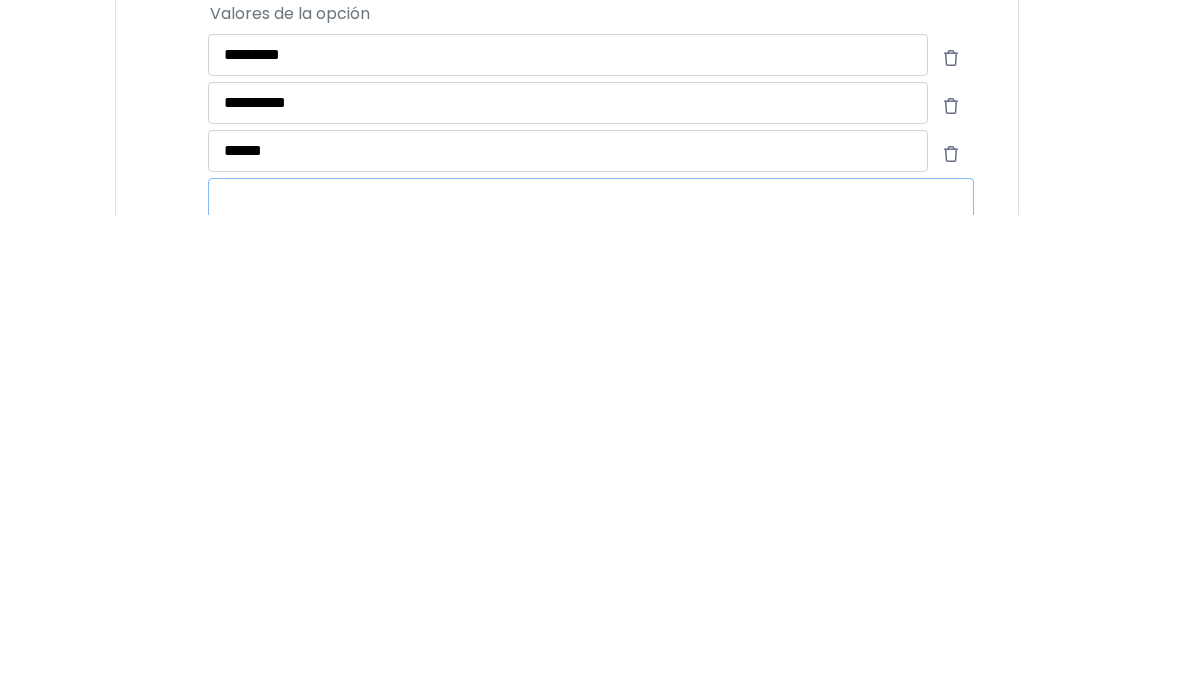 scroll, scrollTop: 1478, scrollLeft: 39, axis: both 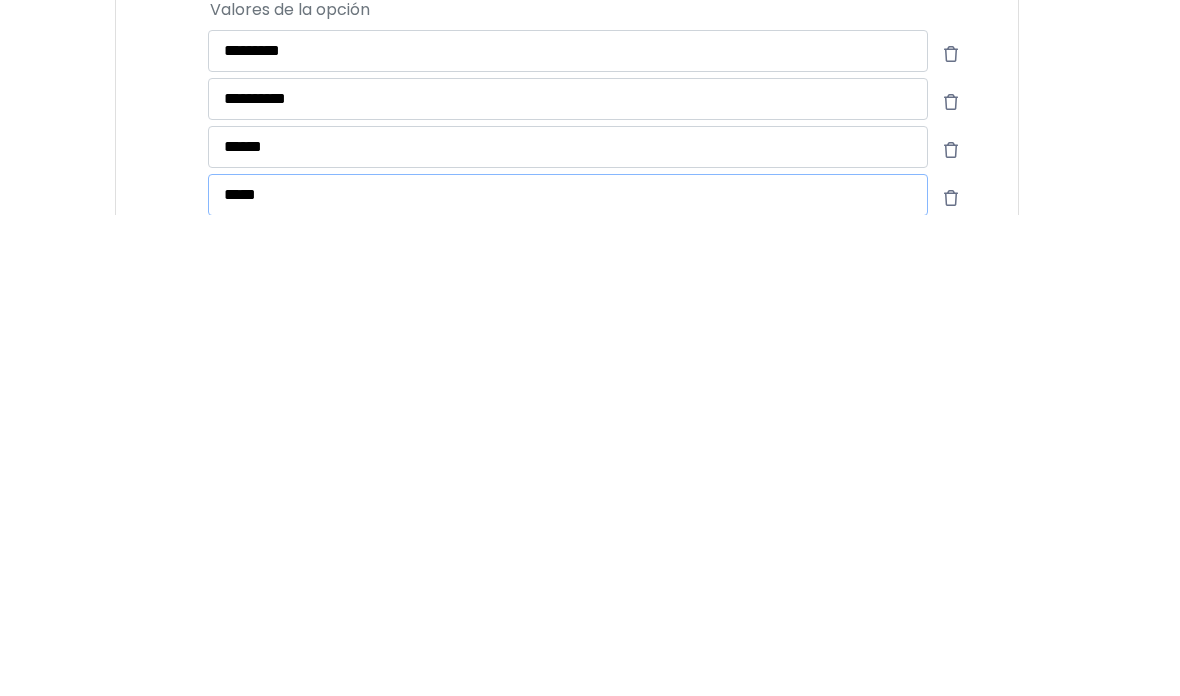 type on "****" 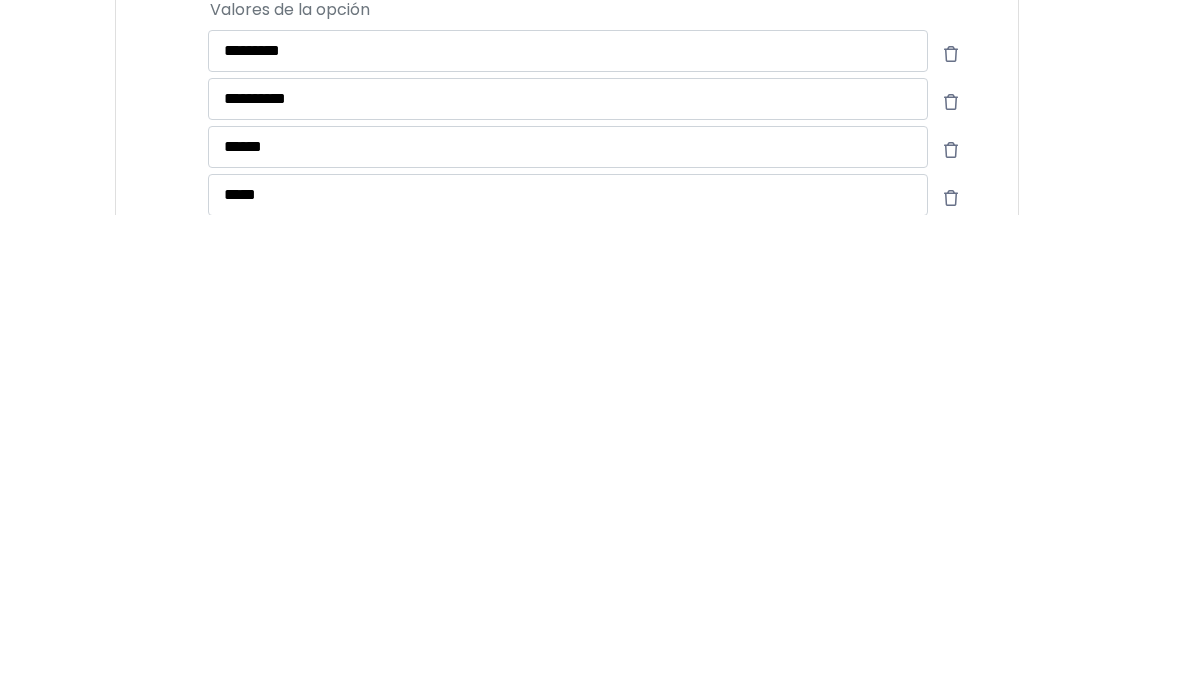 click at bounding box center (591, 724) 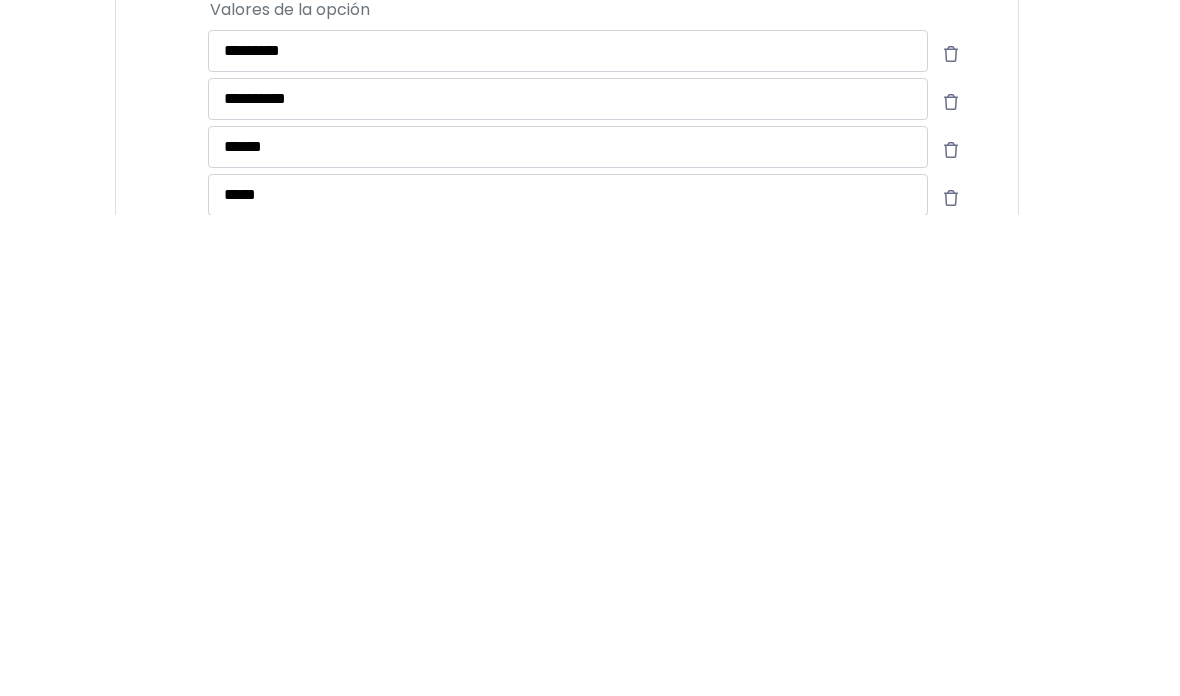 scroll, scrollTop: 1575, scrollLeft: 39, axis: both 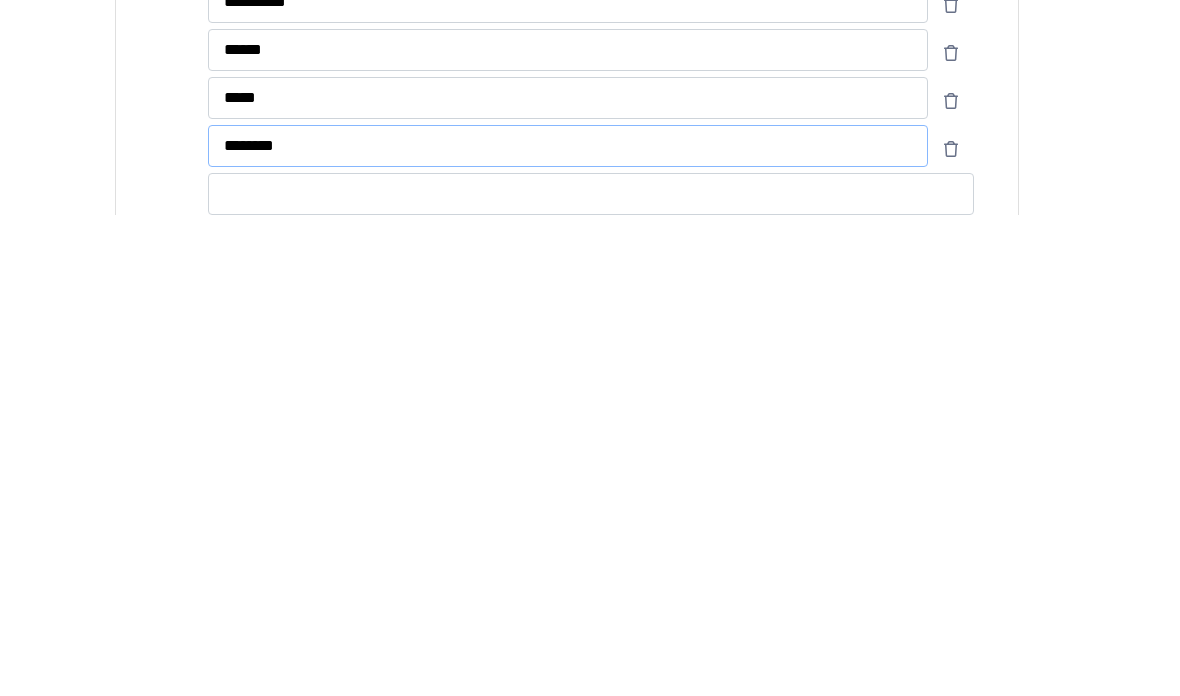 type on "*******" 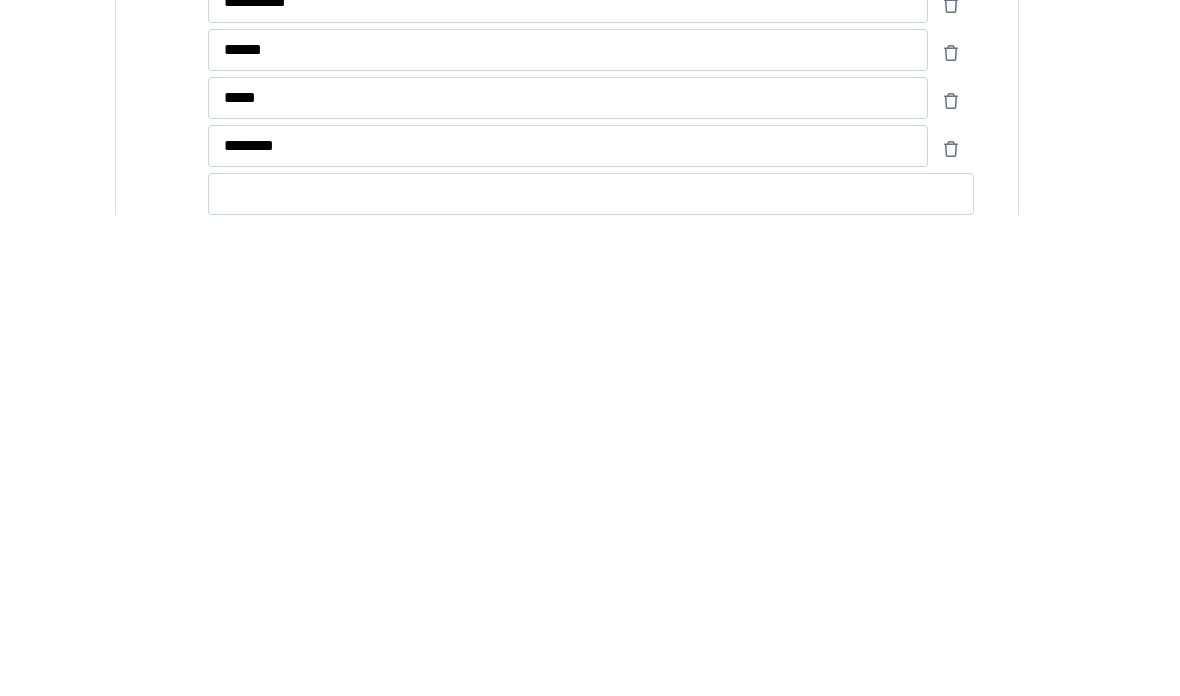 click at bounding box center [591, 675] 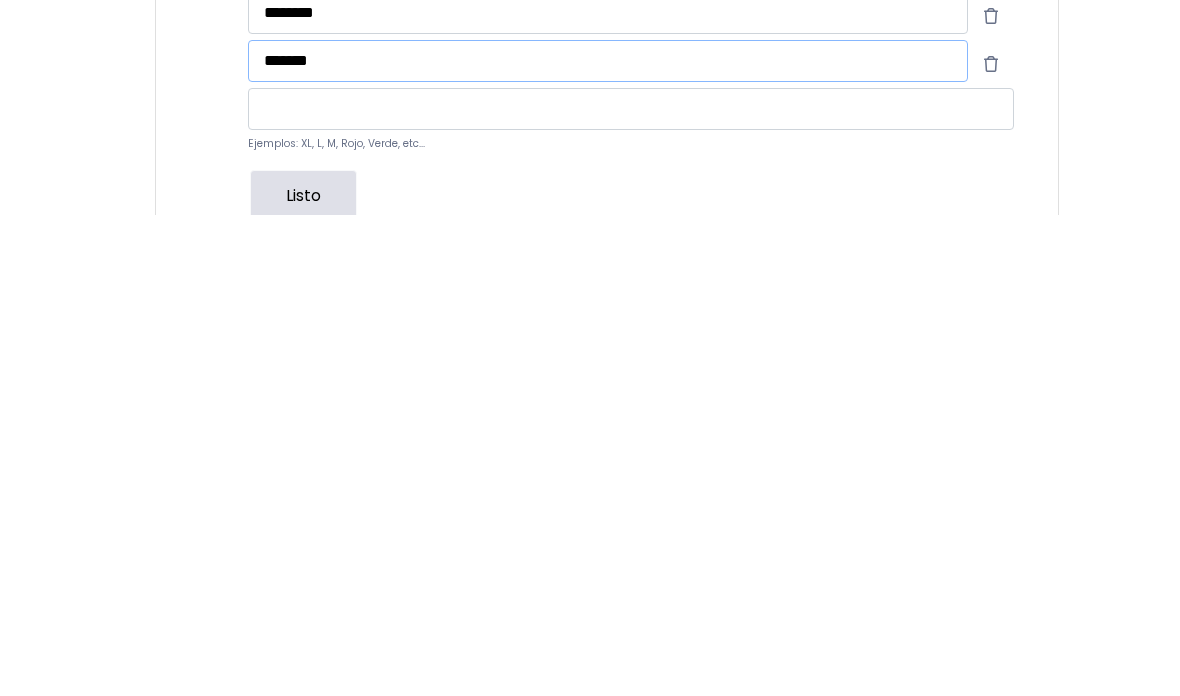 scroll, scrollTop: 1720, scrollLeft: 0, axis: vertical 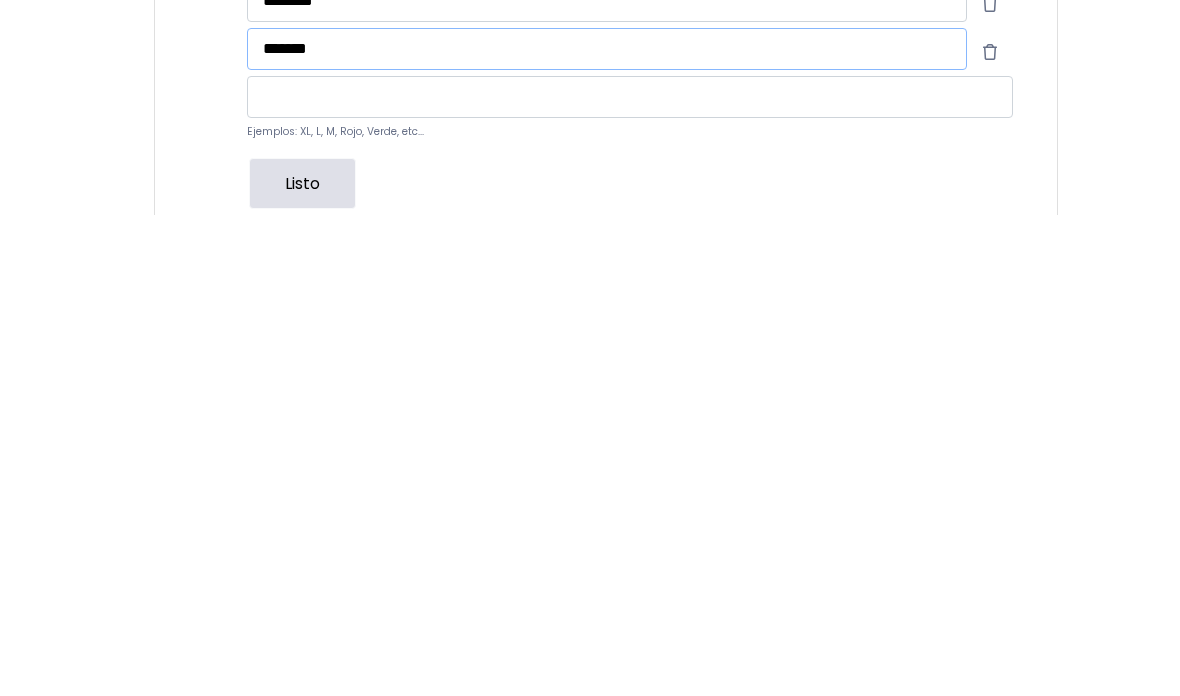 type on "******" 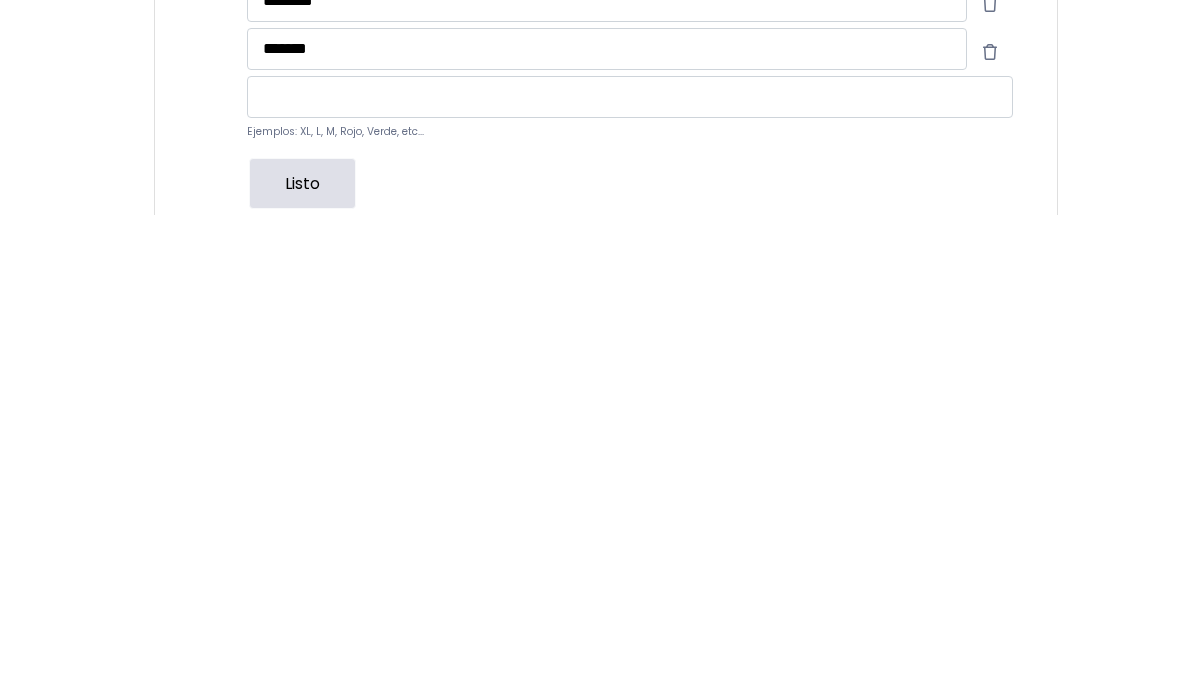 click at bounding box center [630, 578] 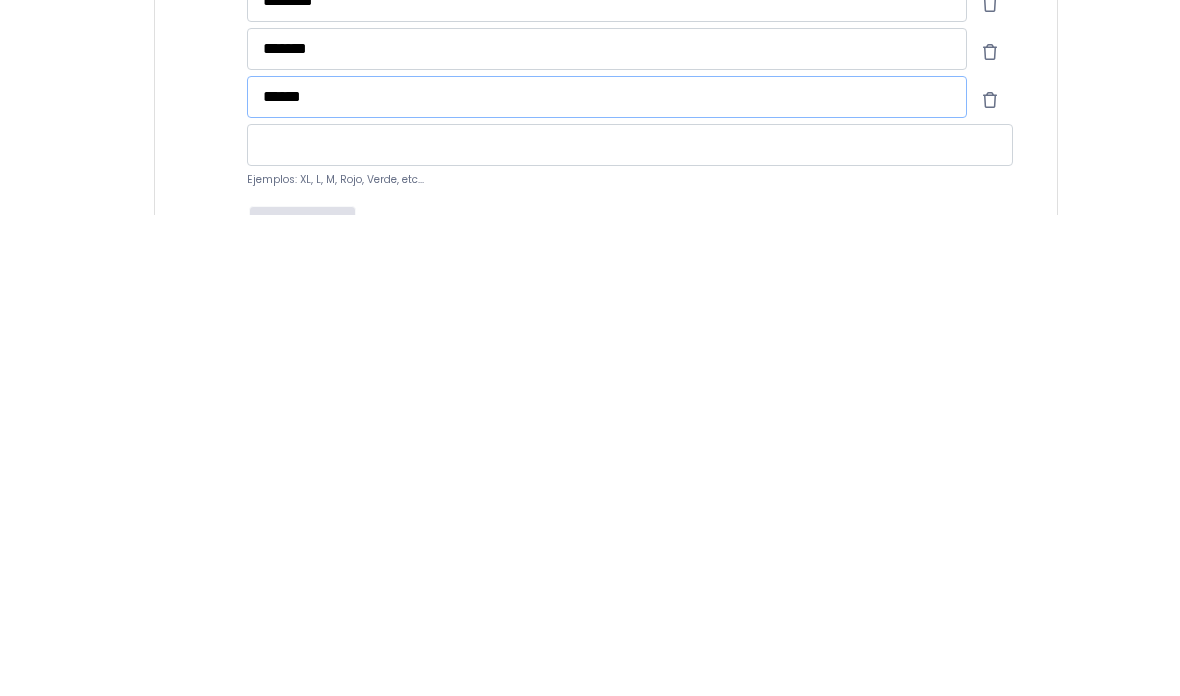 type on "*****" 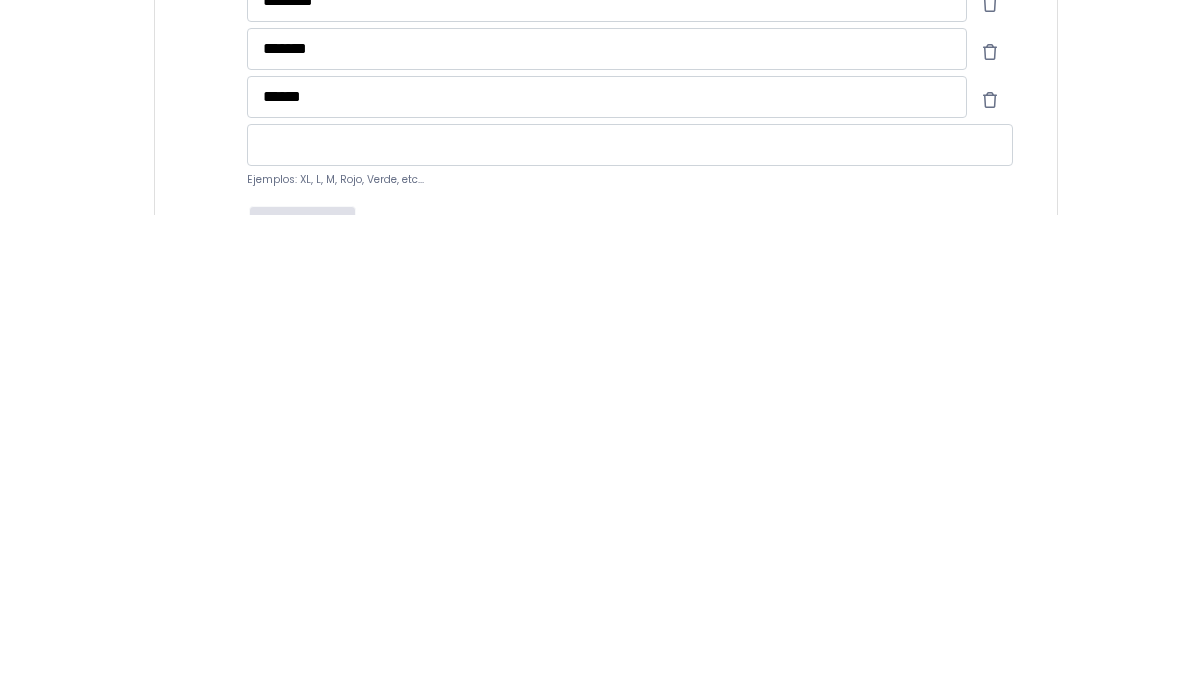 click at bounding box center (630, 626) 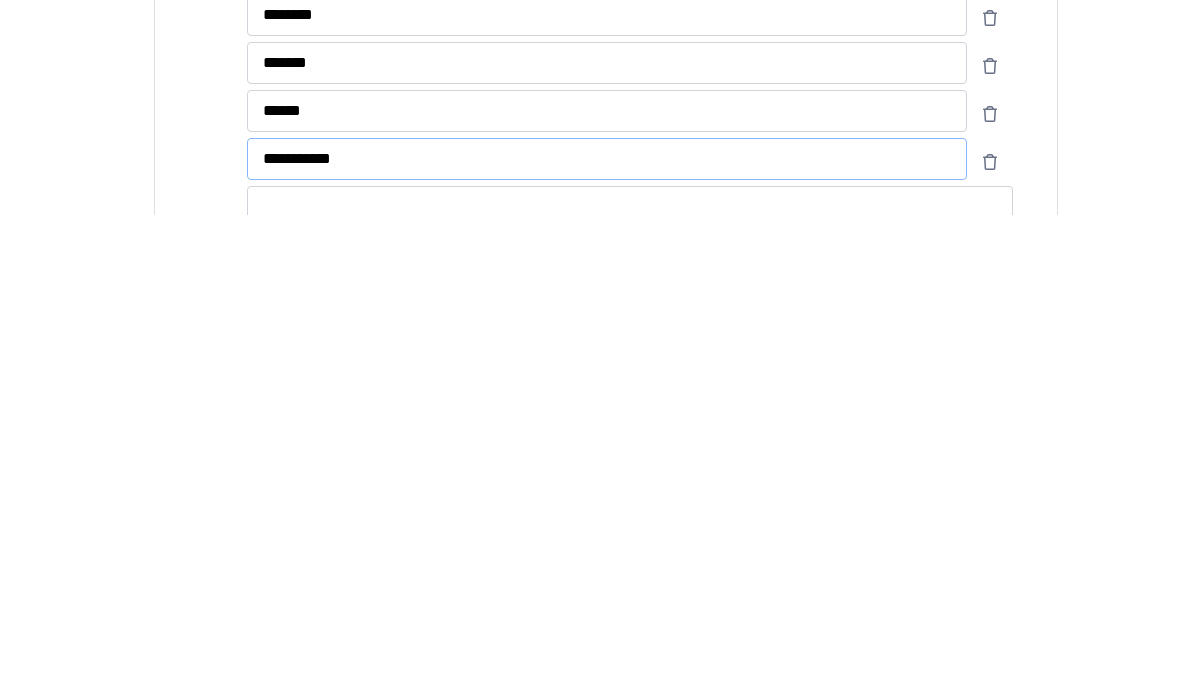 scroll, scrollTop: 1725, scrollLeft: 0, axis: vertical 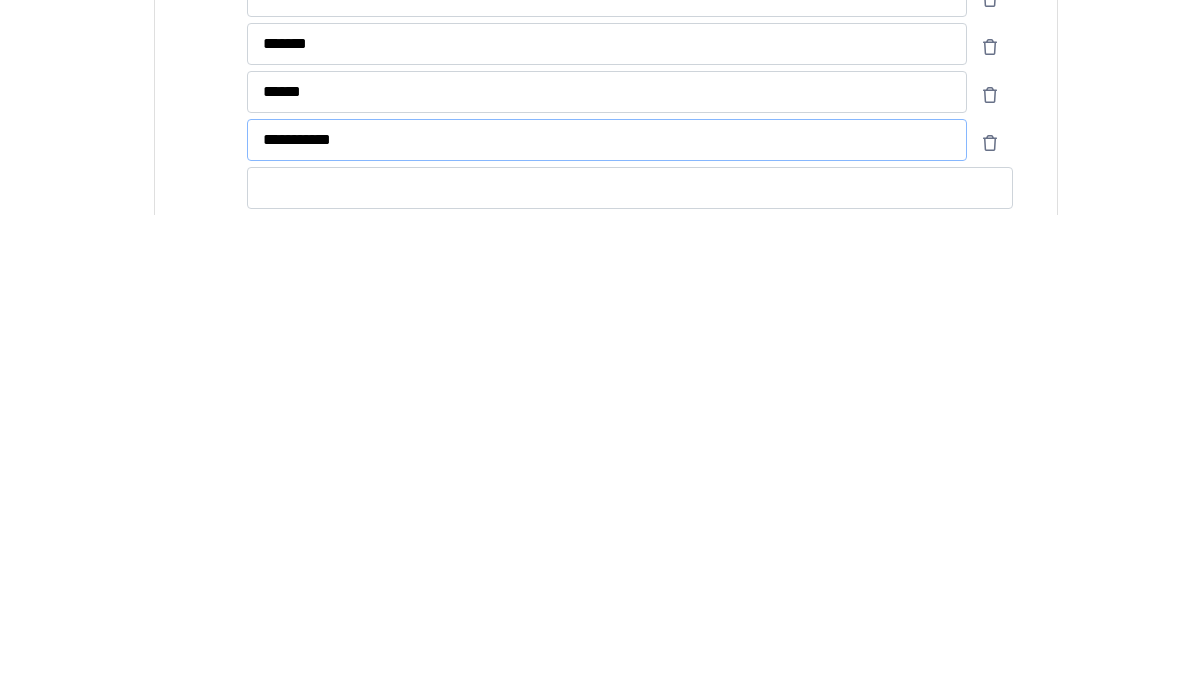 type on "**********" 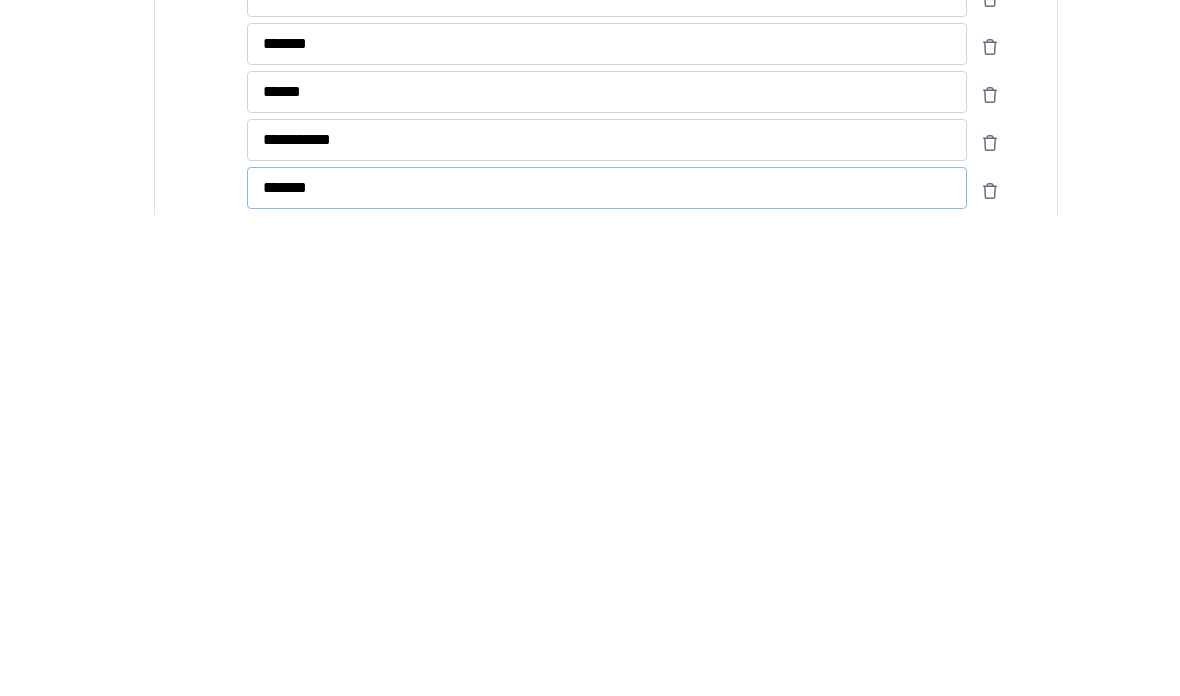 type on "******" 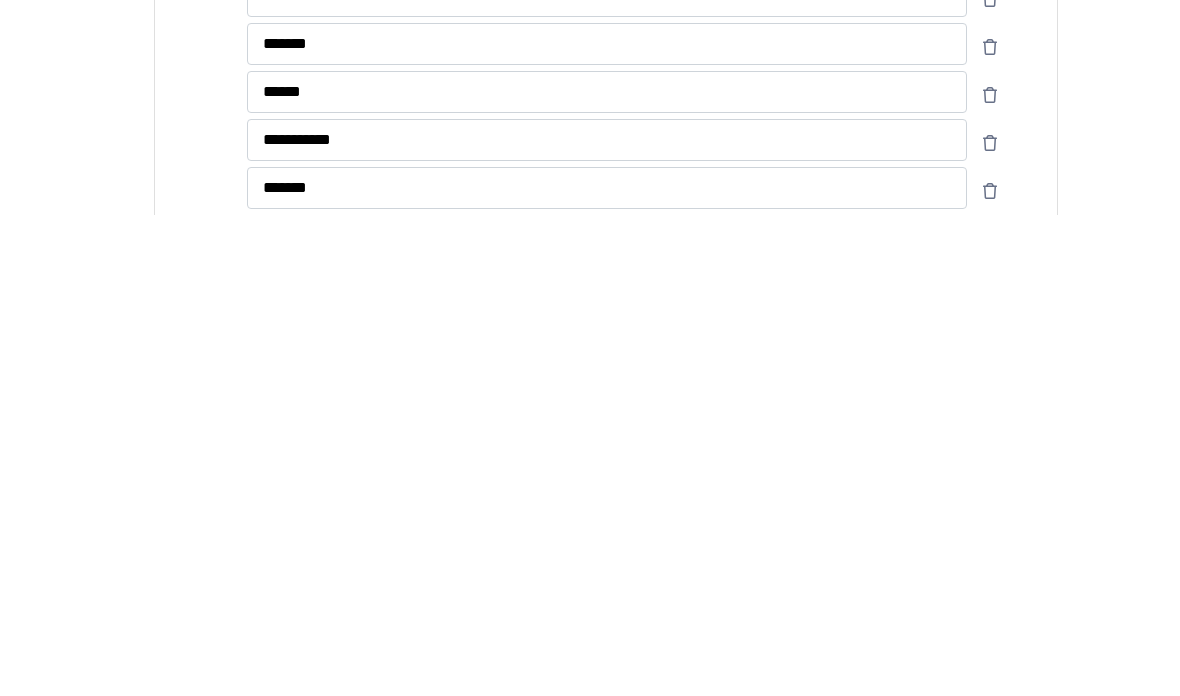 click at bounding box center [630, 717] 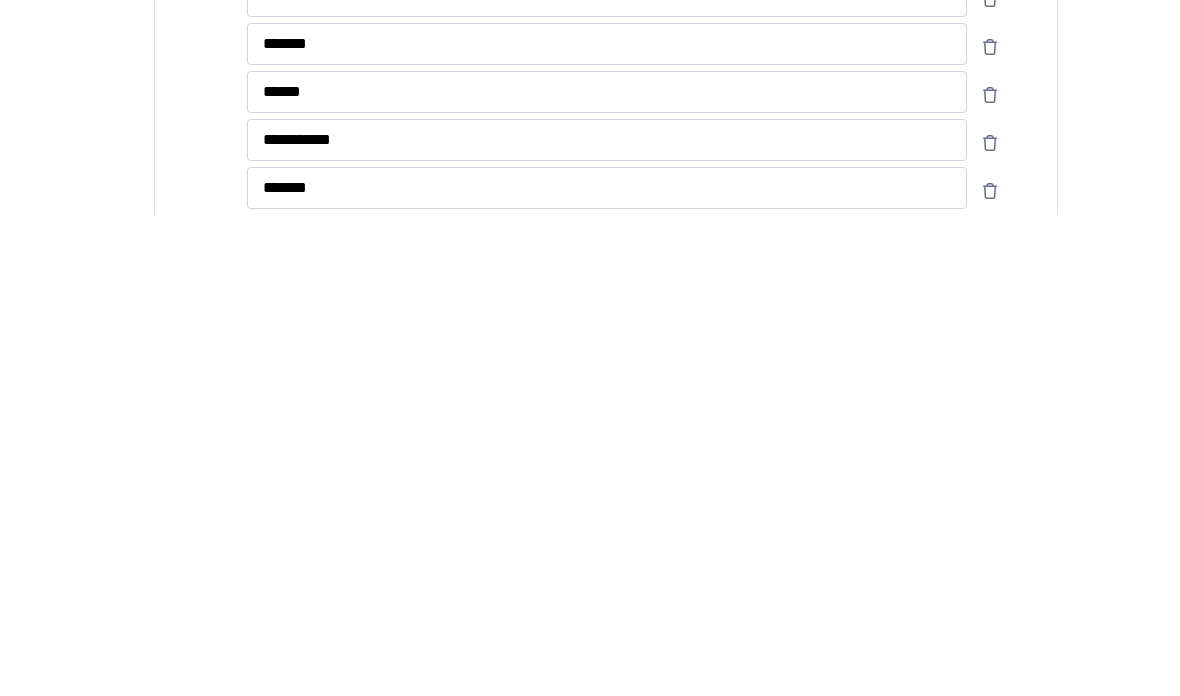 scroll, scrollTop: 1815, scrollLeft: 39, axis: both 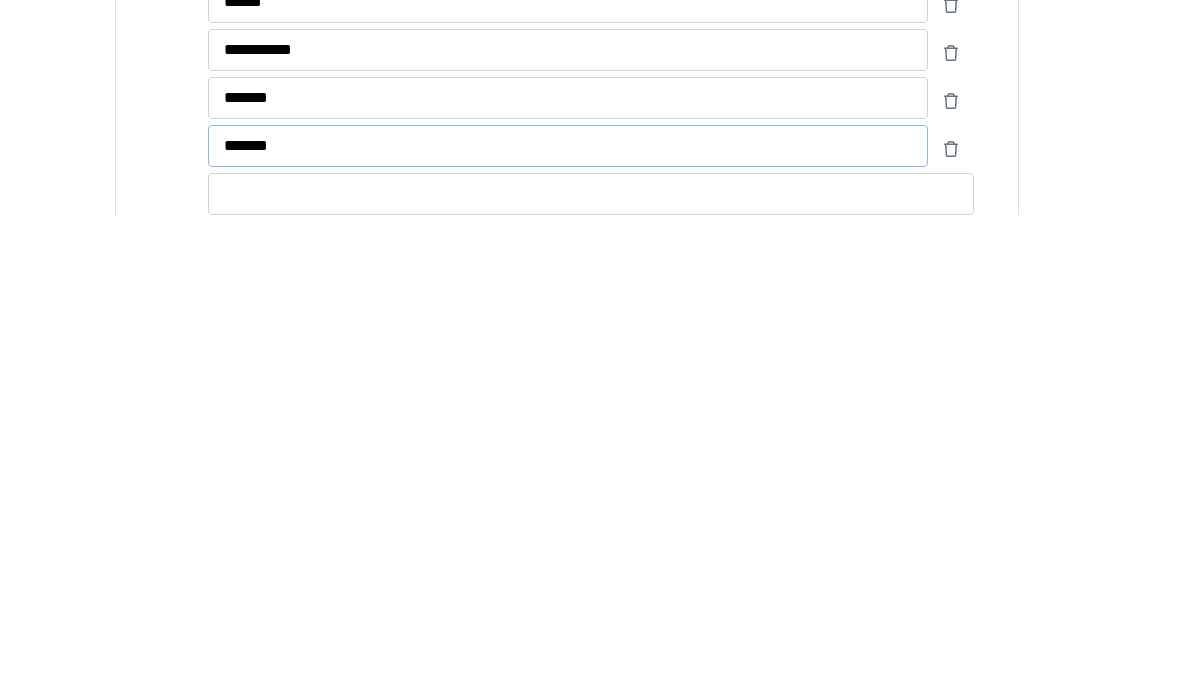 type on "******" 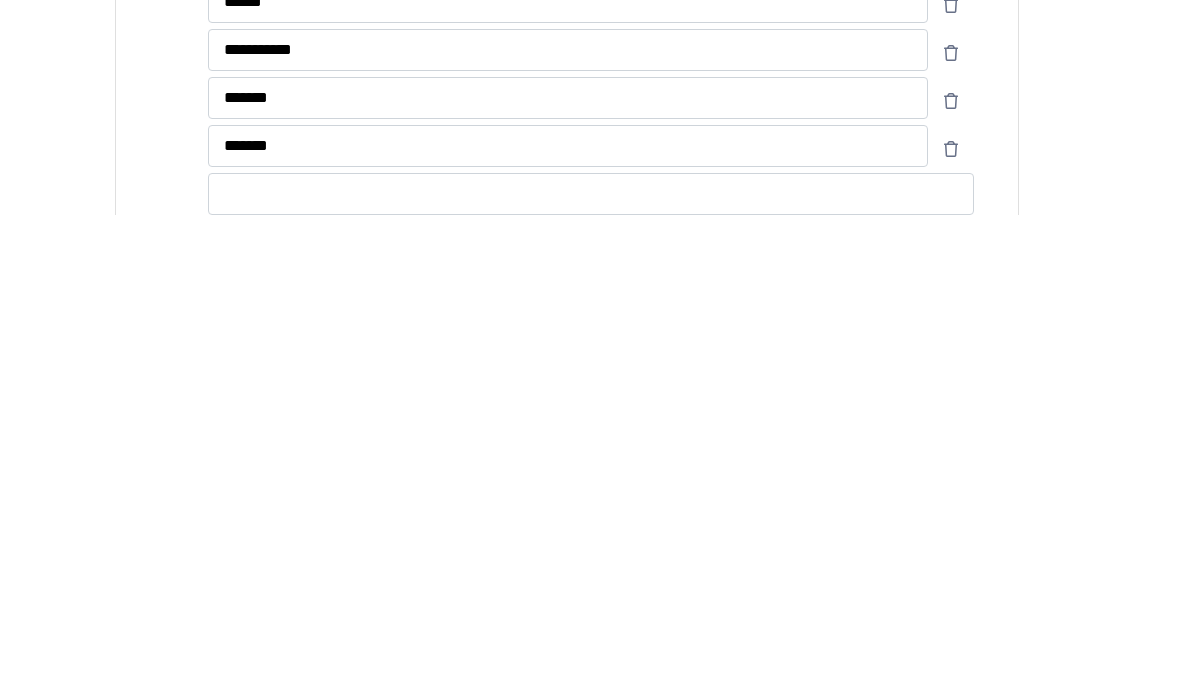 click at bounding box center (591, 675) 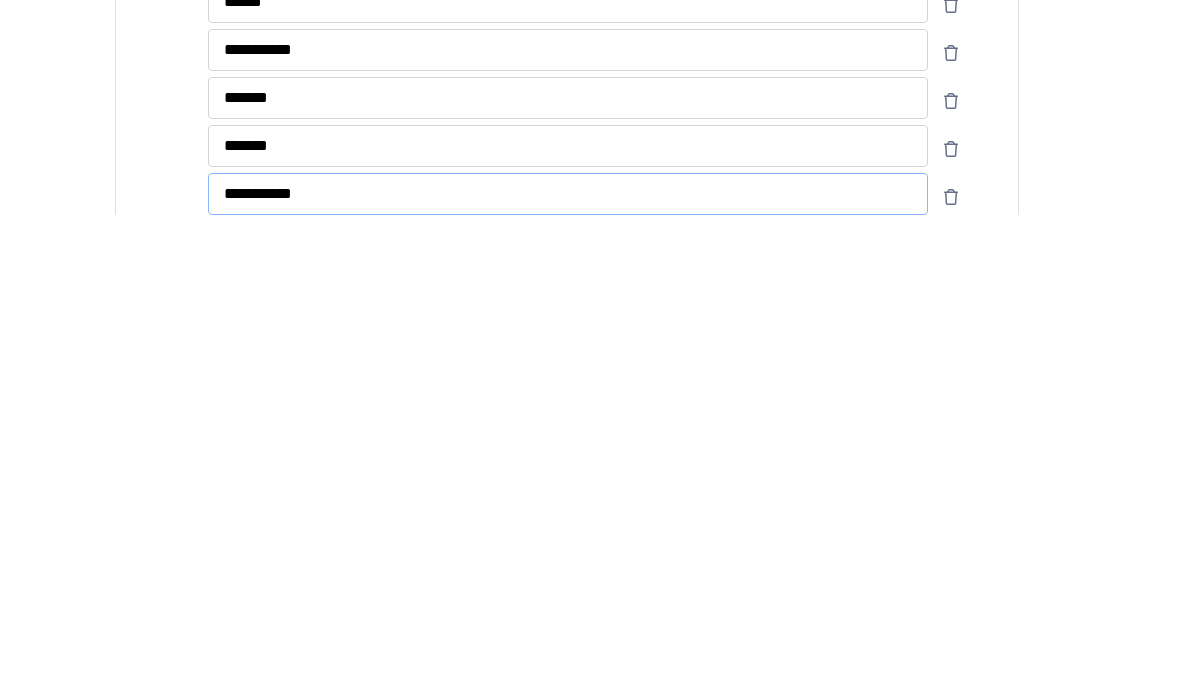 type on "**********" 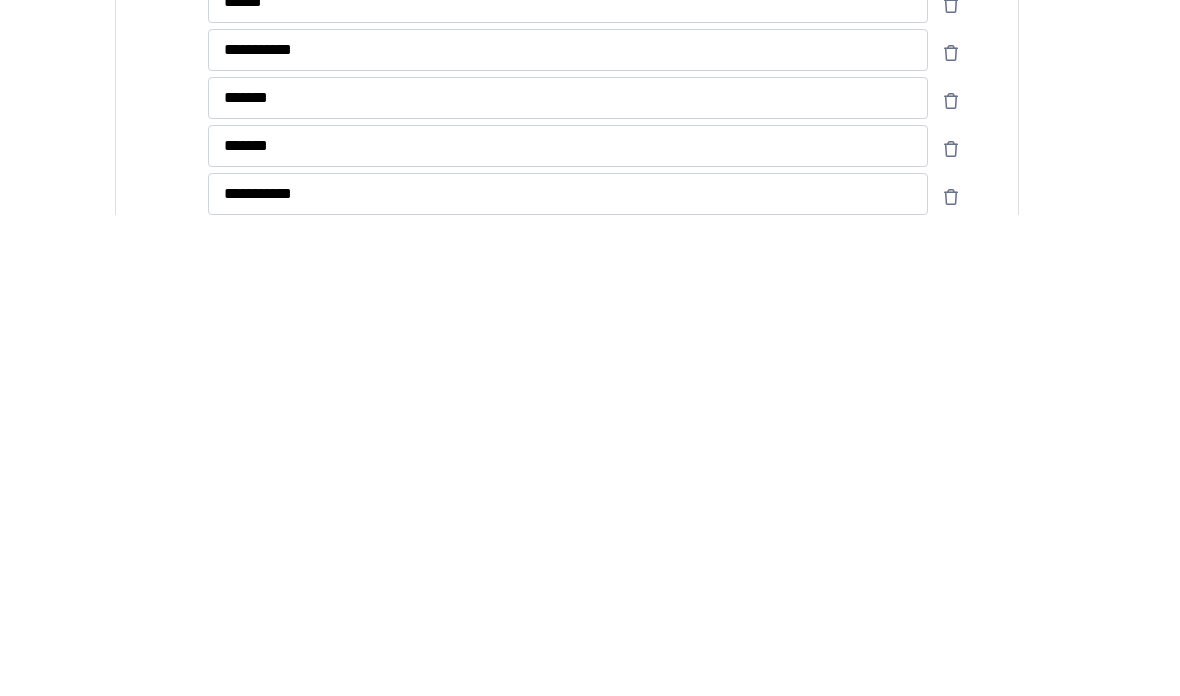 click at bounding box center [591, 723] 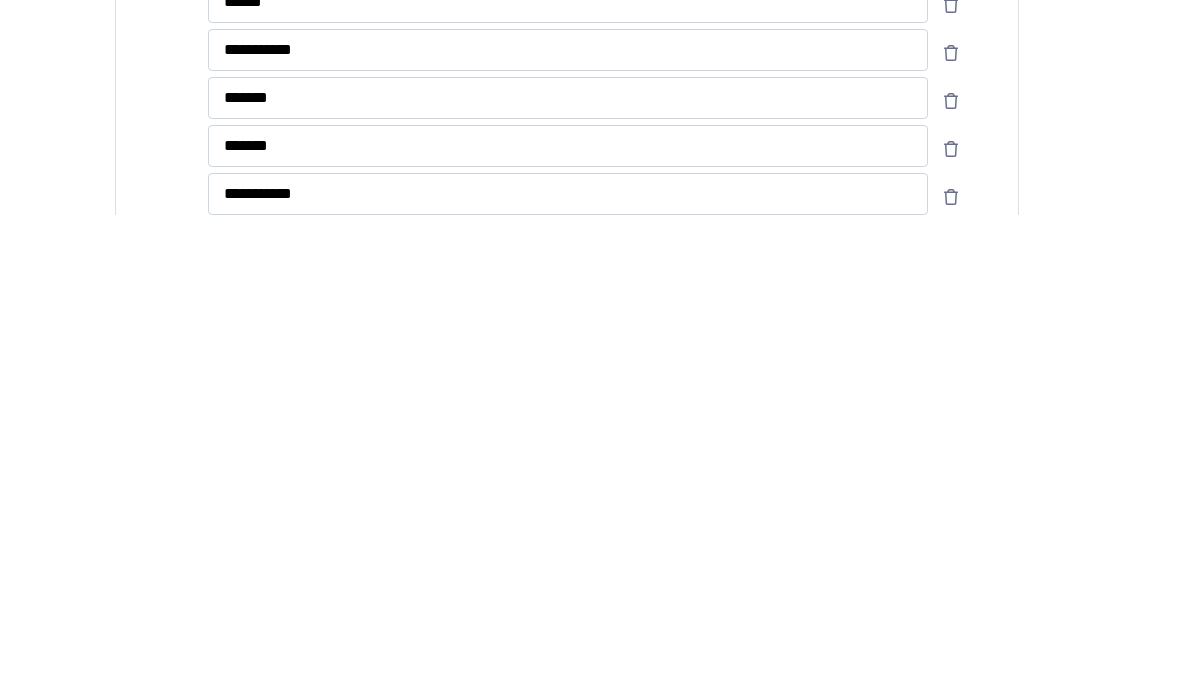 scroll, scrollTop: 1911, scrollLeft: 39, axis: both 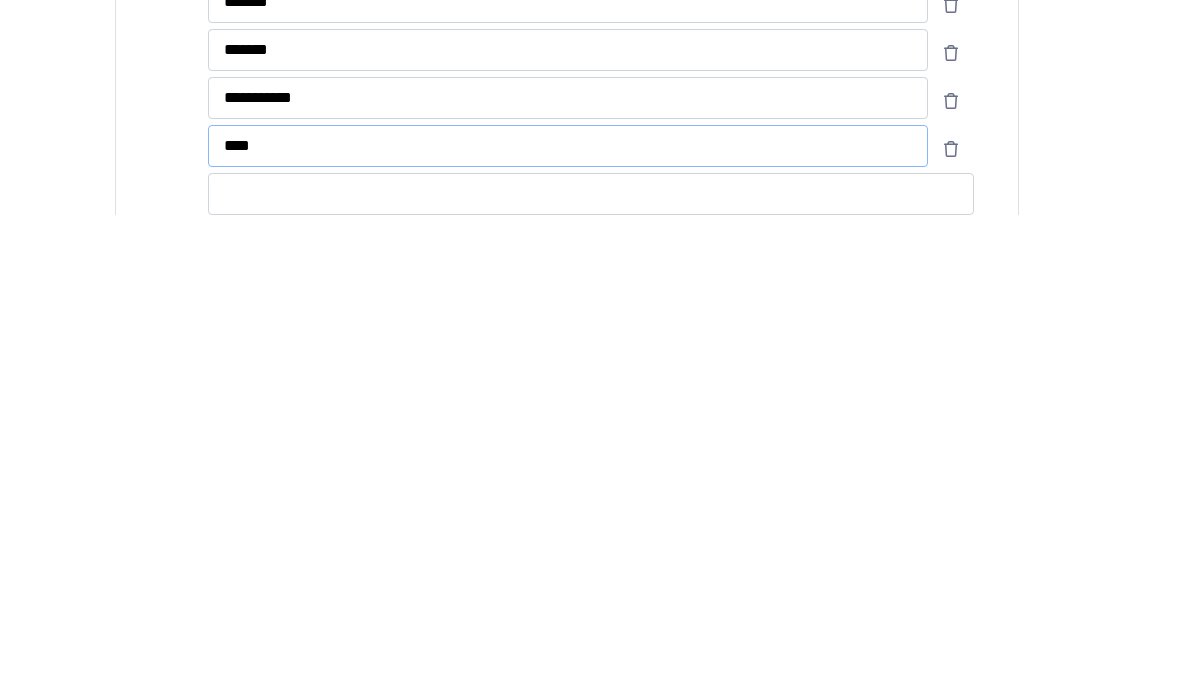 type on "****" 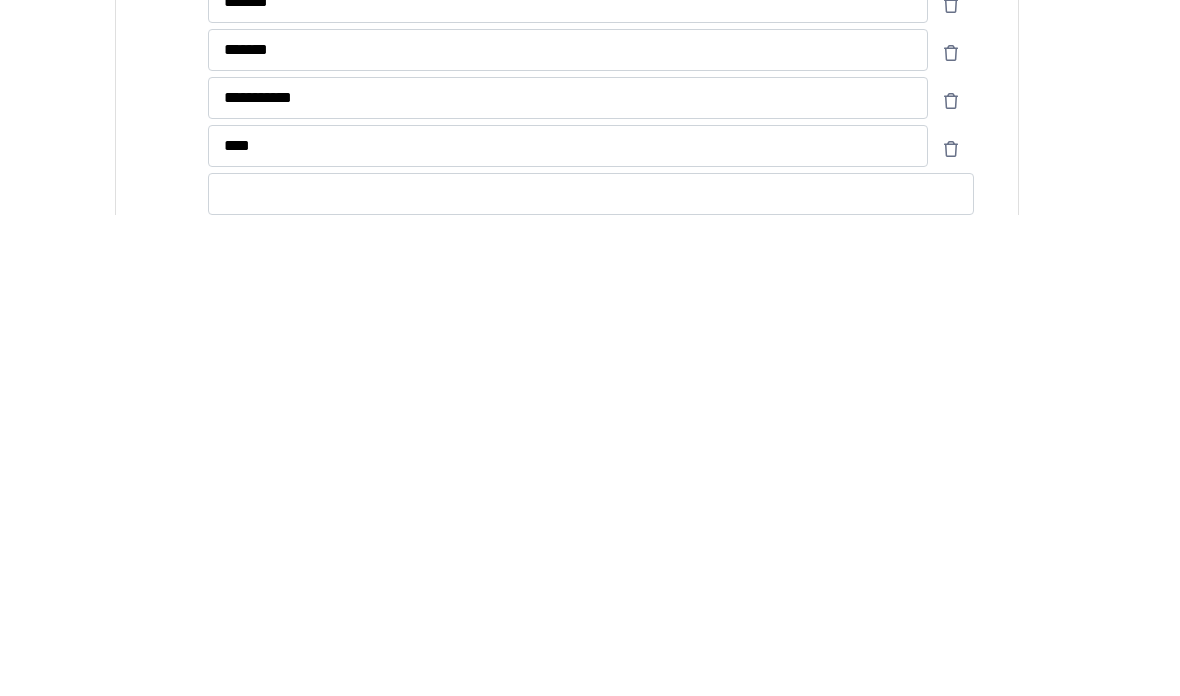 click on "Nombre, imágenes y descripción
$
Fotos
Subiendo
Arrastra las
imágenes/videos
o
haz clic aquí" at bounding box center [551, 134] 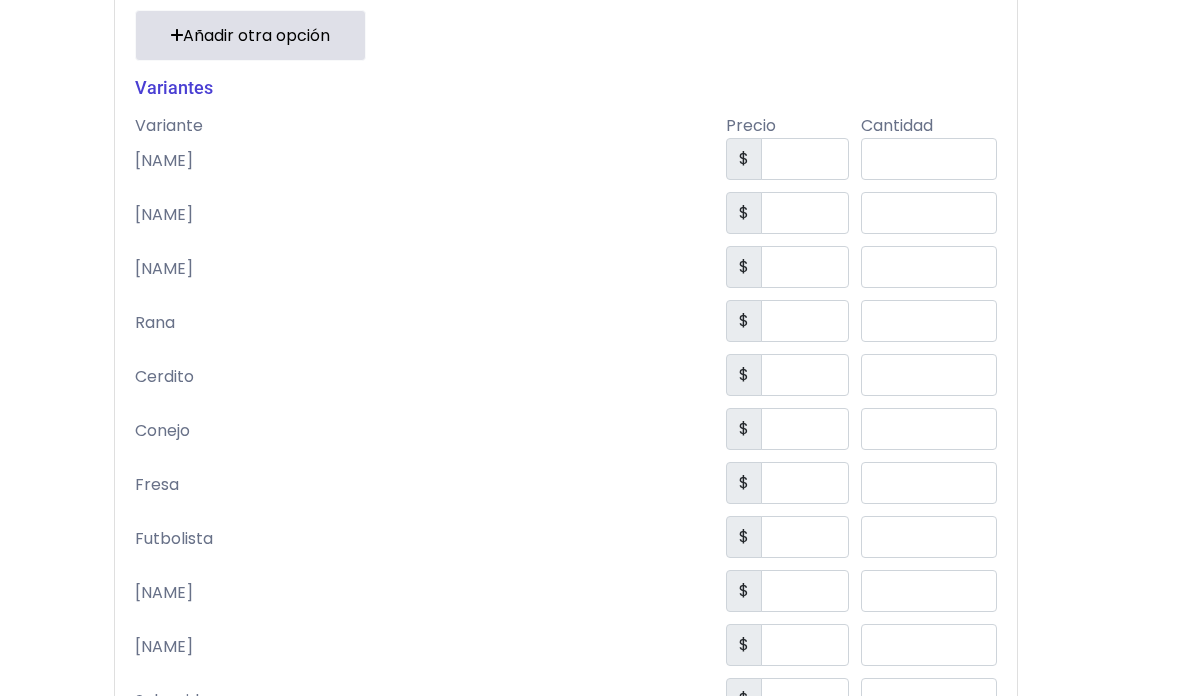 click at bounding box center (806, 160) 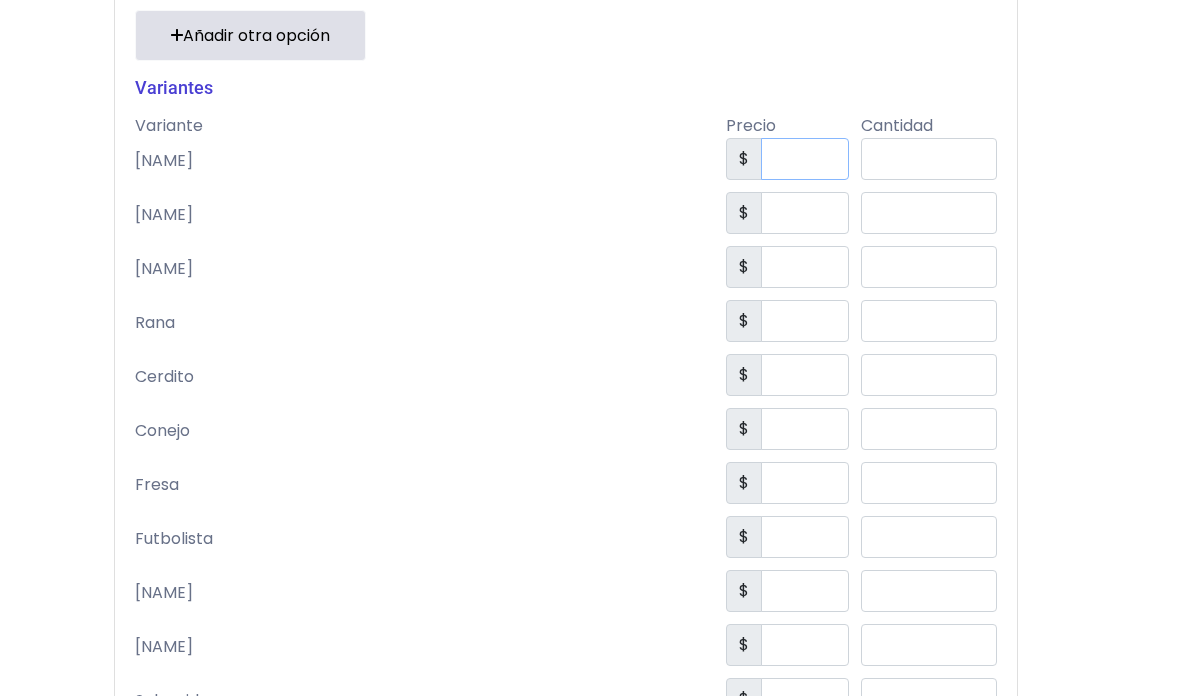 scroll, scrollTop: 2720, scrollLeft: 47, axis: both 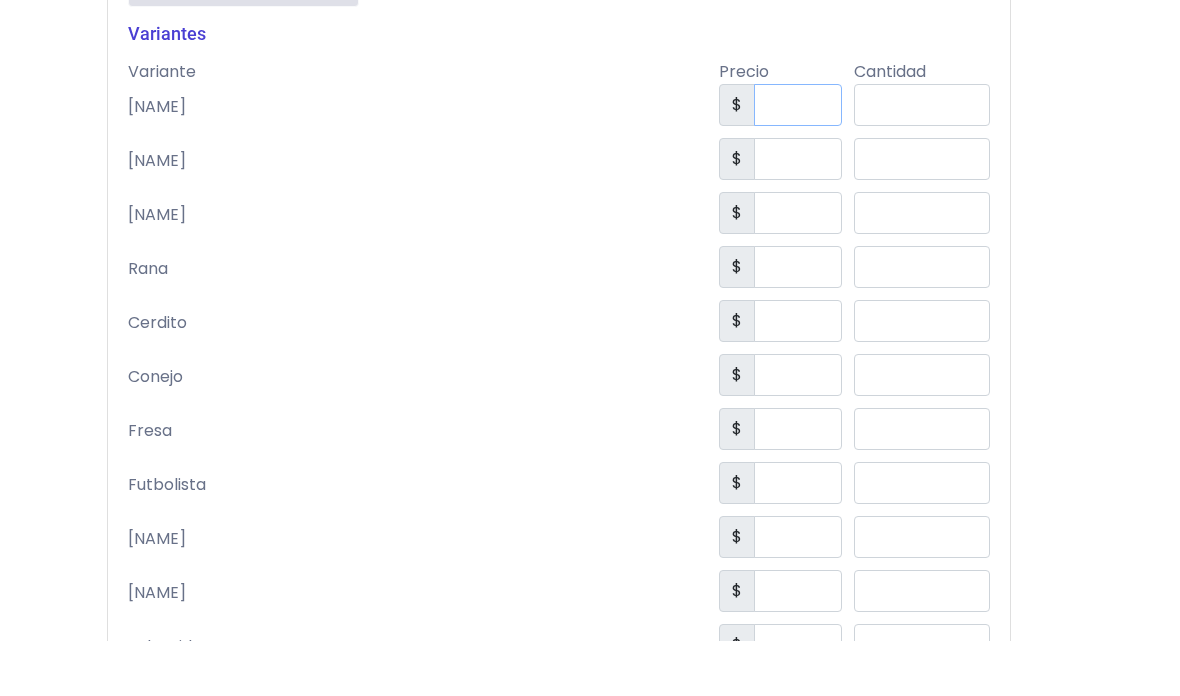type on "***" 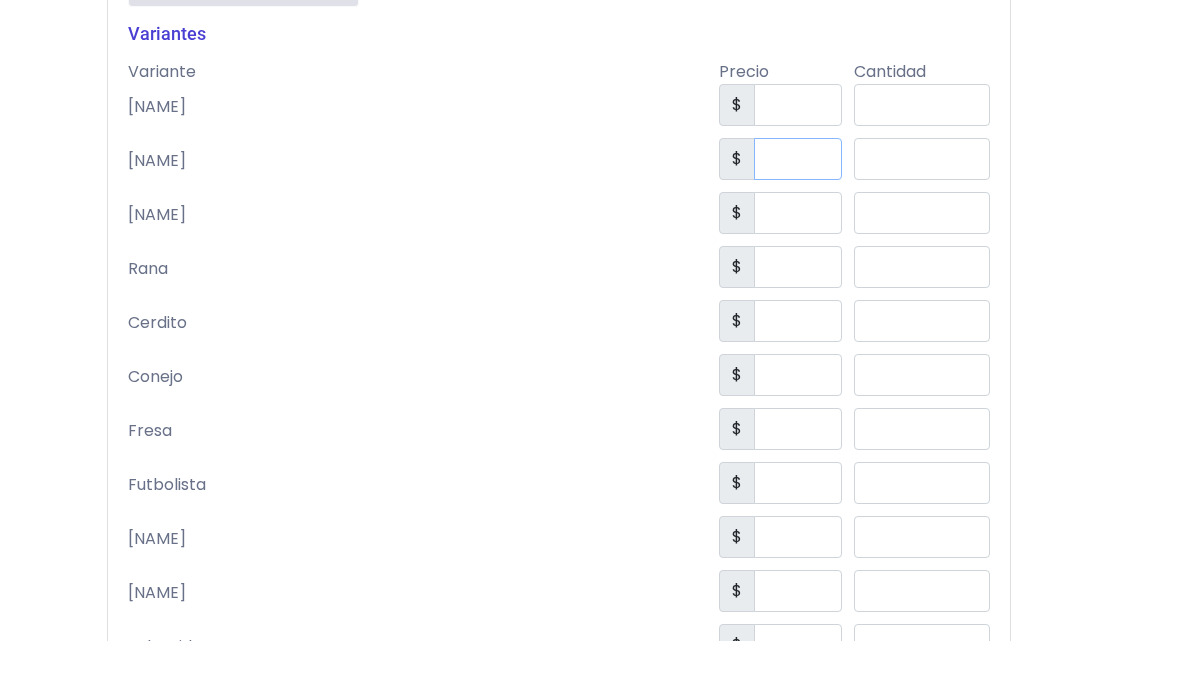 click at bounding box center [798, 214] 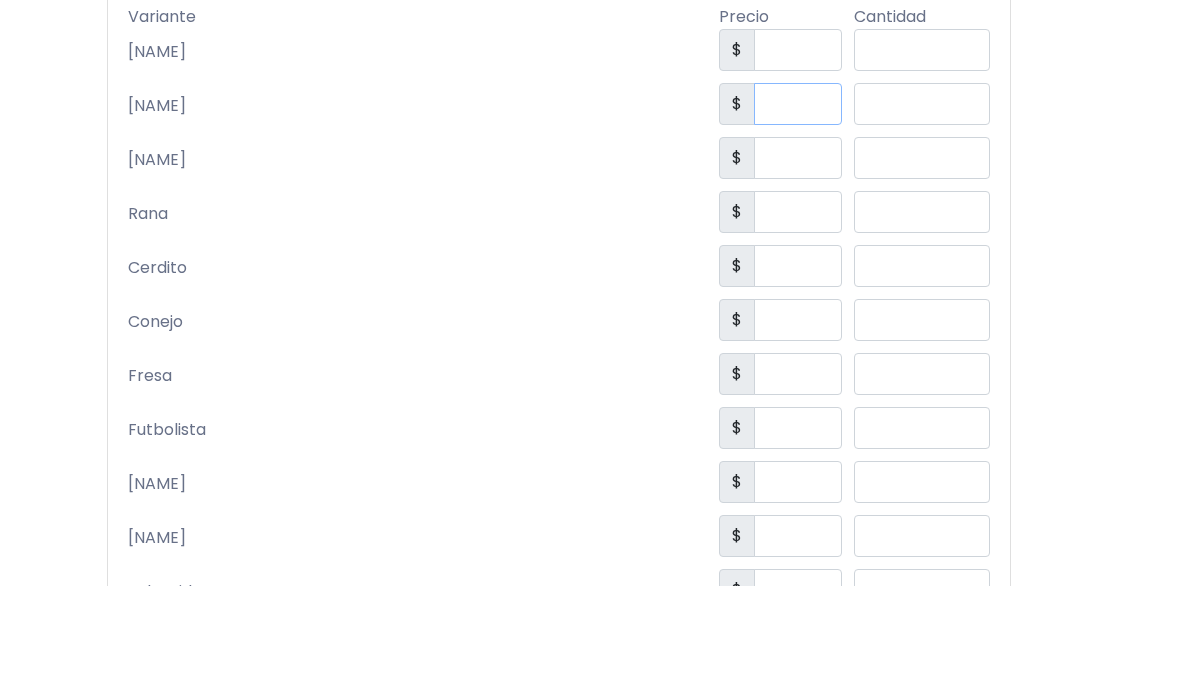 type on "***" 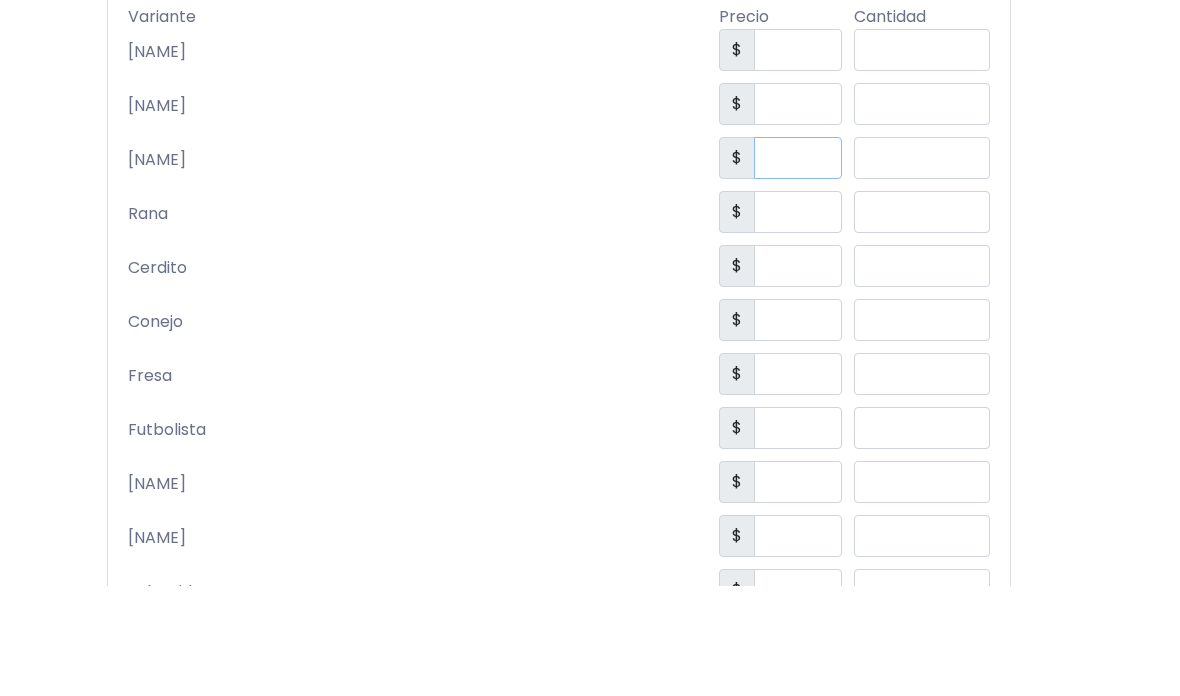 click at bounding box center [798, 268] 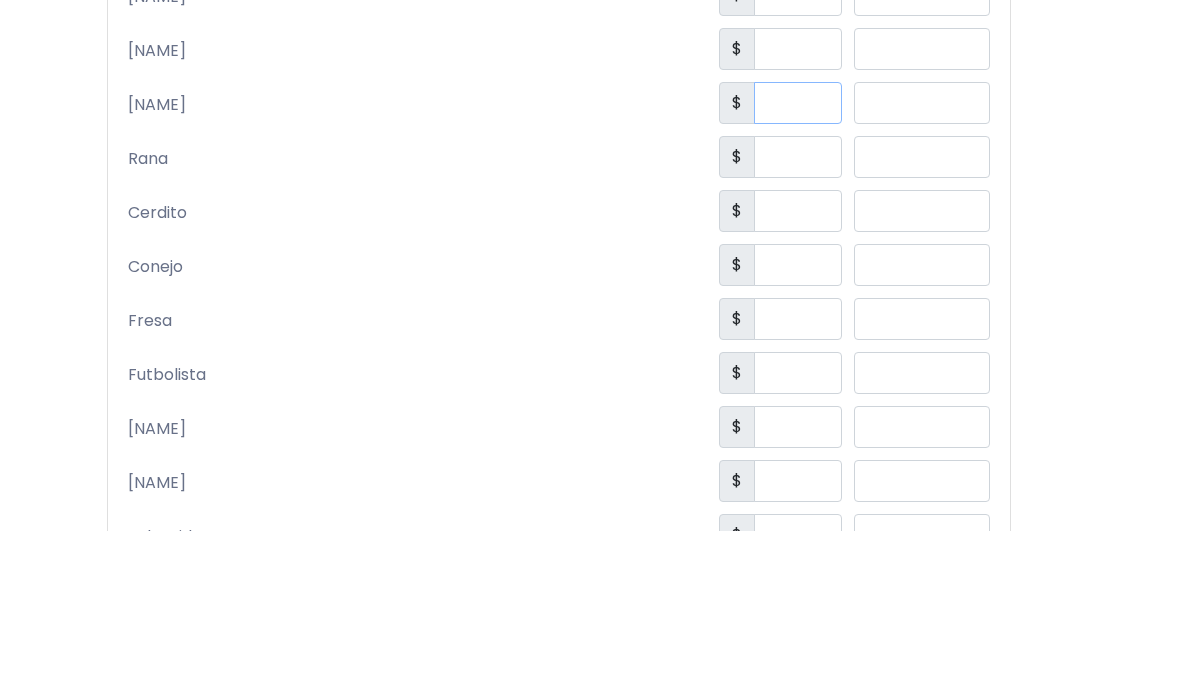type on "***" 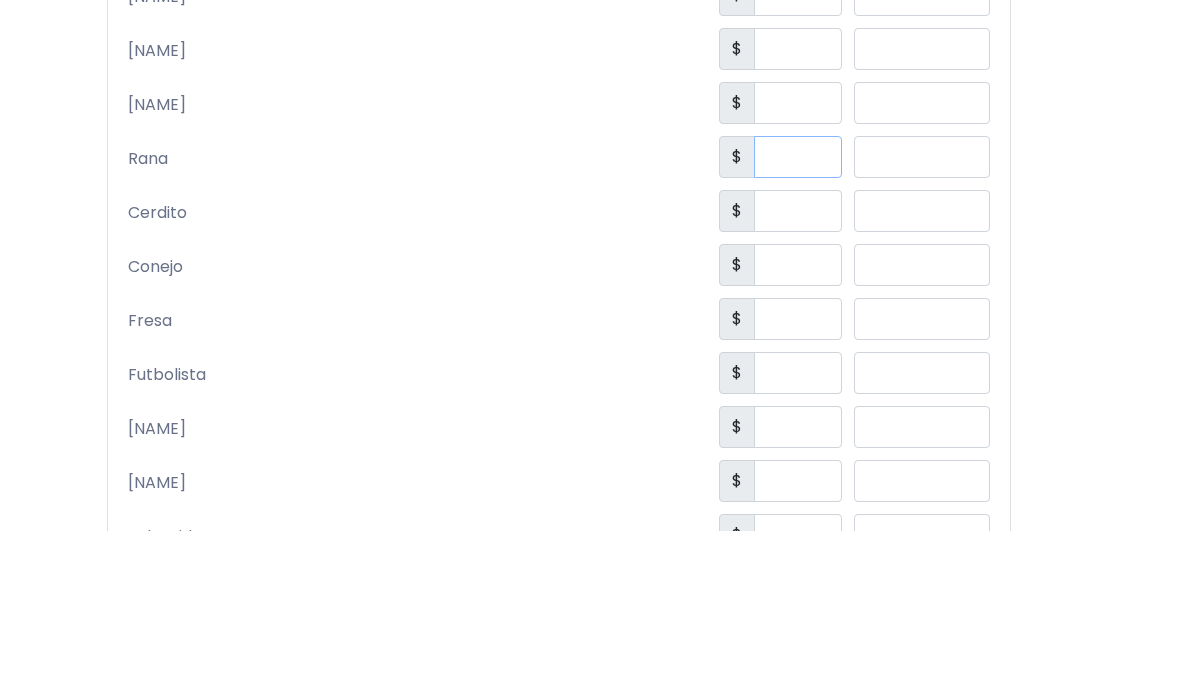 click at bounding box center (798, 322) 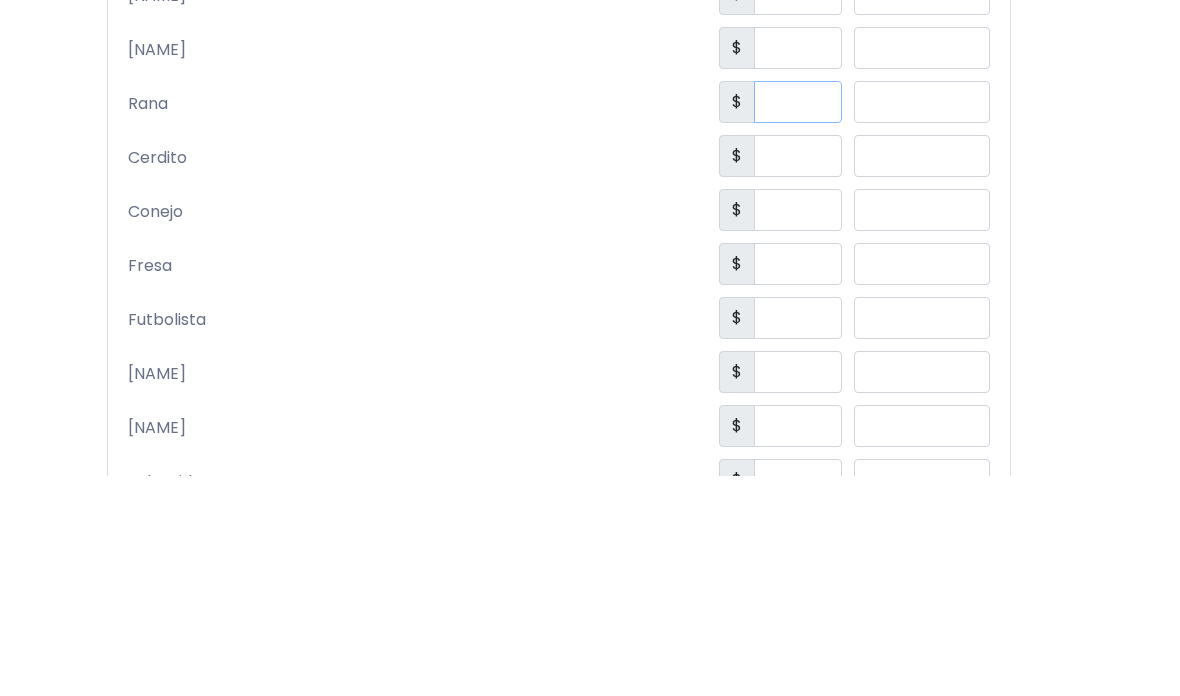 type on "***" 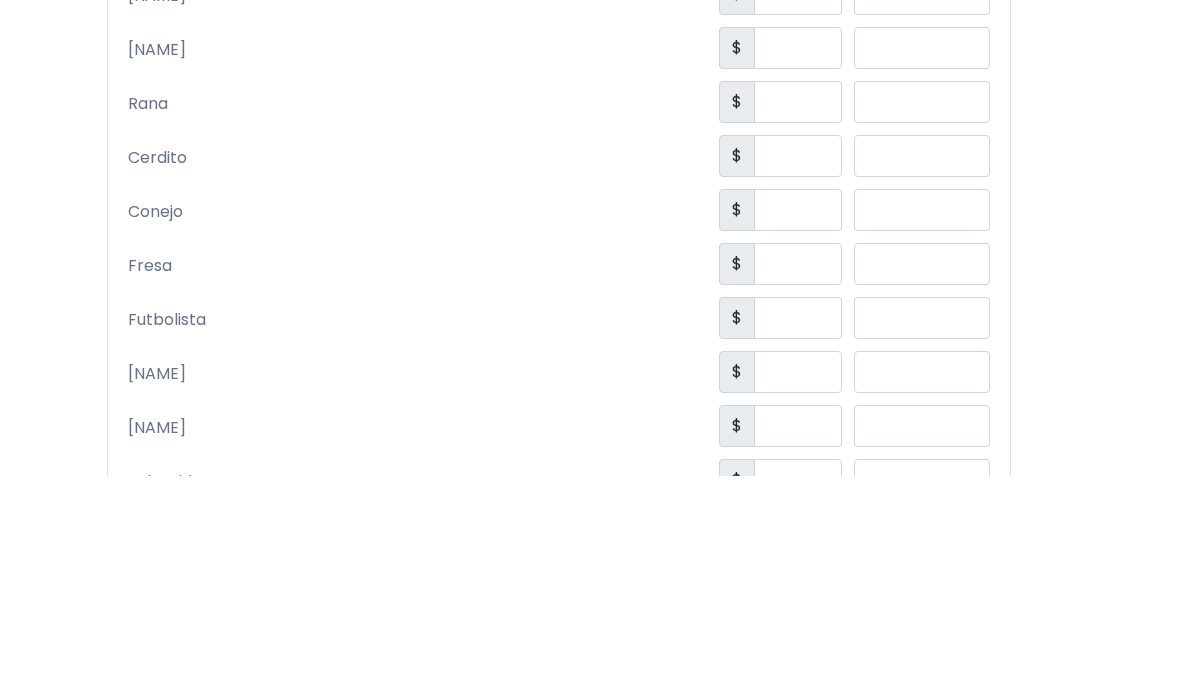 click at bounding box center [798, 376] 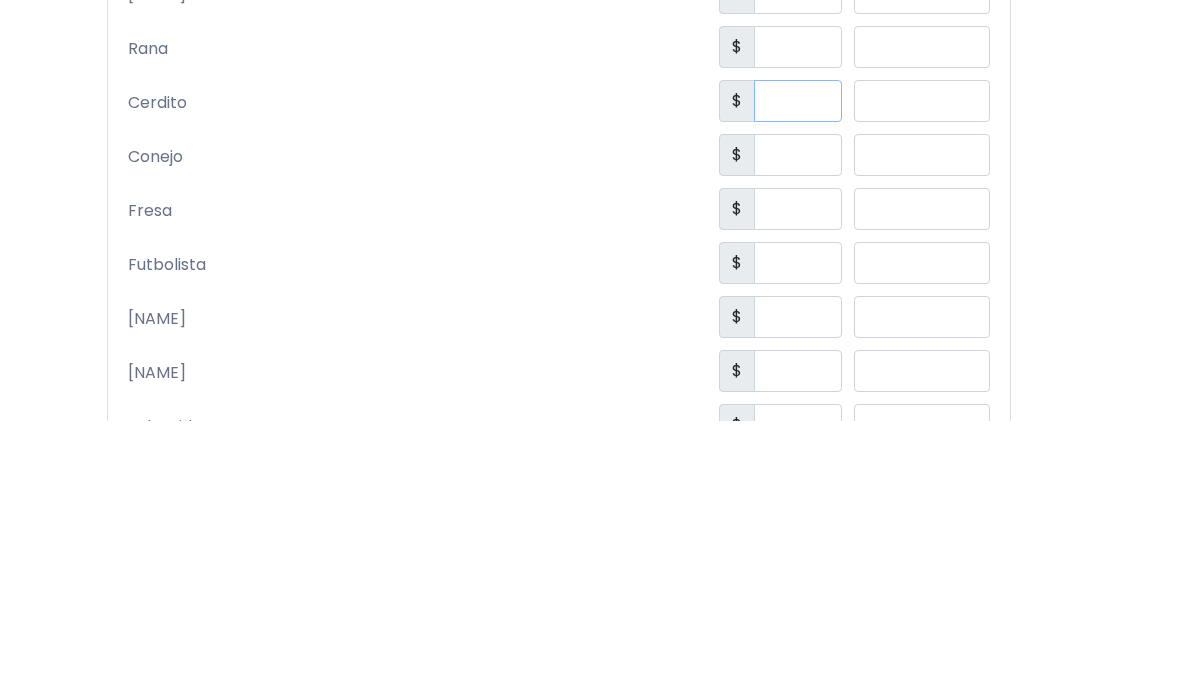 type on "***" 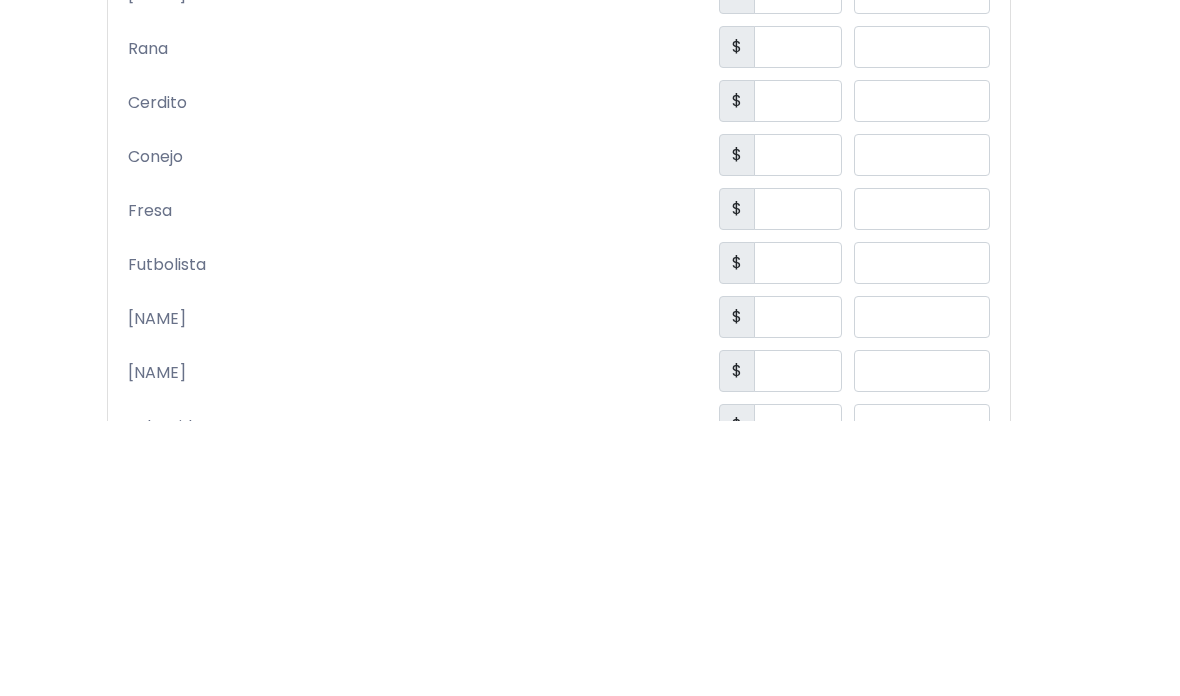 click at bounding box center [798, 430] 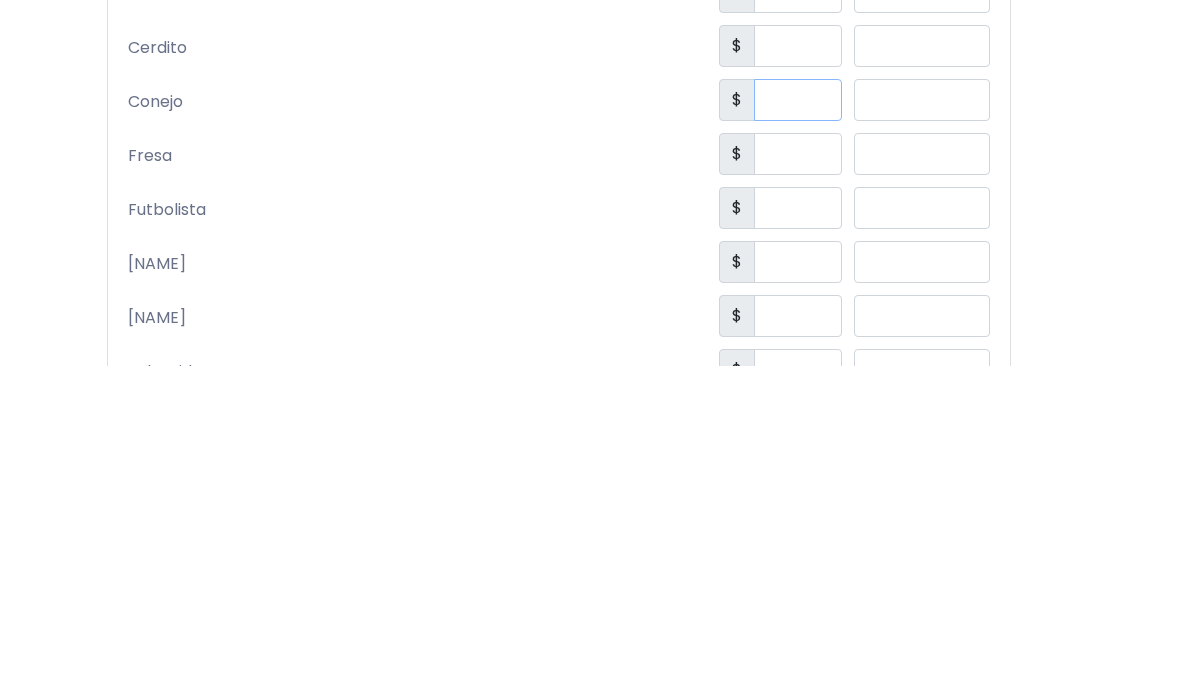 type on "***" 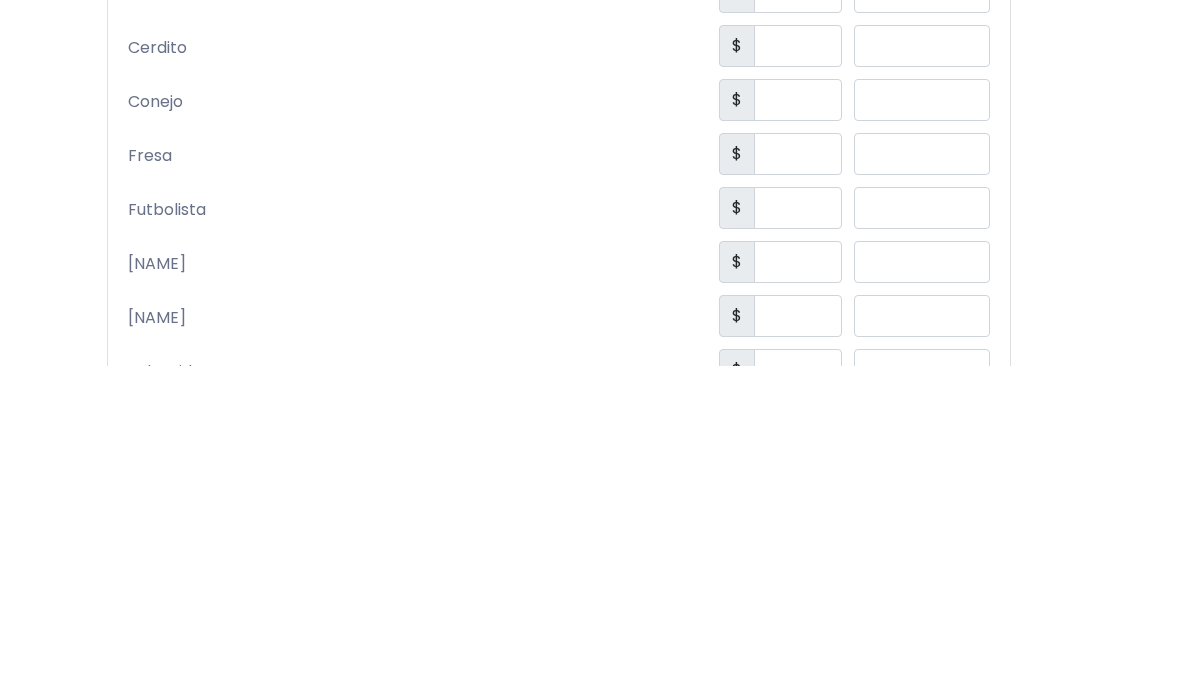 click at bounding box center [798, 484] 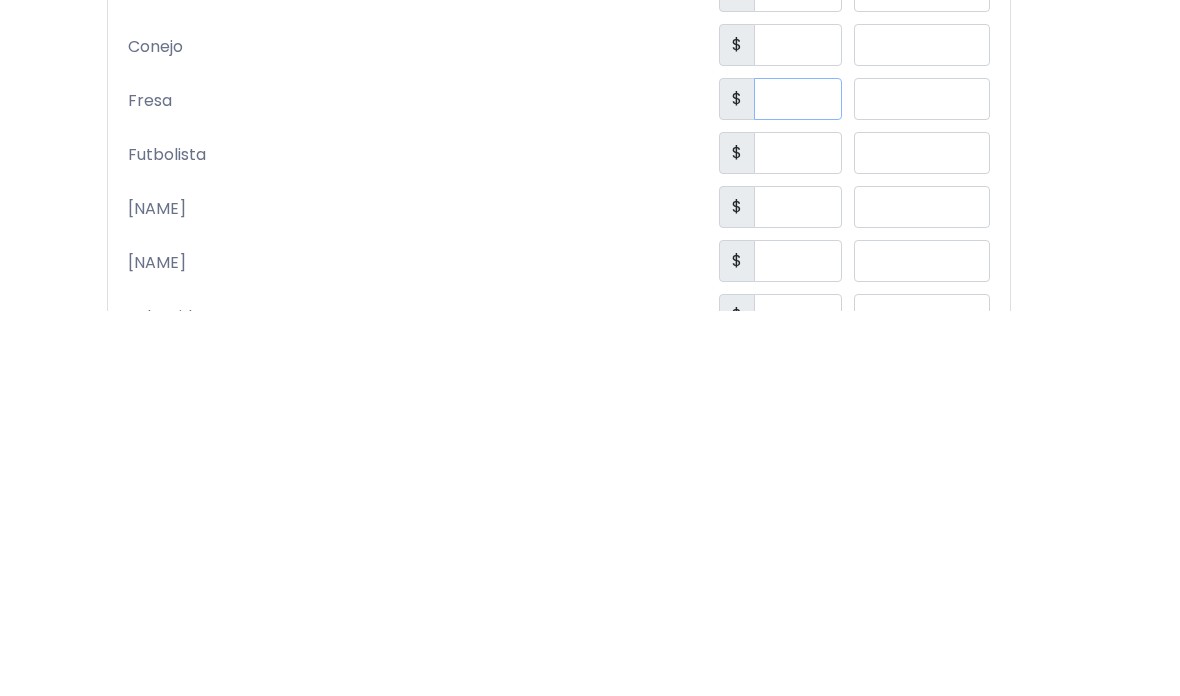 type on "***" 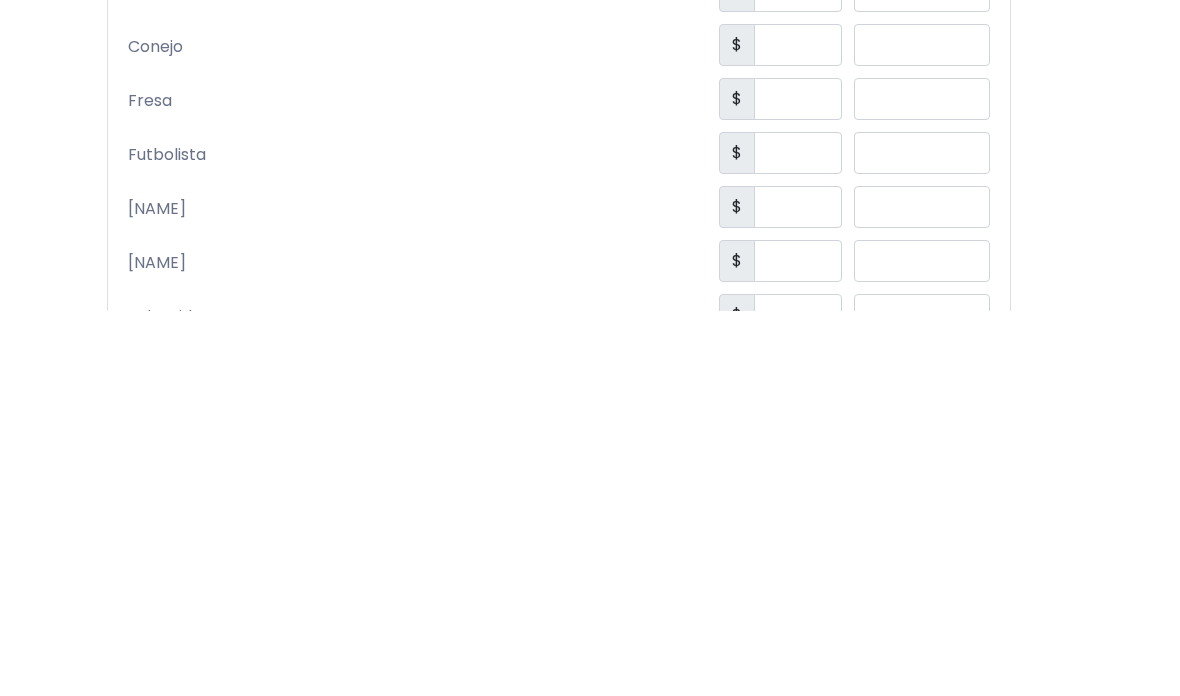click at bounding box center [798, 538] 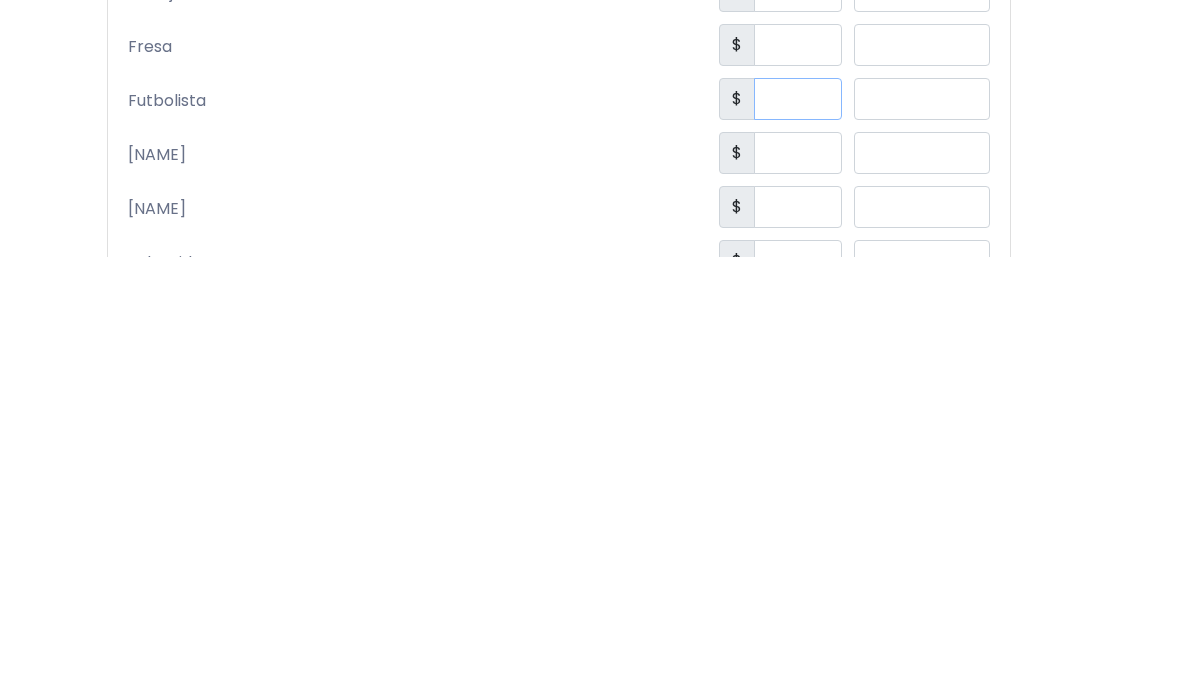 type on "***" 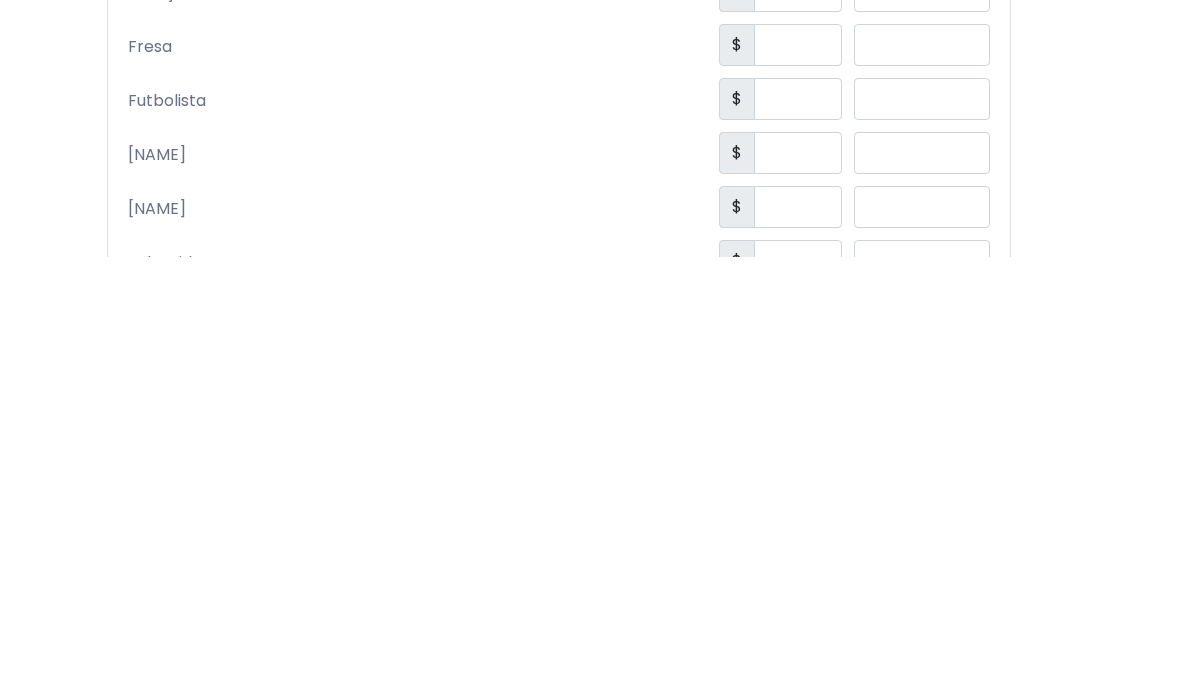 click at bounding box center (798, 592) 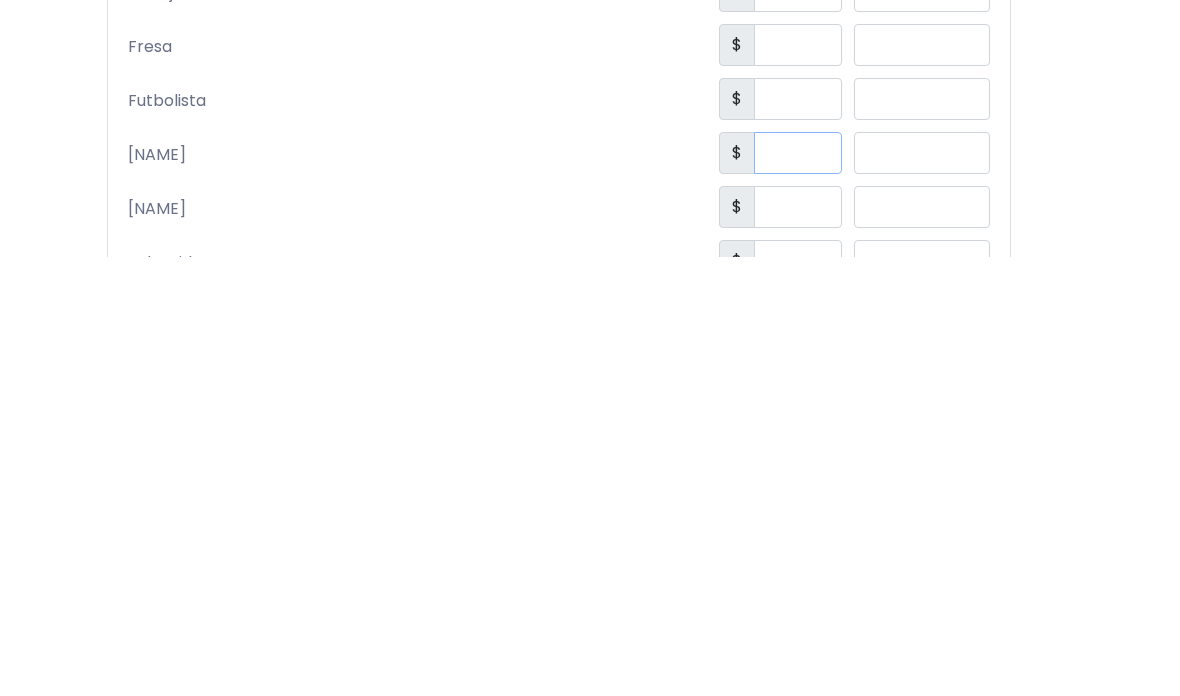 type on "***" 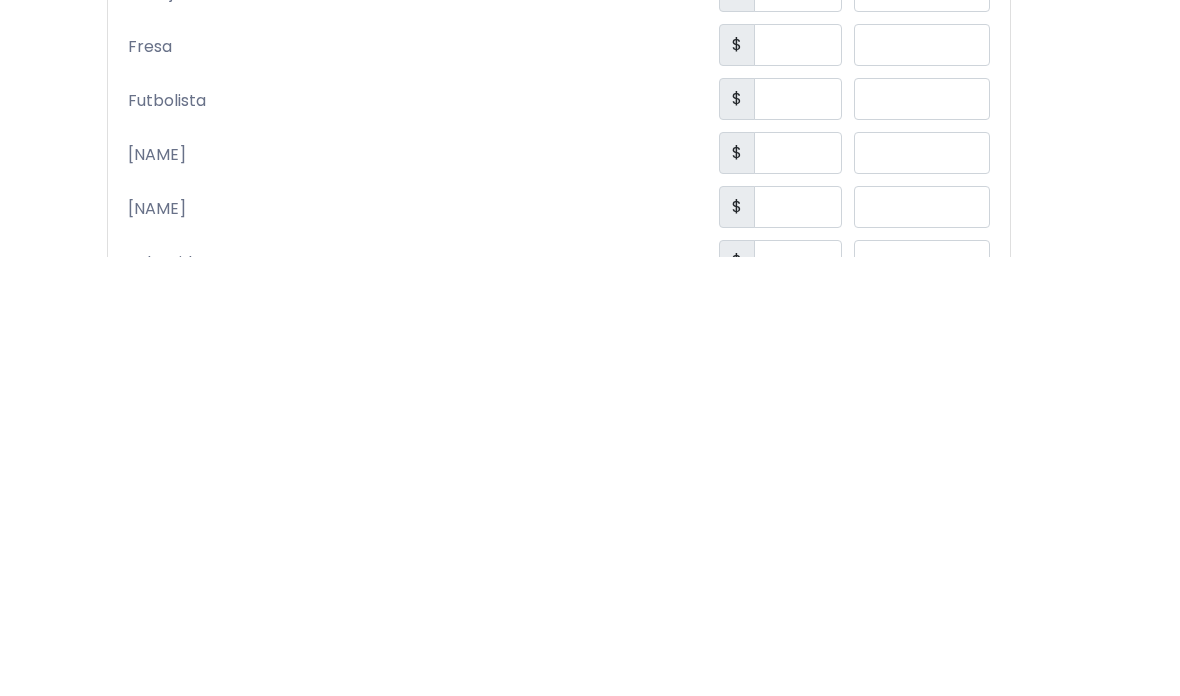 click at bounding box center [798, 646] 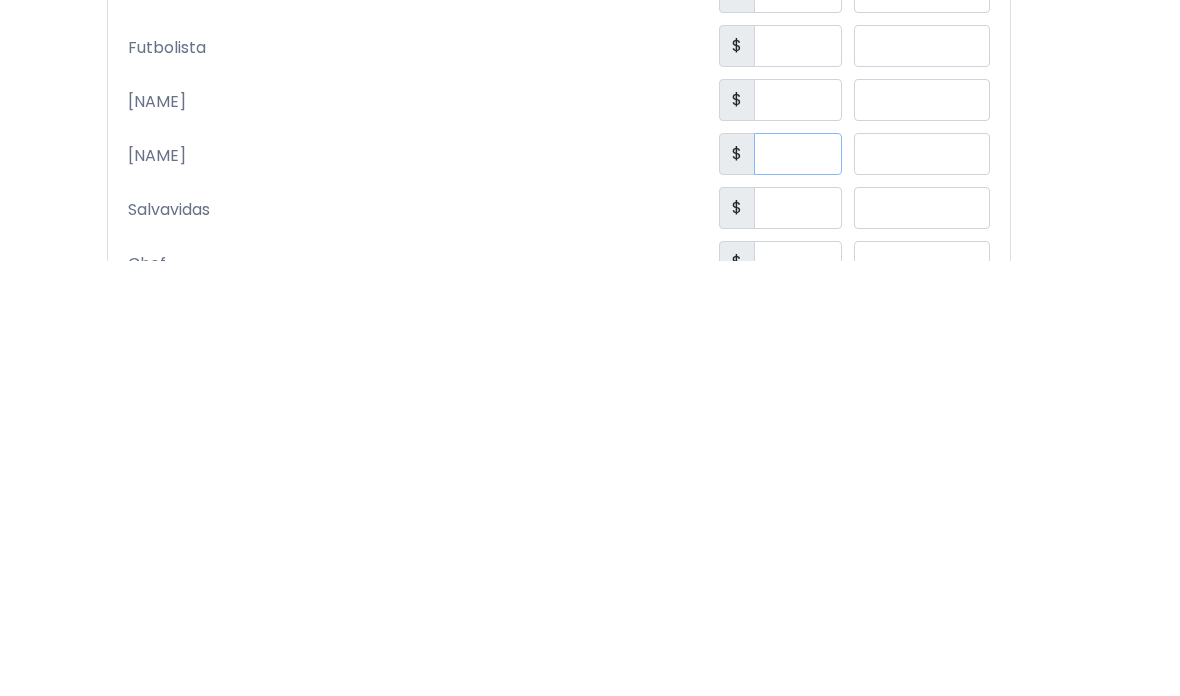scroll, scrollTop: 2830, scrollLeft: 47, axis: both 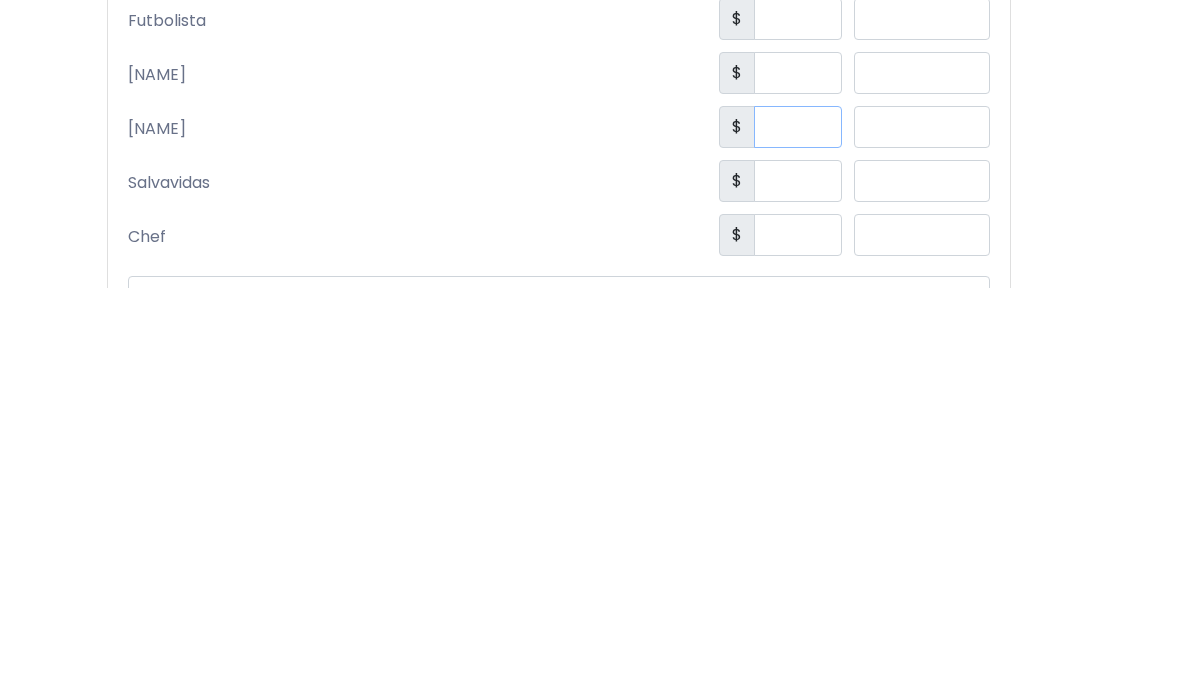 type on "***" 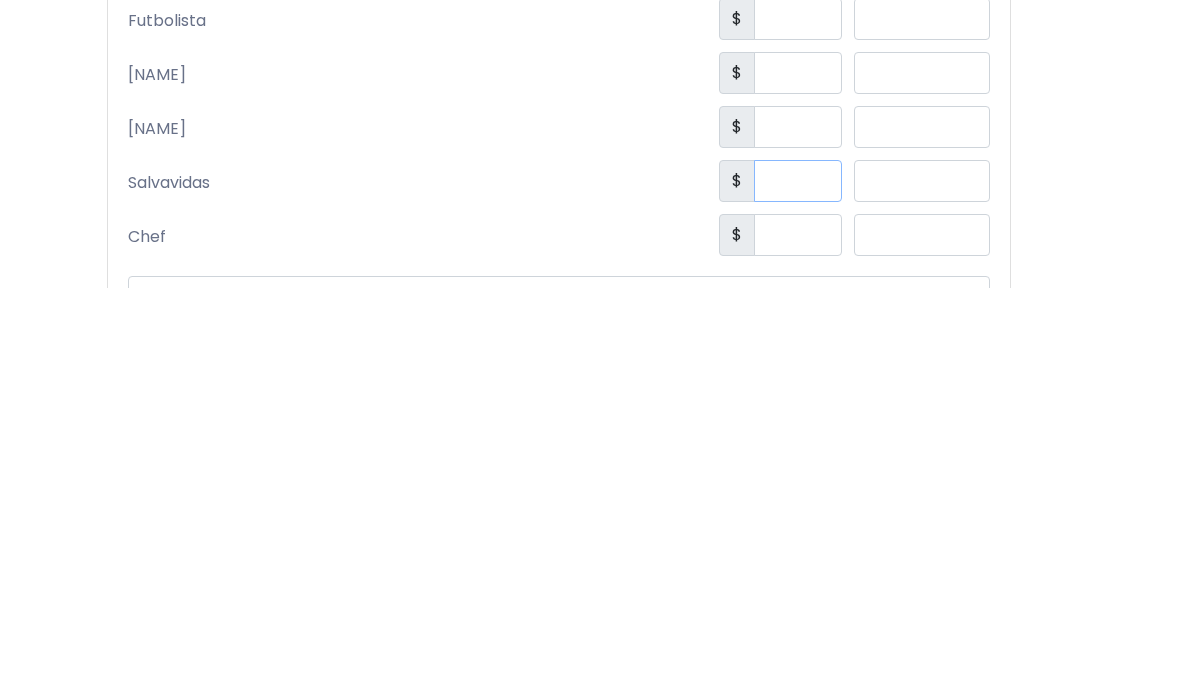 click at bounding box center [798, 590] 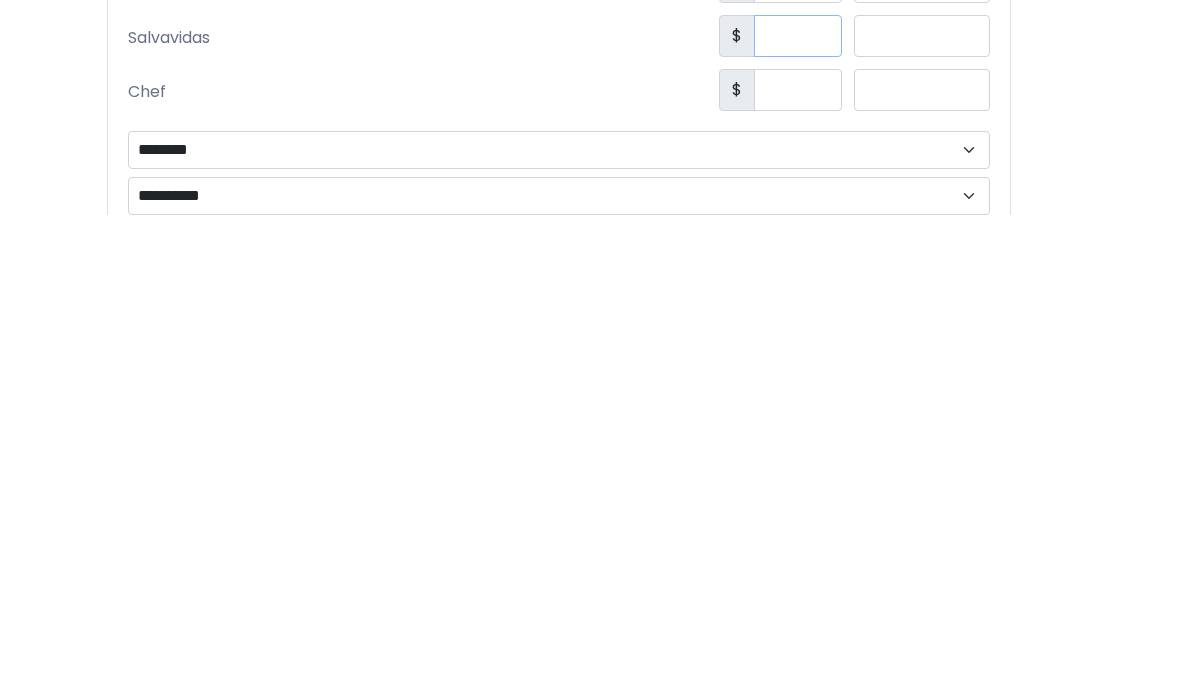 scroll, scrollTop: 2959, scrollLeft: 47, axis: both 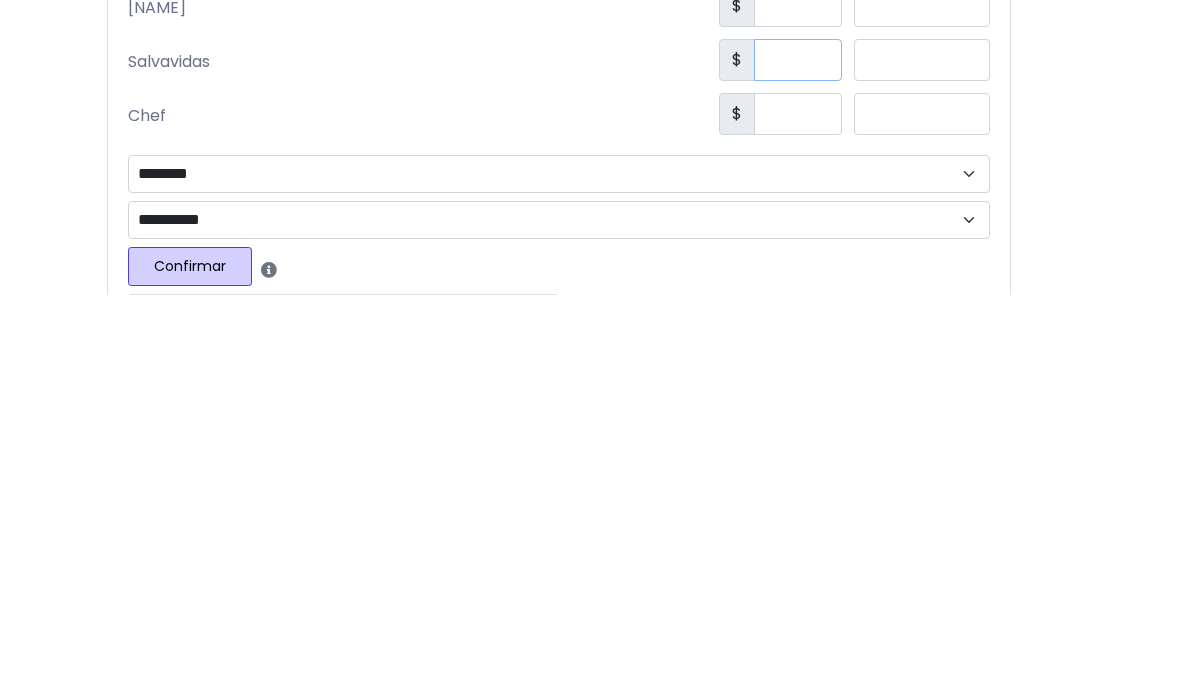 type on "***" 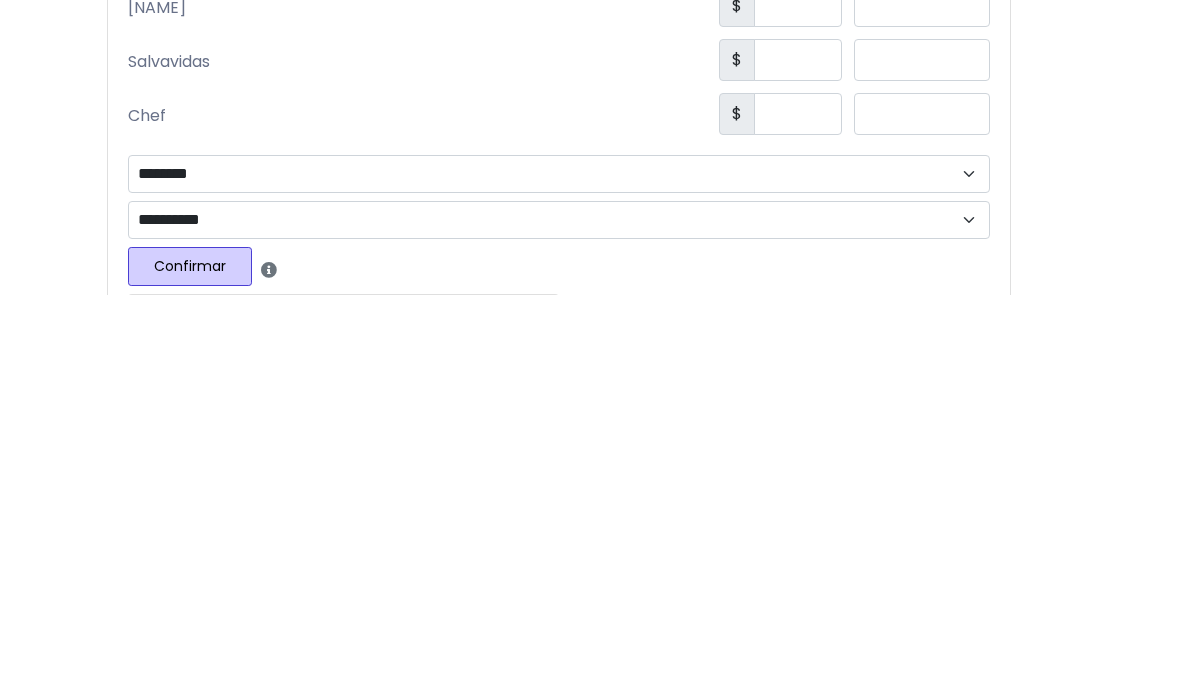 click at bounding box center (798, 515) 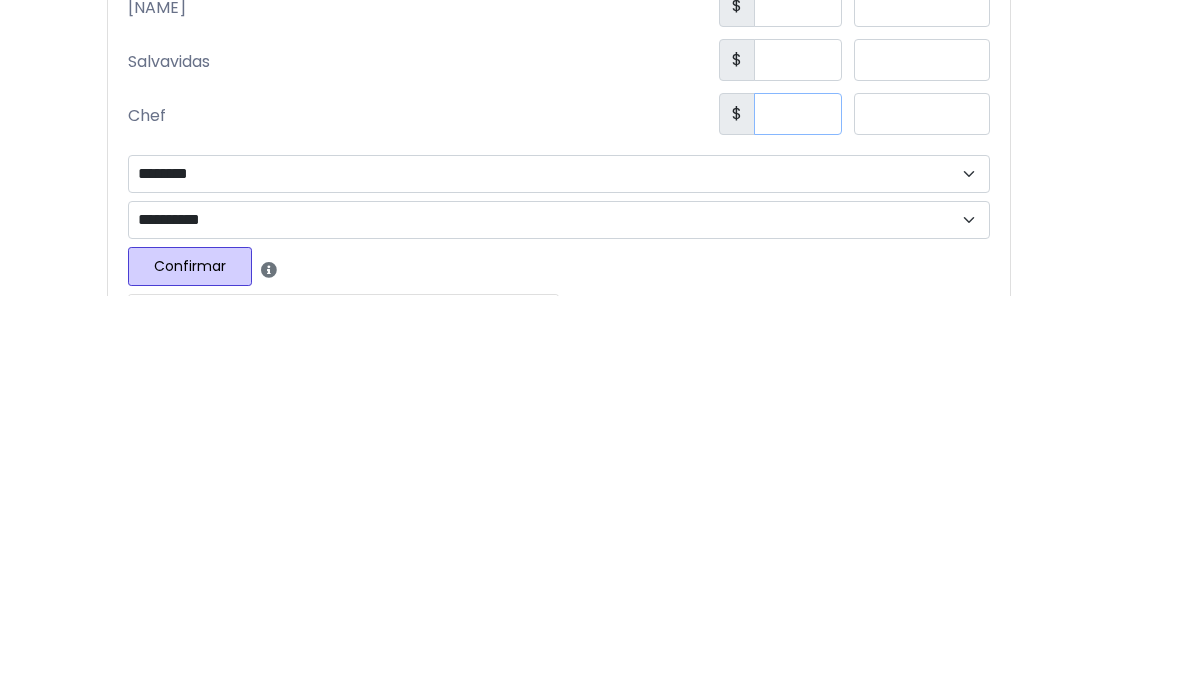 type on "***" 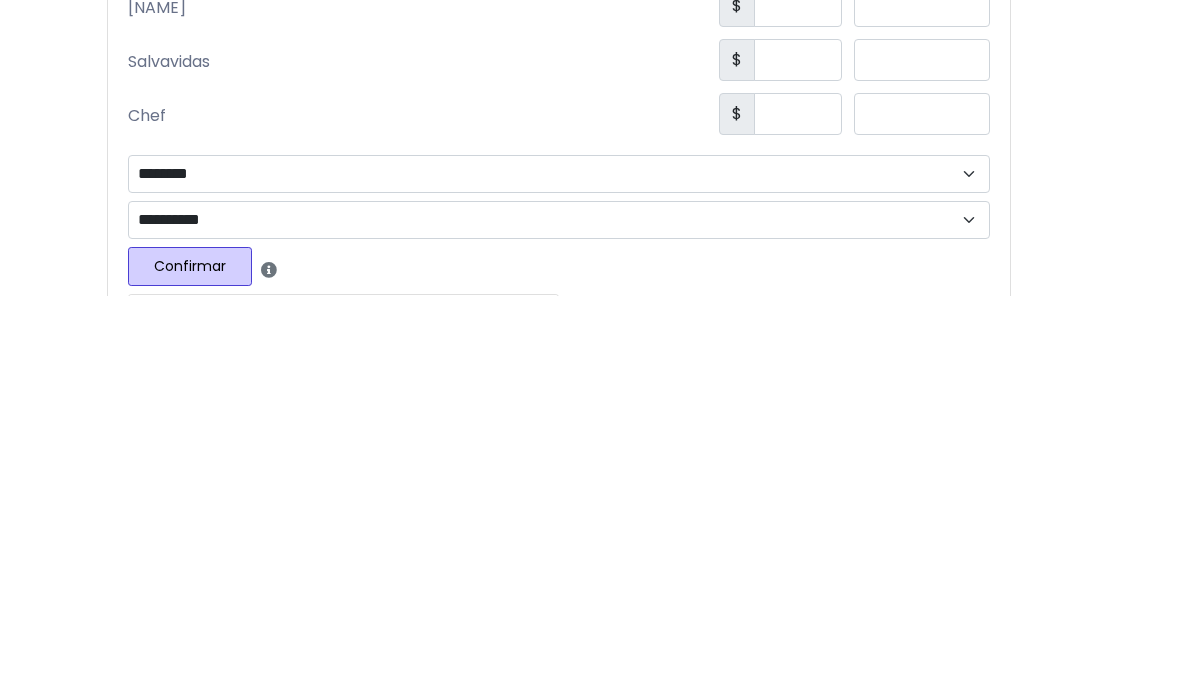 click on "Nombre, imágenes y descripción
$
Fotos
Subiendo
Arrastra las
imágenes/videos
o
haz clic aquí" at bounding box center [543, -914] 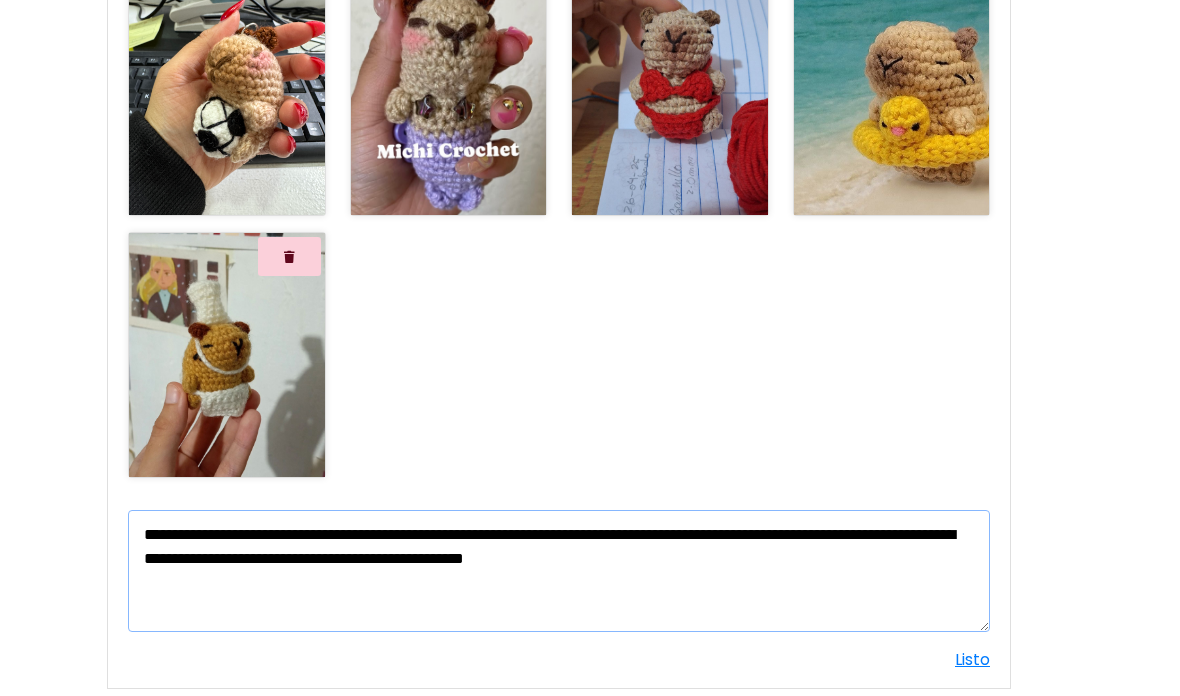 click on "**********" at bounding box center [559, 571] 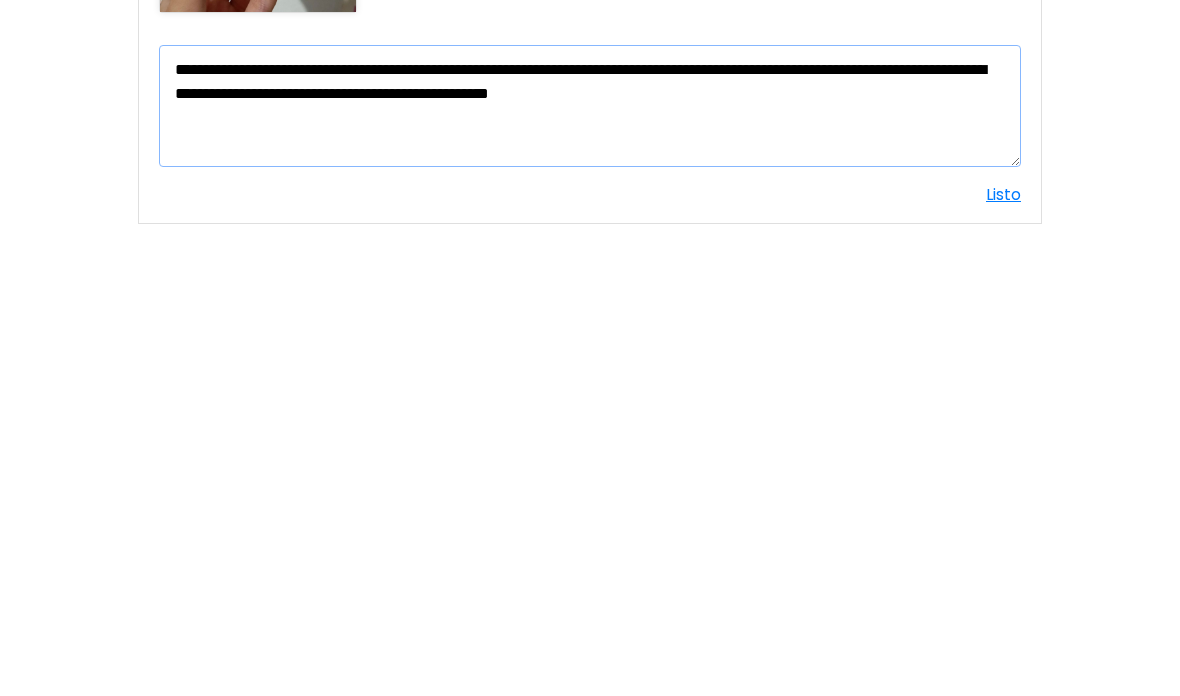 click on "**********" at bounding box center [590, 571] 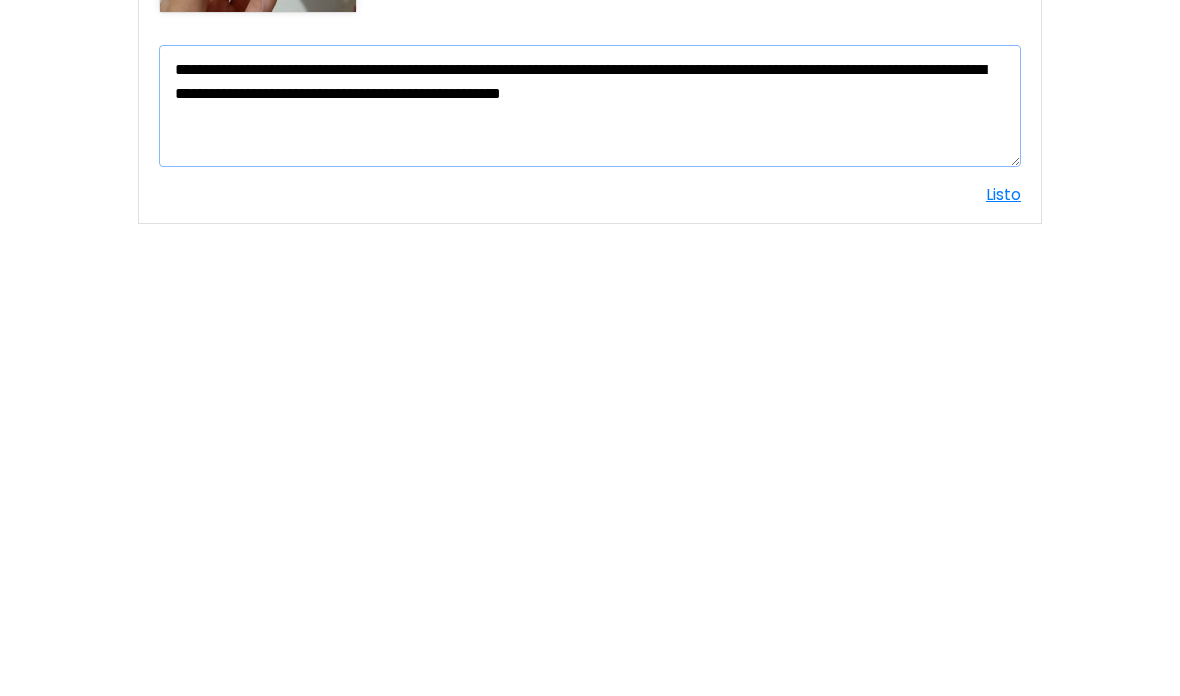click on "**********" at bounding box center [590, 571] 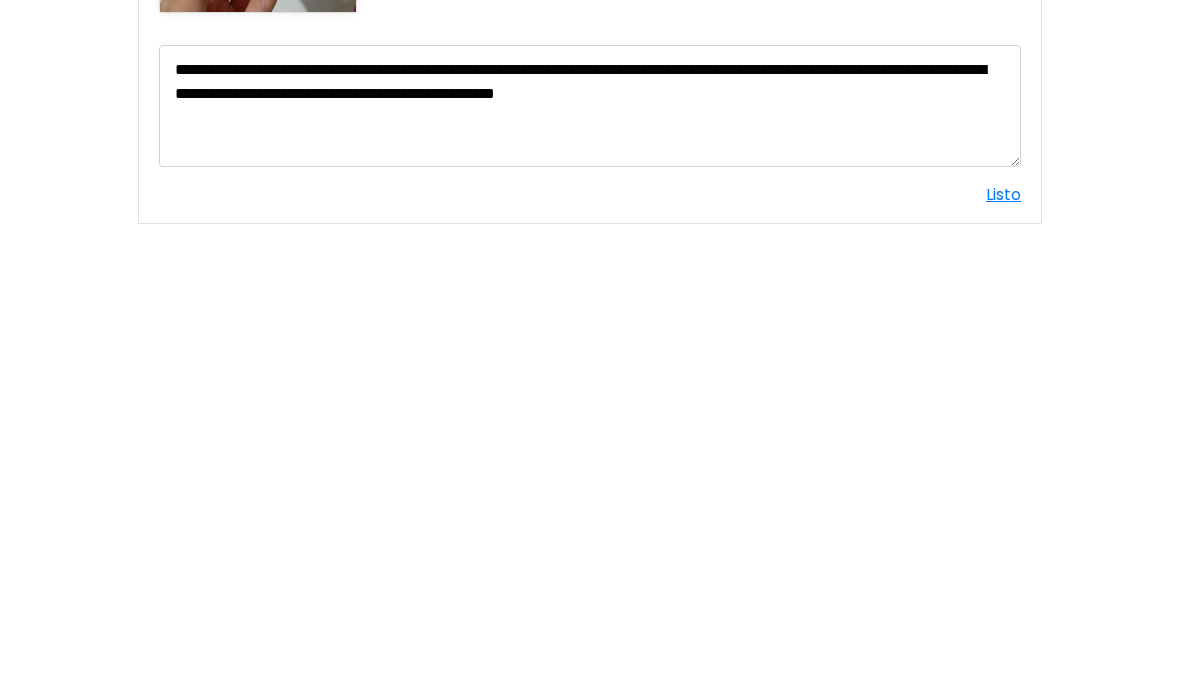 click on "Nombre, imágenes y descripción
$
Fotos
Subiendo
Arrastra las
imágenes/videos
o
haz clic aquí" at bounding box center (574, 1019) 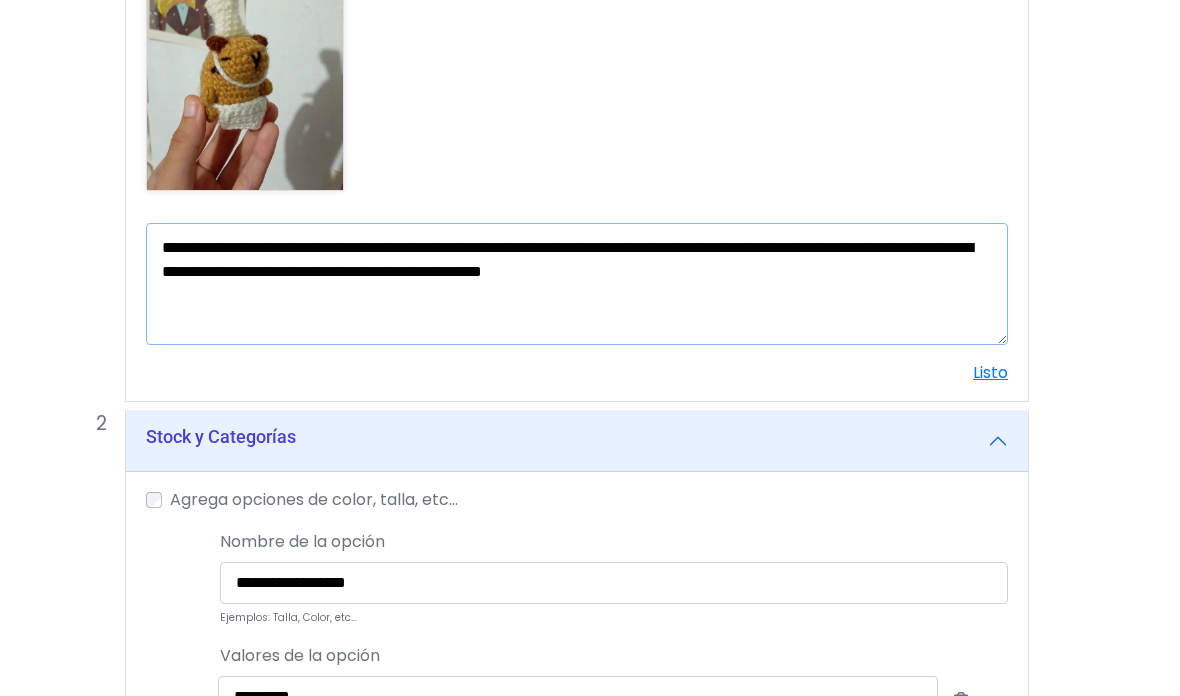 click on "**********" at bounding box center [578, 285] 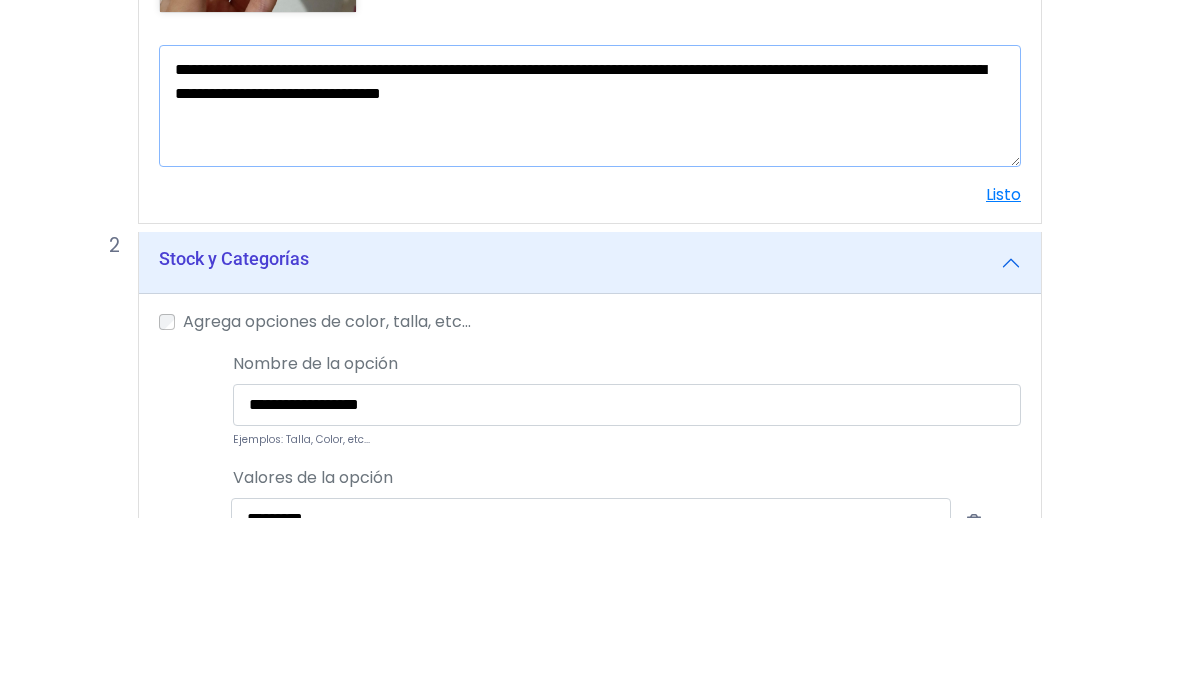 click on "**********" at bounding box center [590, 285] 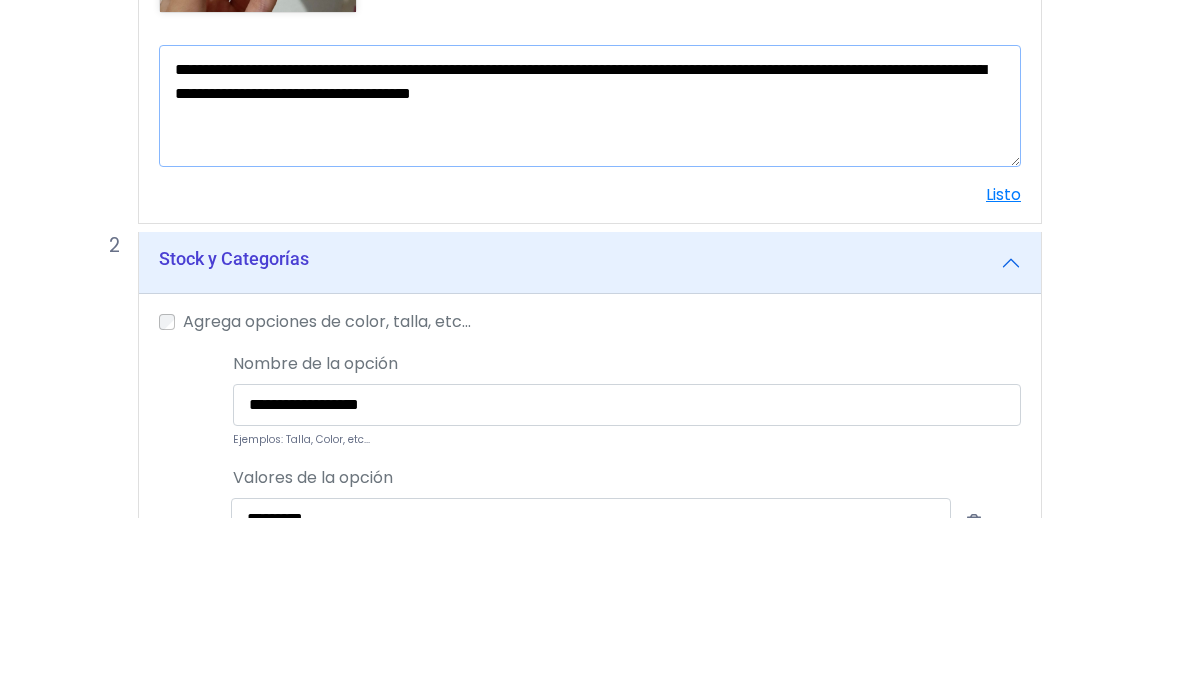 type on "**********" 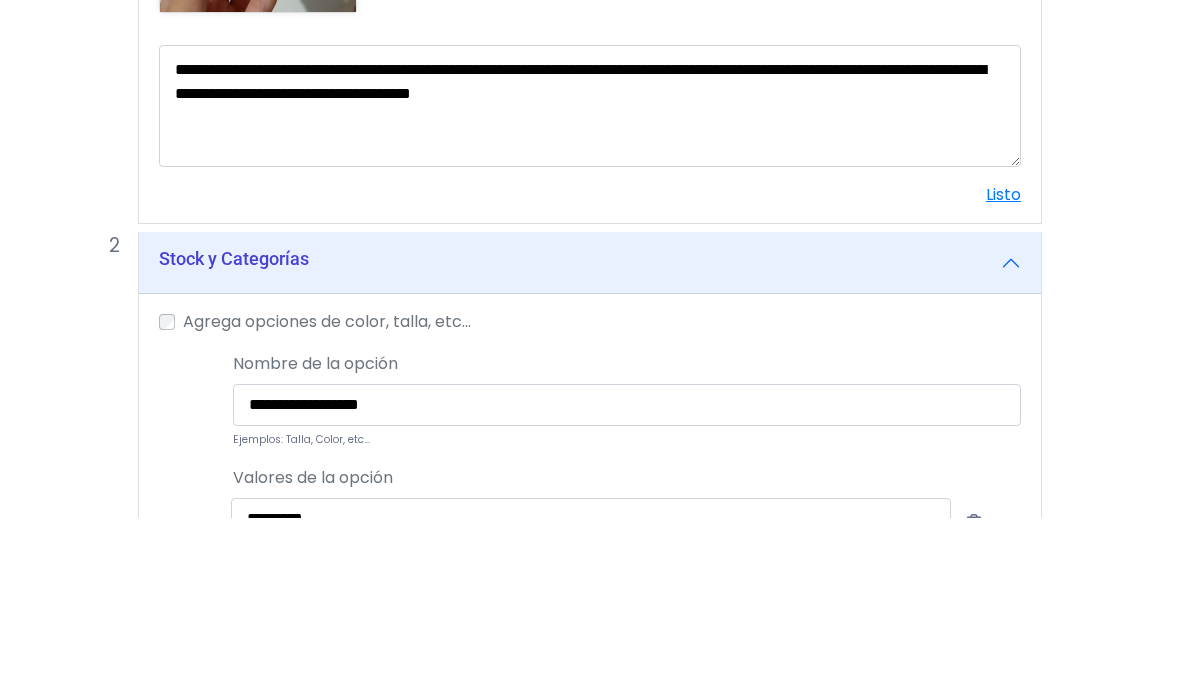 click on "Nombre, imágenes y descripción
$
Fotos
Subiendo
Arrastra las
imágenes/videos
o
haz clic aquí" at bounding box center [574, 733] 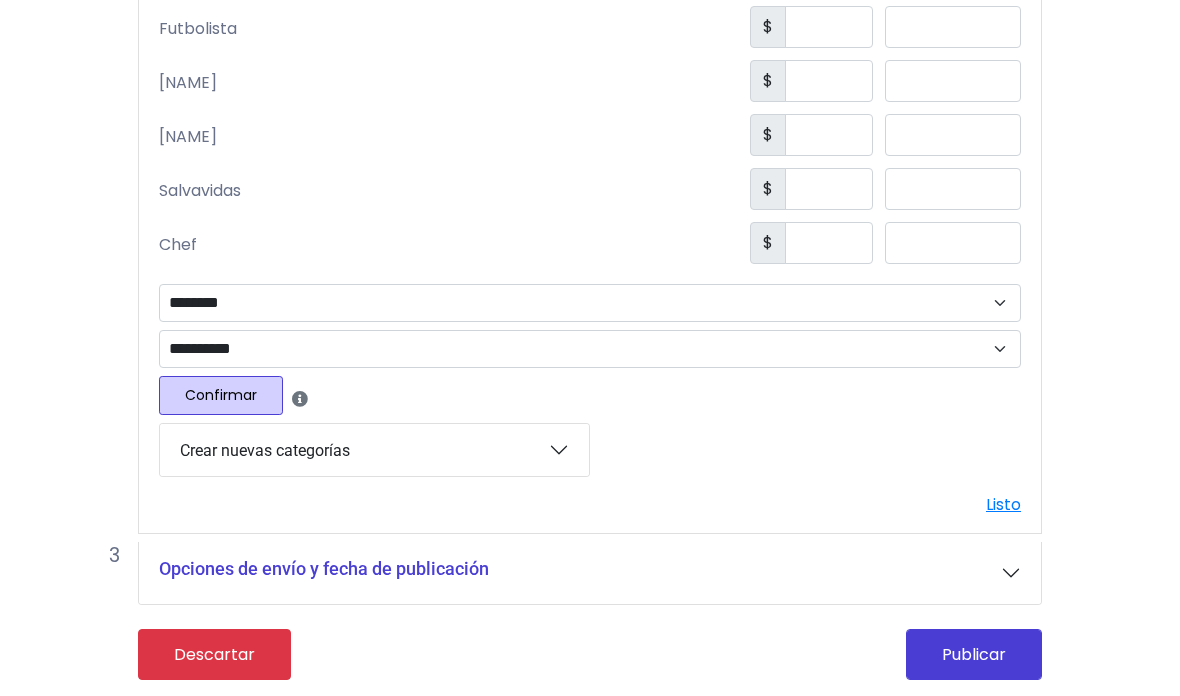 scroll, scrollTop: 3166, scrollLeft: 16, axis: both 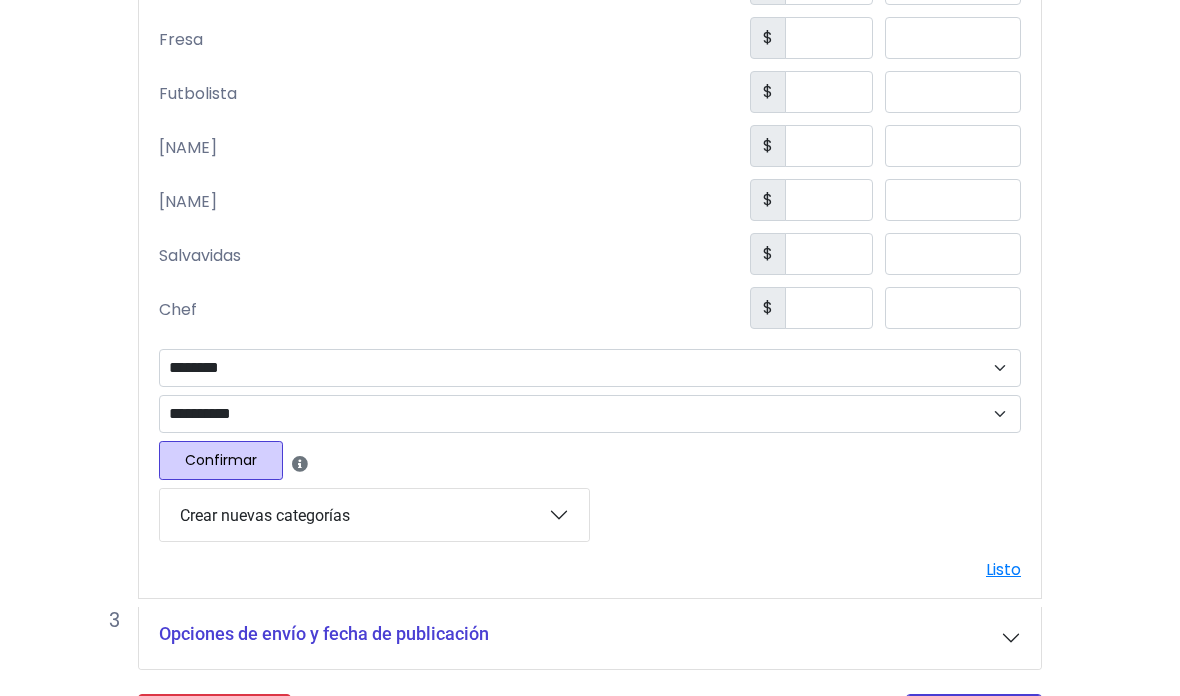 click on "Opciones de envío y fecha de publicación" at bounding box center (590, 638) 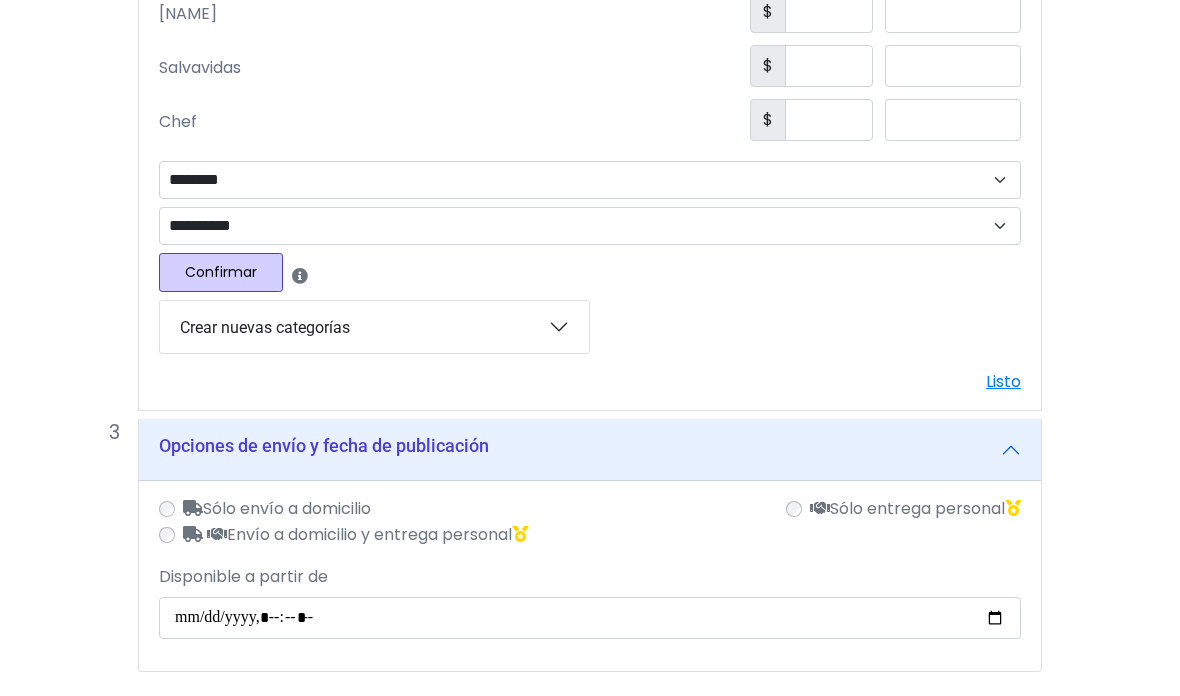 scroll, scrollTop: 3436, scrollLeft: 16, axis: both 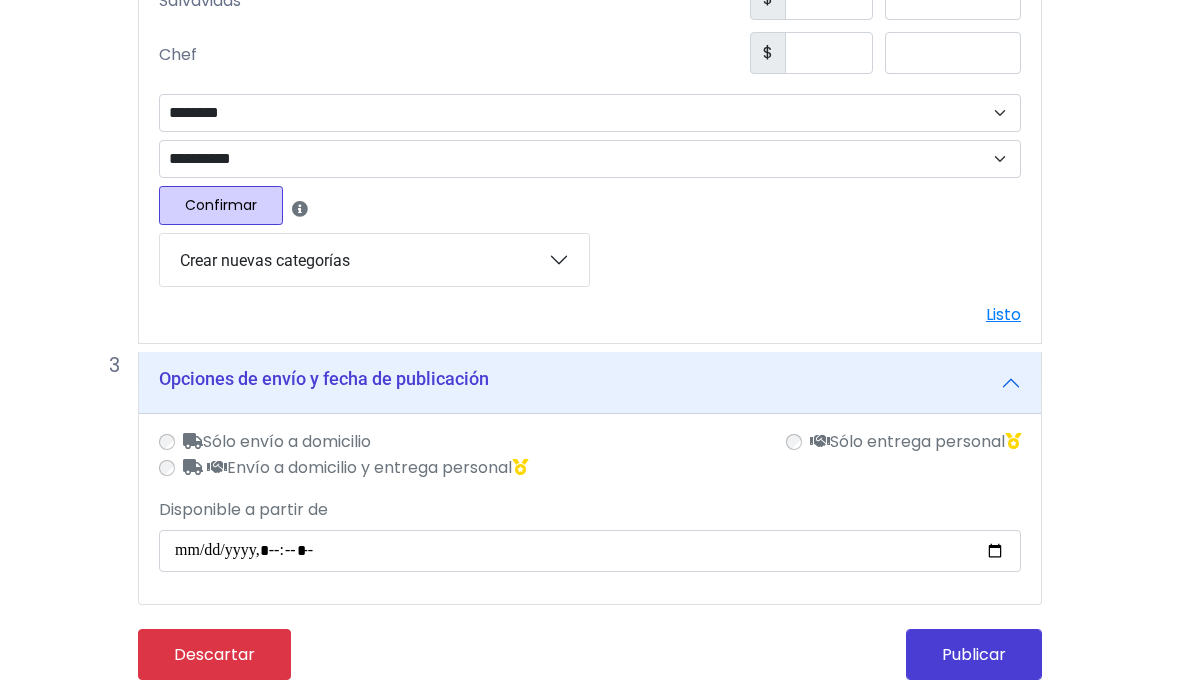 click on "Publicar" at bounding box center [974, 654] 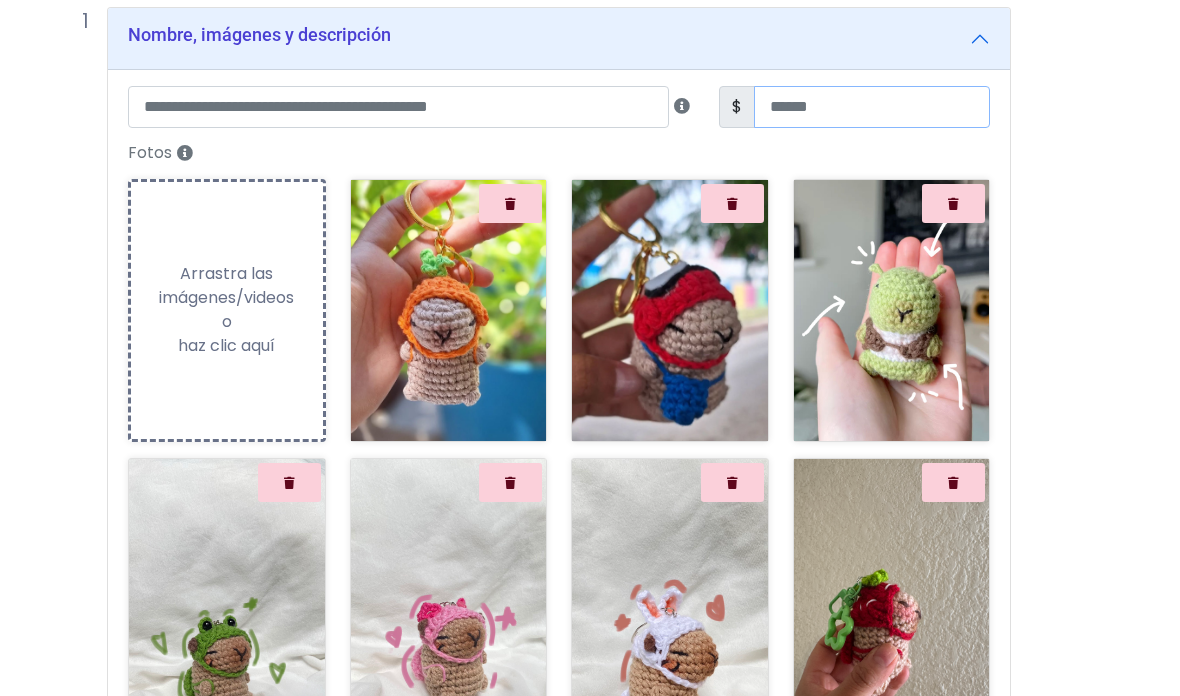 type on "***" 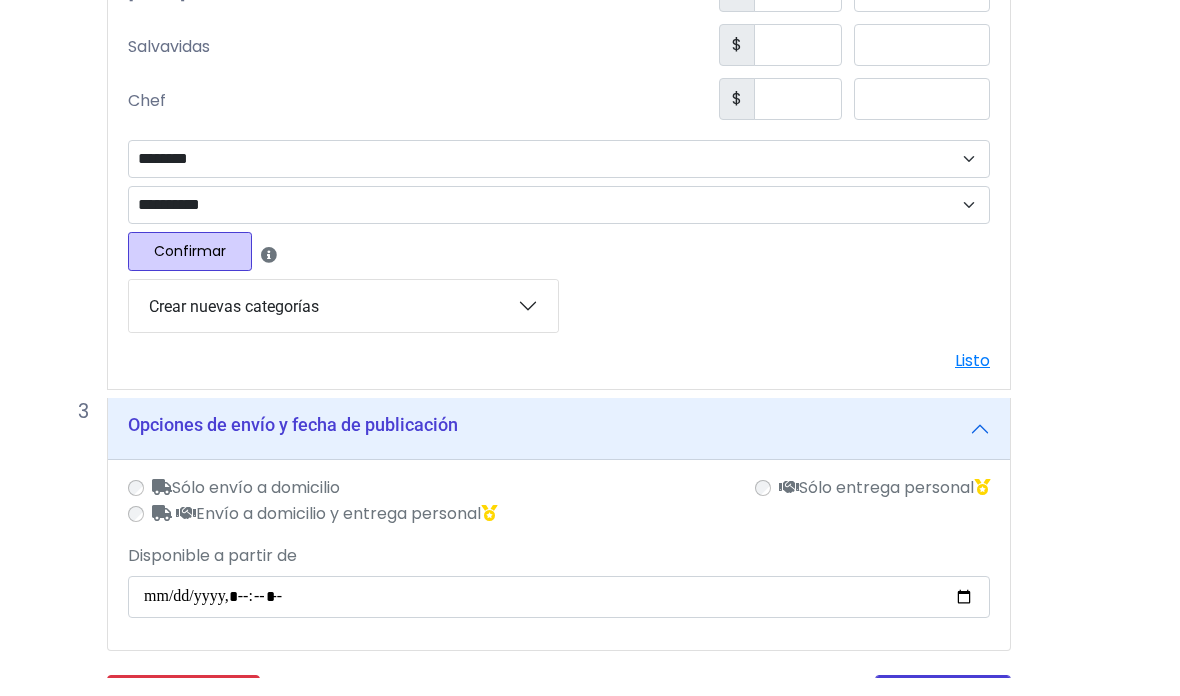 scroll, scrollTop: 3436, scrollLeft: 47, axis: both 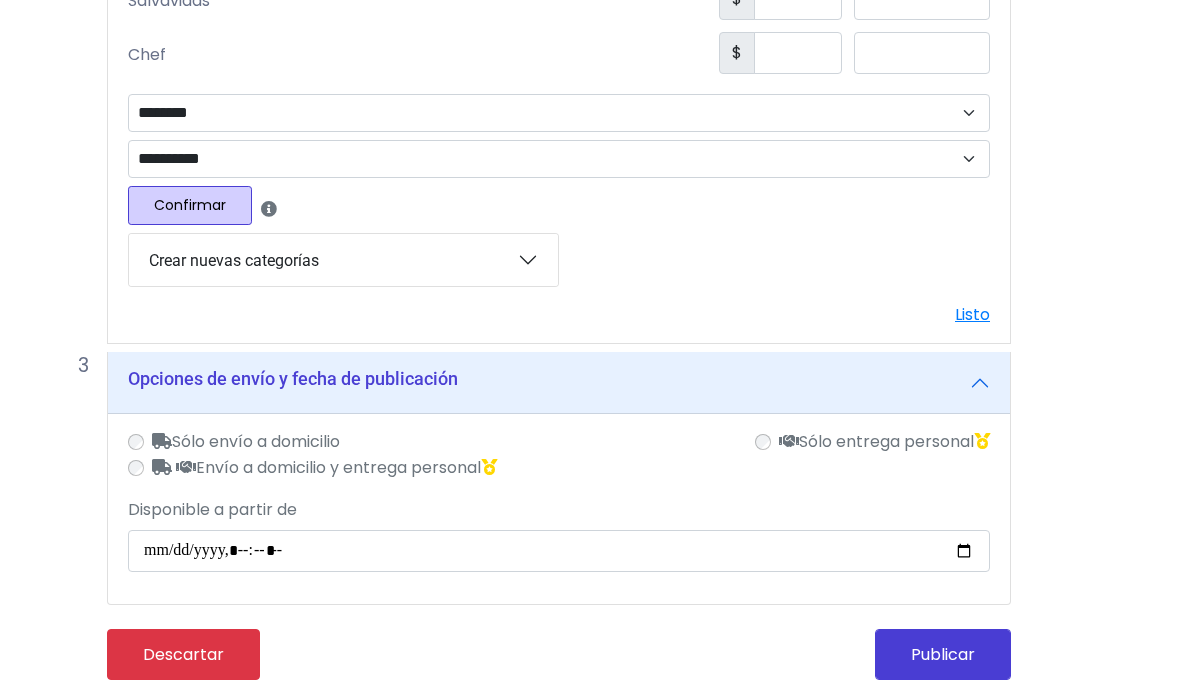 click on "Publicar" at bounding box center (943, 654) 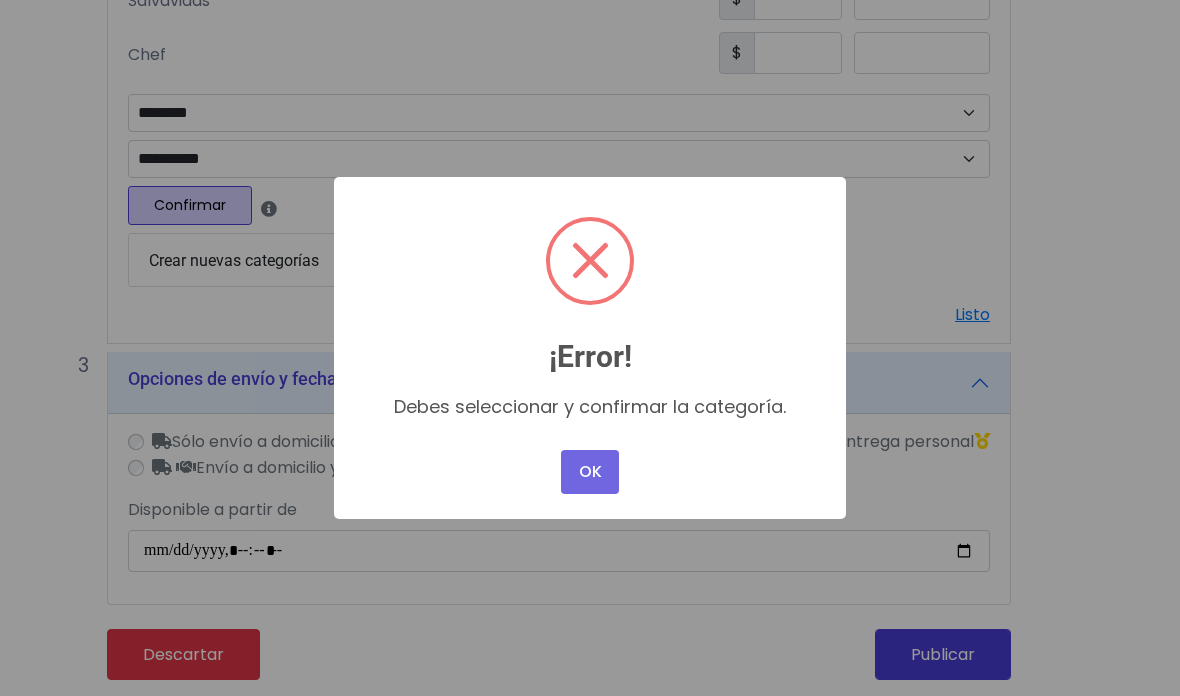 scroll, scrollTop: 2691, scrollLeft: 47, axis: both 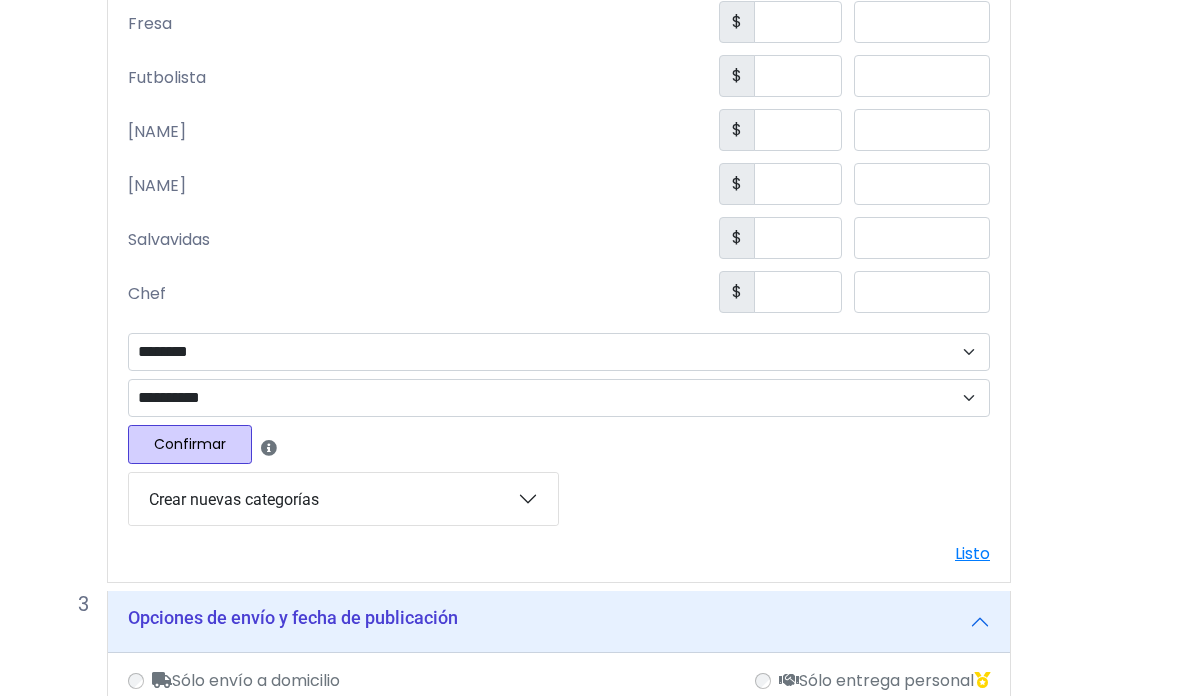 click on "Confirmar" at bounding box center [190, 444] 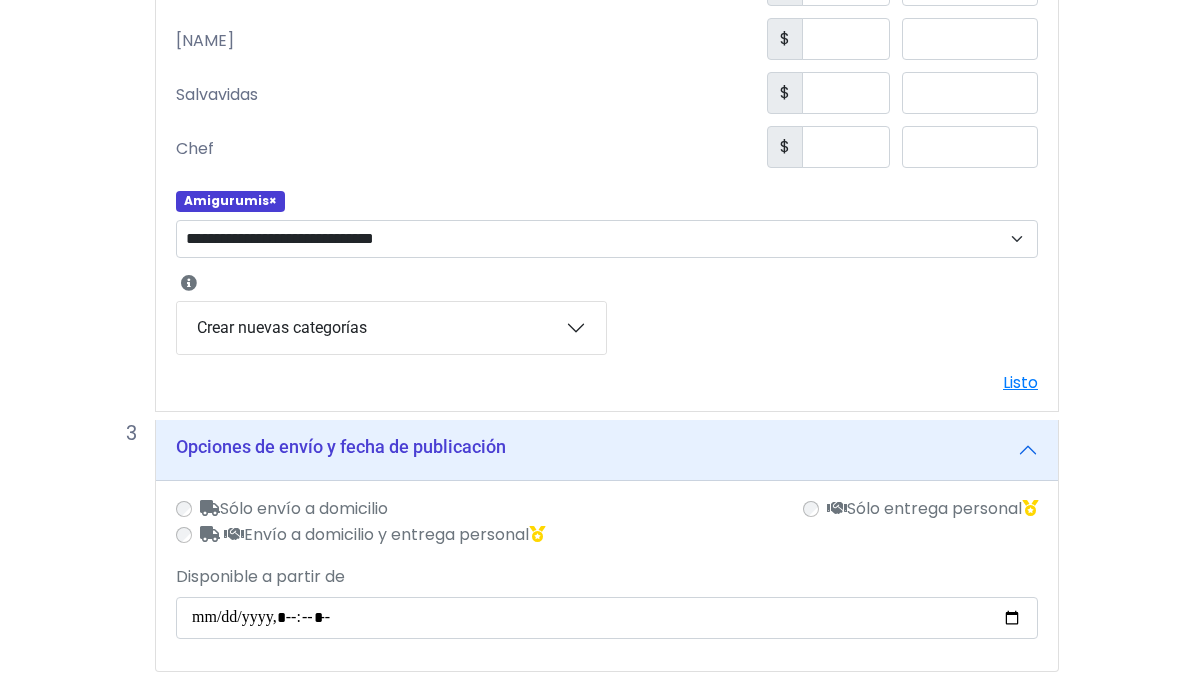 scroll, scrollTop: 2583, scrollLeft: 0, axis: vertical 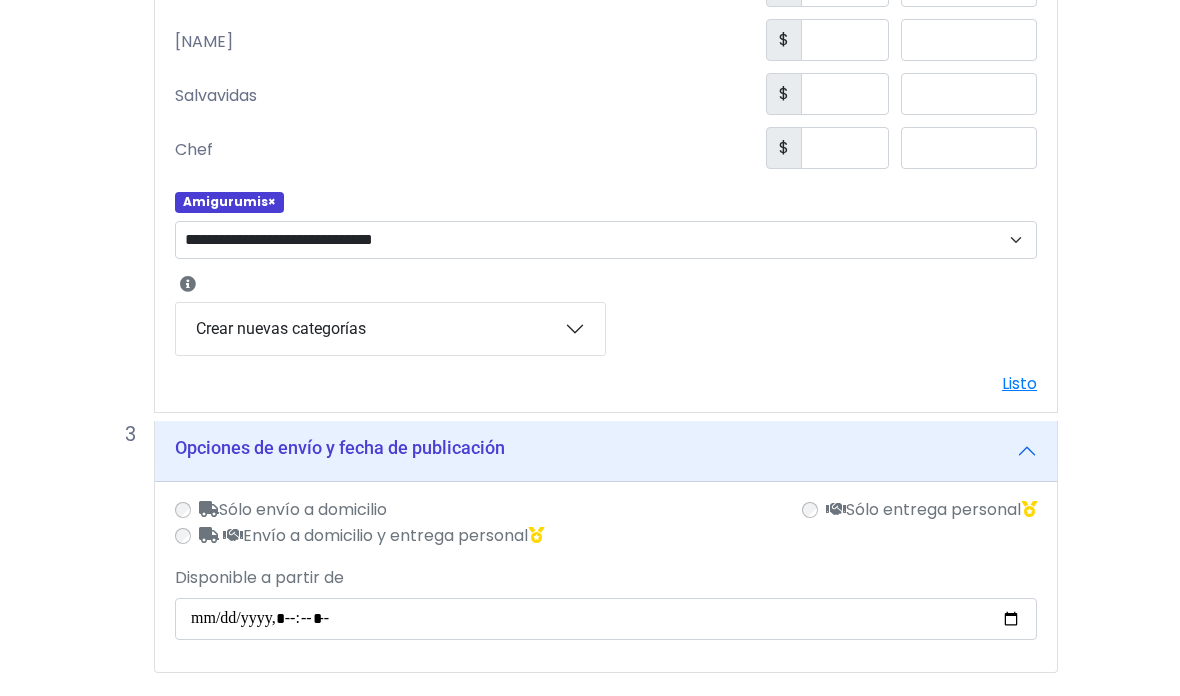 click on "Publicar" at bounding box center [990, 722] 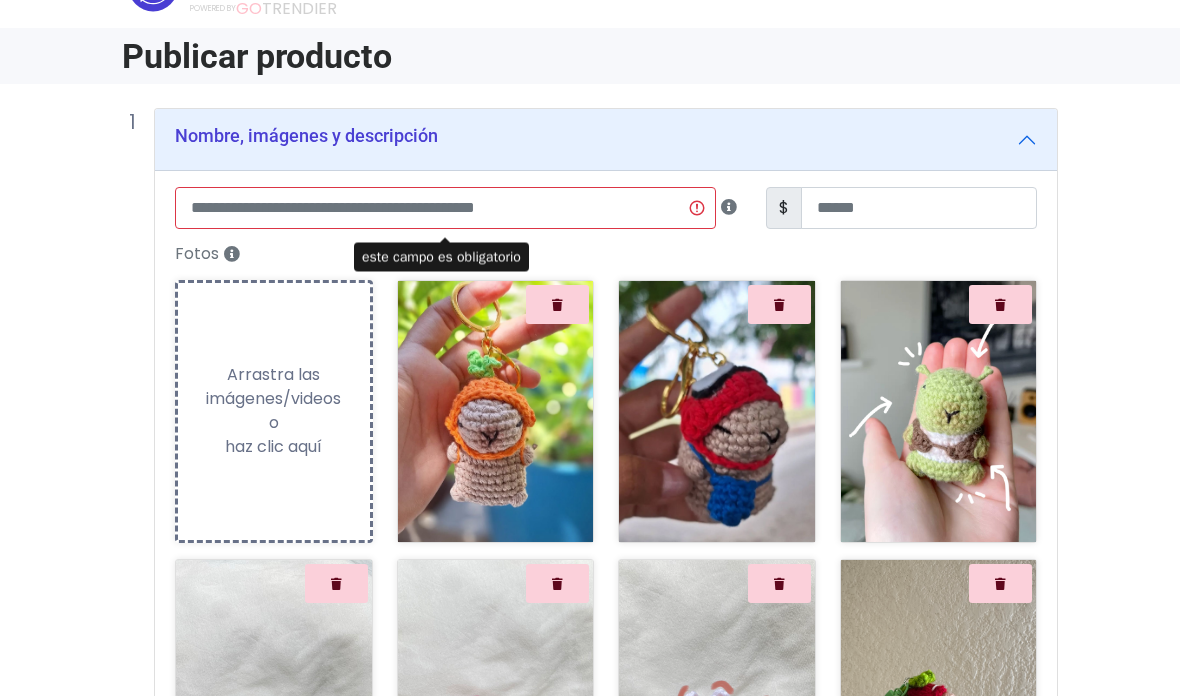 scroll, scrollTop: 0, scrollLeft: 0, axis: both 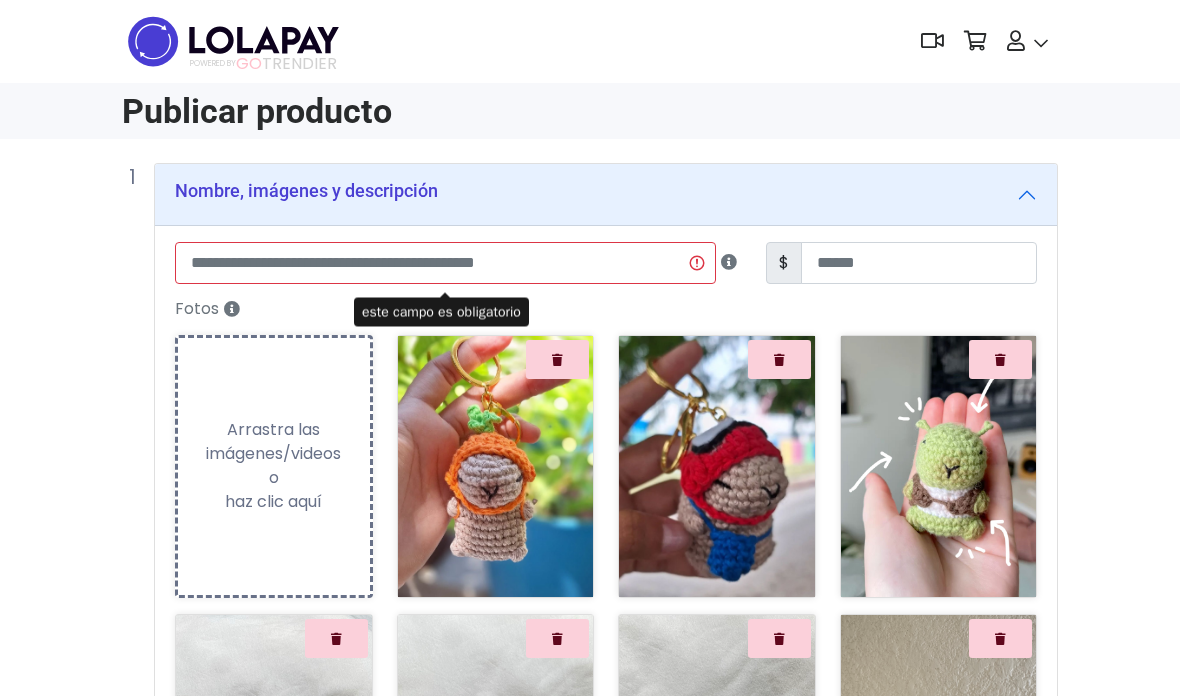 click on "este campo es obligatorio" at bounding box center (441, 313) 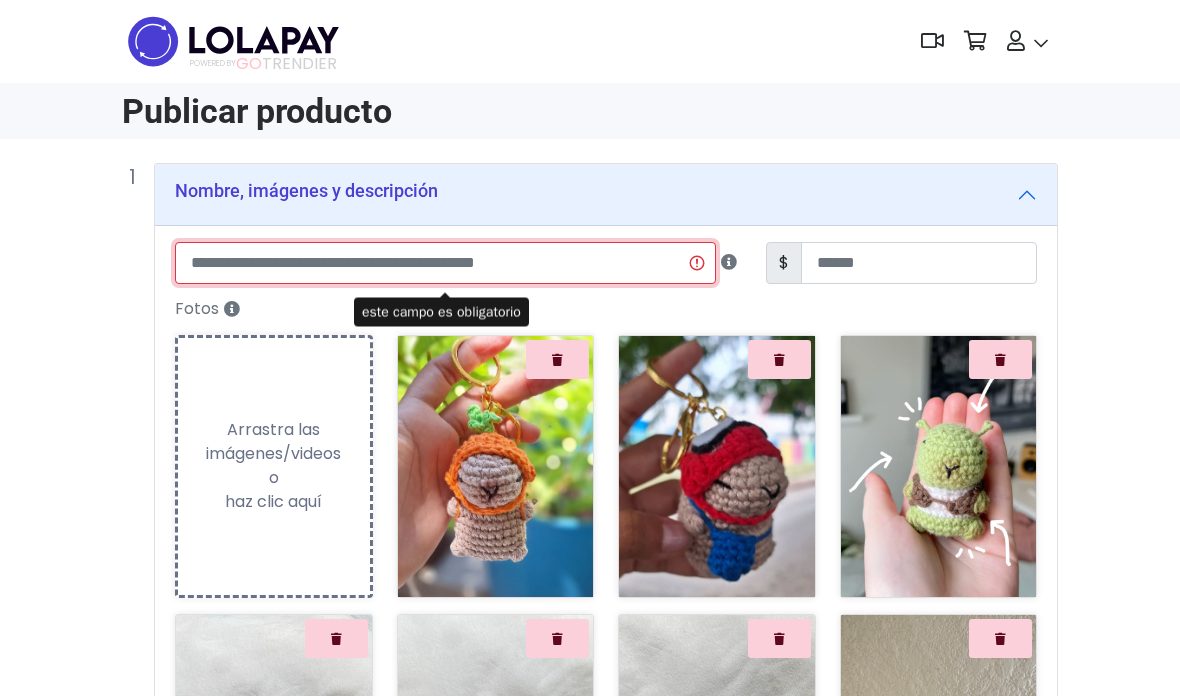 click at bounding box center (445, 263) 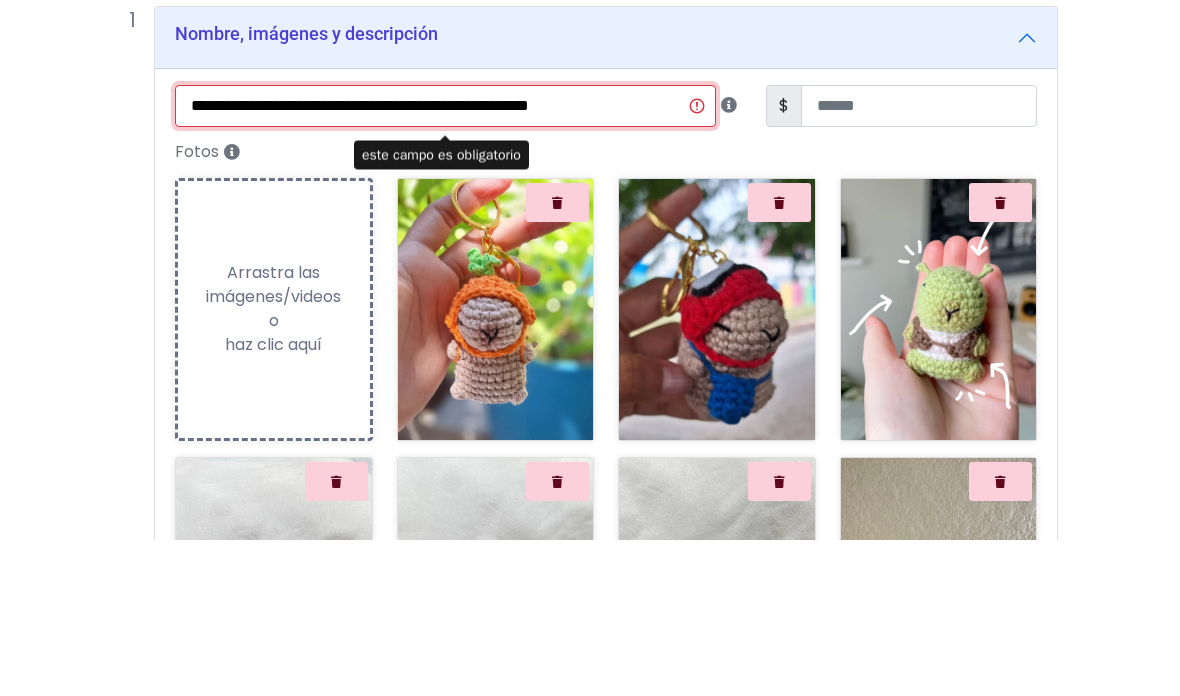 click on "**********" at bounding box center [445, 263] 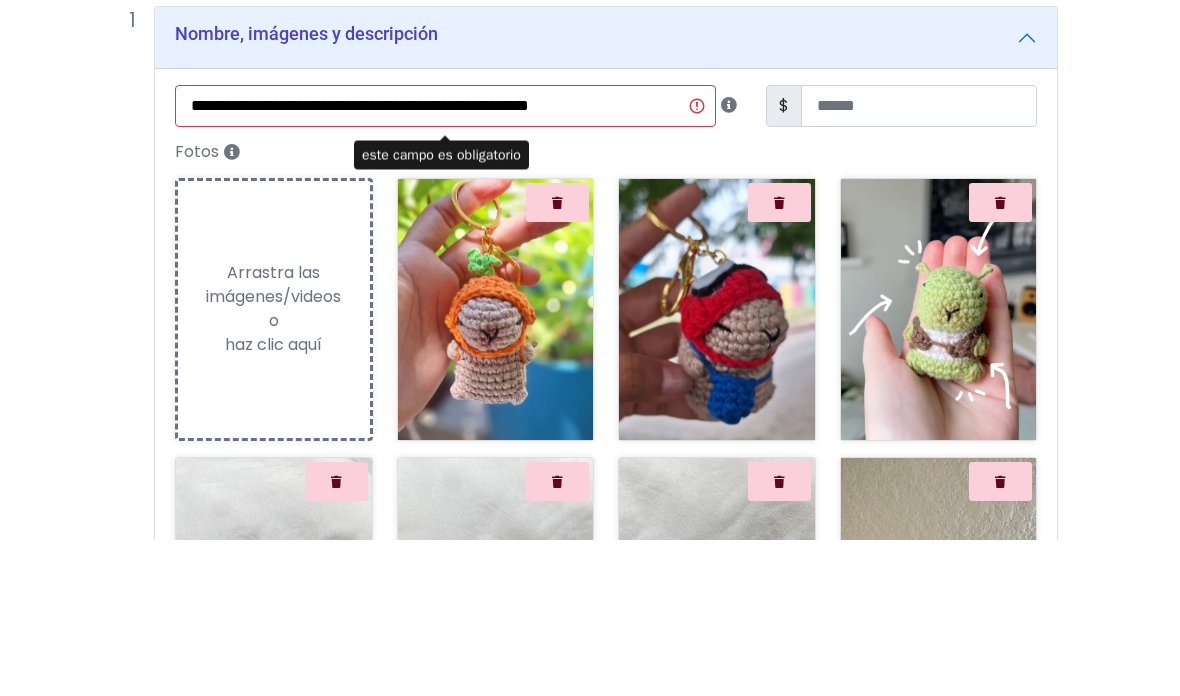 click on "**********" at bounding box center (590, 1755) 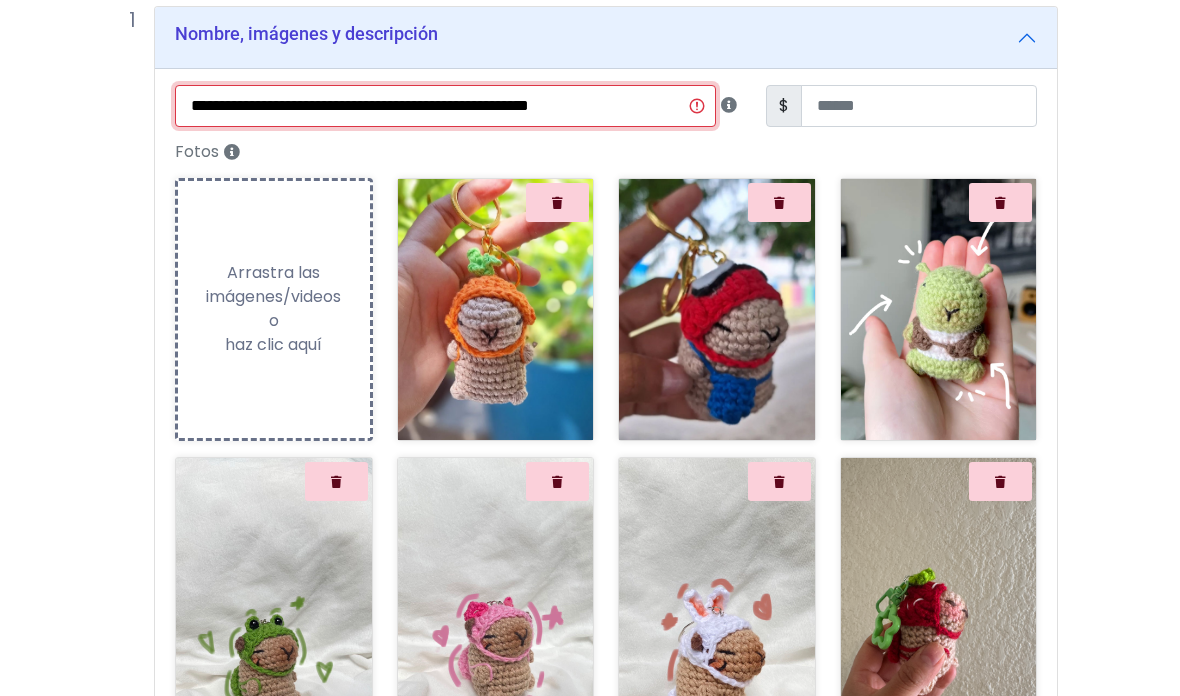 click on "**********" at bounding box center [445, 106] 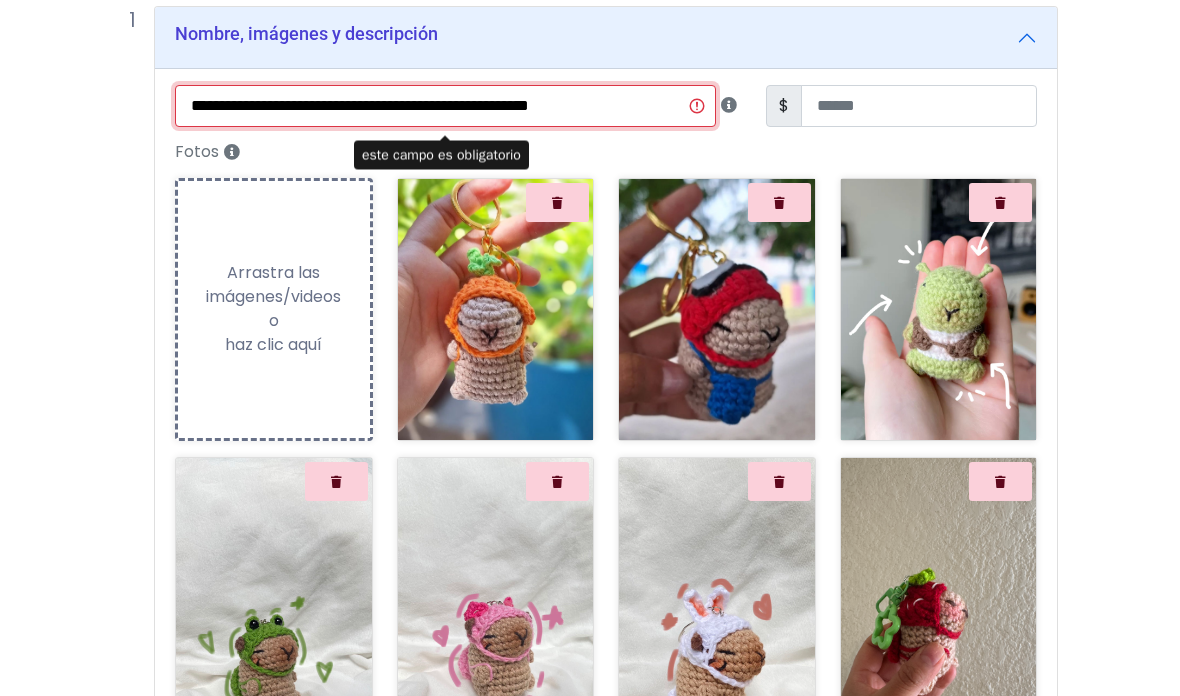 scroll, scrollTop: 156, scrollLeft: 0, axis: vertical 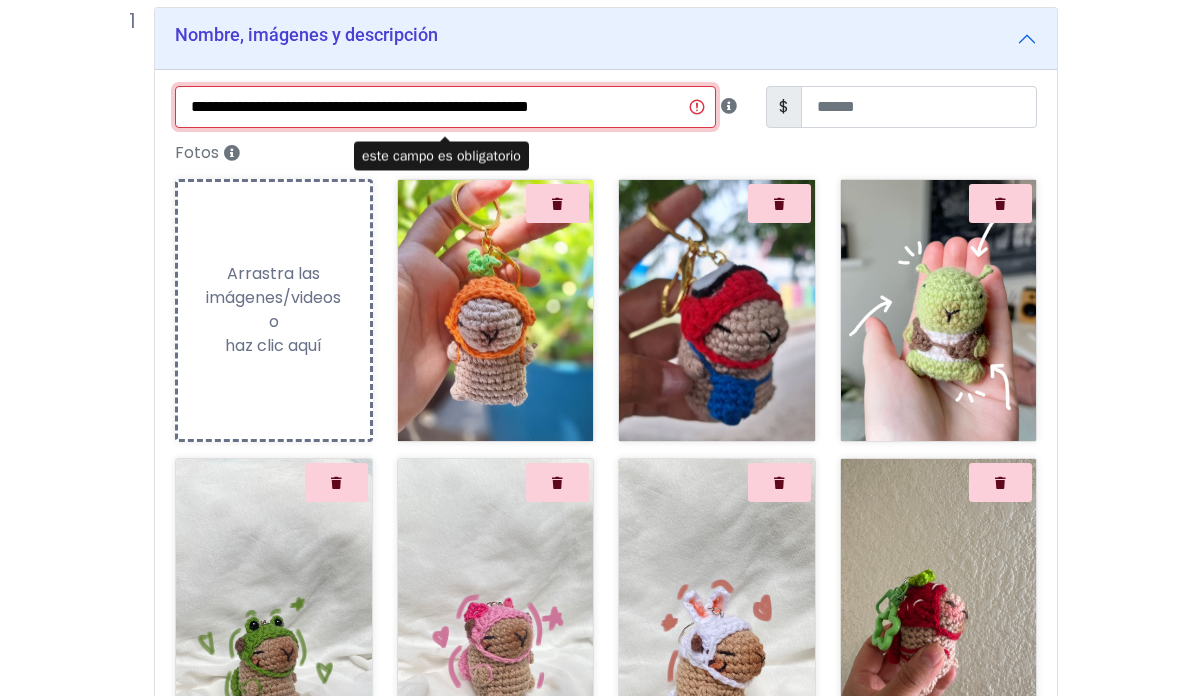 click on "**********" at bounding box center (445, 107) 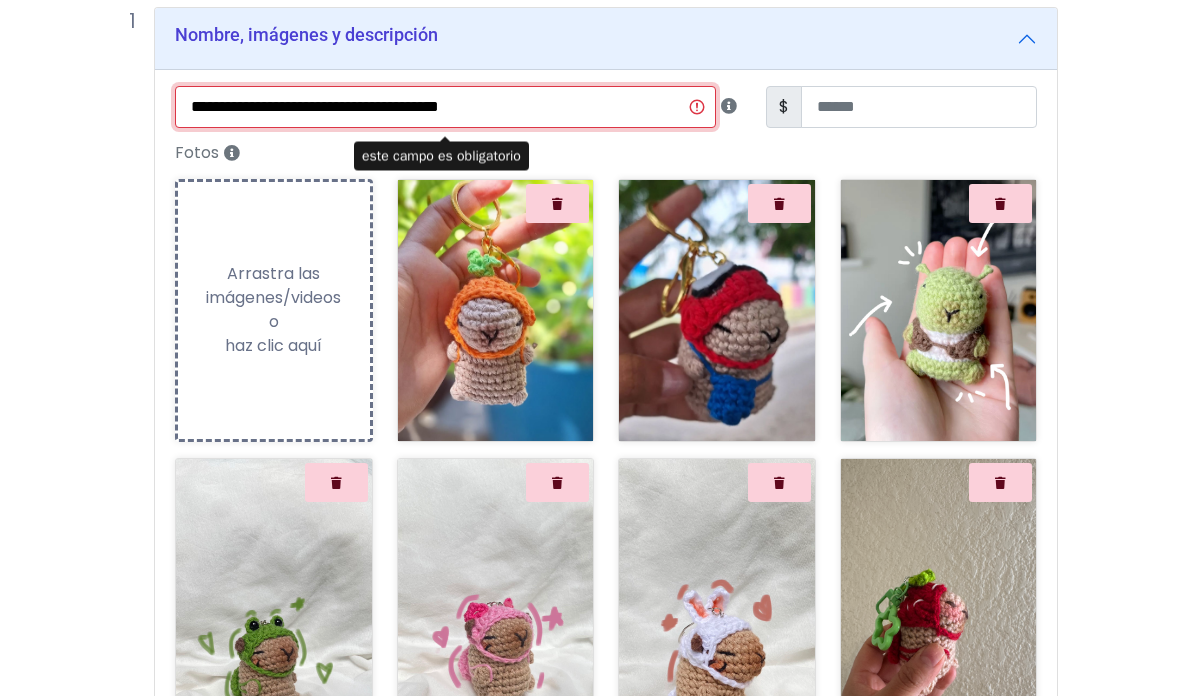type on "**********" 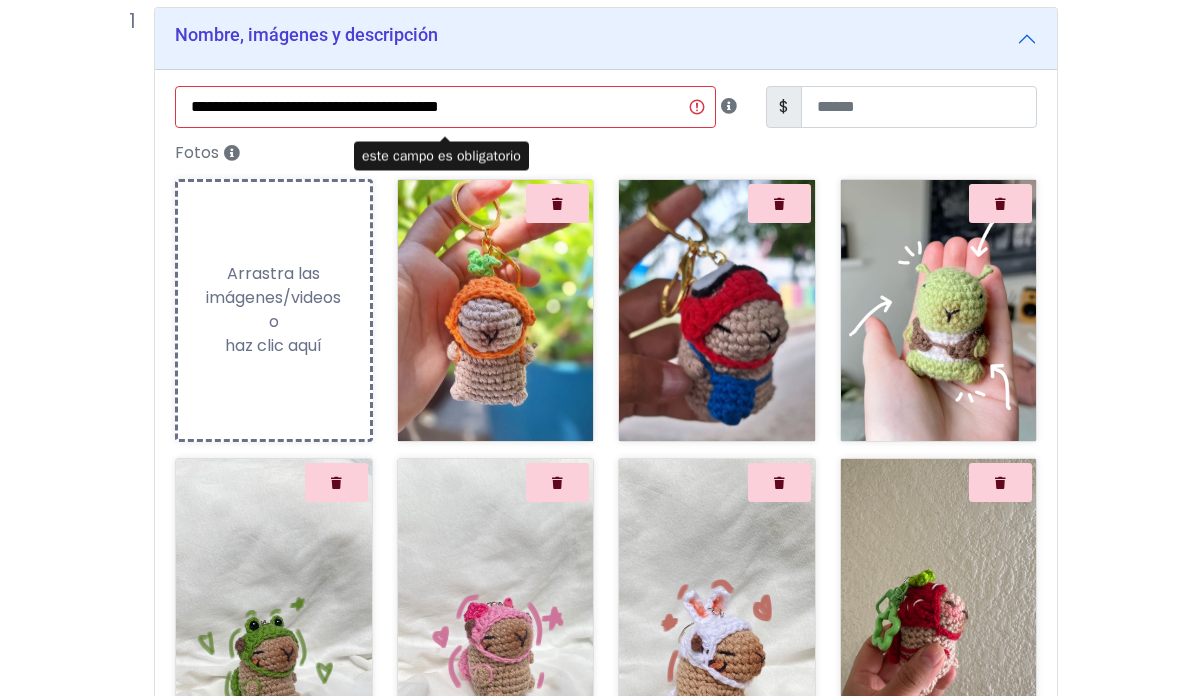 click on "Fotos" at bounding box center (606, 153) 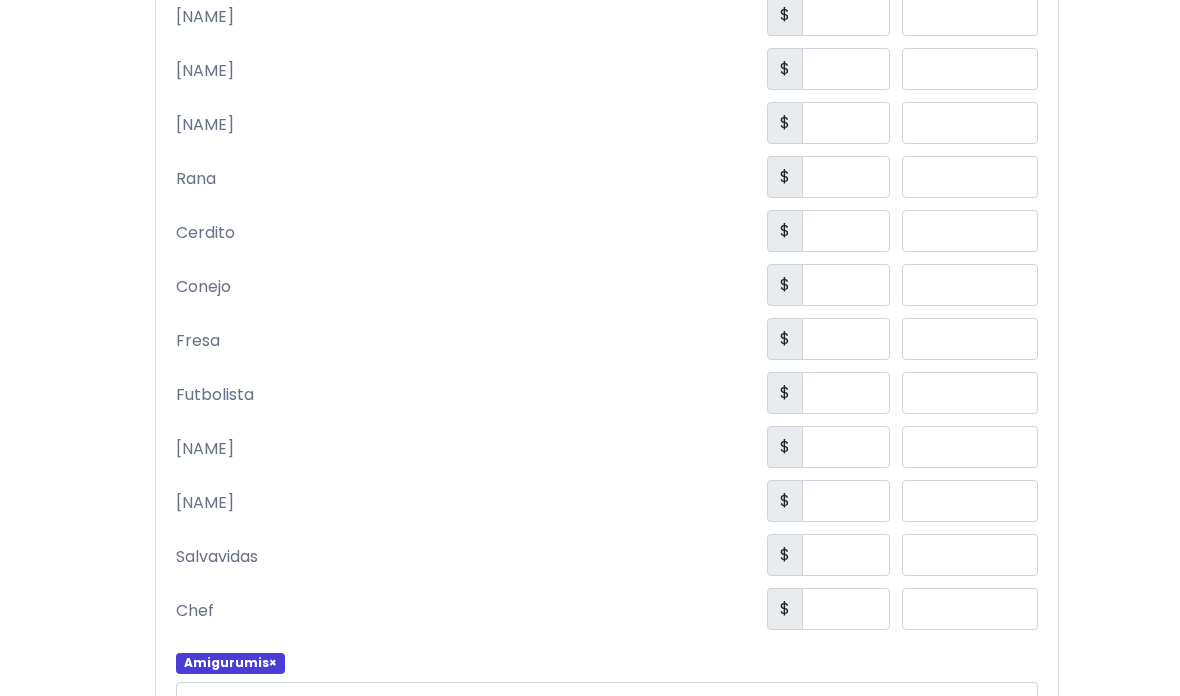 scroll, scrollTop: 1985, scrollLeft: 0, axis: vertical 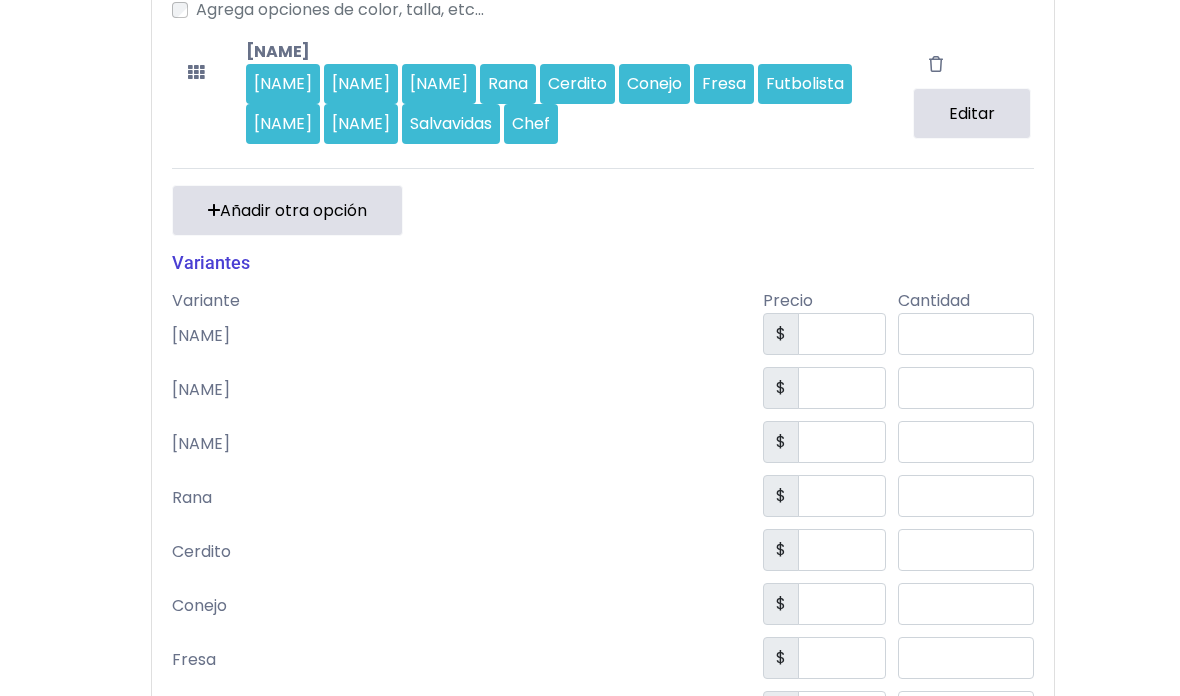 click on "Editar" at bounding box center (972, 114) 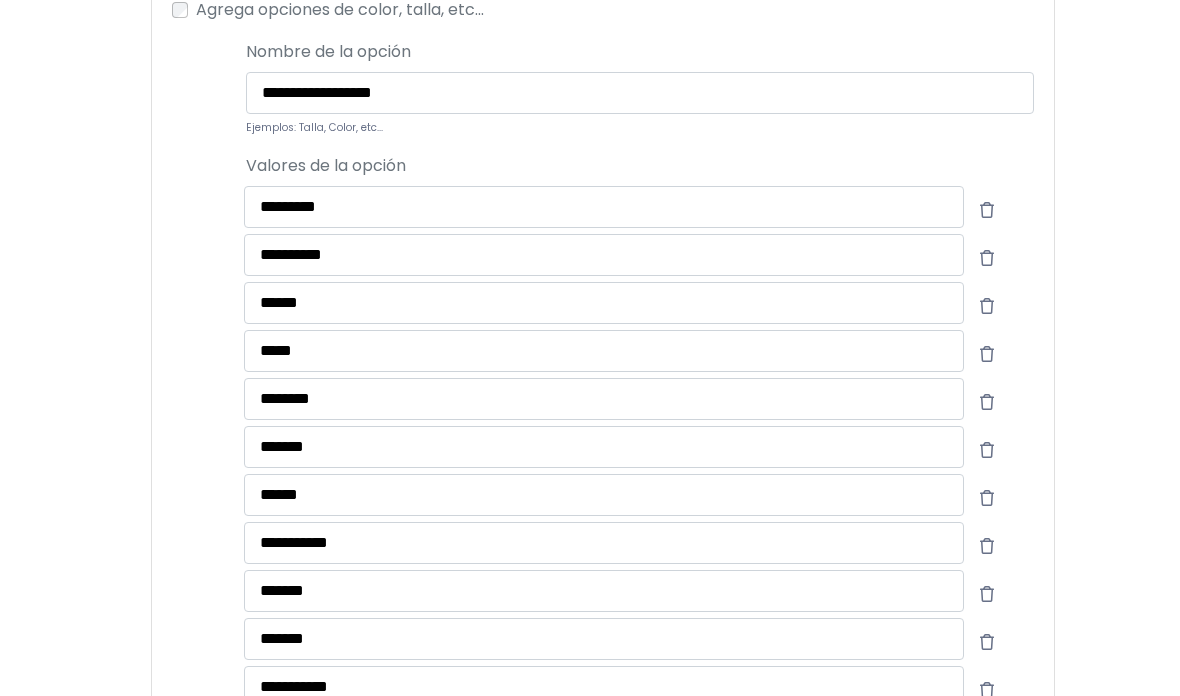 scroll, scrollTop: 1880, scrollLeft: 3, axis: both 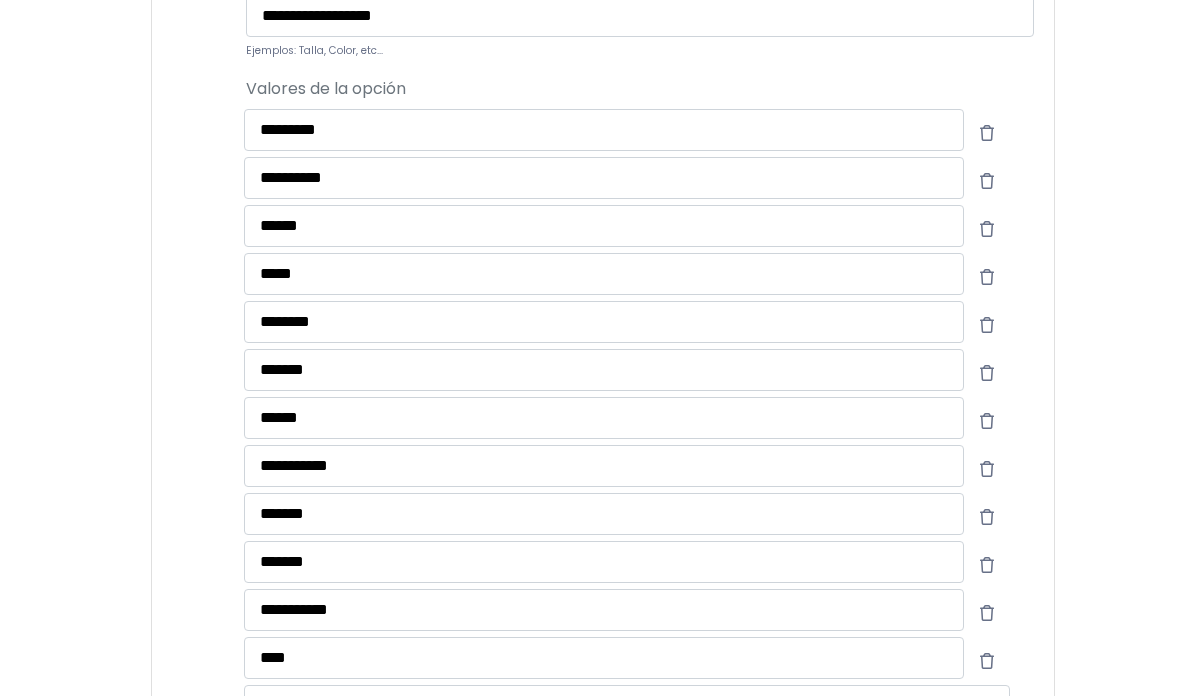 click on "********" at bounding box center [604, 130] 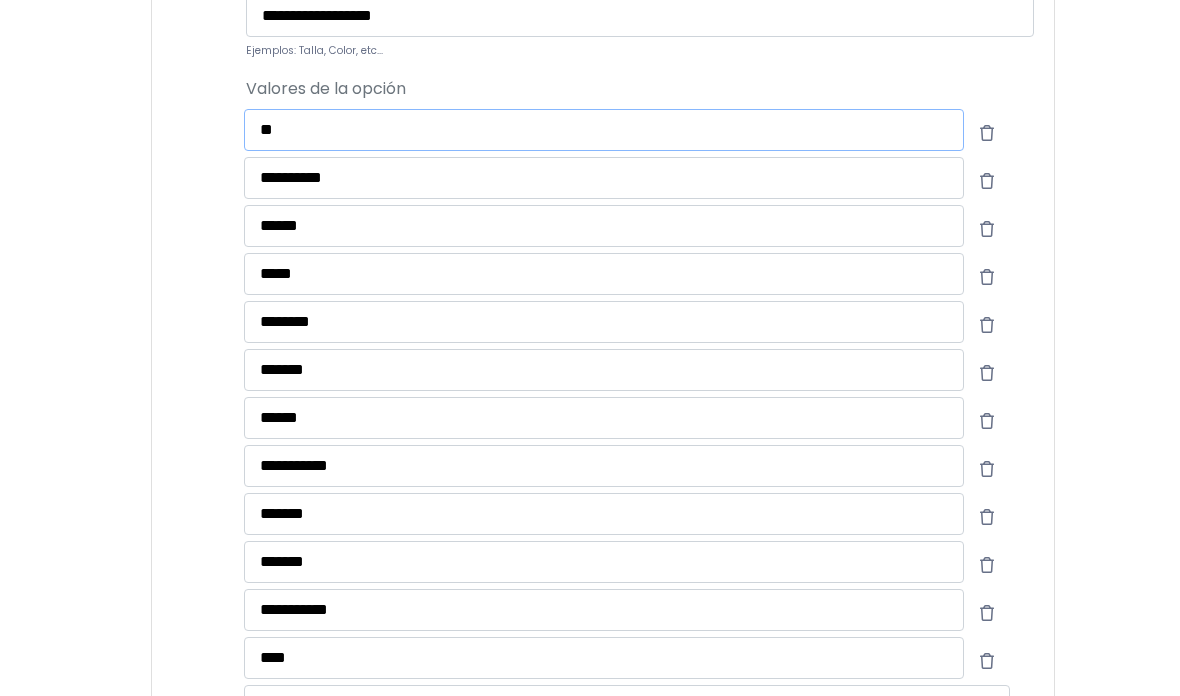 type on "*" 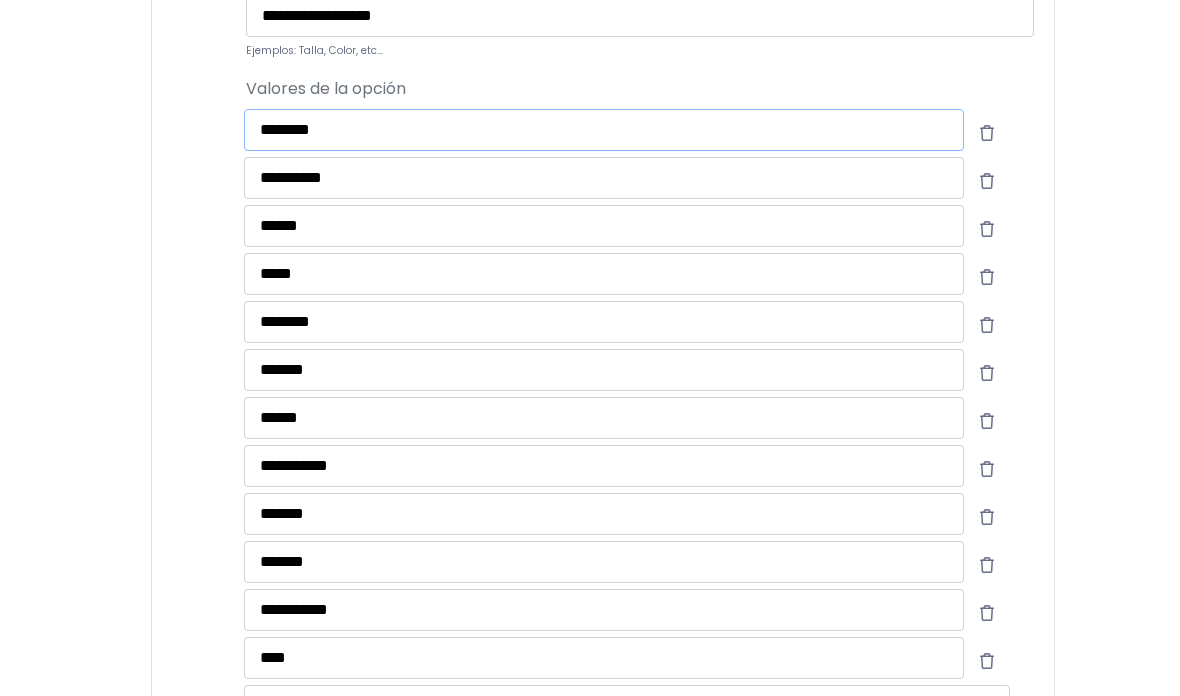 type on "*******" 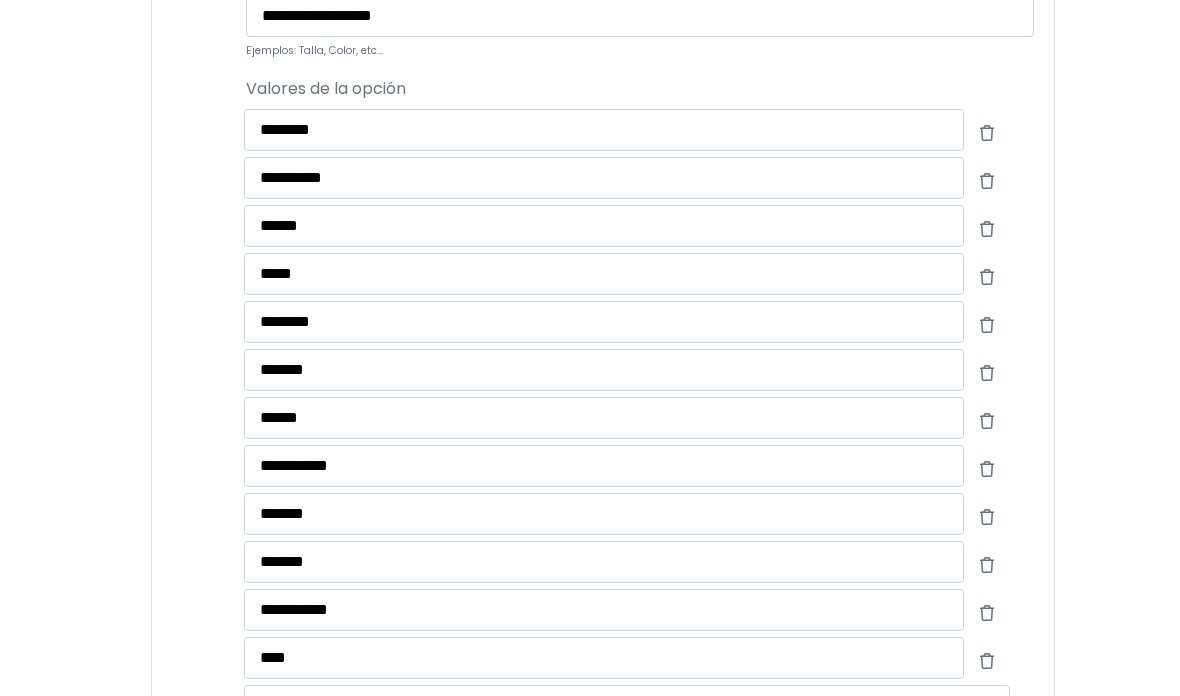 click on "**********" at bounding box center (587, 246) 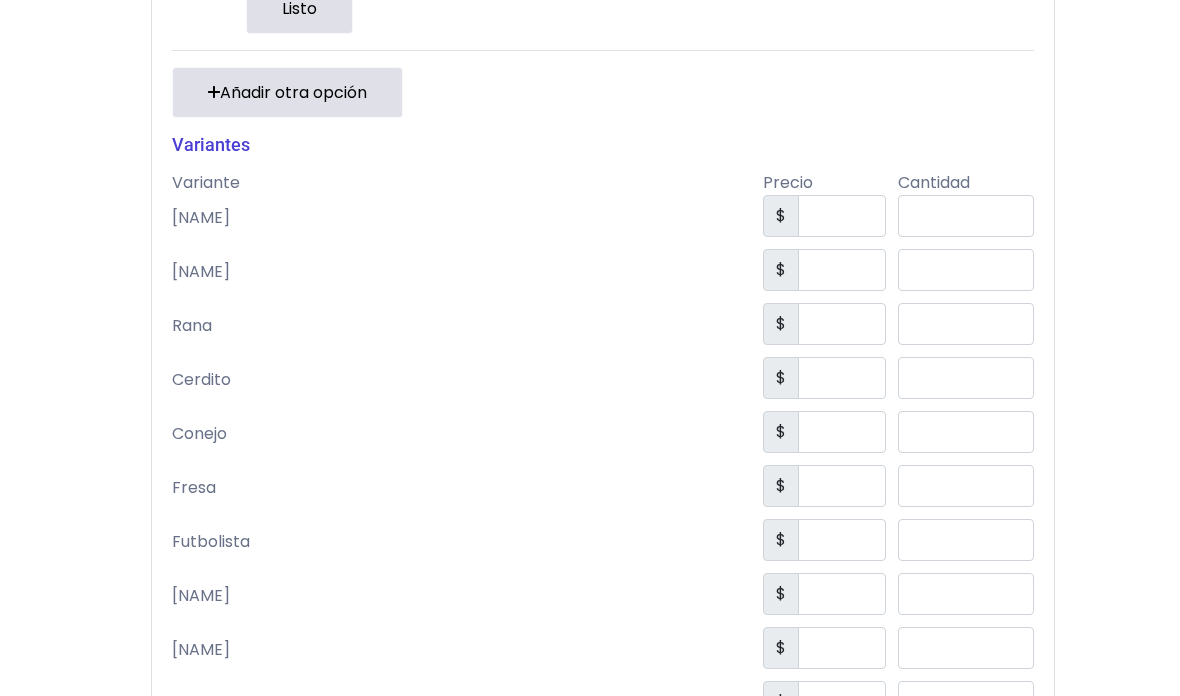 click on "Listo" at bounding box center [299, 9] 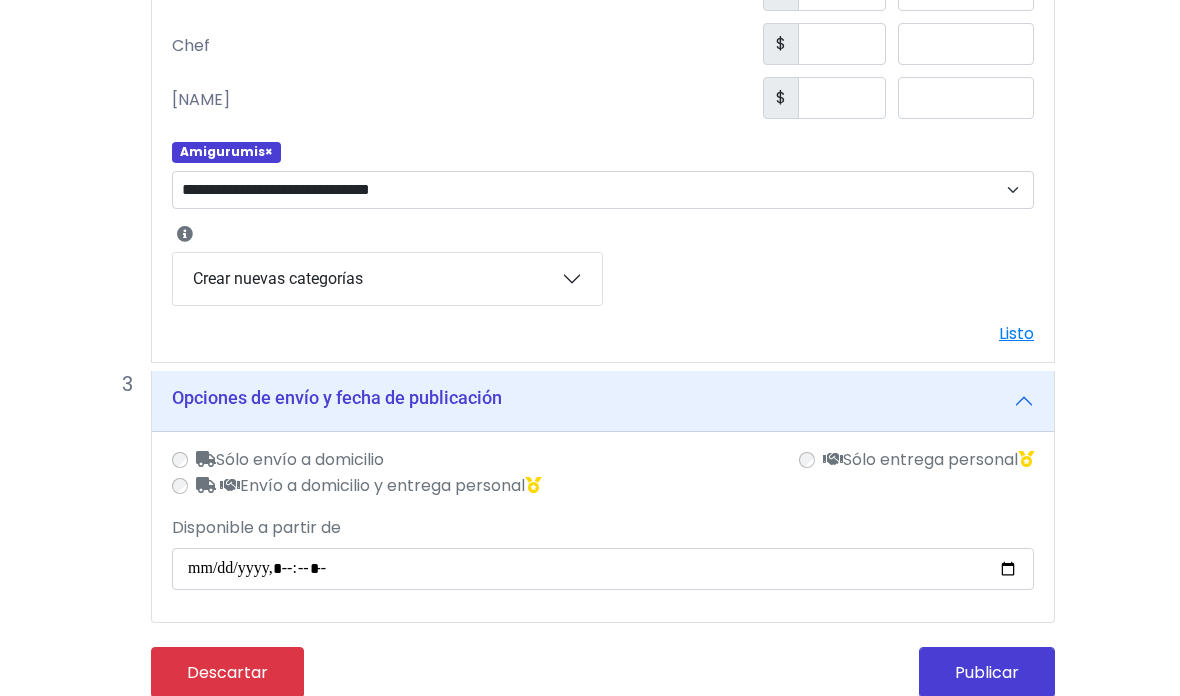 scroll, scrollTop: 2583, scrollLeft: 3, axis: both 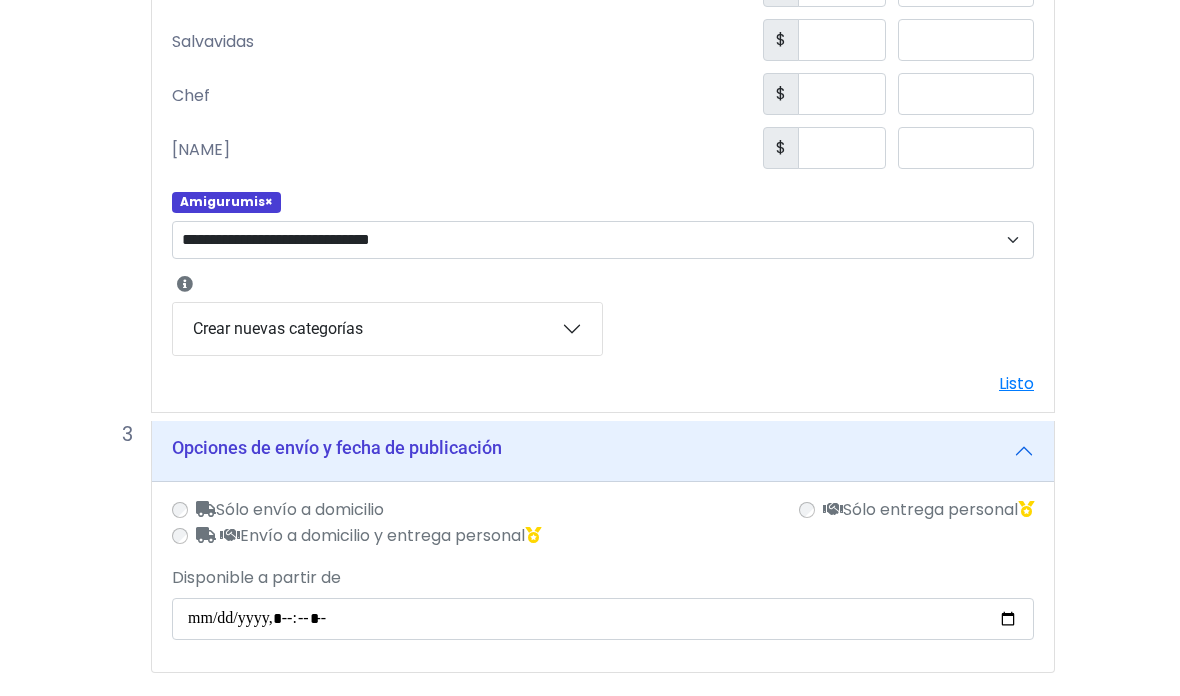 click on "Publicar" at bounding box center [987, 722] 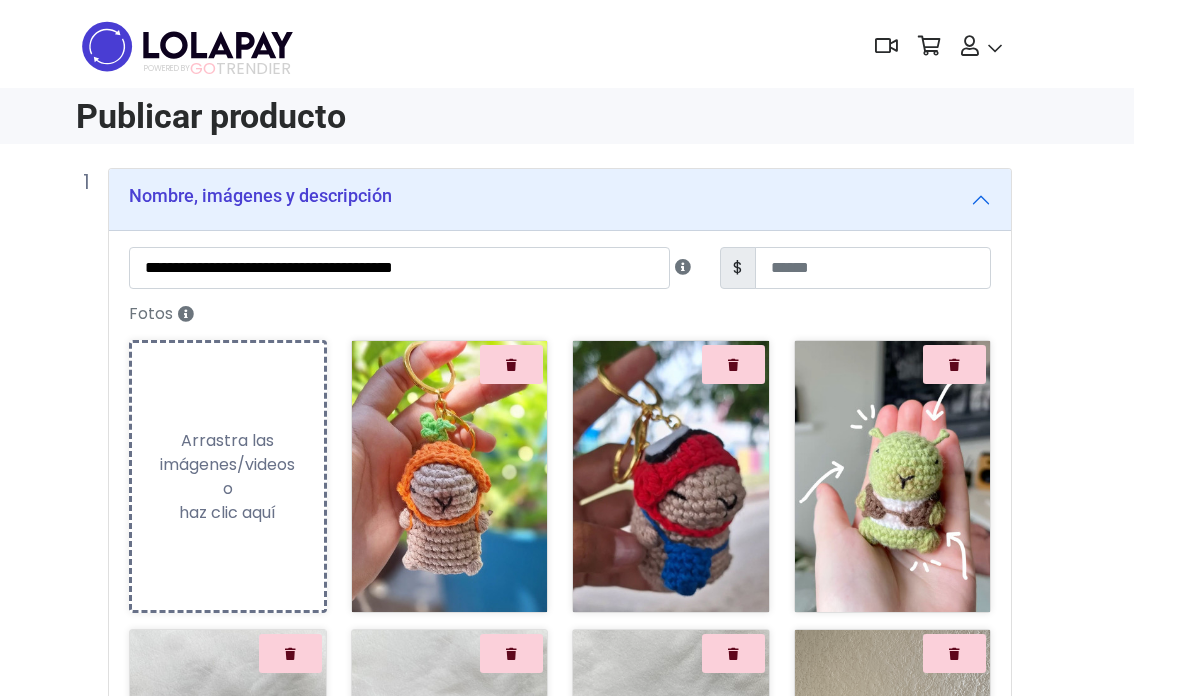 scroll, scrollTop: 0, scrollLeft: 47, axis: horizontal 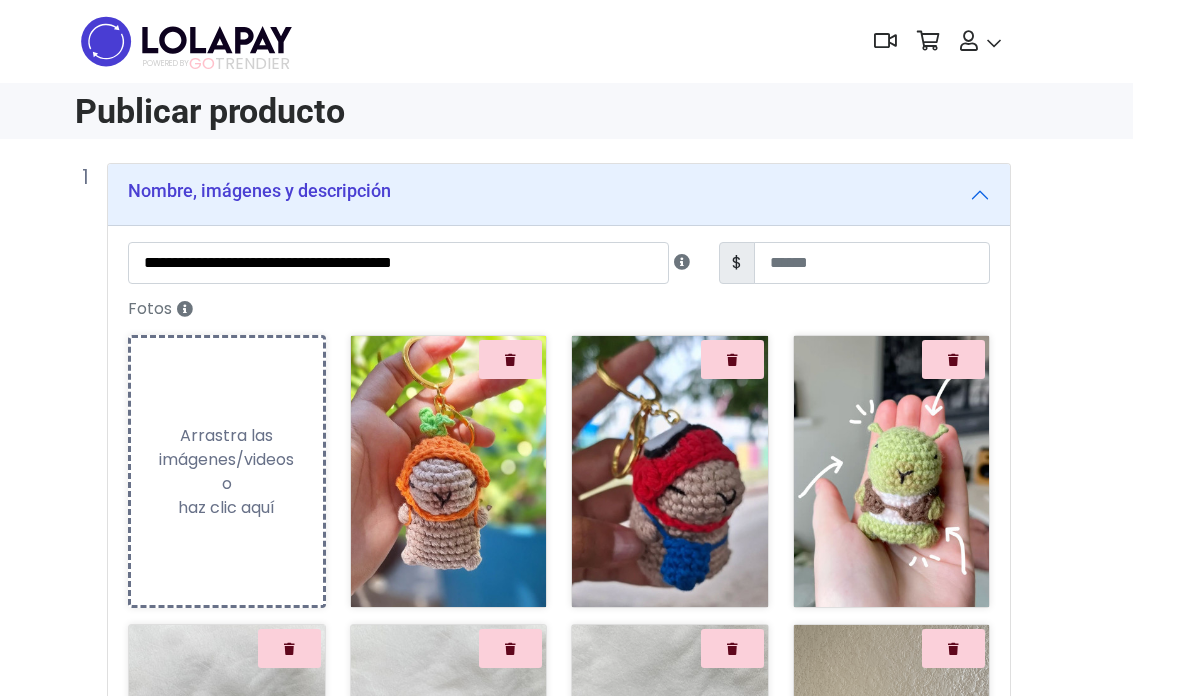 click at bounding box center [186, 41] 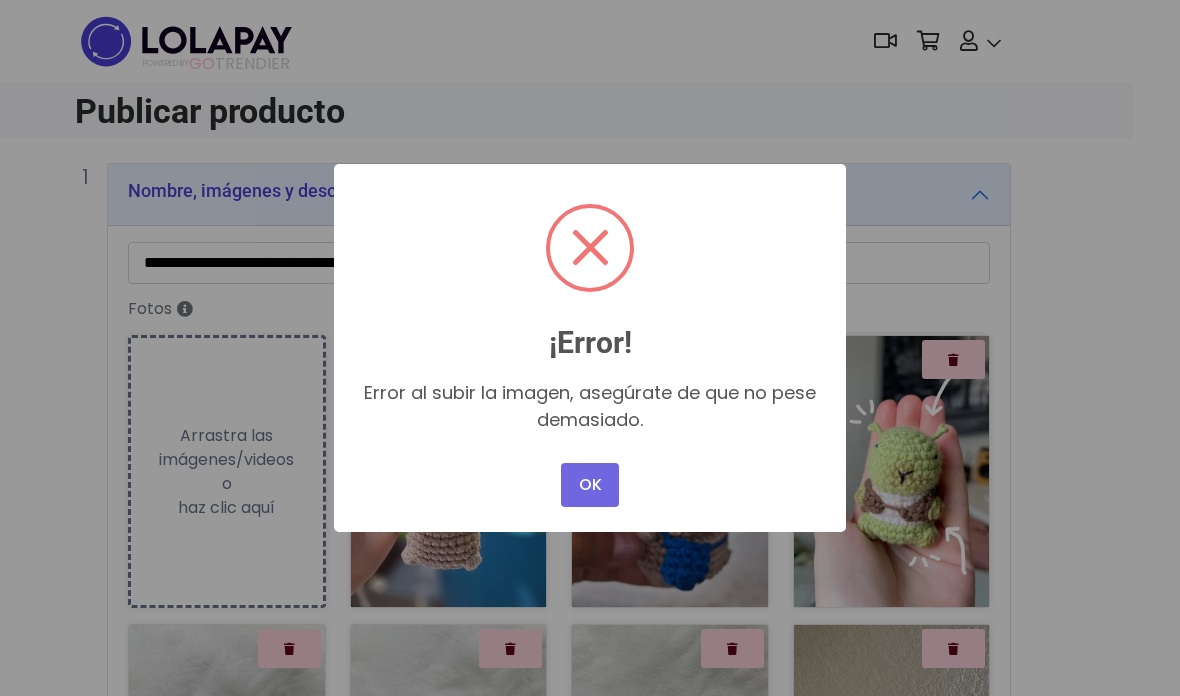 click on "×
¡Error! Error al subir la imagen, asegúrate de que no pese demasiado. OK No Cancel" at bounding box center [590, 348] 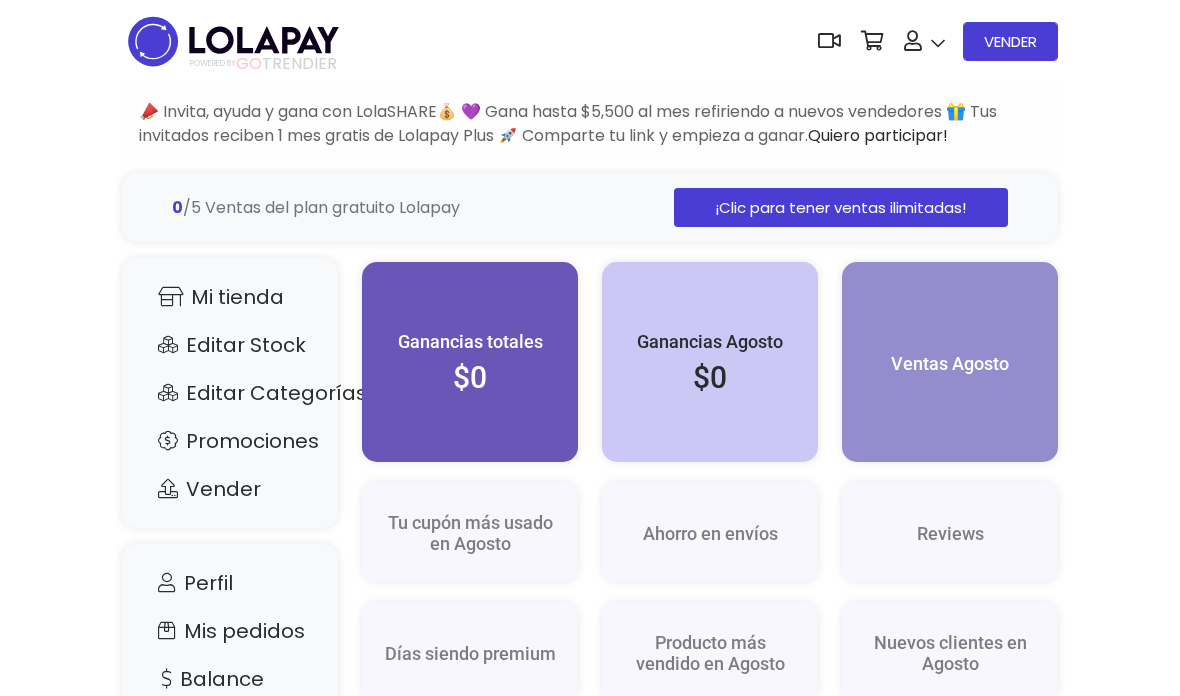scroll, scrollTop: 0, scrollLeft: 0, axis: both 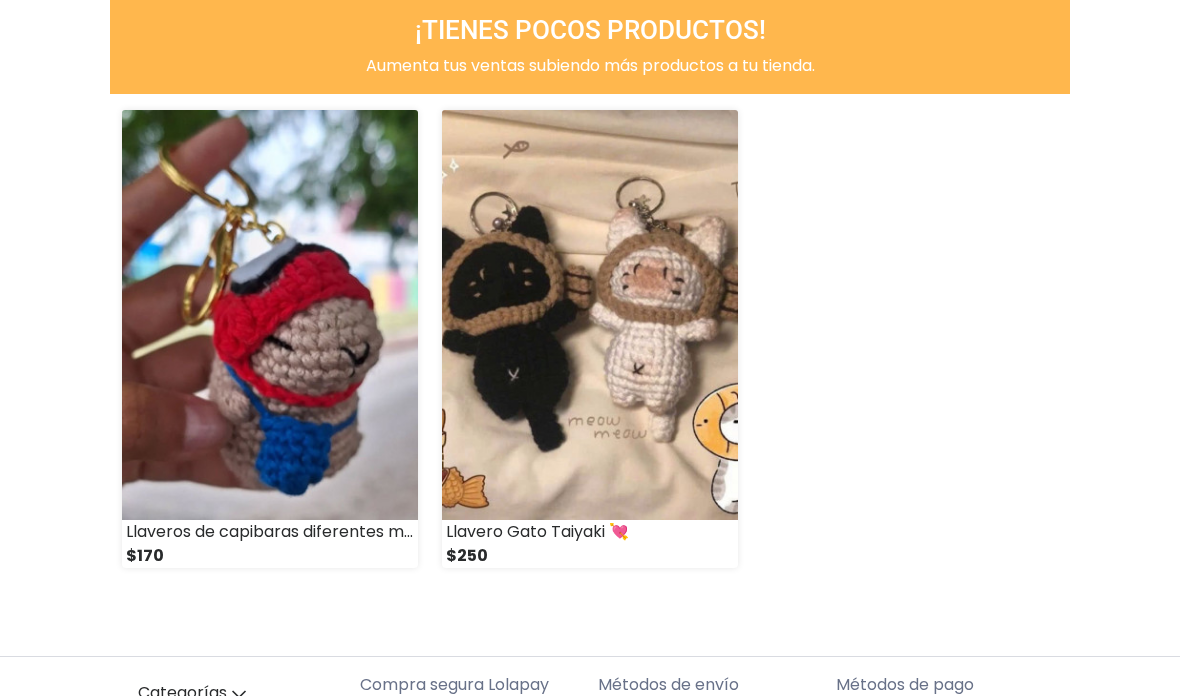 click at bounding box center [270, 315] 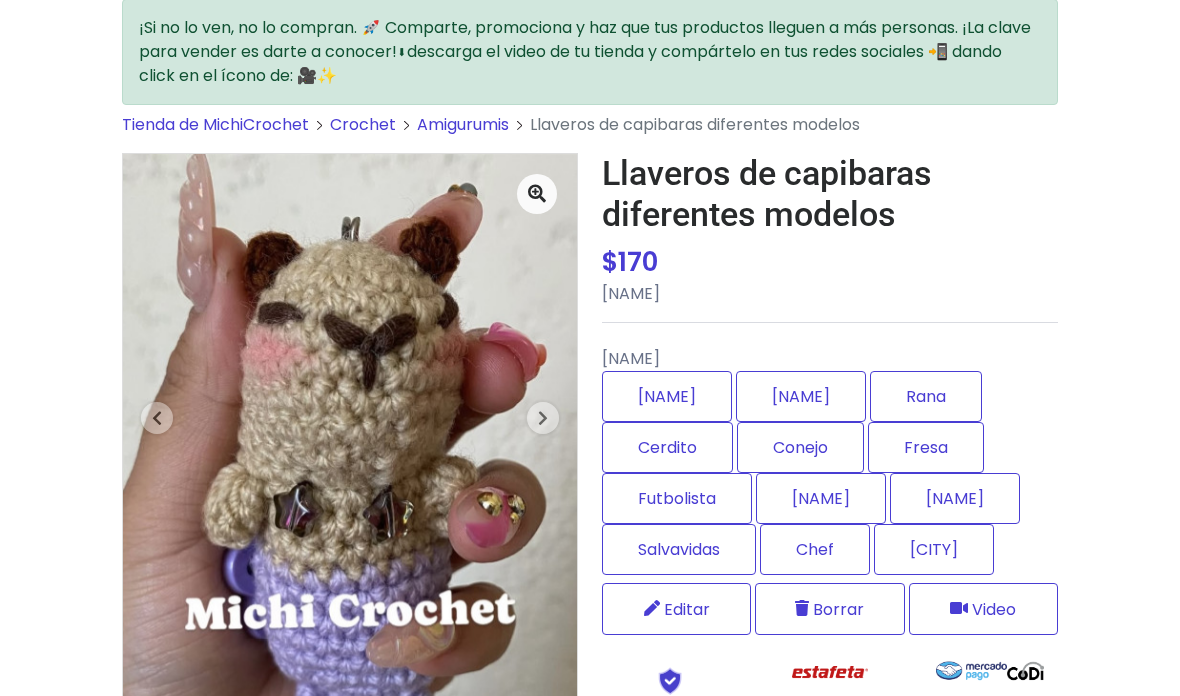 scroll, scrollTop: 0, scrollLeft: 0, axis: both 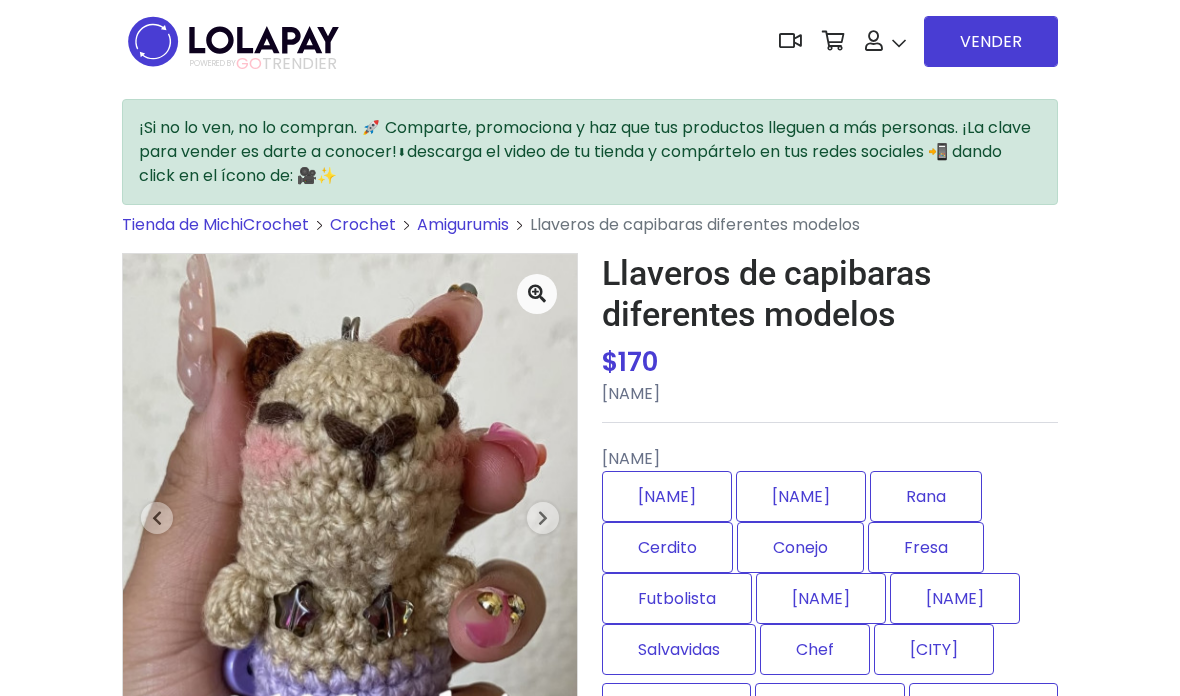 click at bounding box center [233, 41] 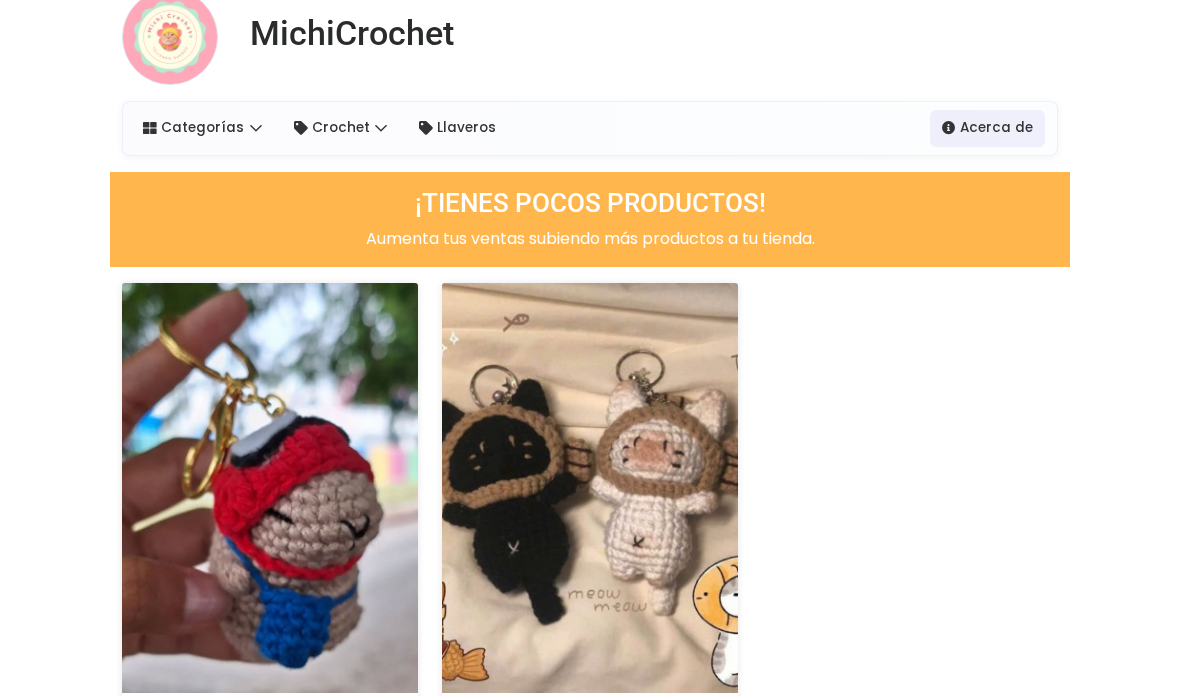 scroll, scrollTop: 241, scrollLeft: 0, axis: vertical 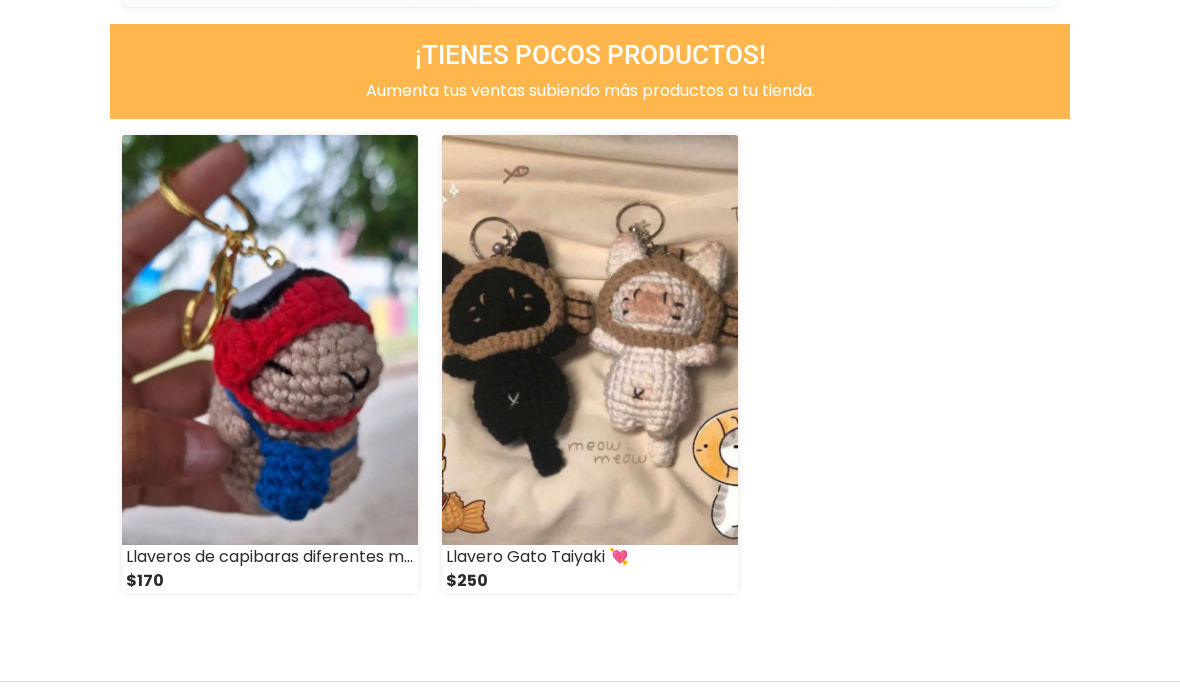 click at bounding box center (270, 341) 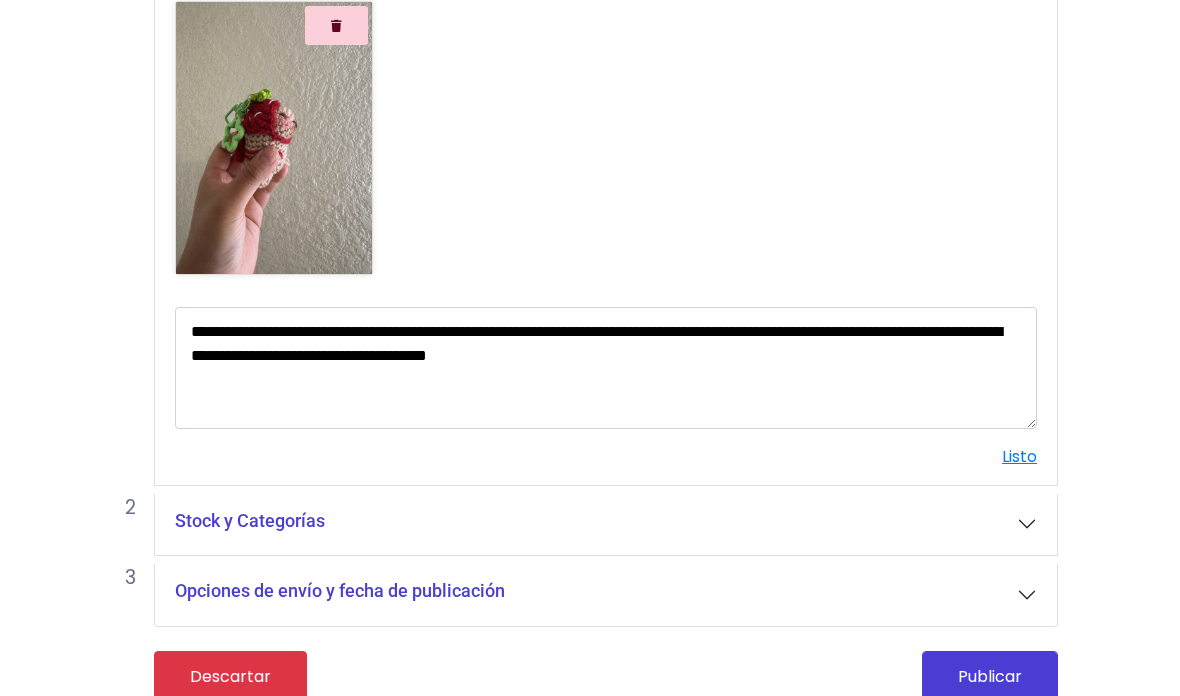 scroll, scrollTop: 1223, scrollLeft: 0, axis: vertical 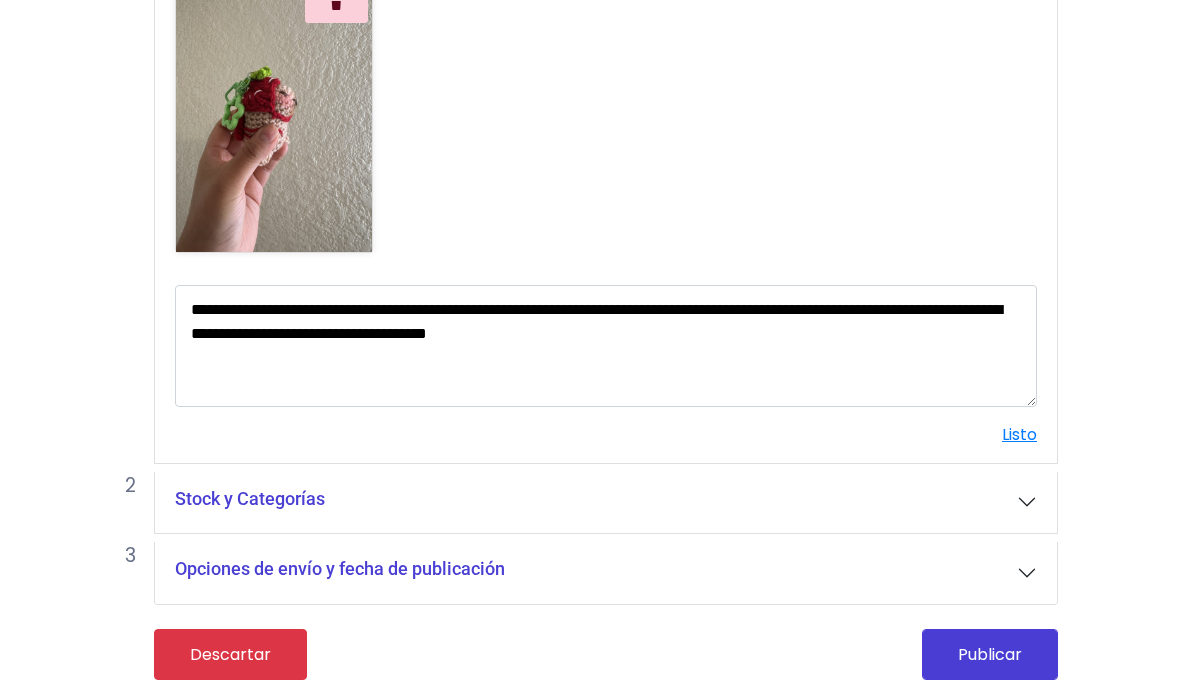 click on "Stock y Categorías" at bounding box center [606, 503] 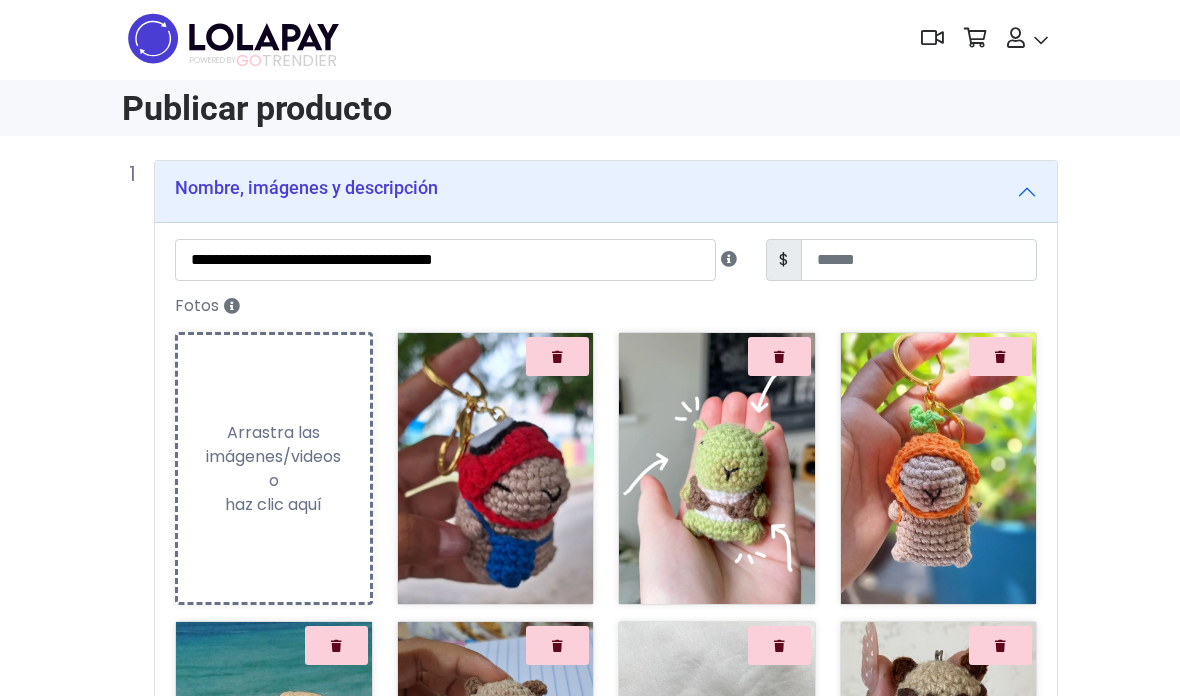 scroll, scrollTop: 0, scrollLeft: 0, axis: both 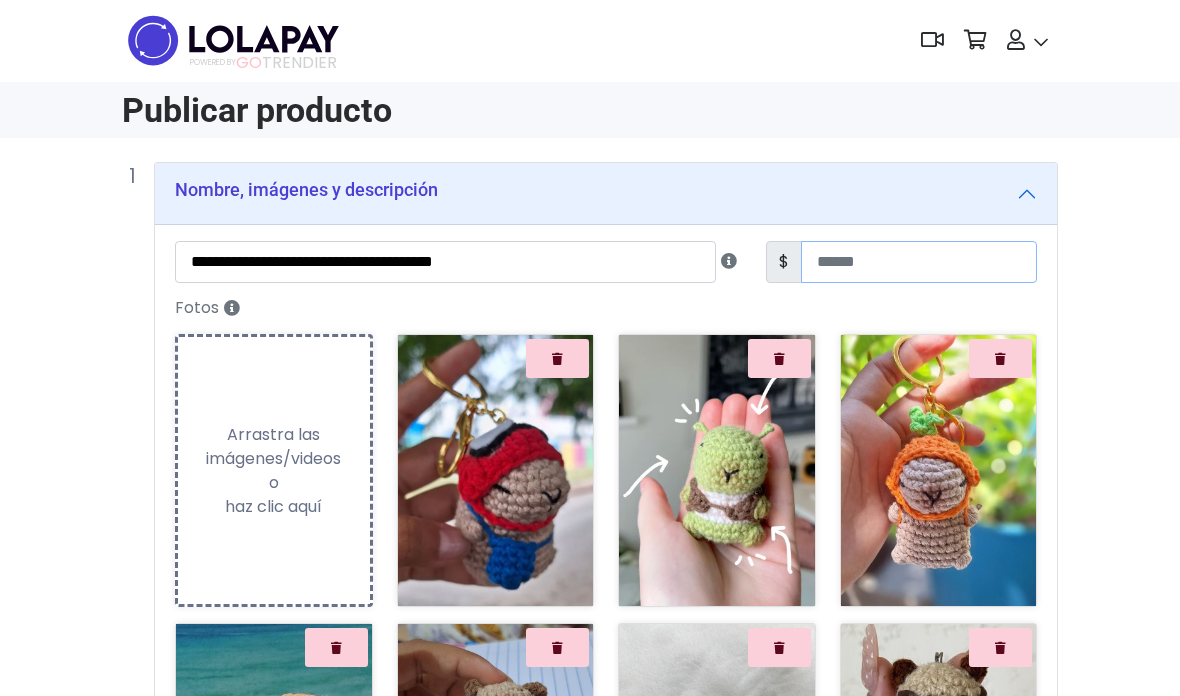 click on "***" at bounding box center [919, 263] 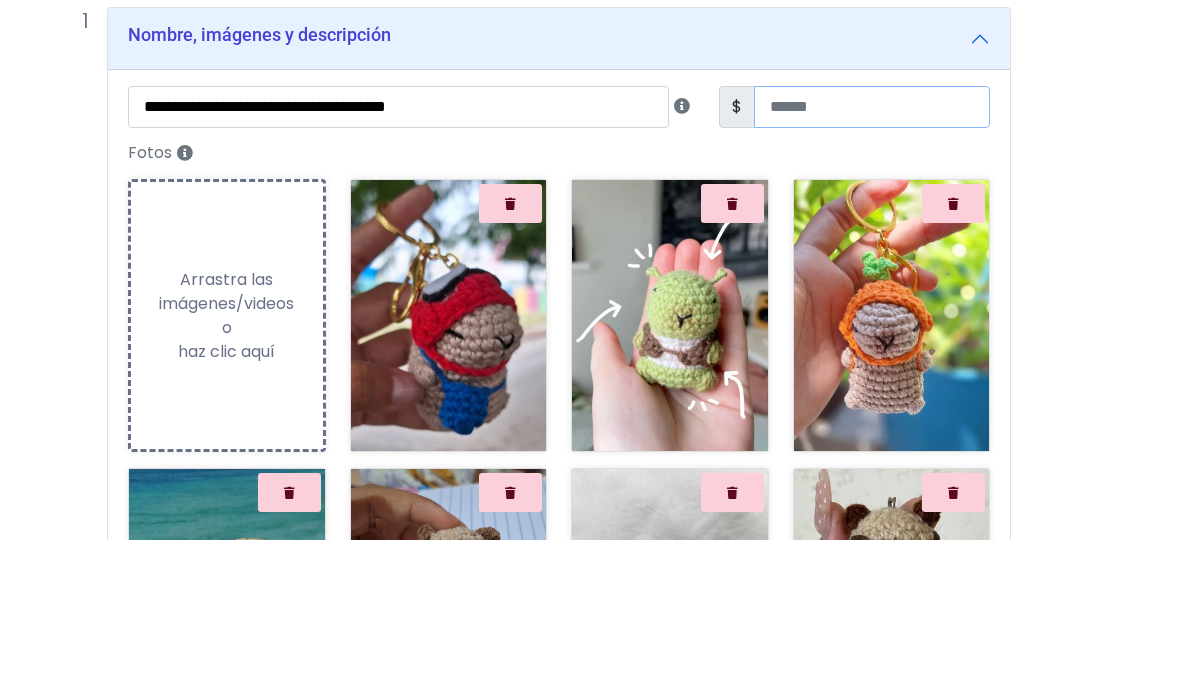 type on "***" 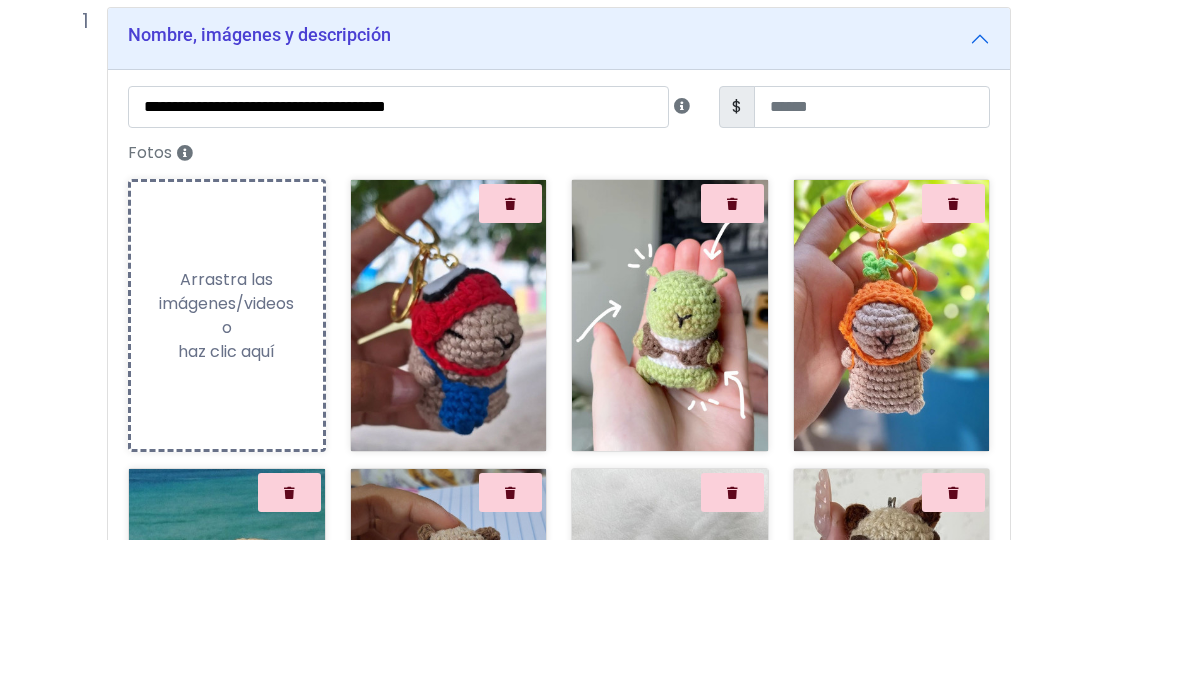 click on "**********" at bounding box center [543, 1255] 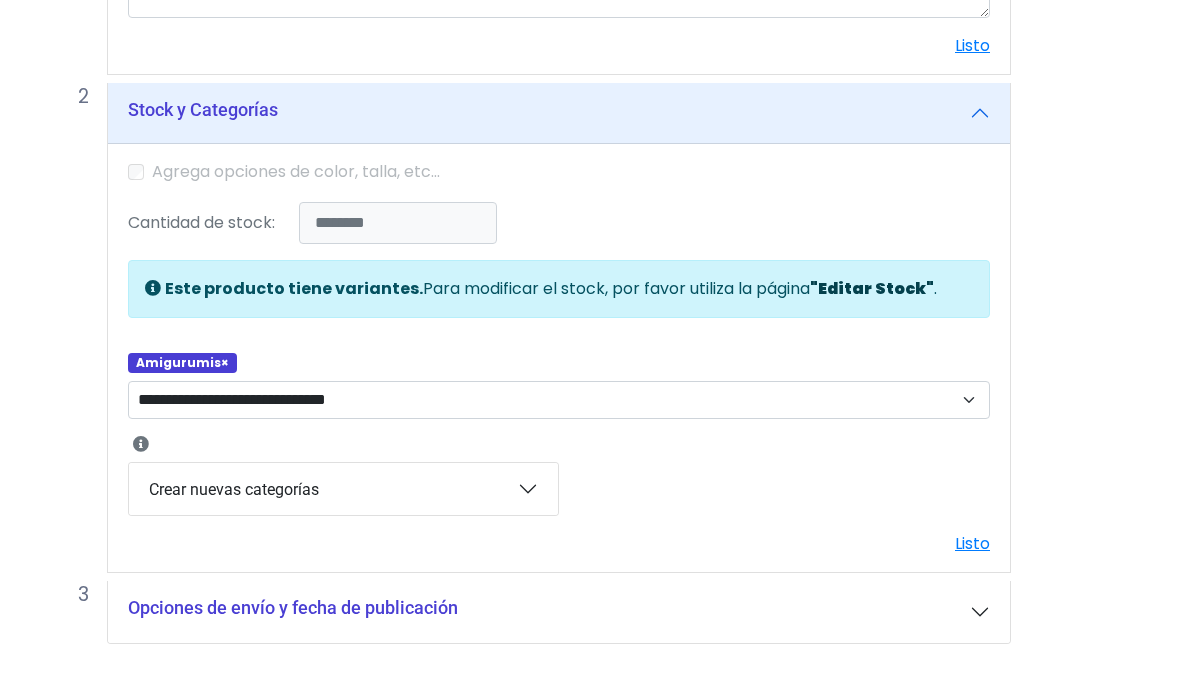 scroll, scrollTop: 1652, scrollLeft: 47, axis: both 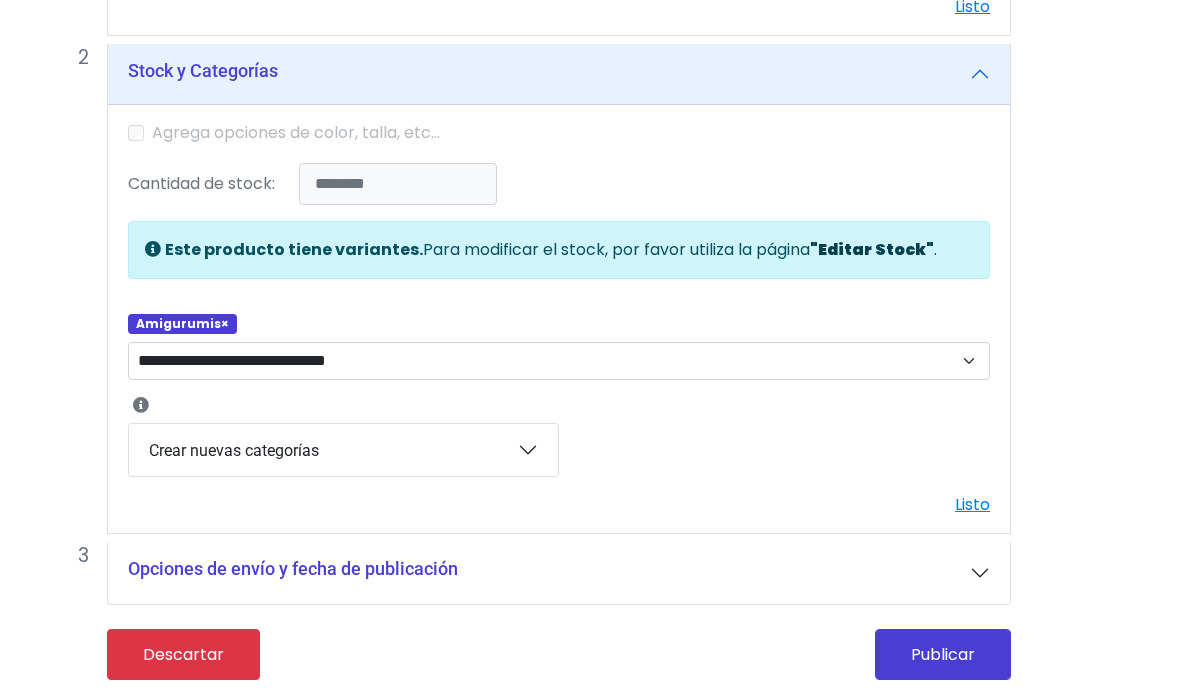 click on "Publicar" at bounding box center [943, 654] 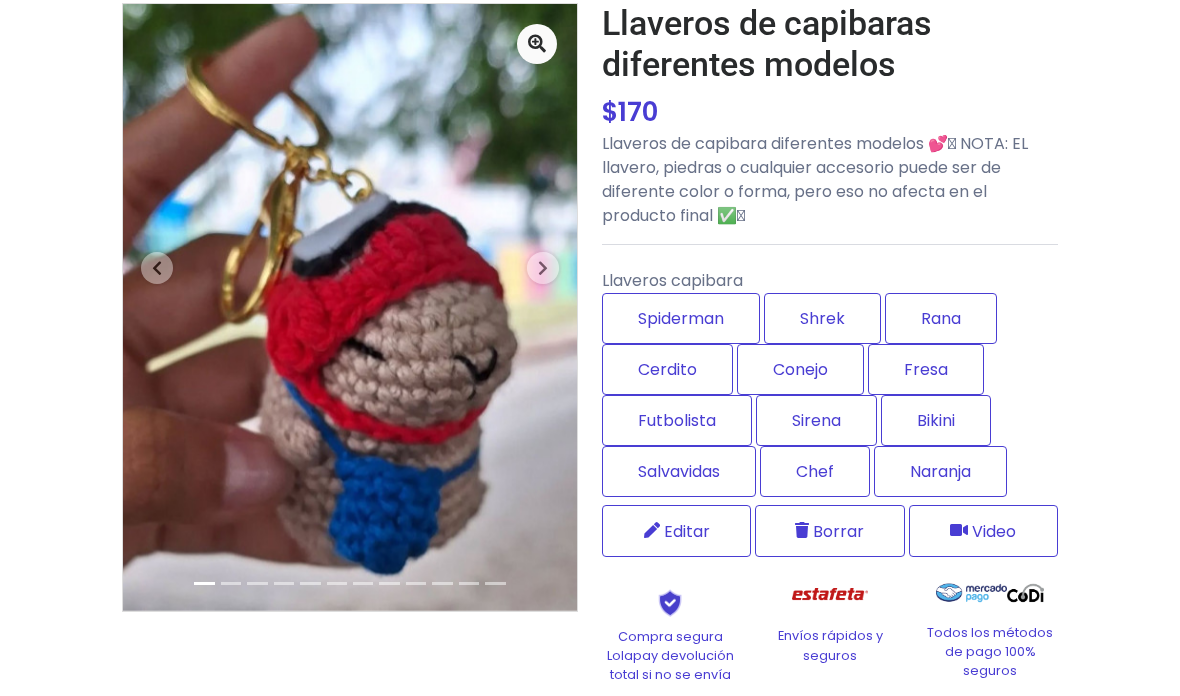 scroll, scrollTop: 259, scrollLeft: 0, axis: vertical 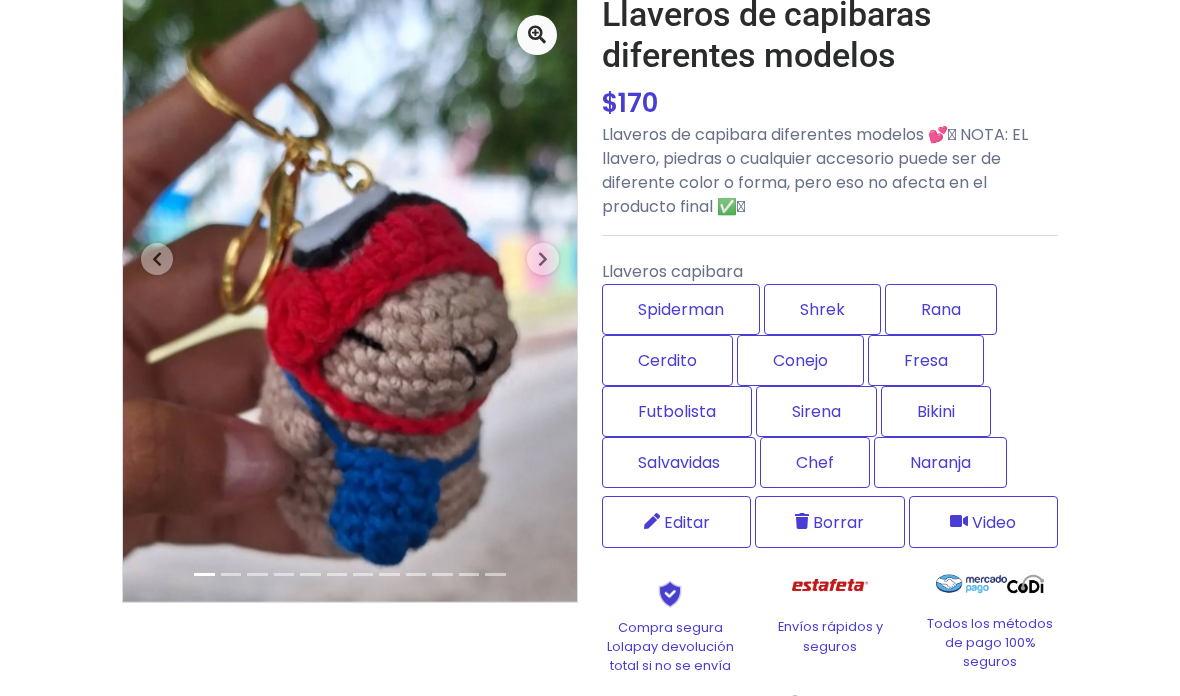 click on "Editar" at bounding box center (687, 522) 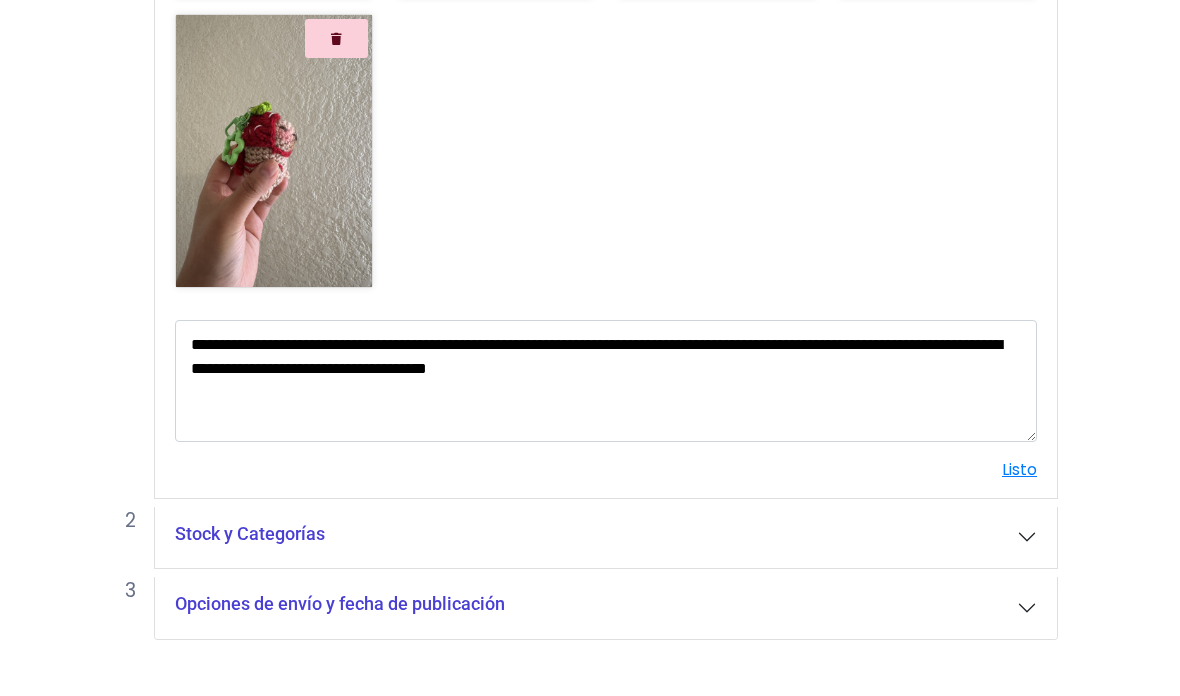 scroll, scrollTop: 1223, scrollLeft: 0, axis: vertical 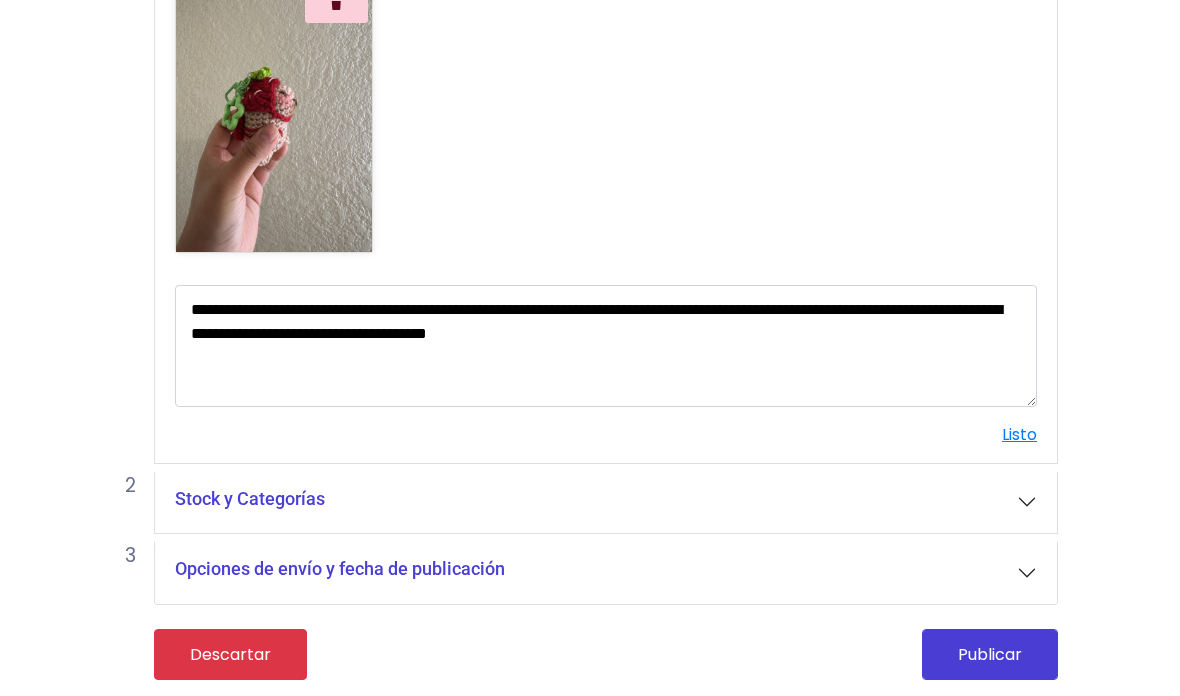 click on "Stock y Categorías" at bounding box center [250, 499] 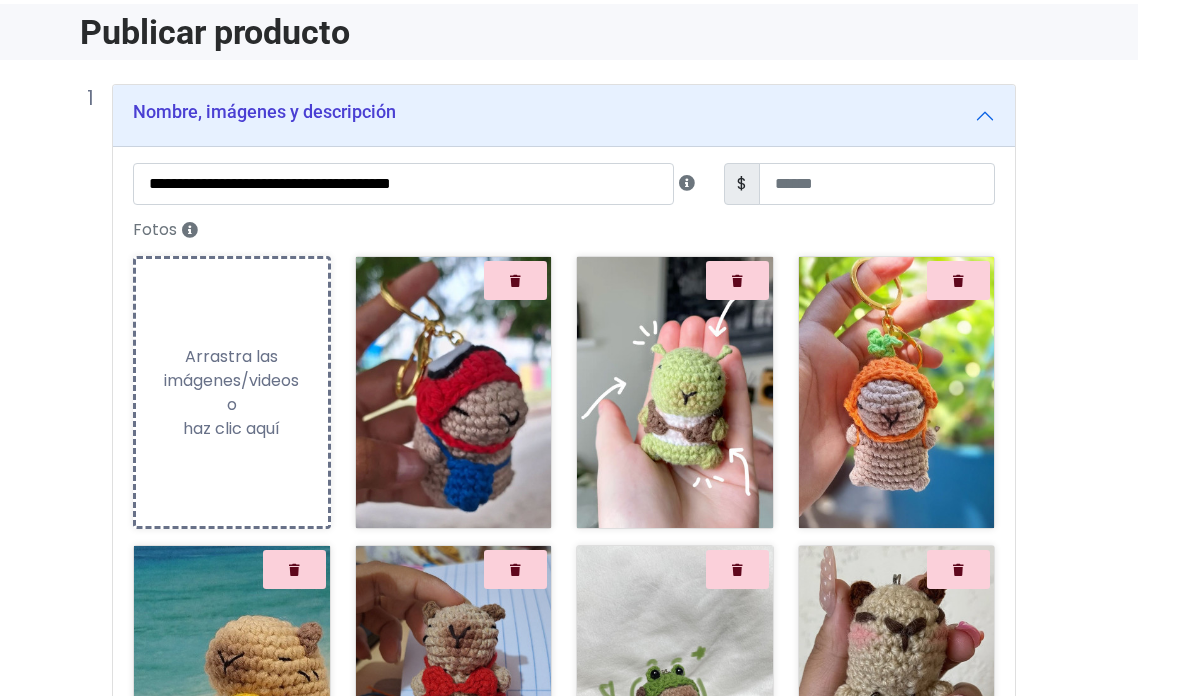 scroll, scrollTop: 0, scrollLeft: 42, axis: horizontal 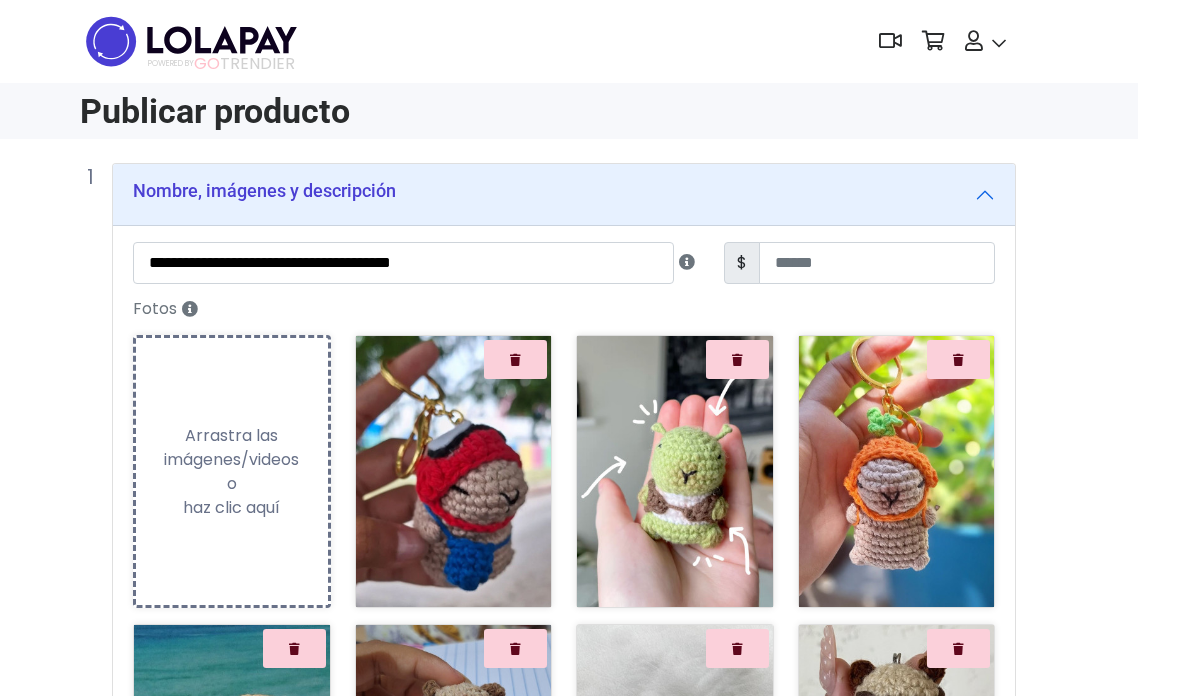 click at bounding box center (191, 41) 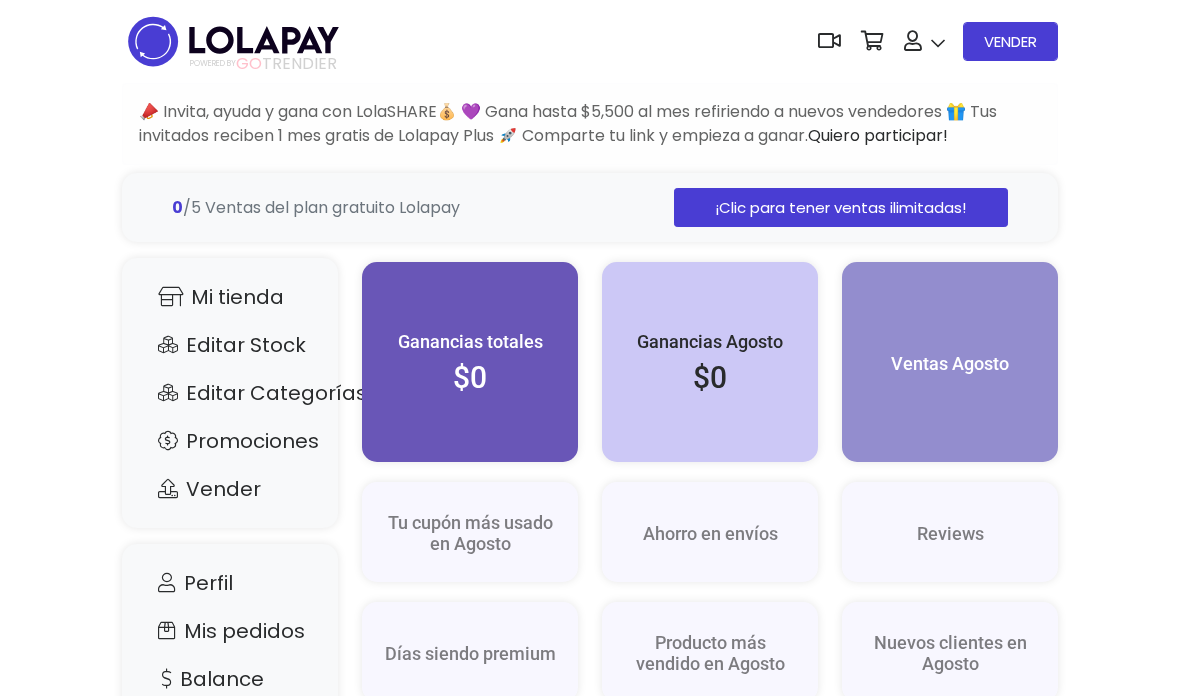 scroll, scrollTop: 0, scrollLeft: 0, axis: both 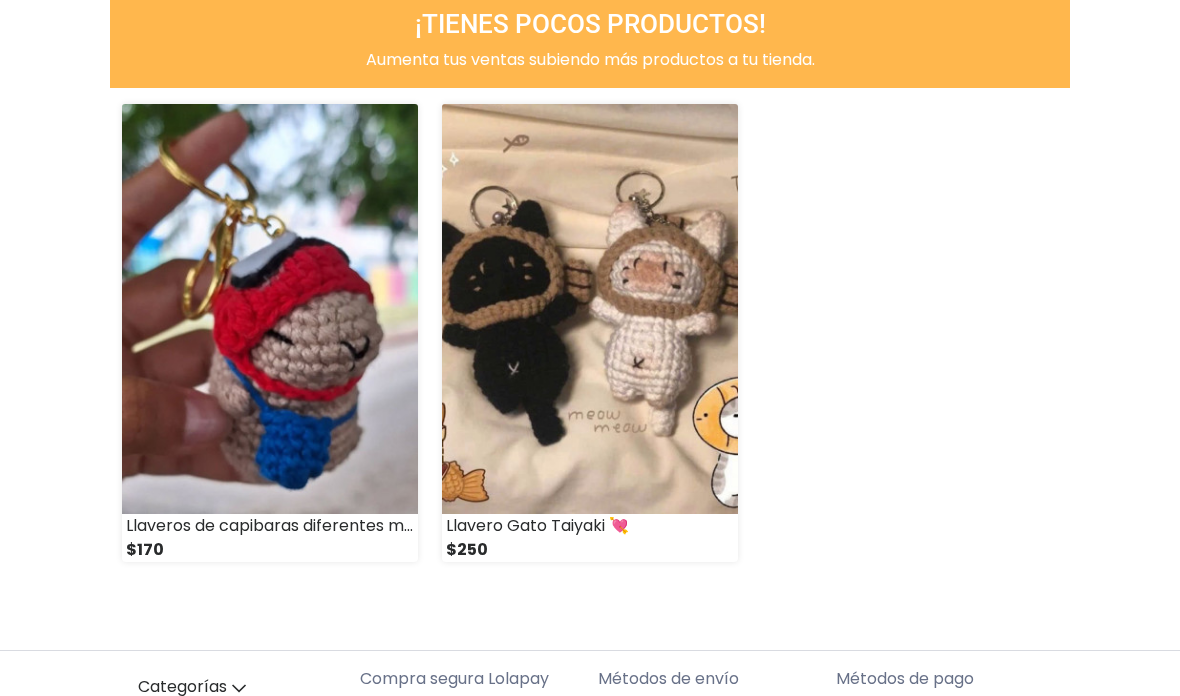 click at bounding box center (270, 310) 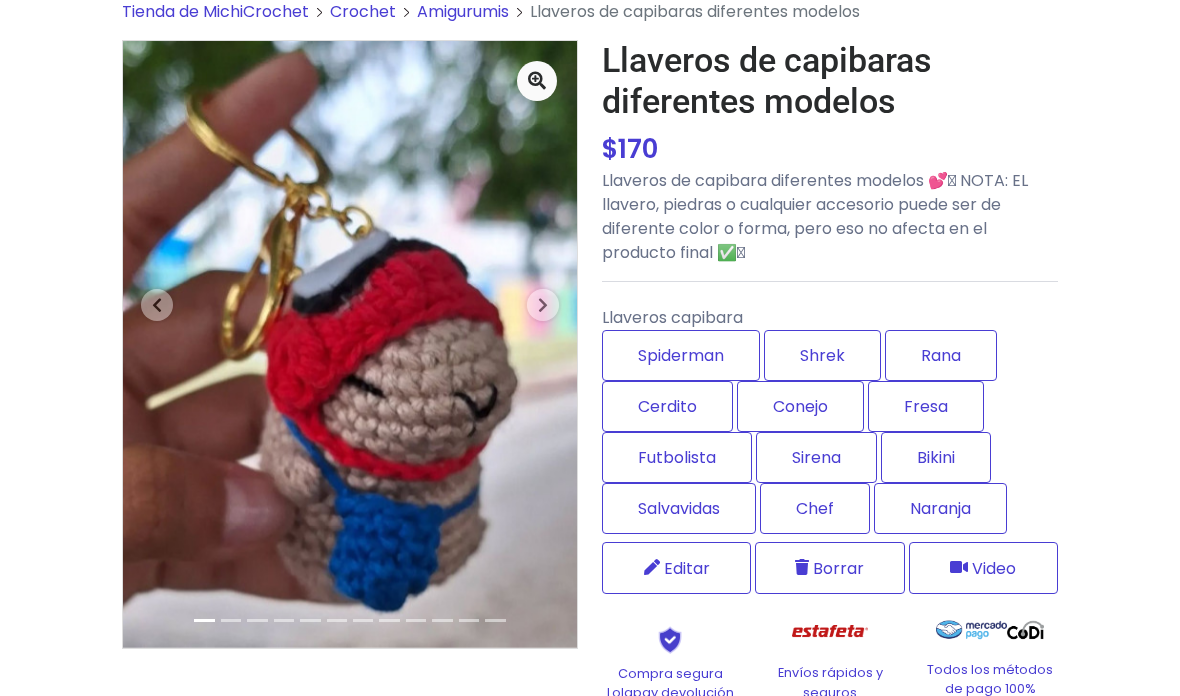 scroll, scrollTop: 188, scrollLeft: 0, axis: vertical 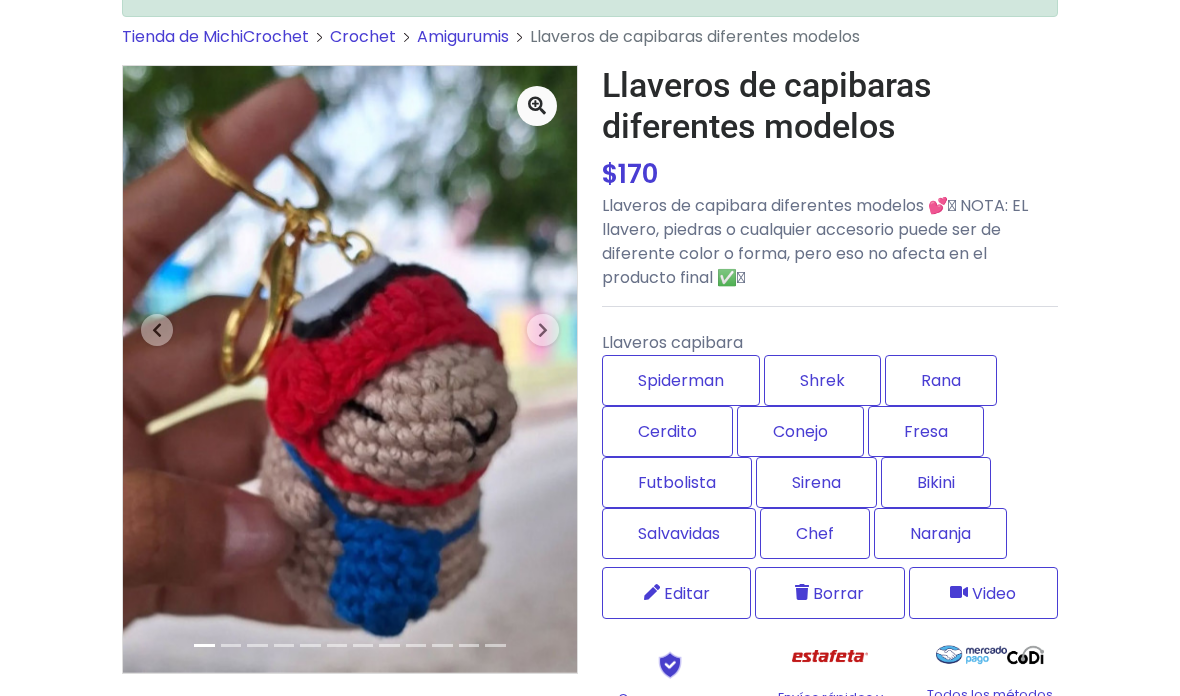 click on "Llaveros de capibara diferentes modelos 💕🥹 NOTA: EL llavero, piedras o cualquier accesorio puede ser de diferente color o forma, pero eso no afecta en el producto final ✅🥹" at bounding box center [830, 242] 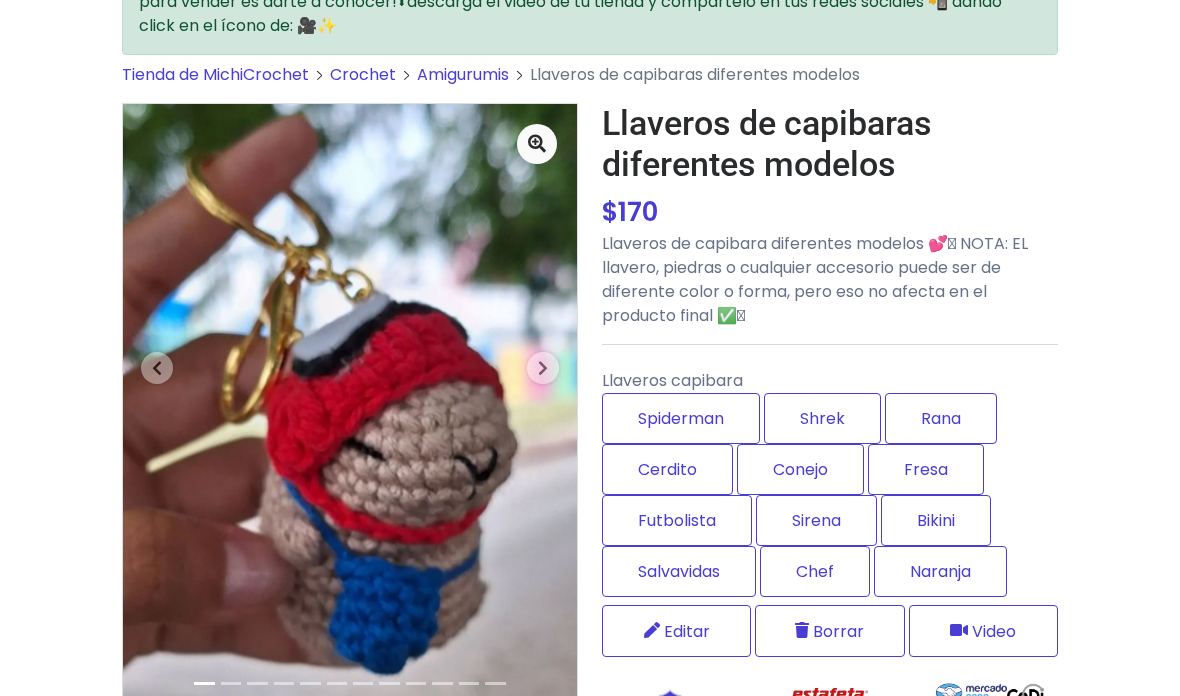 scroll, scrollTop: 0, scrollLeft: 0, axis: both 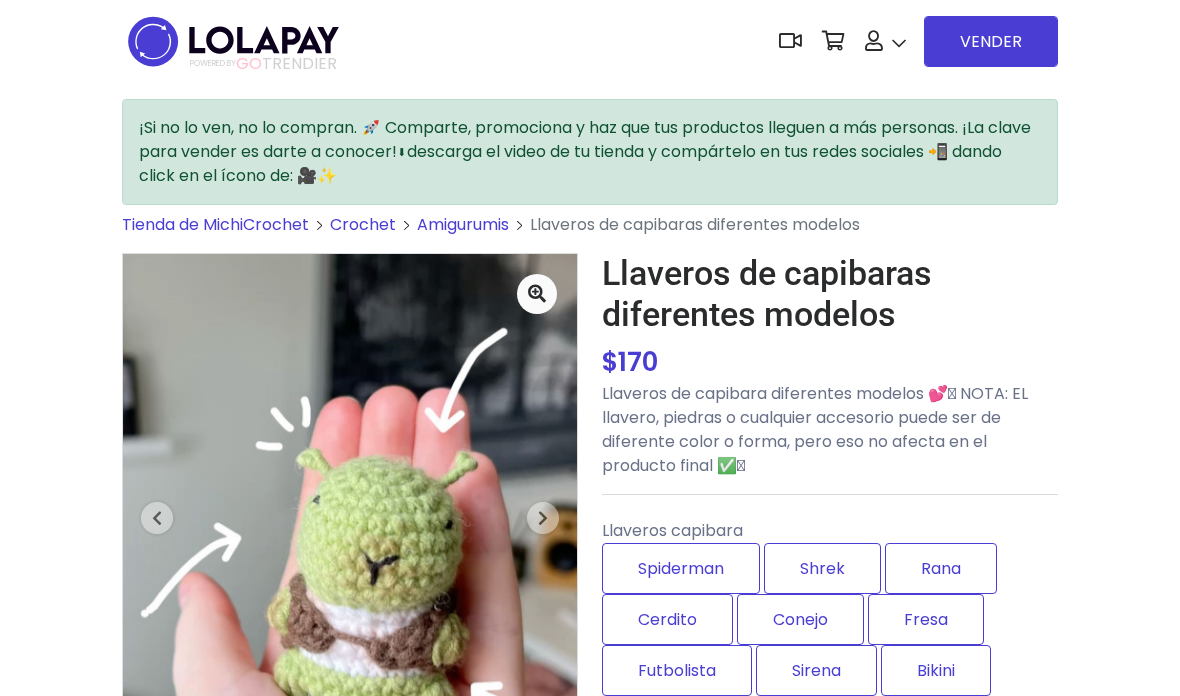 click at bounding box center [233, 41] 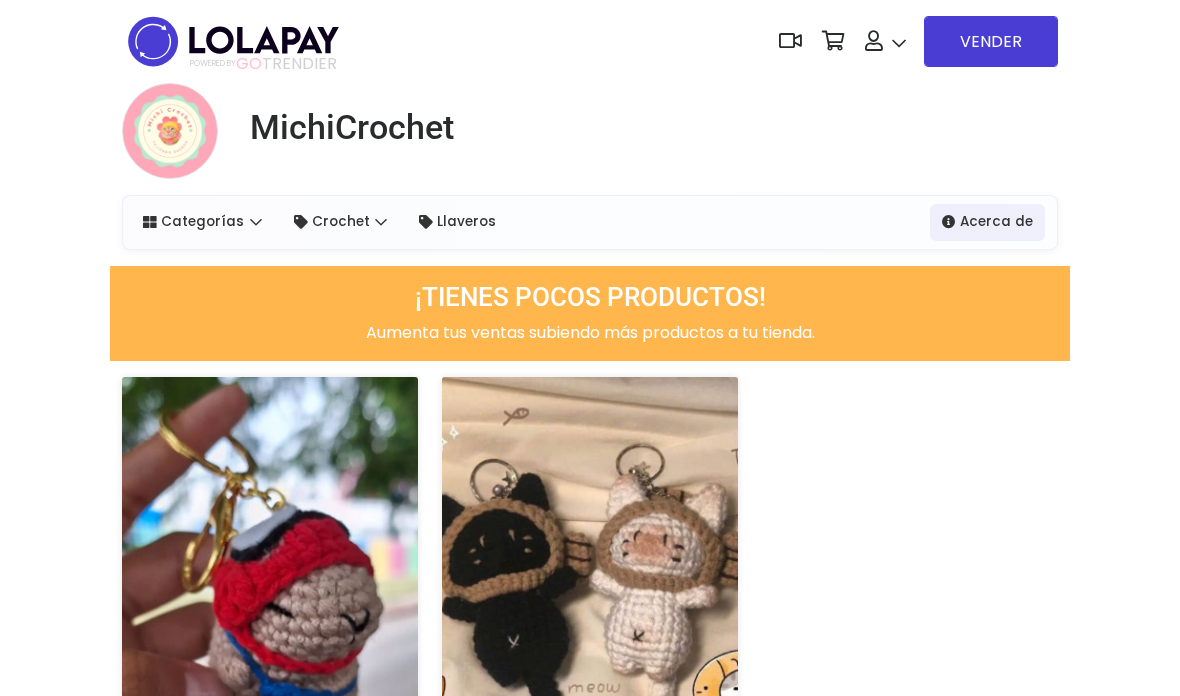 scroll, scrollTop: 0, scrollLeft: 0, axis: both 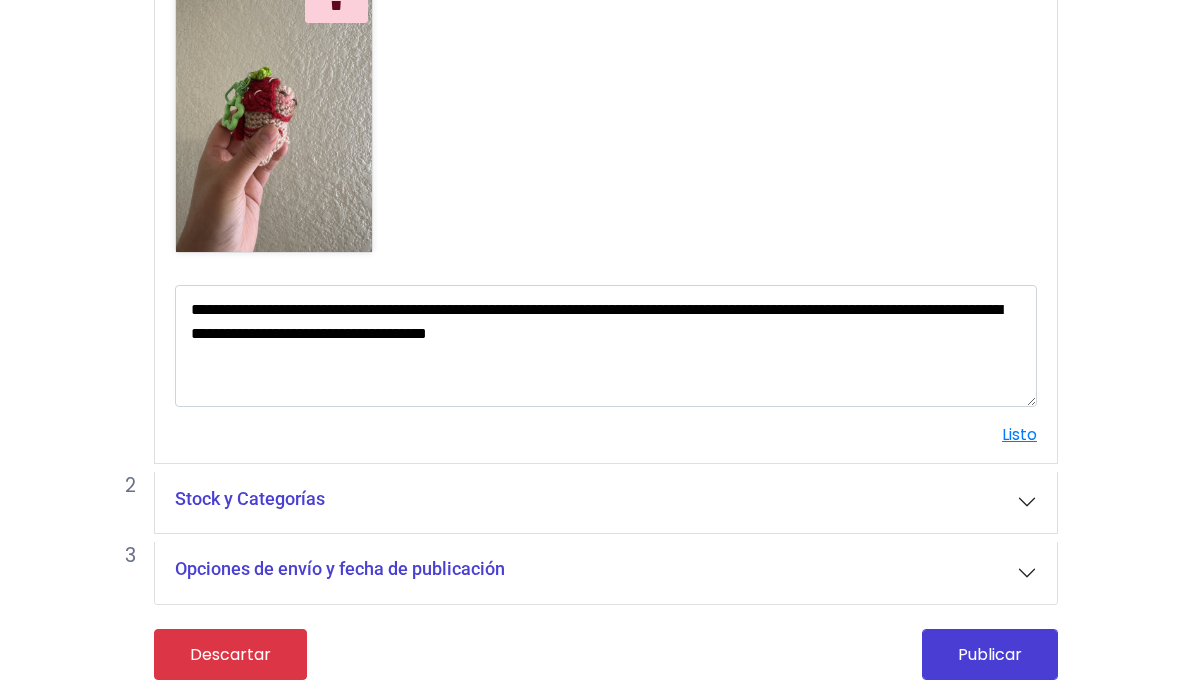 click on "Opciones de envío y fecha de publicación" at bounding box center (606, 573) 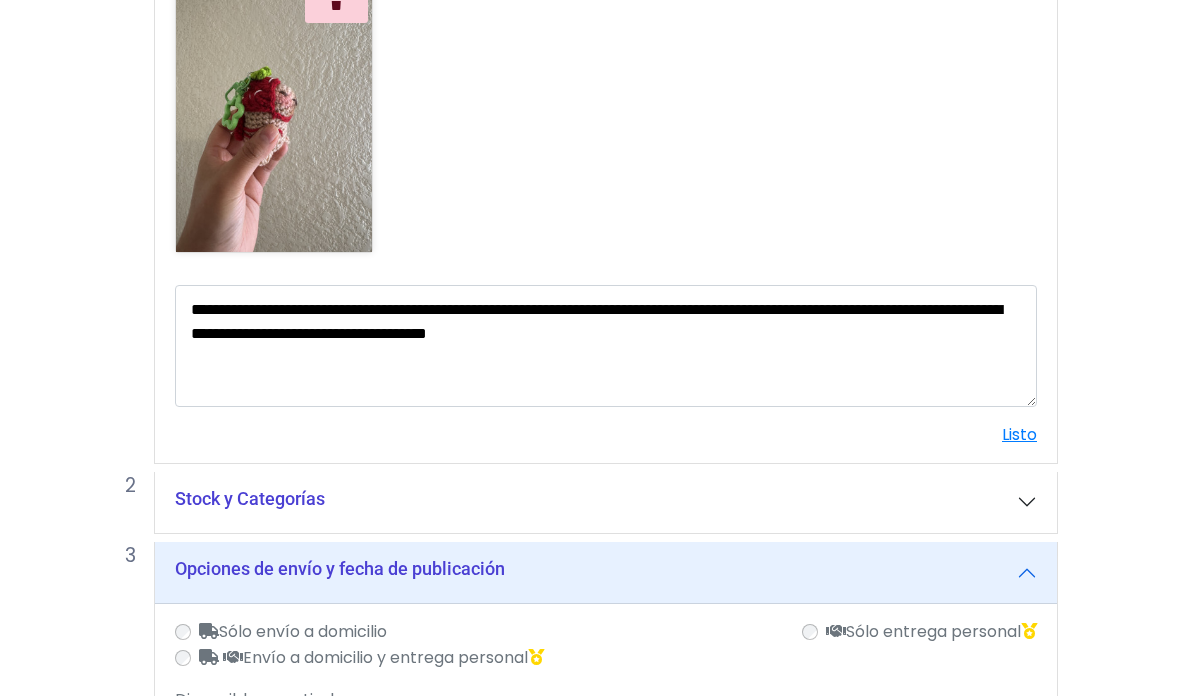 scroll, scrollTop: 1333, scrollLeft: 0, axis: vertical 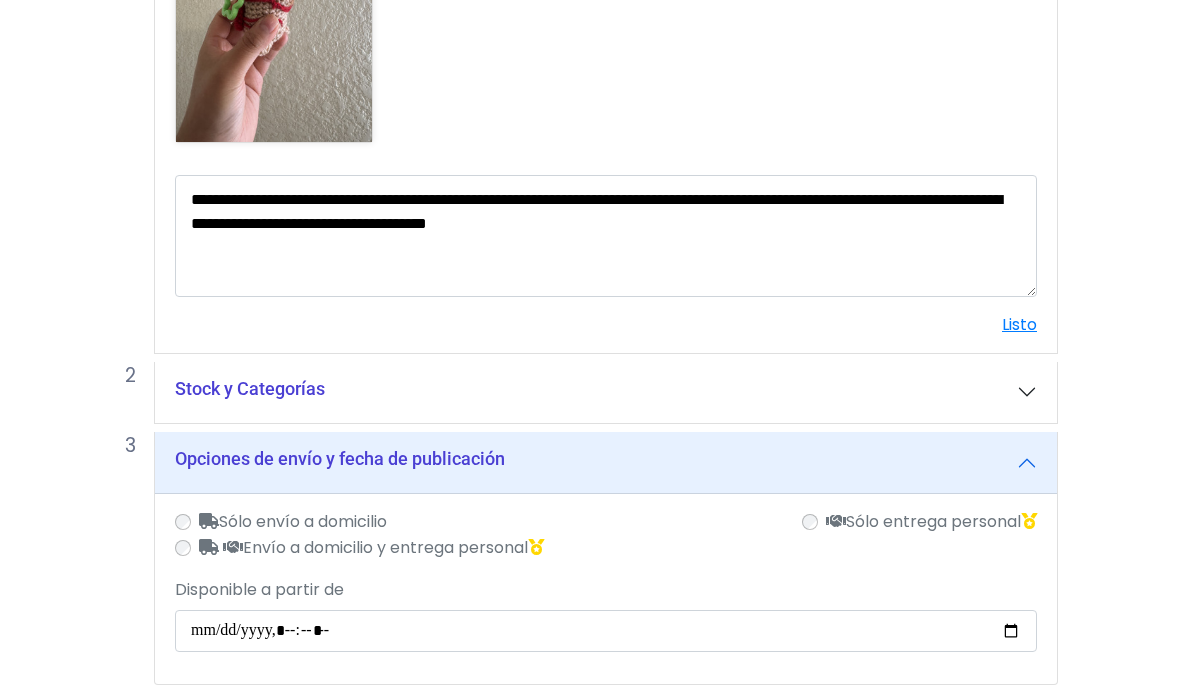 click on "Envío a domicilio y entrega personal" at bounding box center [371, 548] 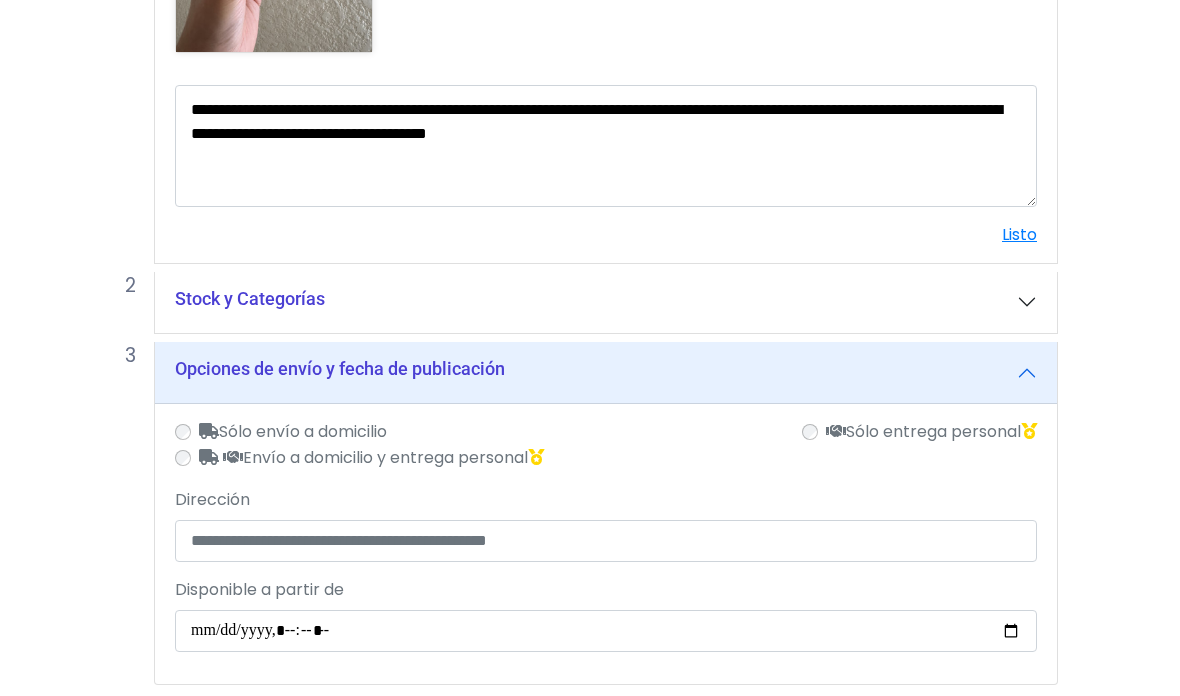 scroll, scrollTop: 1423, scrollLeft: 0, axis: vertical 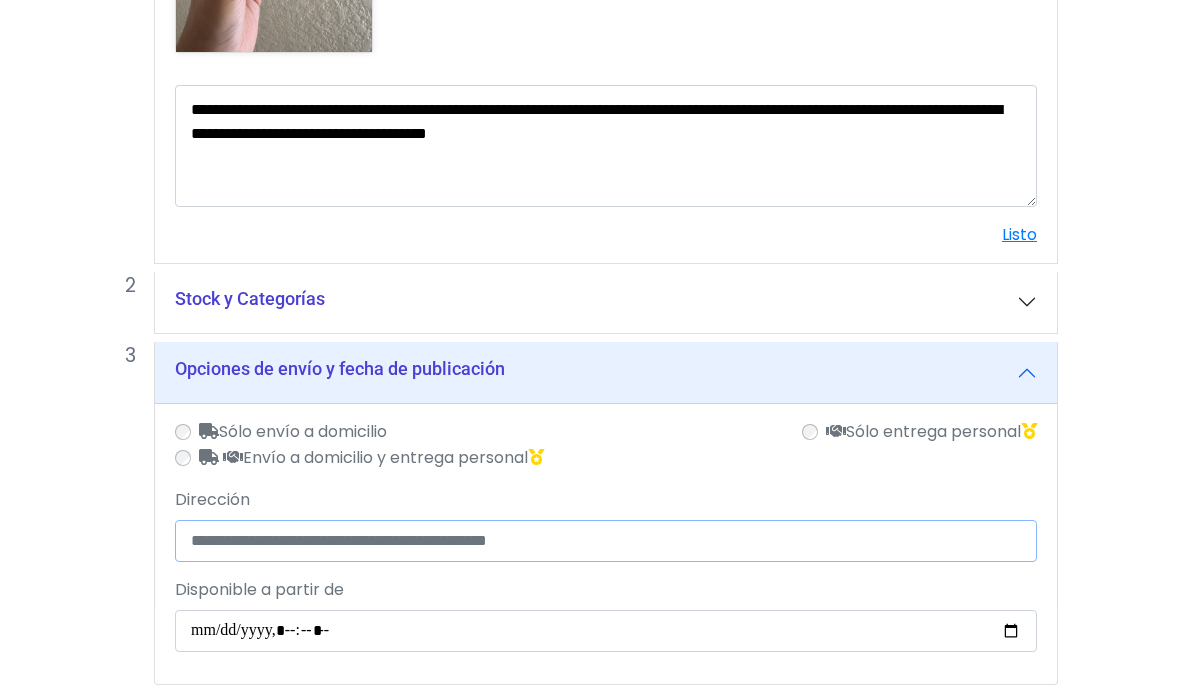 click on "Dirección" at bounding box center (606, 541) 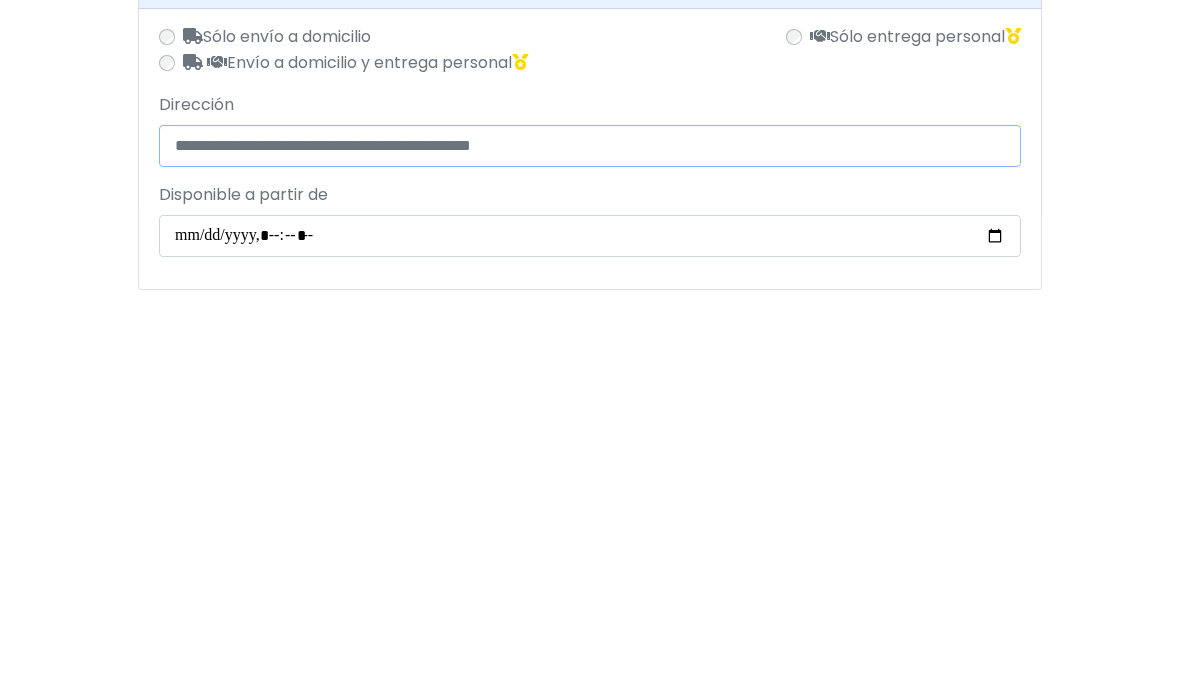 scroll, scrollTop: 1424, scrollLeft: 16, axis: both 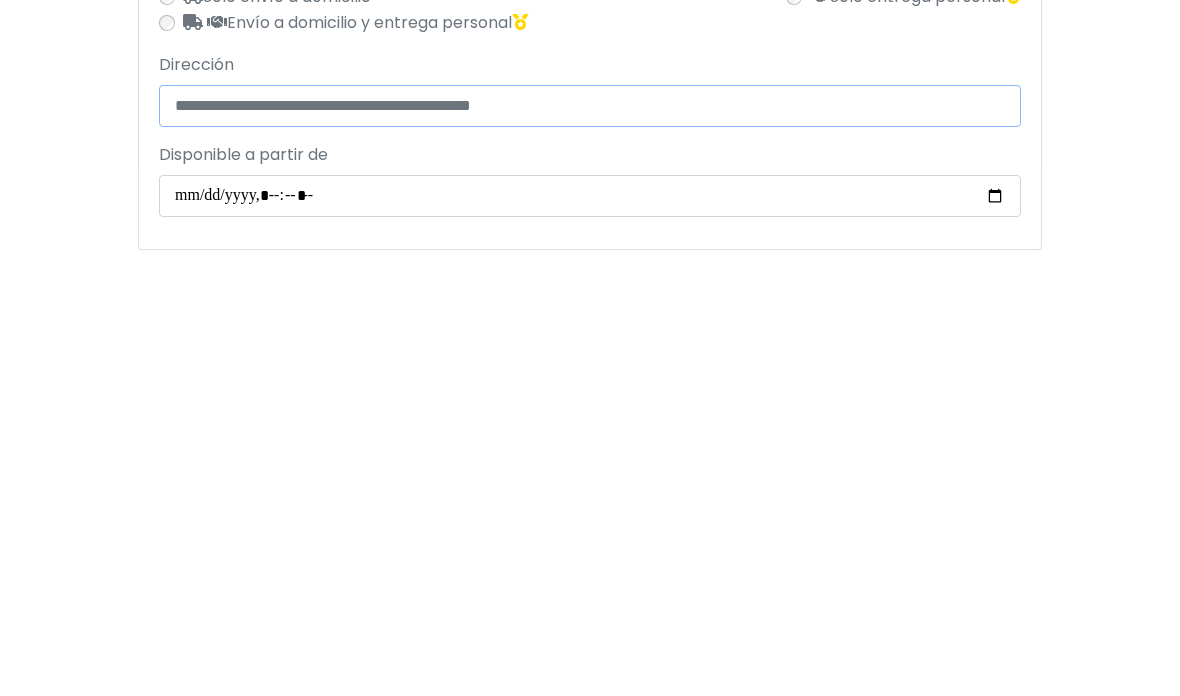 paste on "**********" 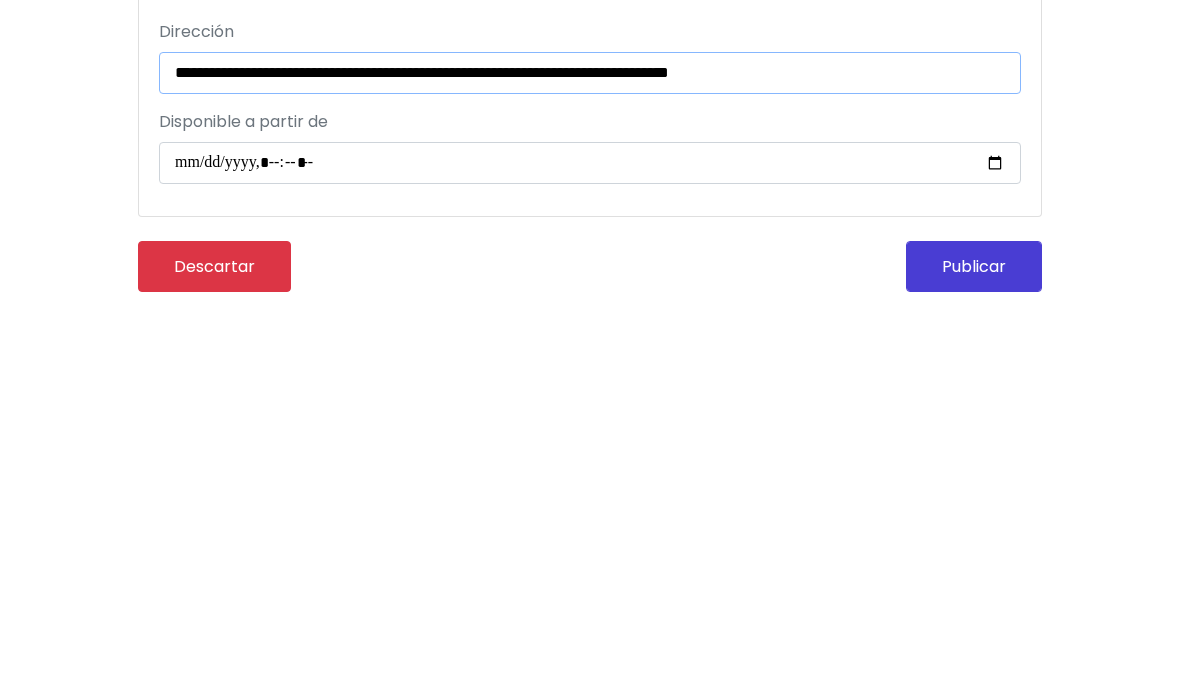 scroll, scrollTop: 1504, scrollLeft: 16, axis: both 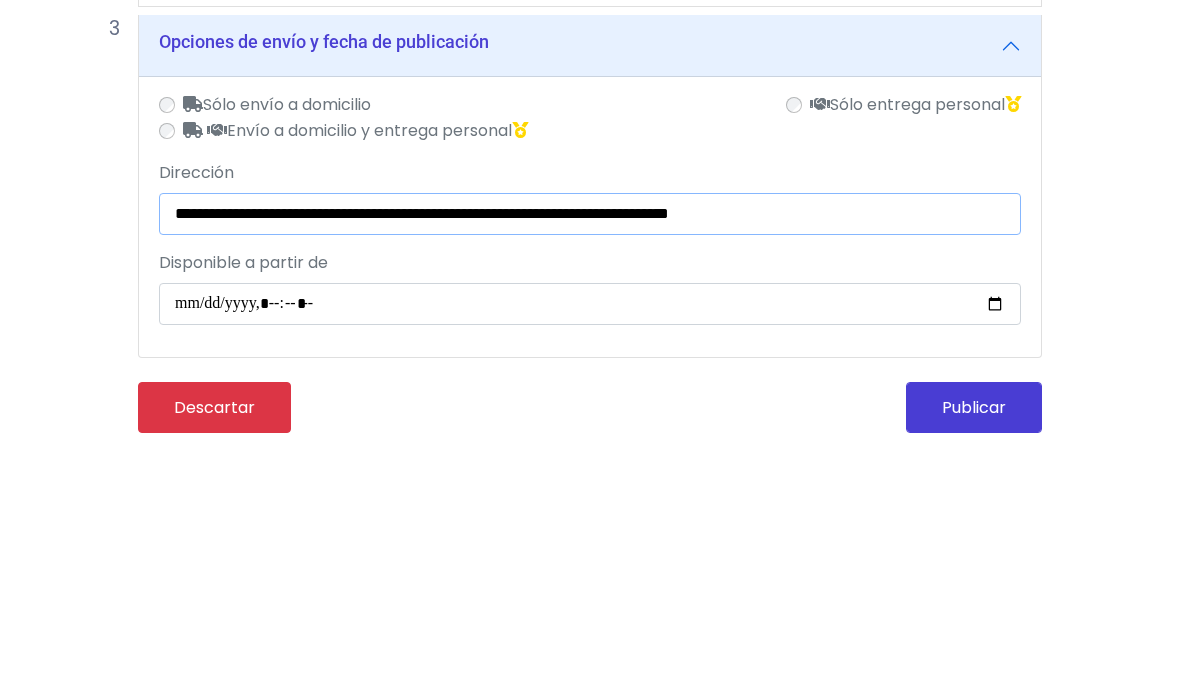 type on "**********" 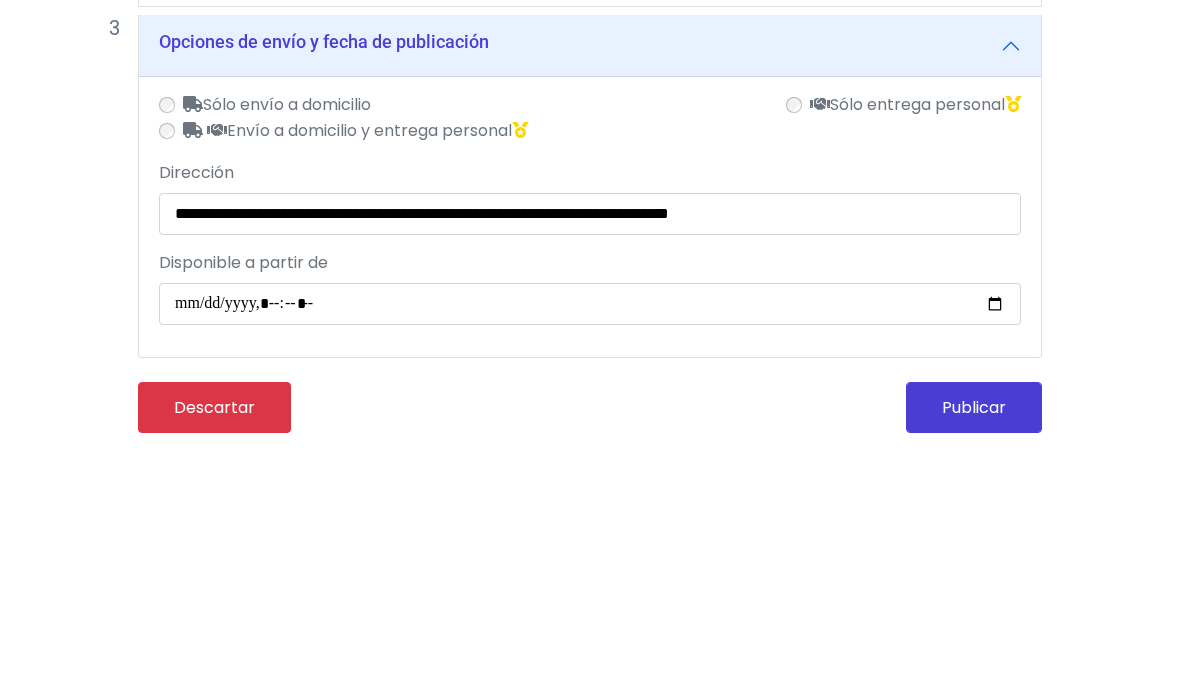 click on "**********" at bounding box center [574, -323] 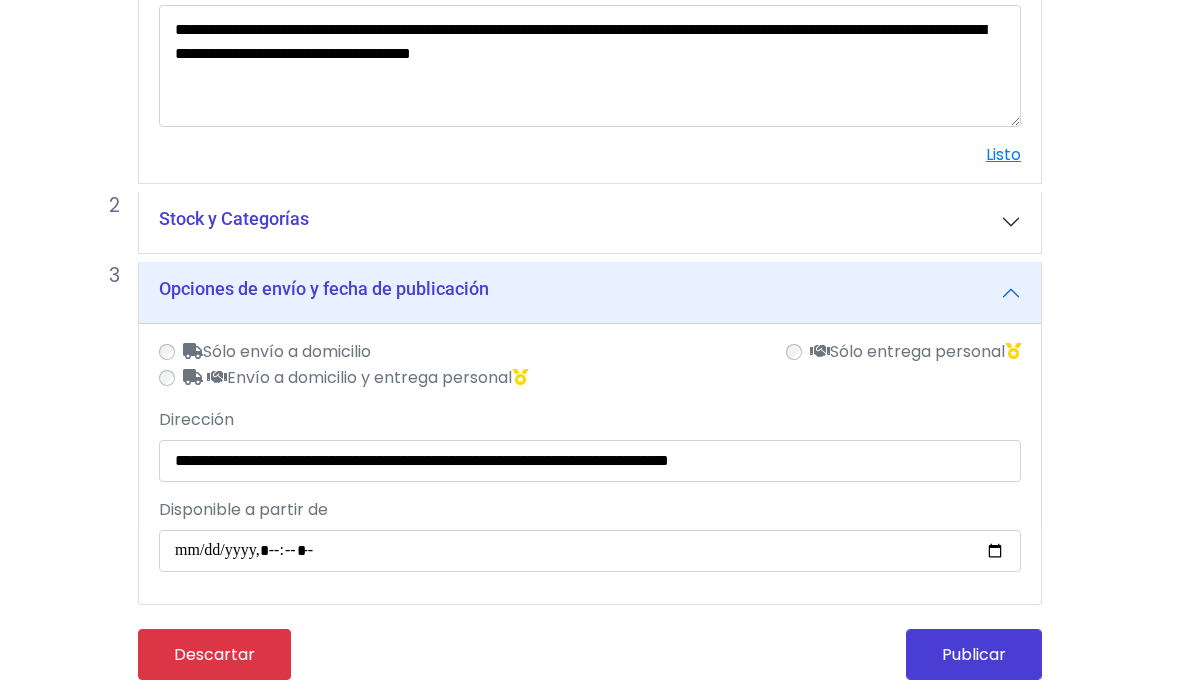 click on "Publicar" at bounding box center (974, 654) 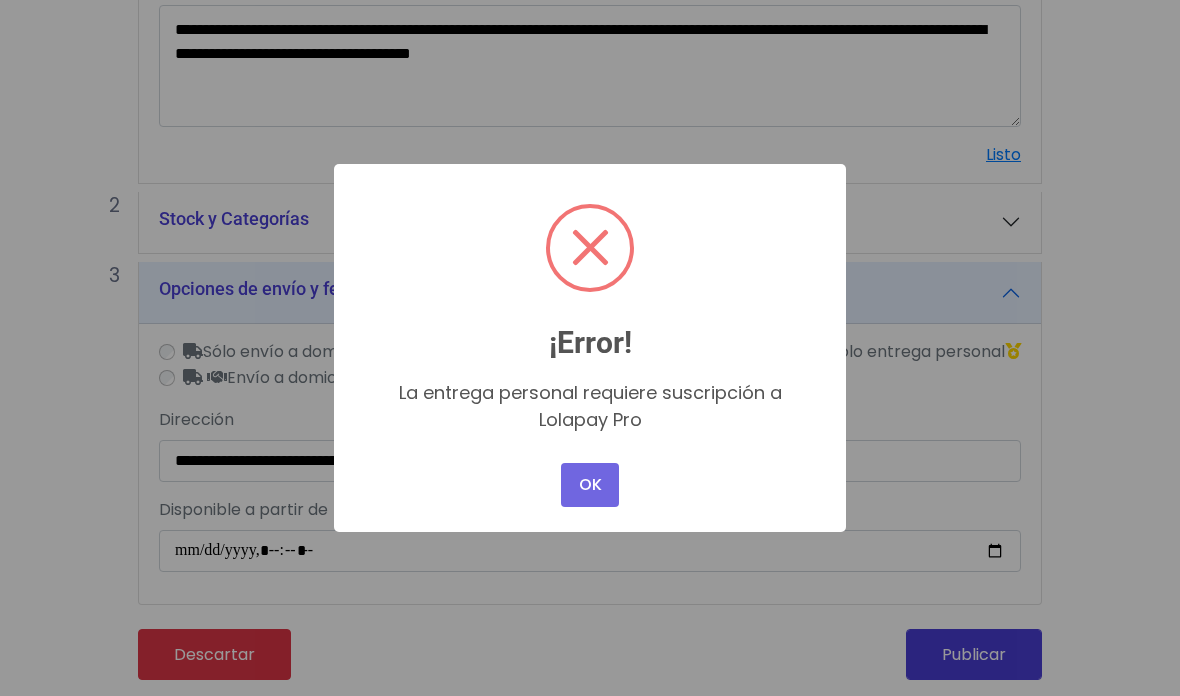click on "OK" at bounding box center [590, 485] 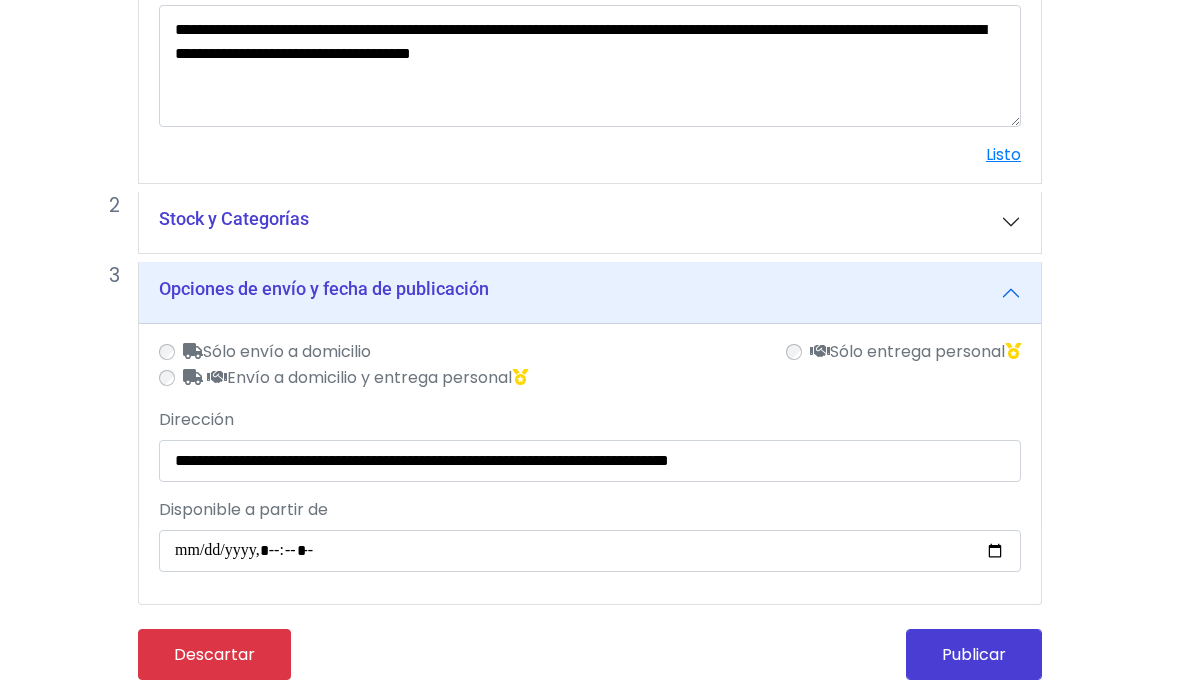 click on "Sólo envío a domicilio" at bounding box center (277, 352) 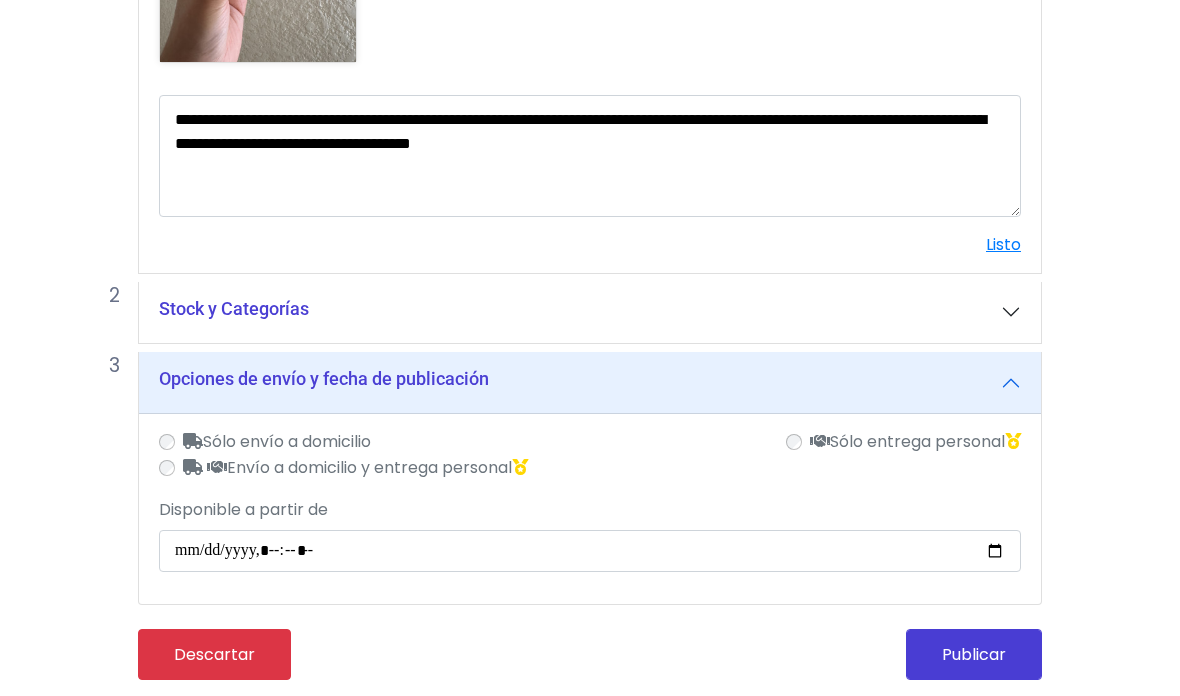 click on "Publicar" at bounding box center [974, 654] 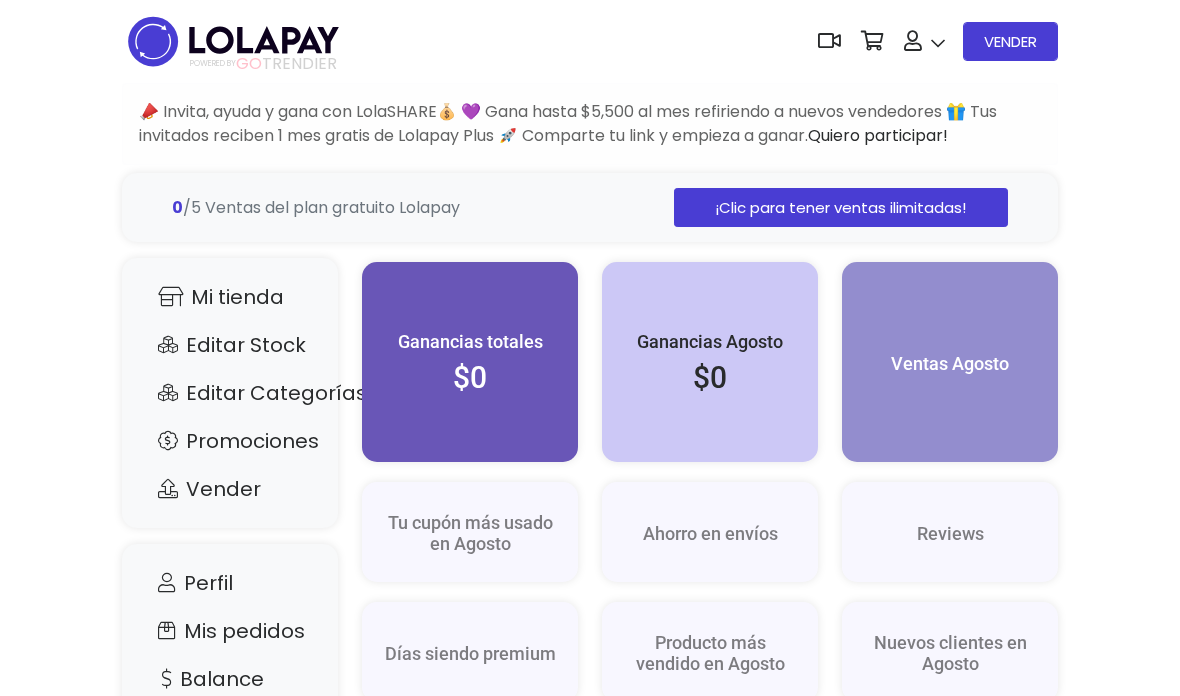 scroll, scrollTop: 0, scrollLeft: 0, axis: both 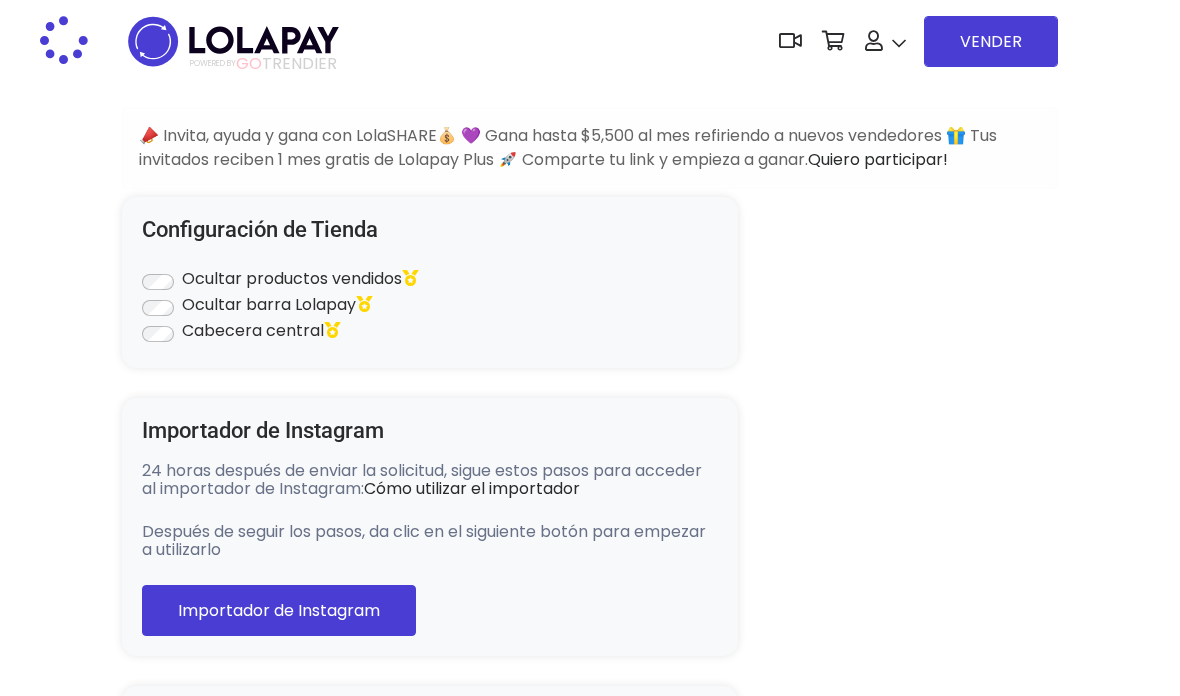 type on "********" 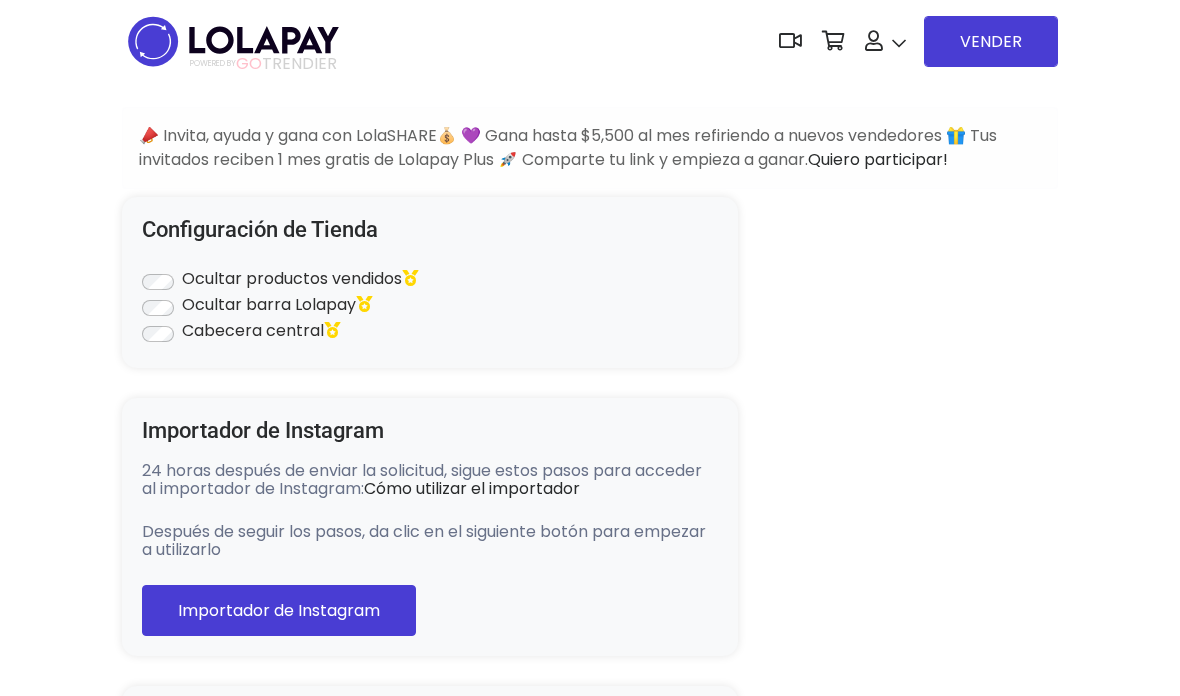 click at bounding box center [233, 41] 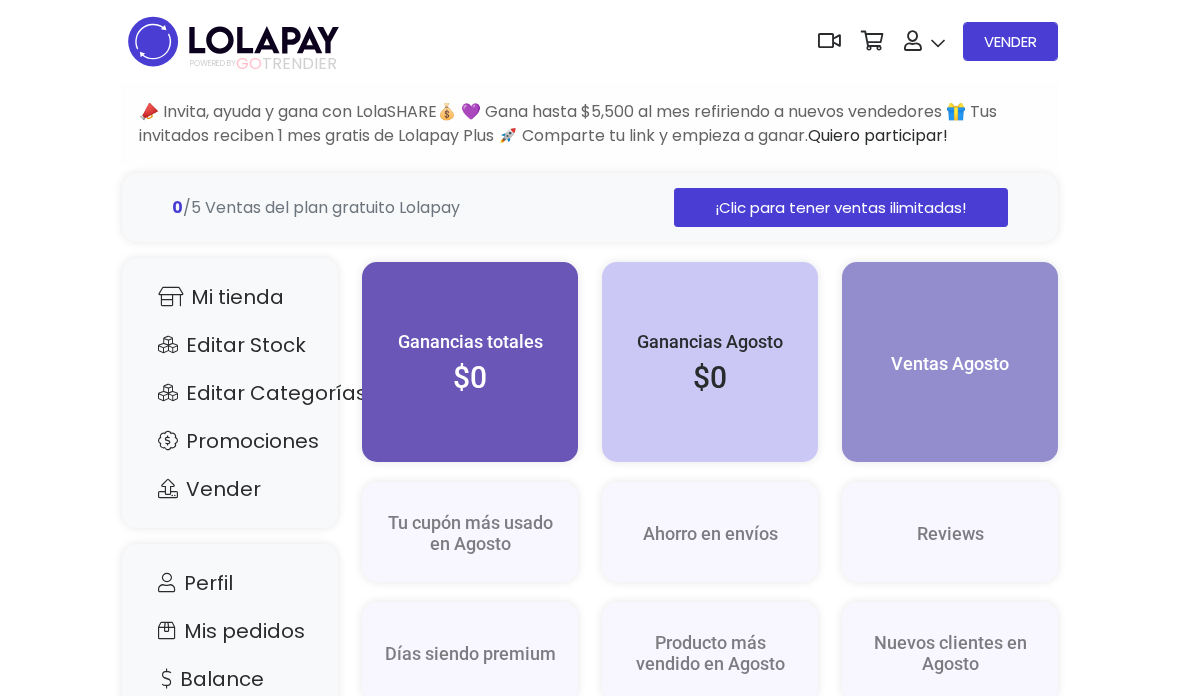 scroll, scrollTop: 0, scrollLeft: 0, axis: both 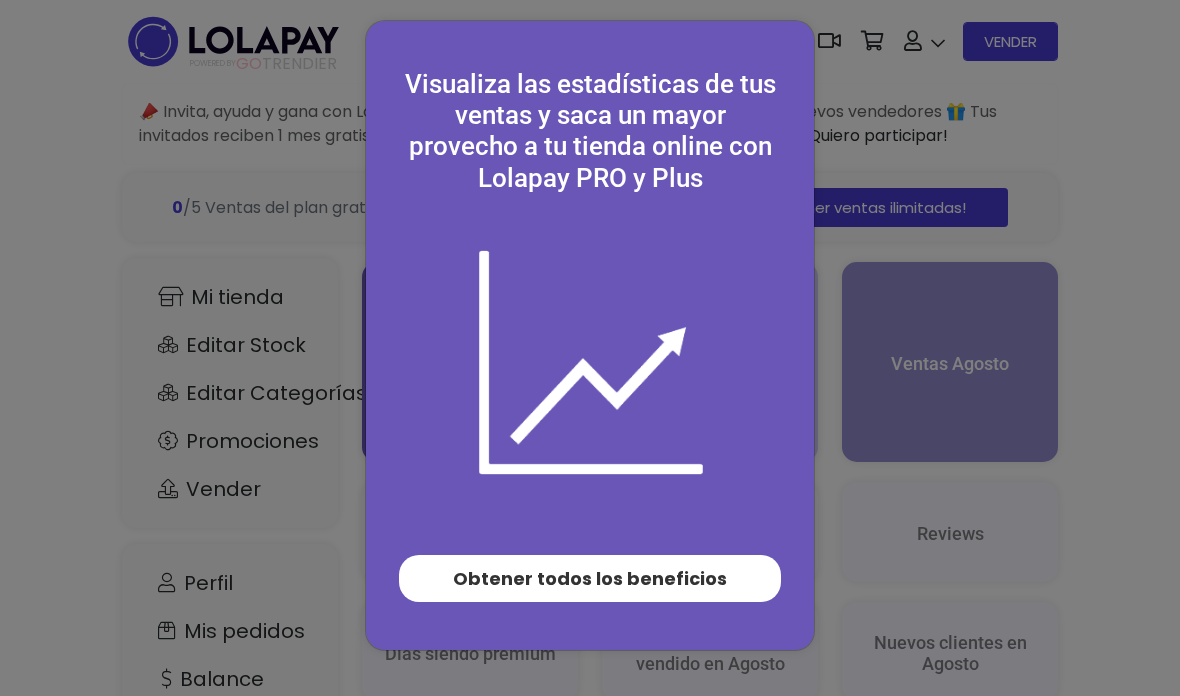 click on "Obtener todos los beneficios" at bounding box center (590, 578) 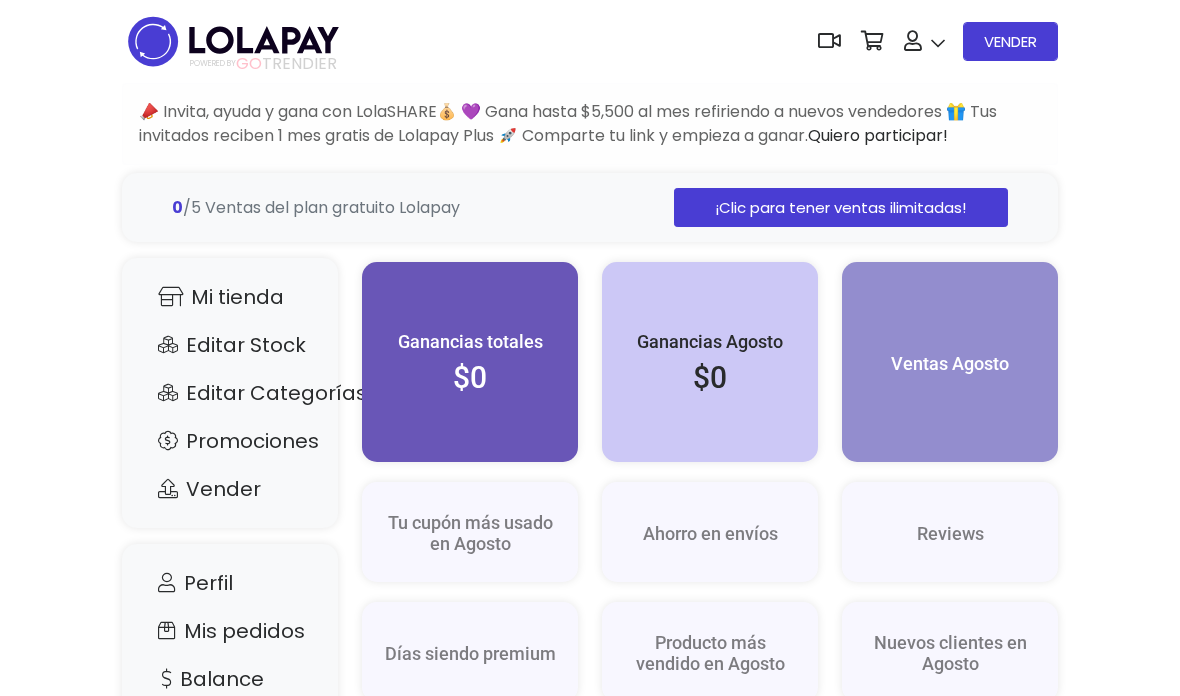 click on "Promociones" at bounding box center [230, 441] 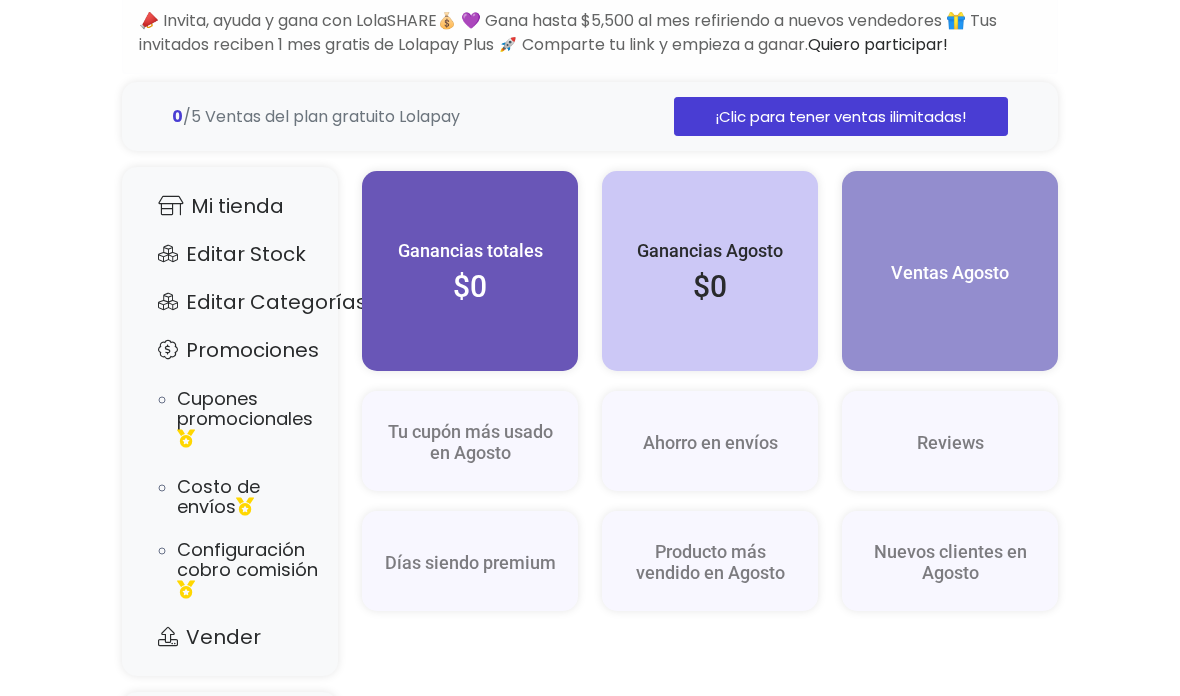 click on "Cupones promocionales" at bounding box center (247, 419) 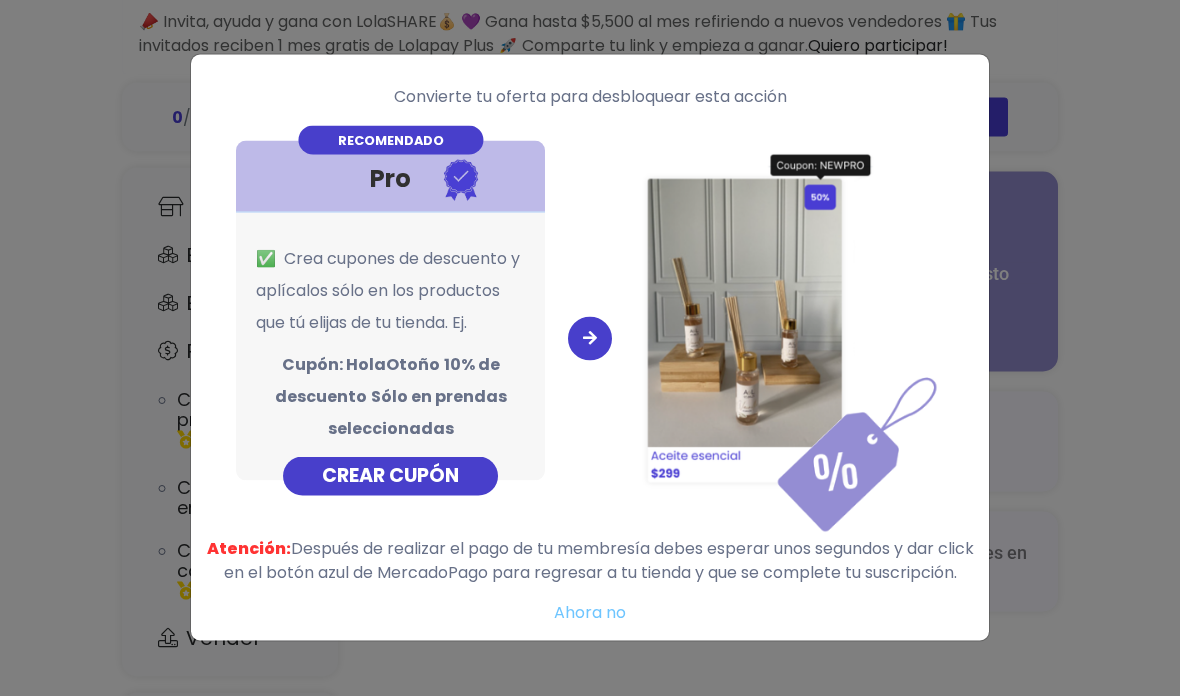 scroll, scrollTop: 91, scrollLeft: 0, axis: vertical 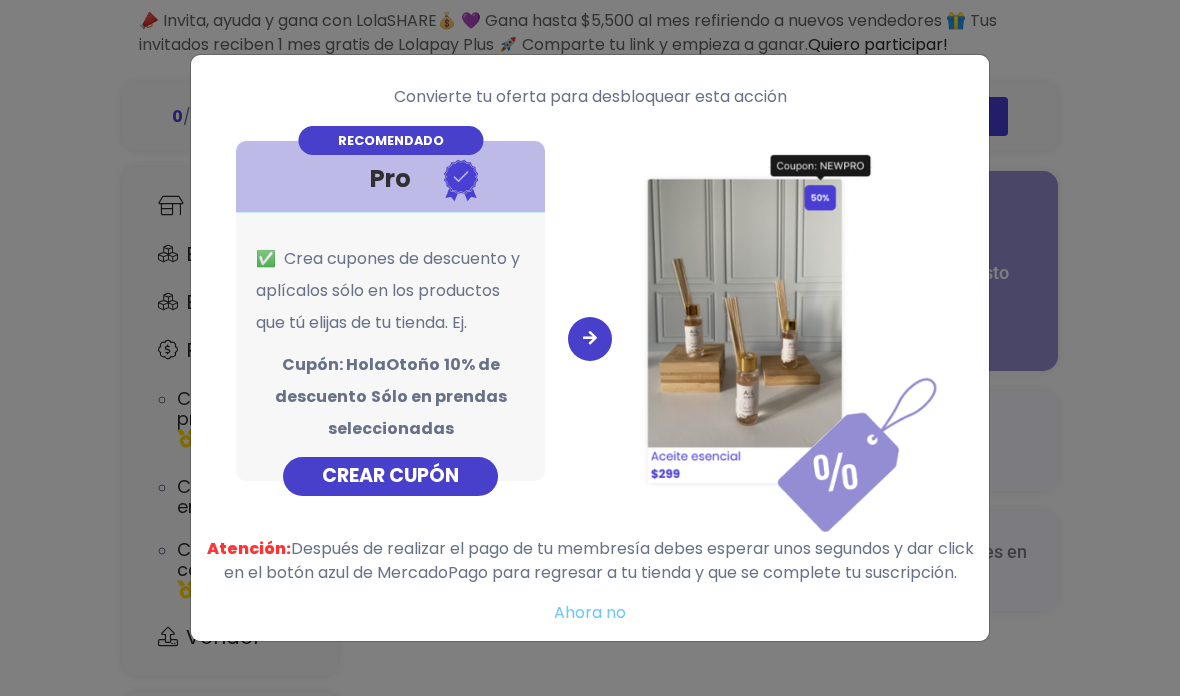 click on "CREAR CUPÓN" at bounding box center (390, 475) 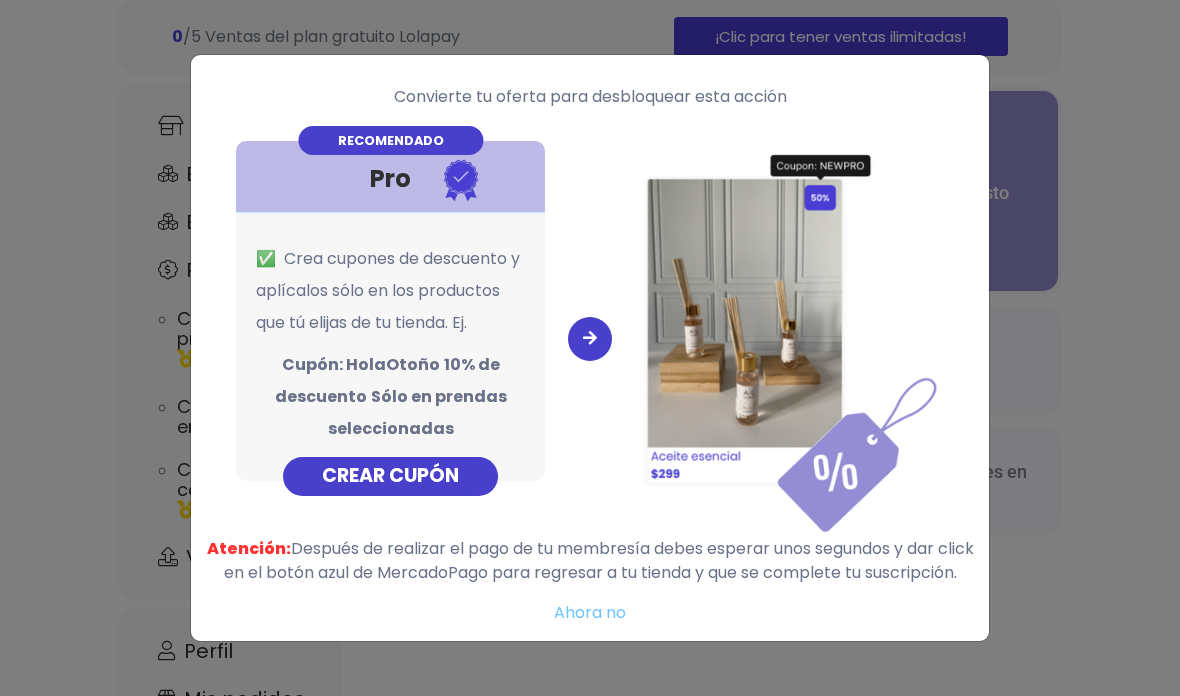 click on "Convierte tu oferta para desbloquear esta acción
RECOMENDADO
Pro
✅  Crea cupones de descuento y aplícalos sólo en los productos que tú elijas de tu tienda. Ej.
Cupón: HolaOtoño
10% de descuento
Sólo en prendas seleccionadas CREAR CUPÓN" at bounding box center (590, 348) 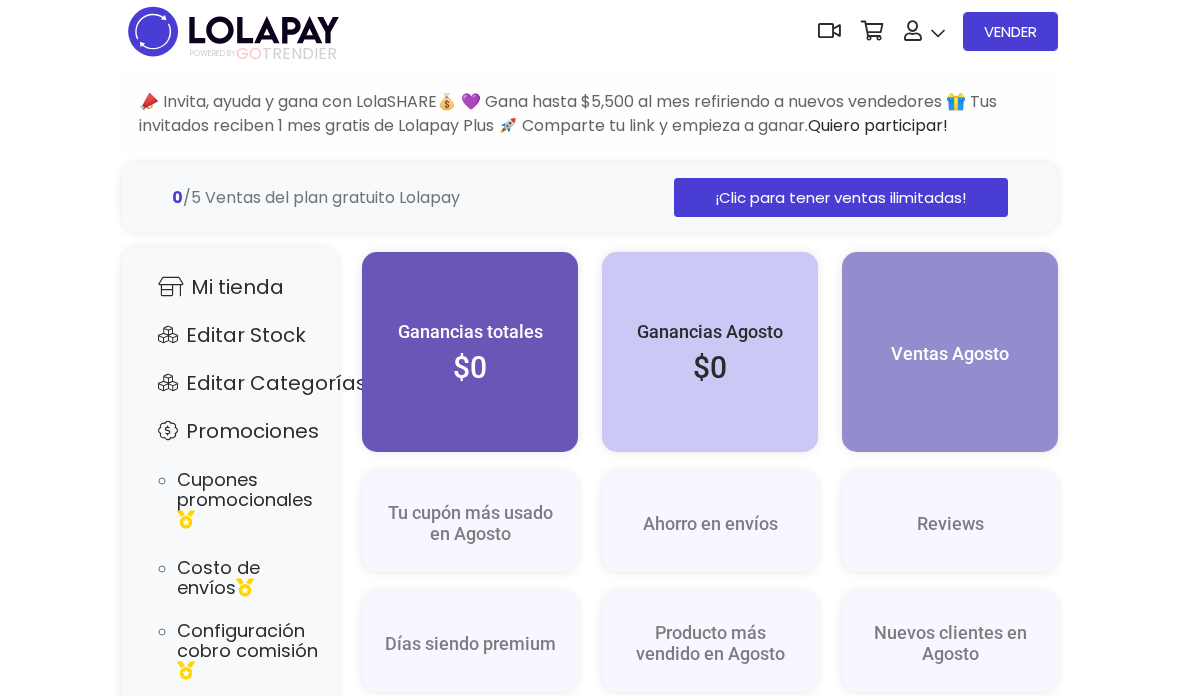 scroll, scrollTop: 0, scrollLeft: 0, axis: both 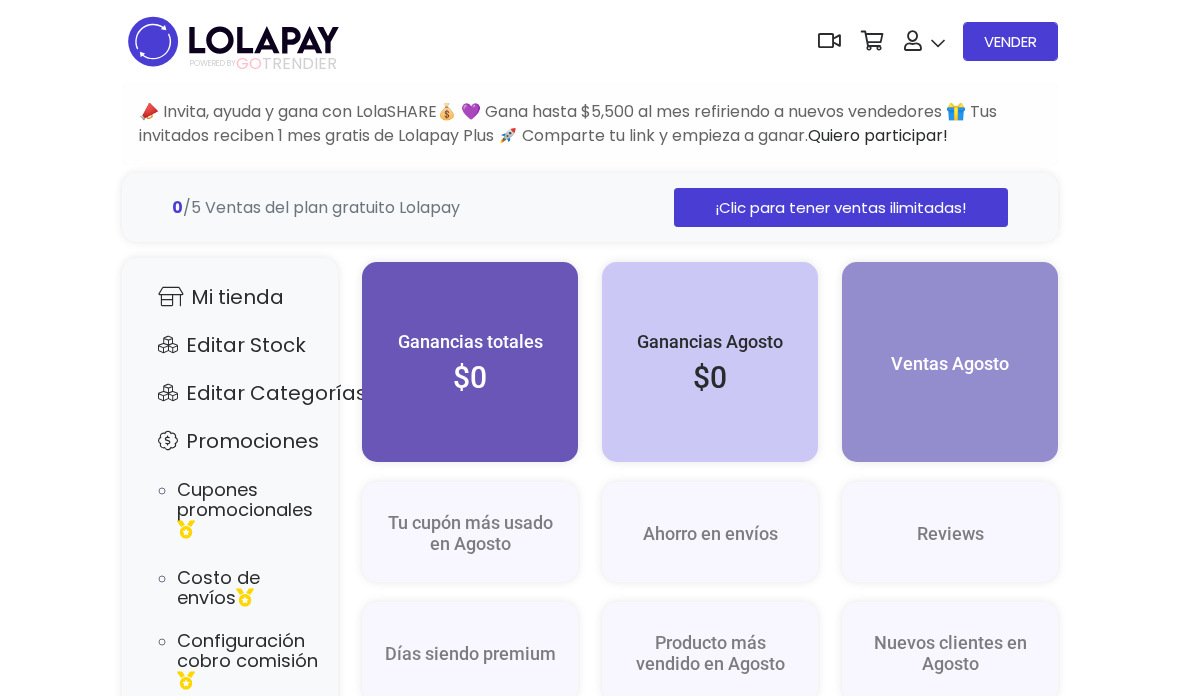click at bounding box center [233, 41] 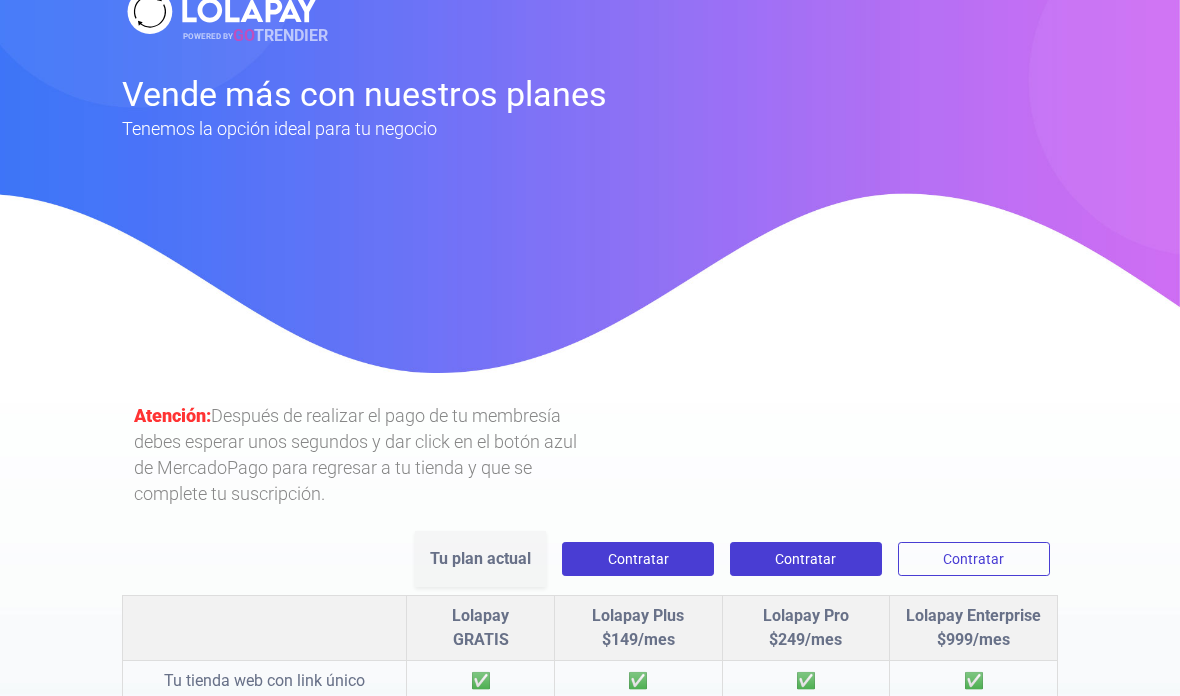 scroll, scrollTop: 0, scrollLeft: 0, axis: both 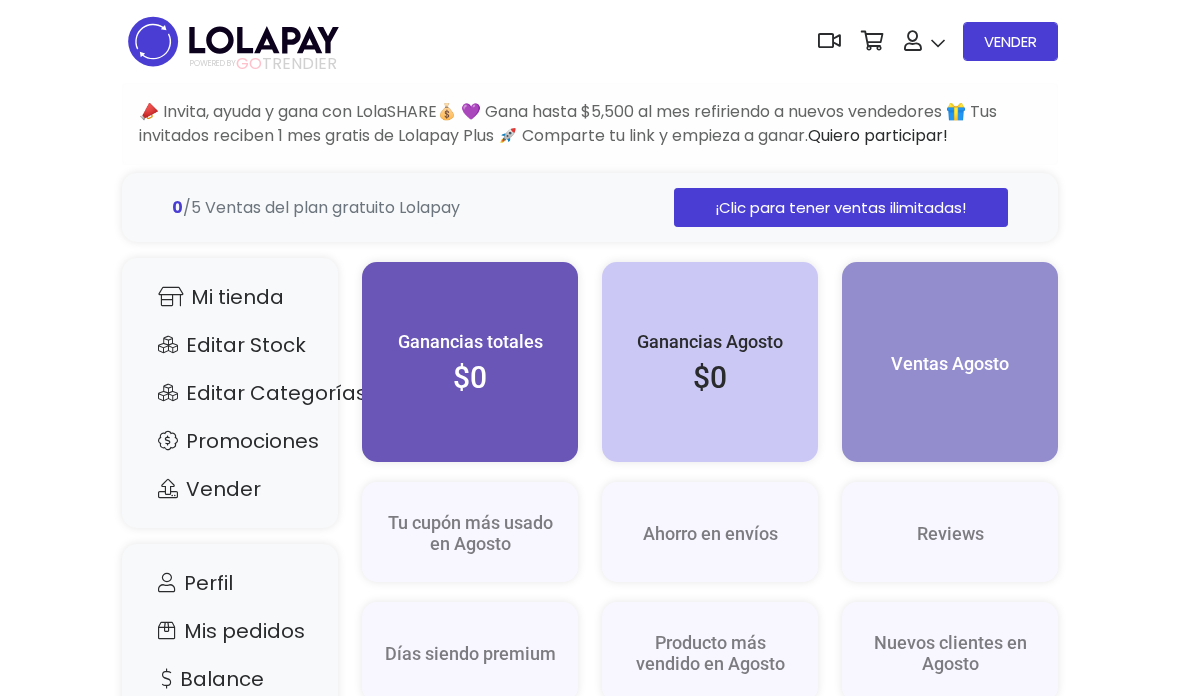 click on "Mi tienda" at bounding box center [230, 297] 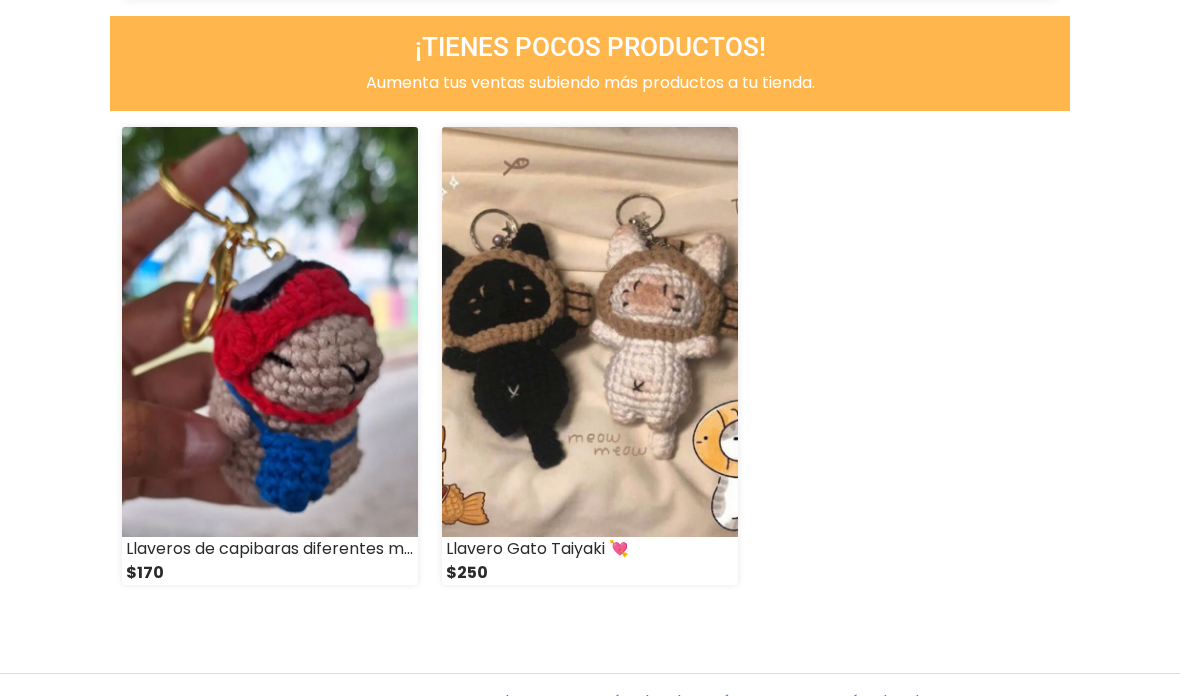 scroll, scrollTop: 0, scrollLeft: 0, axis: both 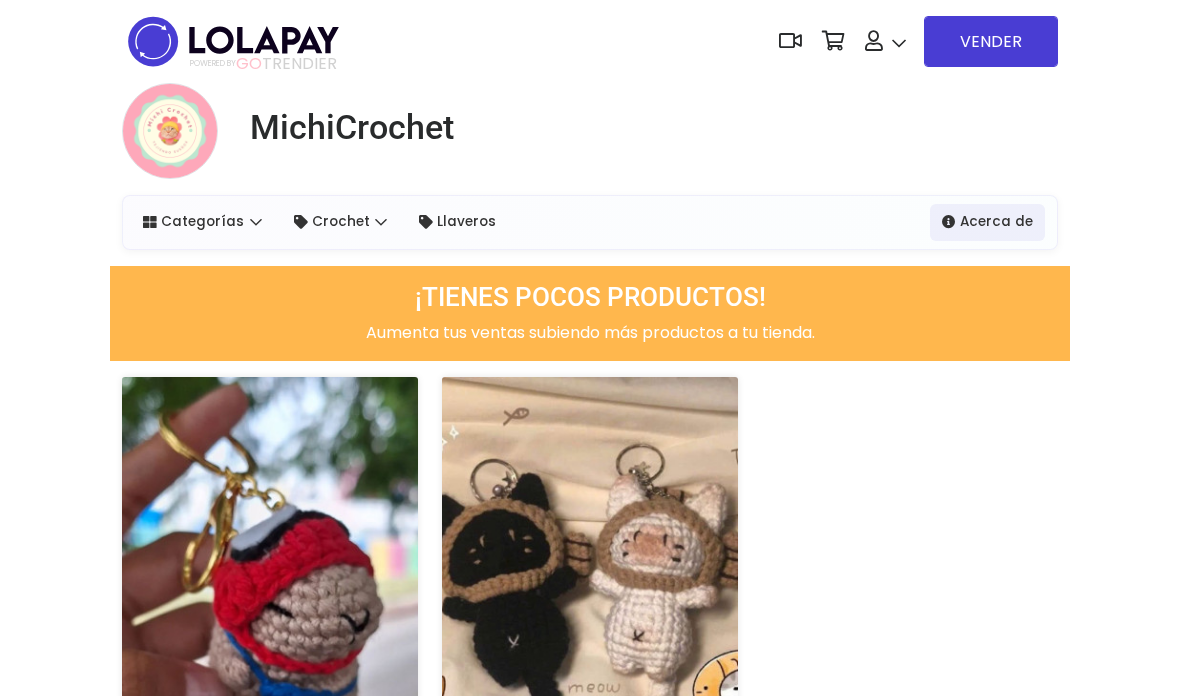 click on "VENDER" at bounding box center (991, 41) 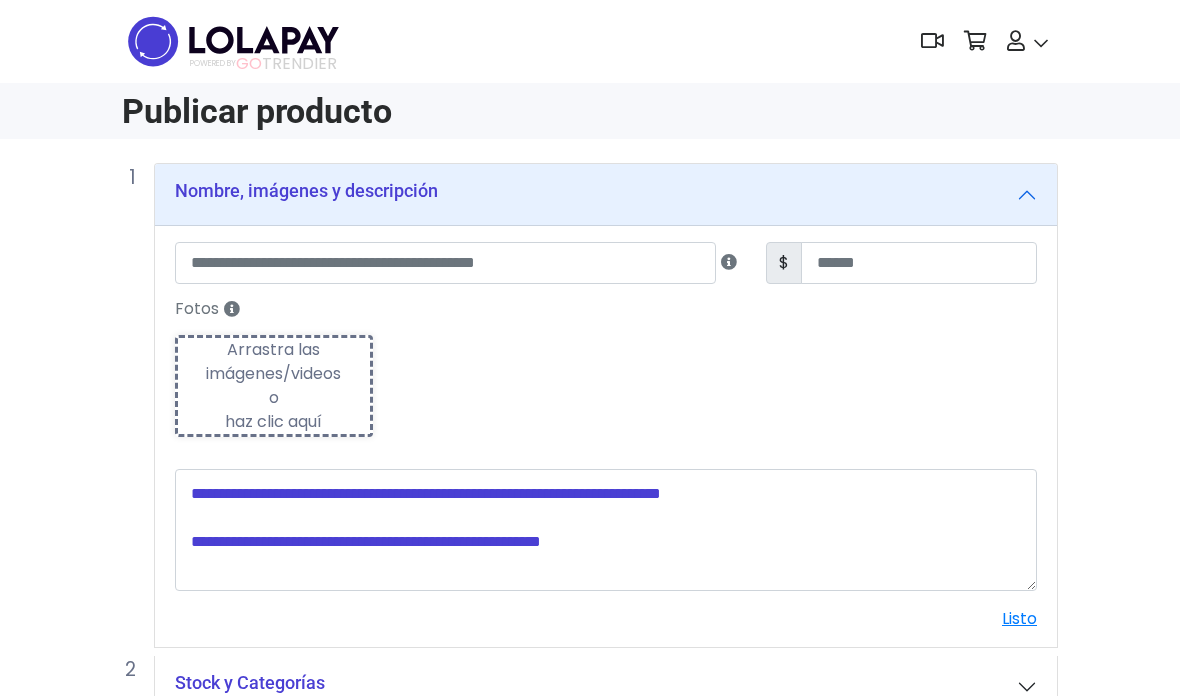 scroll, scrollTop: 15, scrollLeft: 0, axis: vertical 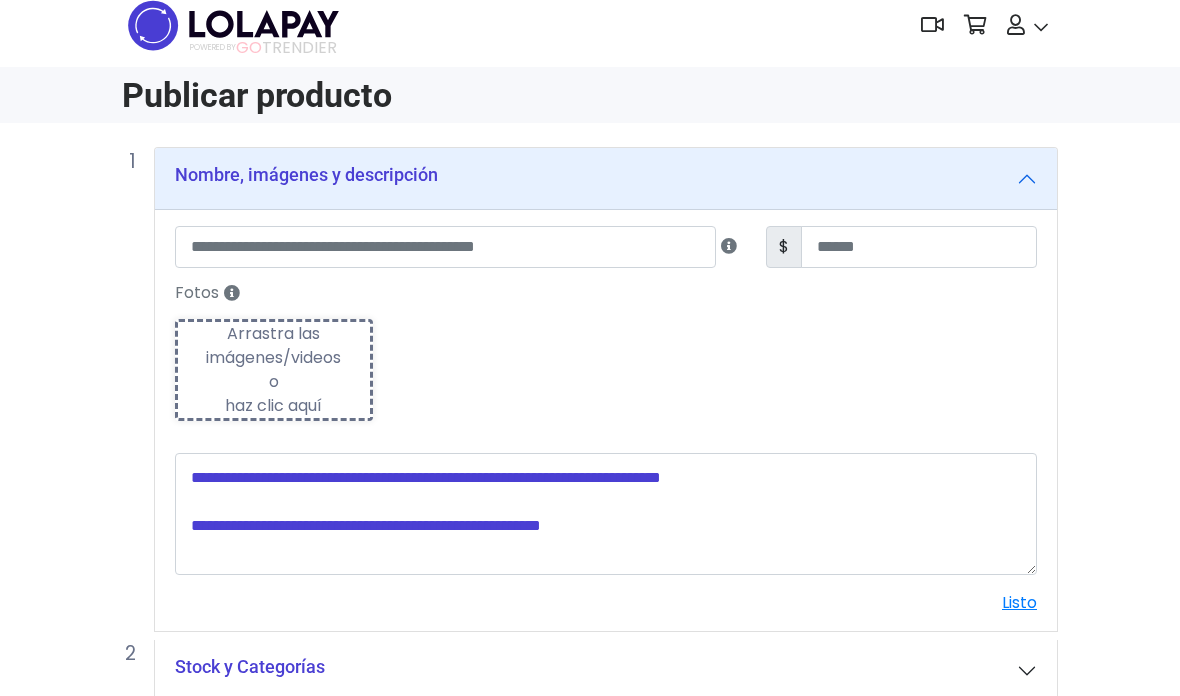 click on "Arrastra las
imágenes/videos
o
haz clic aquí" at bounding box center (274, 371) 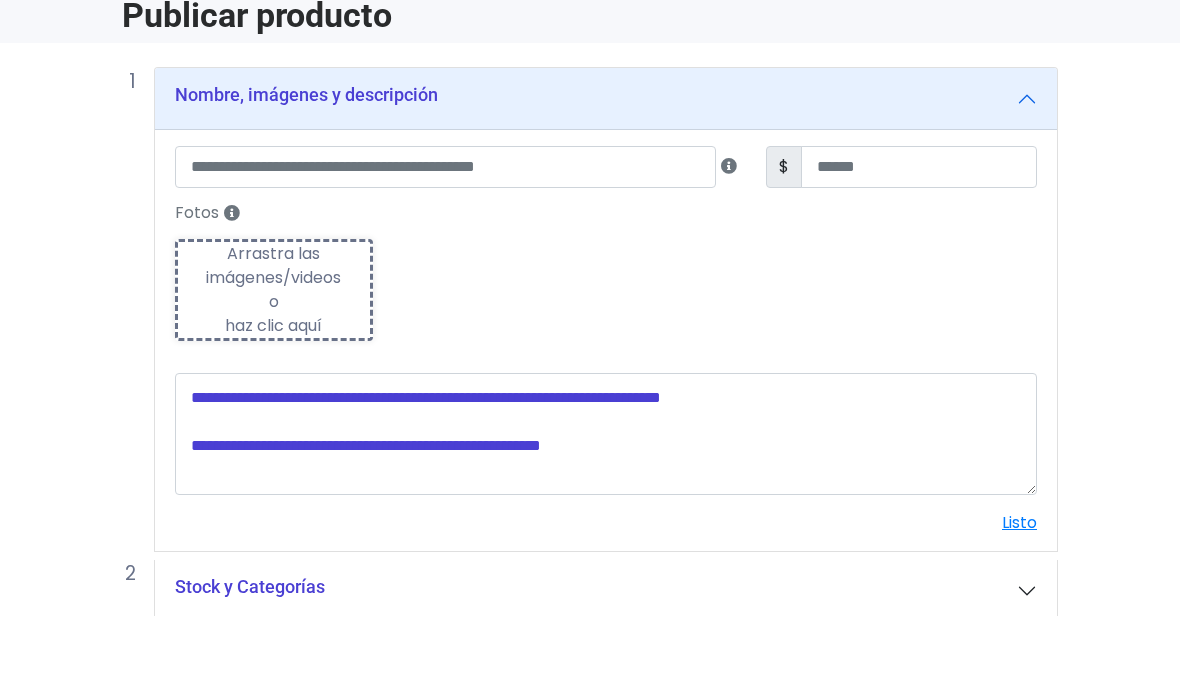 scroll, scrollTop: 96, scrollLeft: 0, axis: vertical 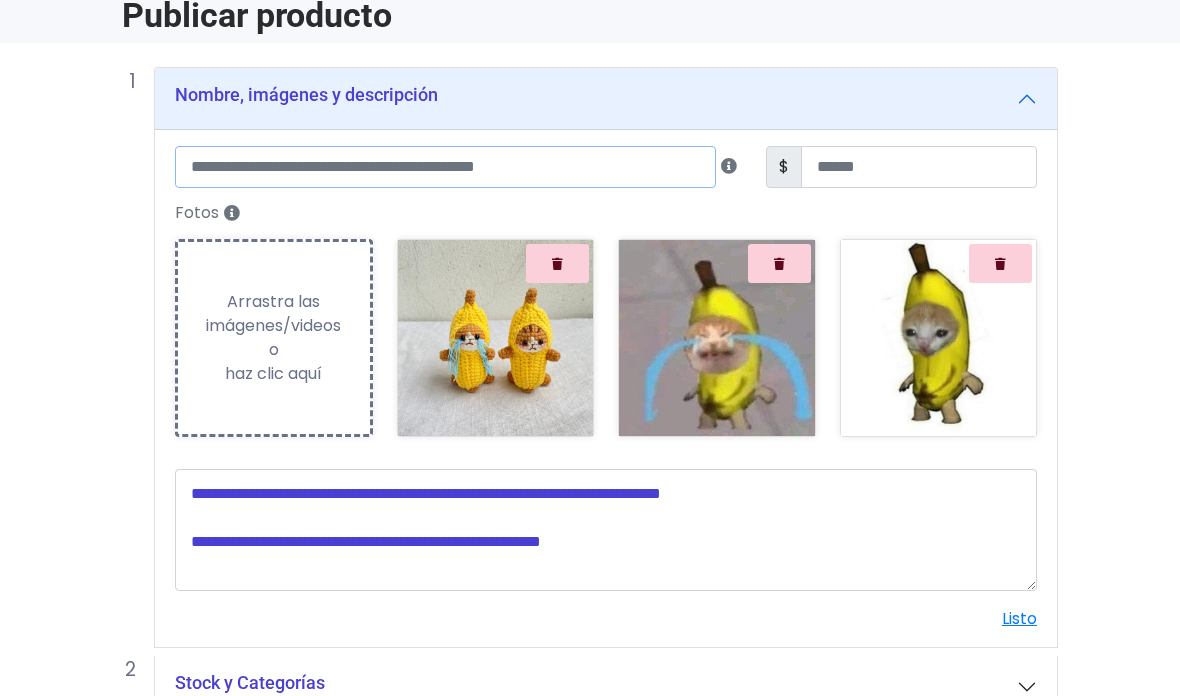 click at bounding box center [445, 167] 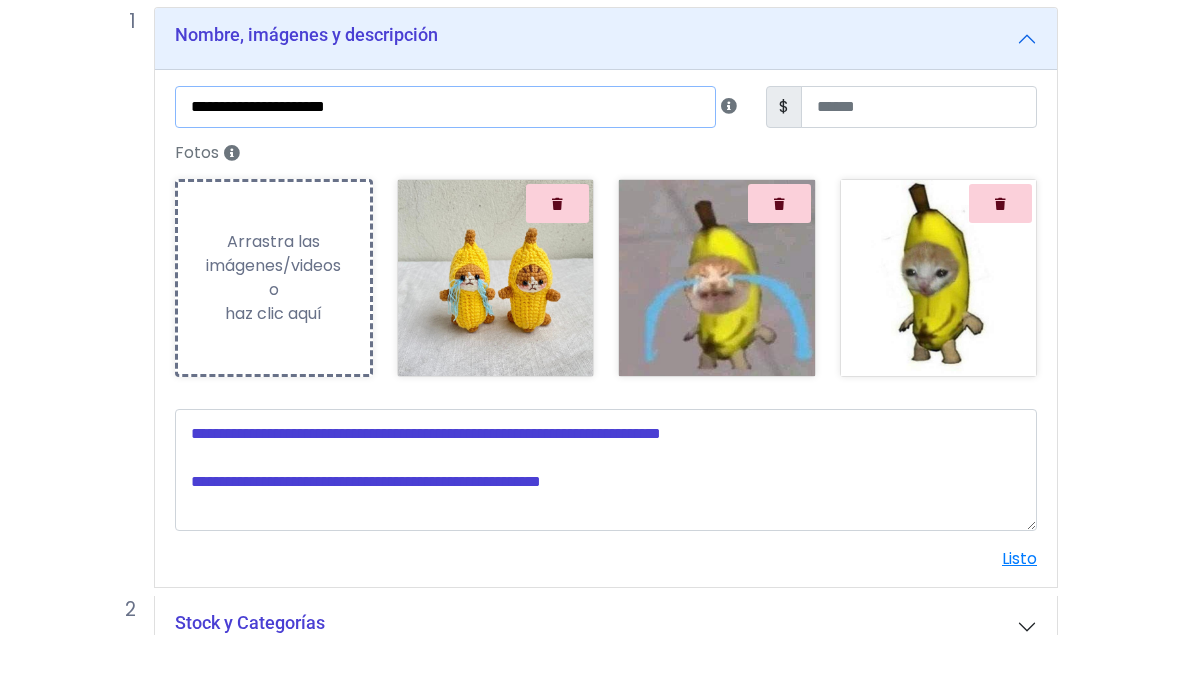 type on "**********" 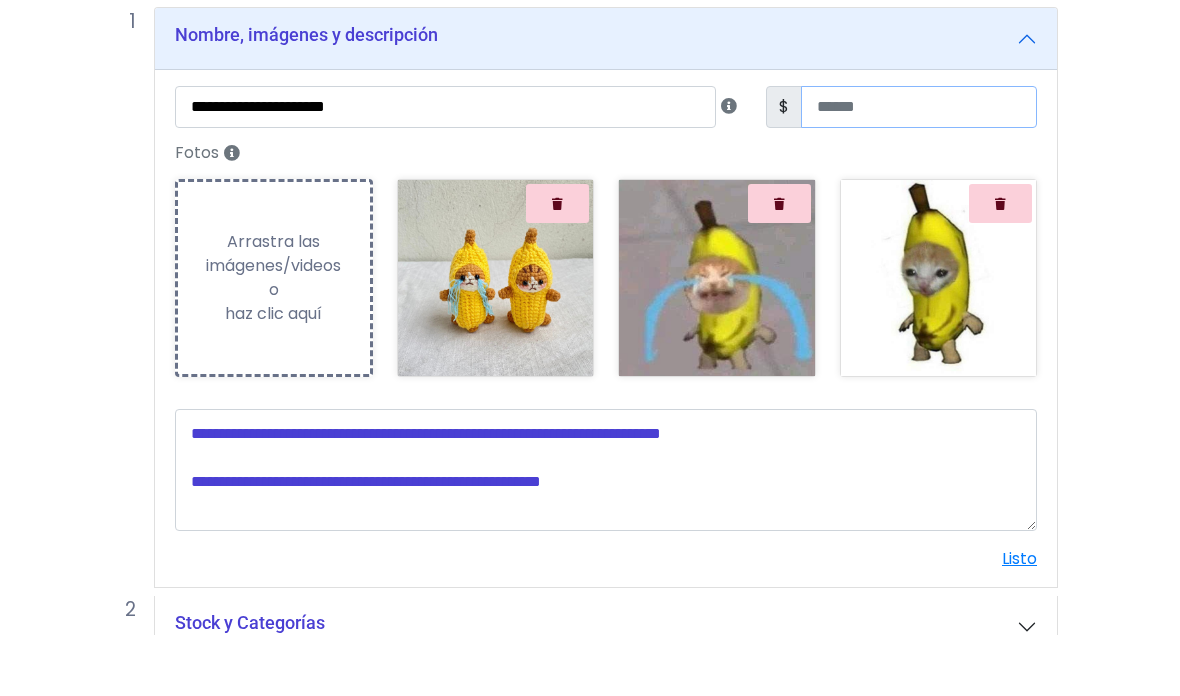 click at bounding box center (919, 168) 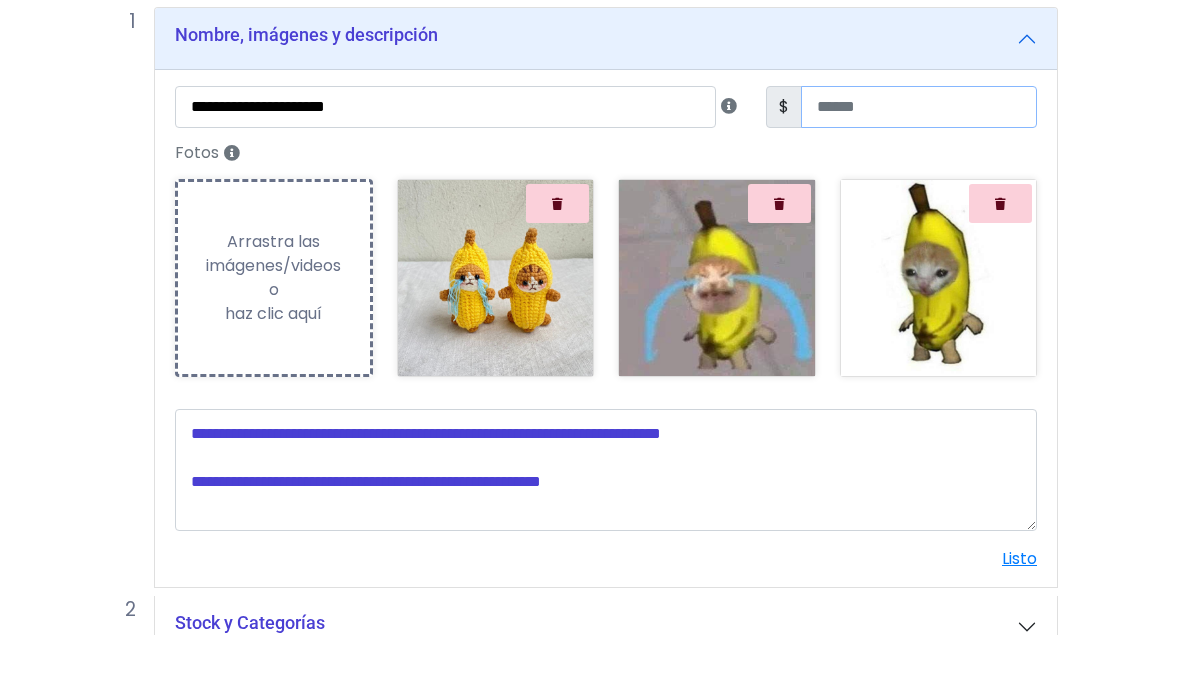 type on "***" 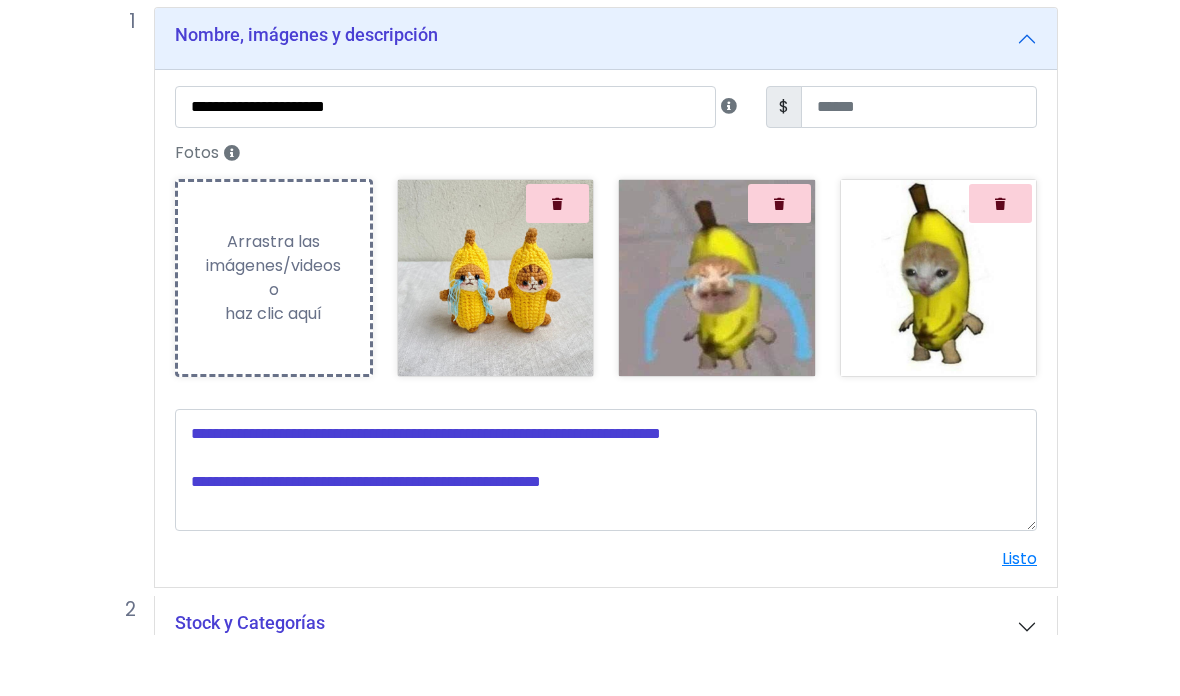 click on "**********" at bounding box center (590, 474) 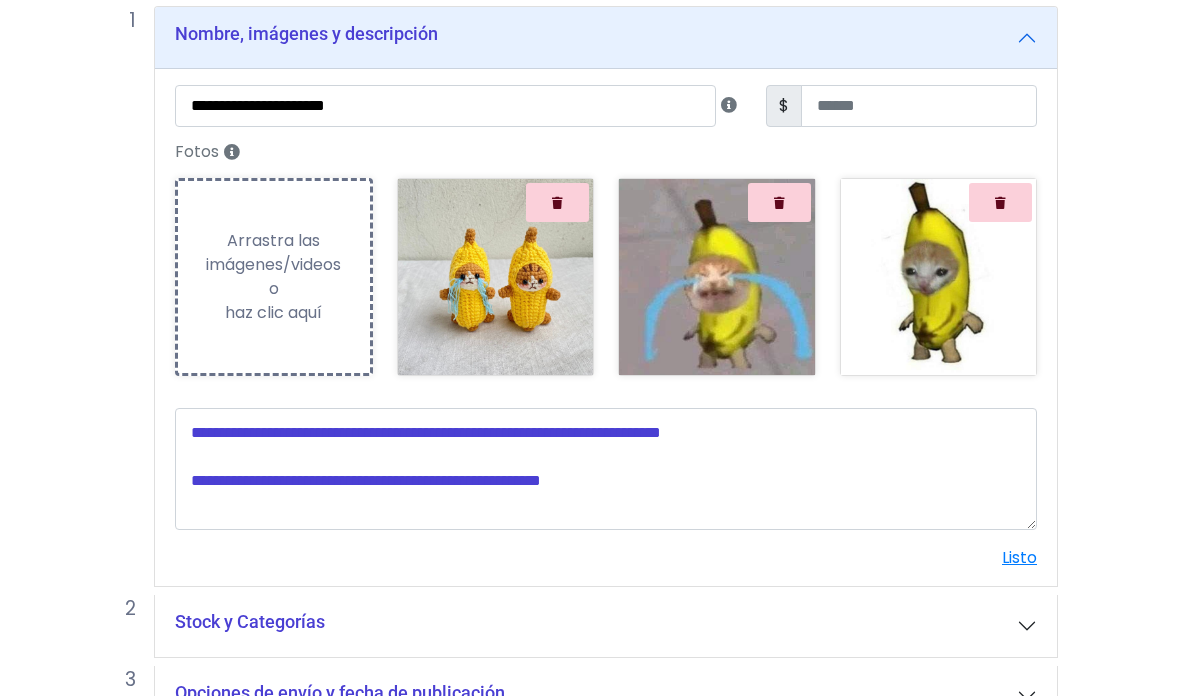 click on "***" at bounding box center [919, 107] 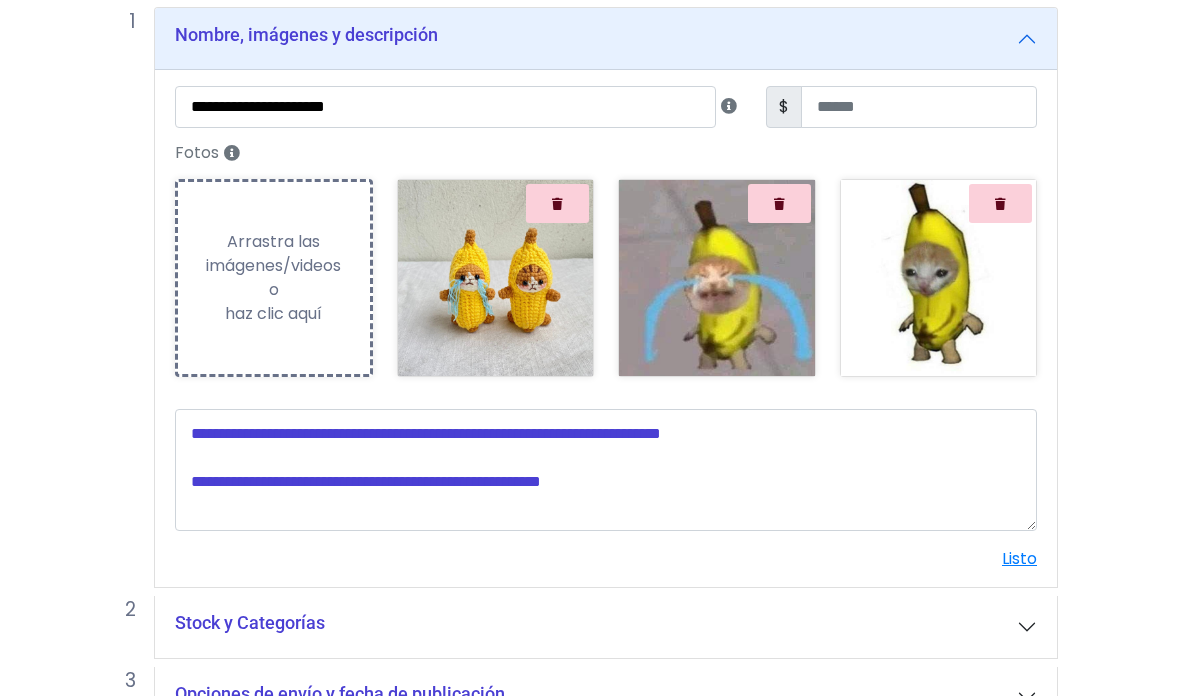 click on "**********" at bounding box center [590, 413] 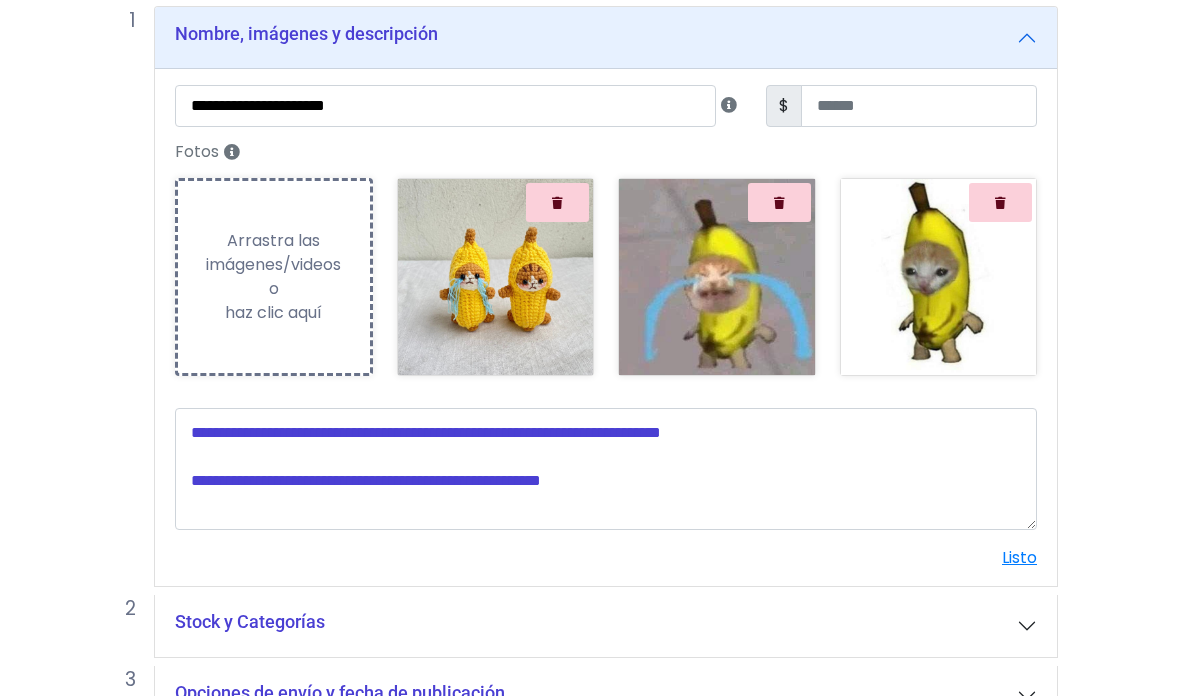 click at bounding box center [606, 470] 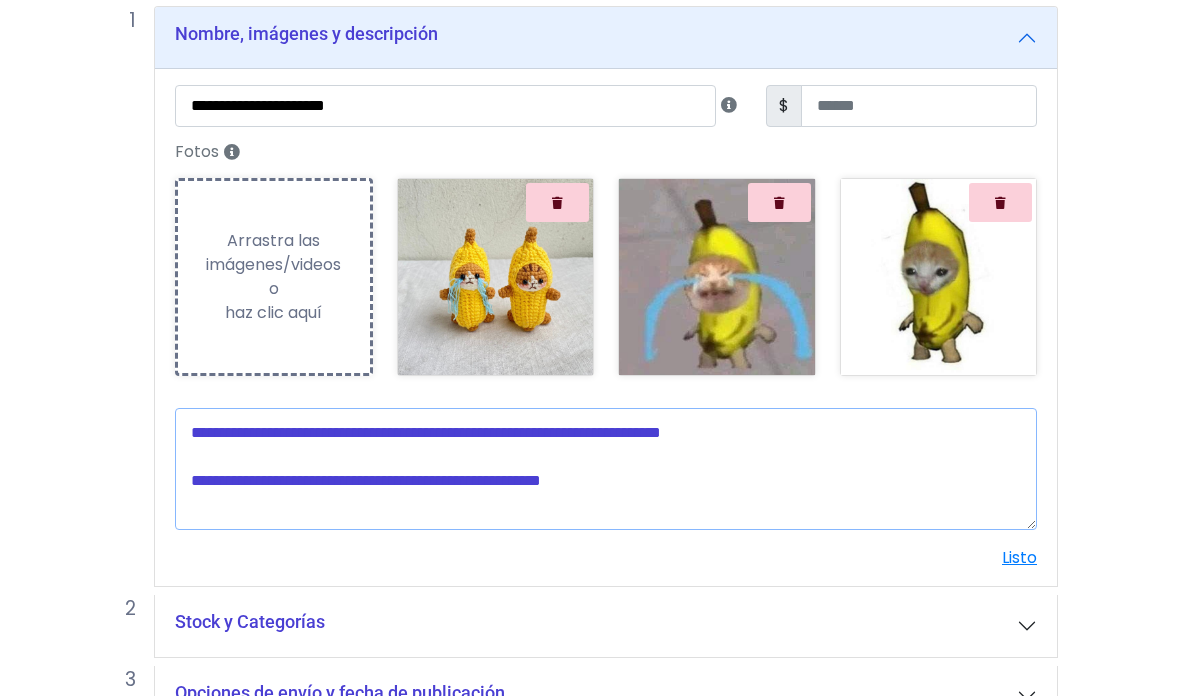 scroll, scrollTop: 156, scrollLeft: 16, axis: both 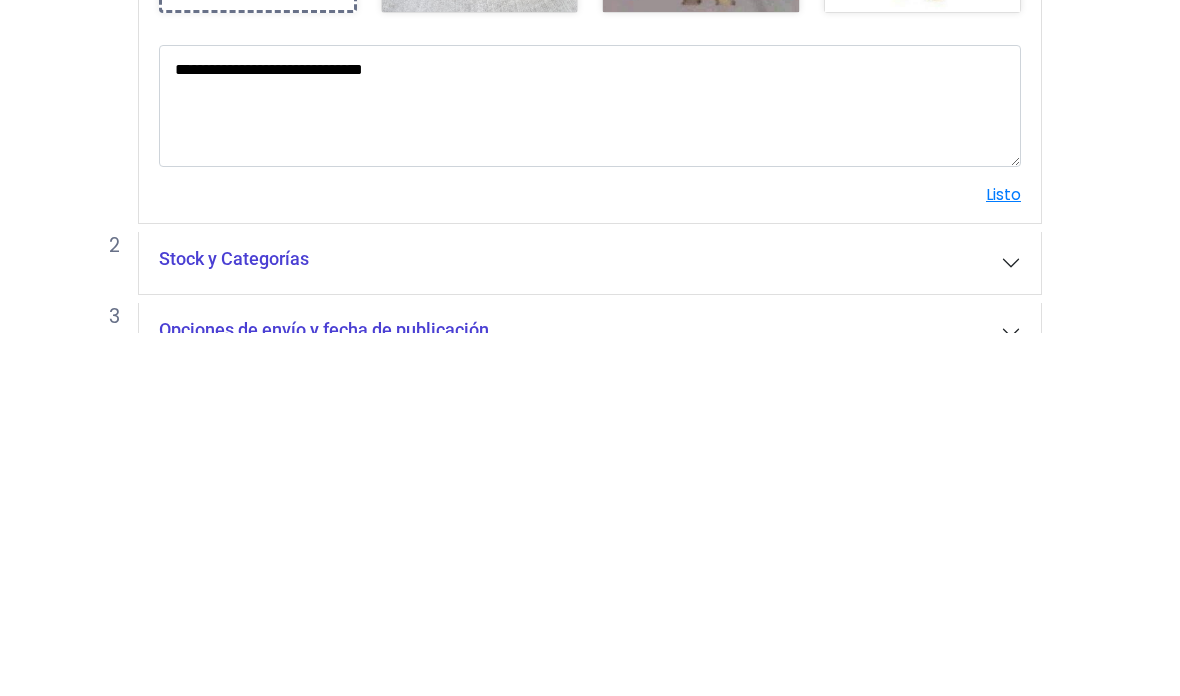 click on "**********" at bounding box center (574, 413) 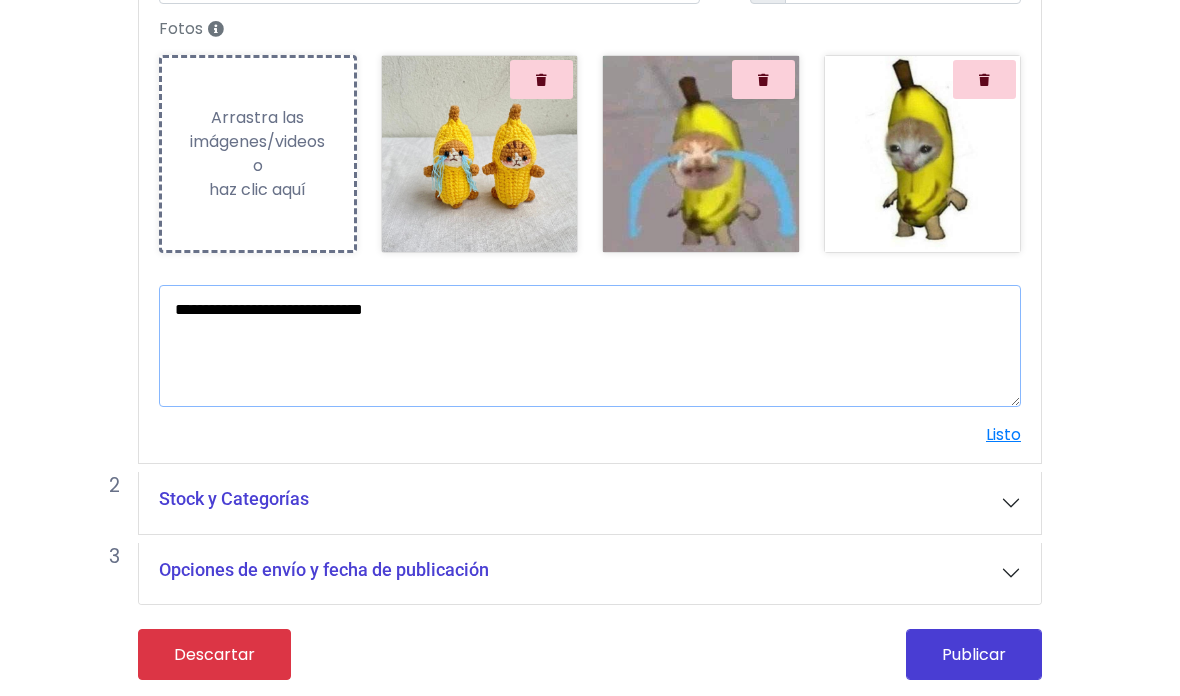 click on "**********" at bounding box center (590, 346) 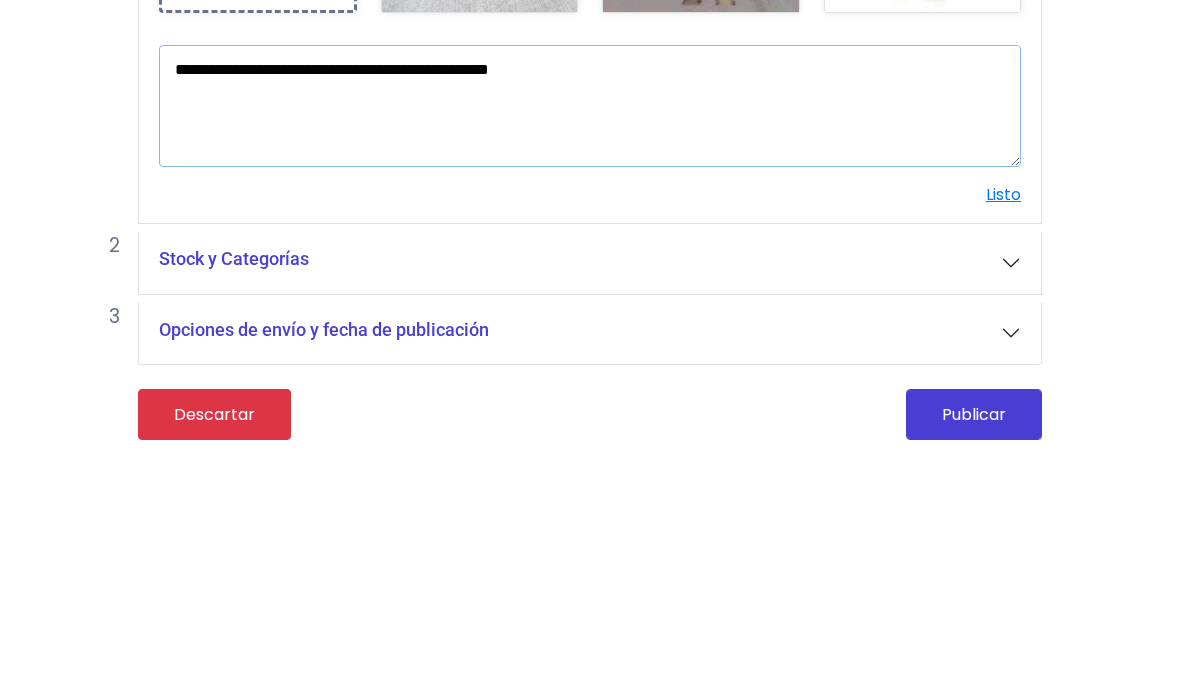 paste 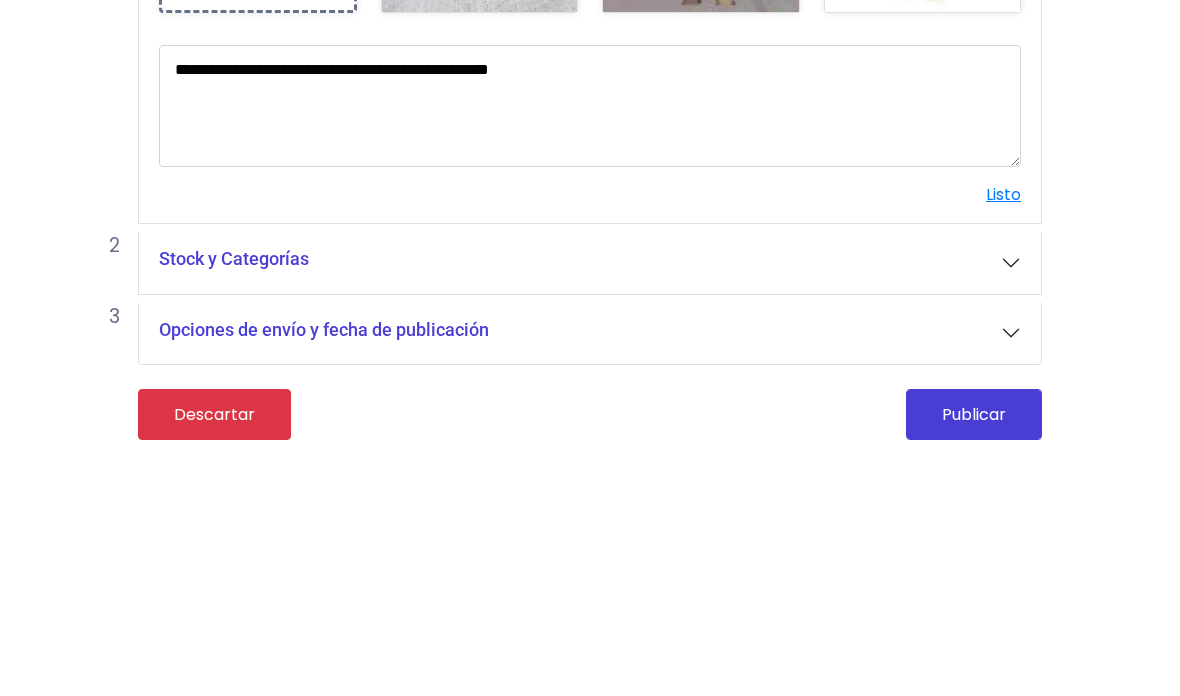 click on "Listo" at bounding box center (1003, 434) 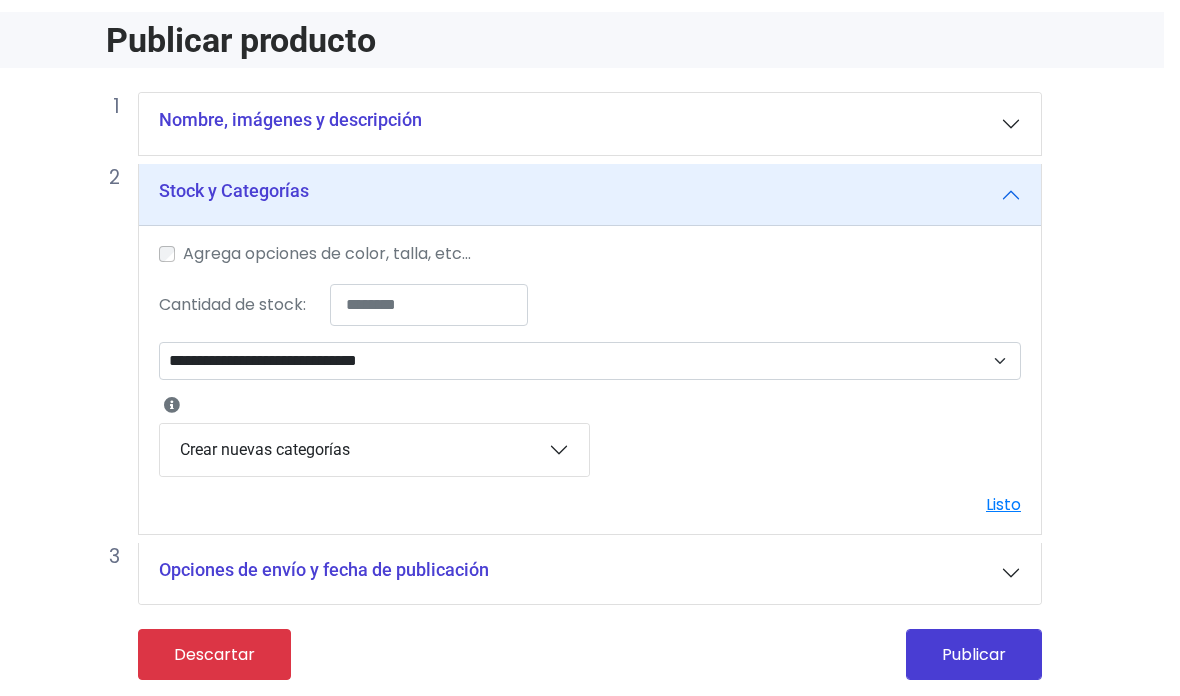 scroll, scrollTop: 80, scrollLeft: 16, axis: both 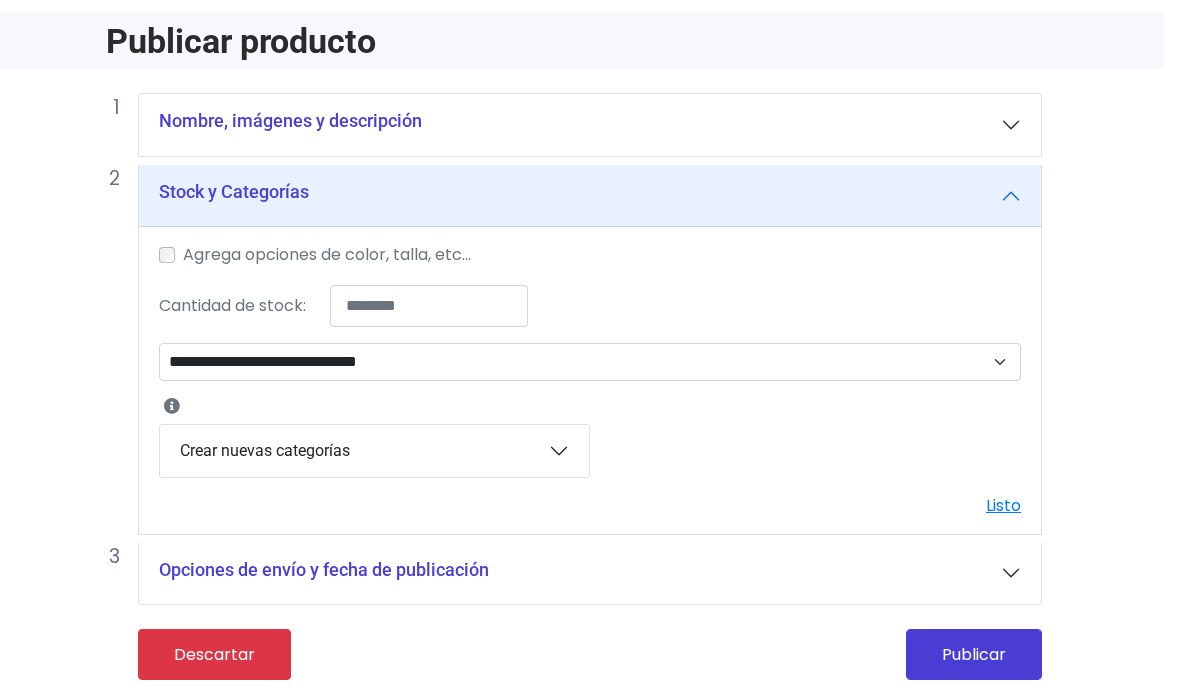 click on "Agrega opciones de color, talla, etc..." at bounding box center (590, 255) 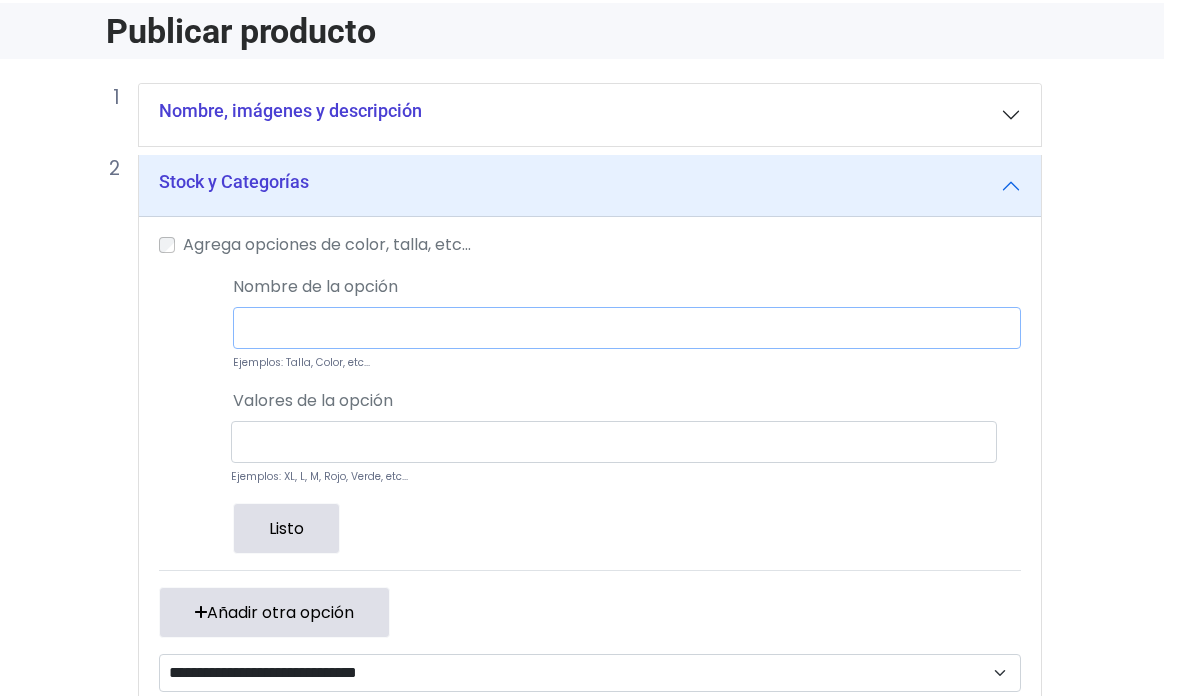 click at bounding box center [627, 328] 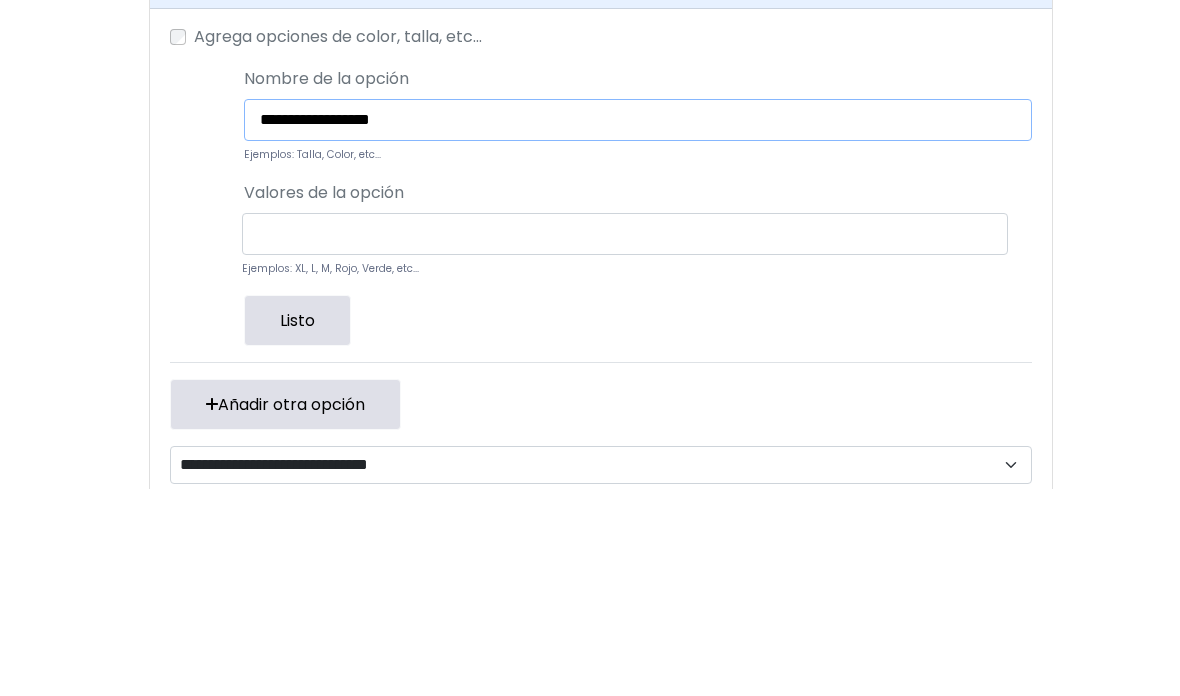 type on "**********" 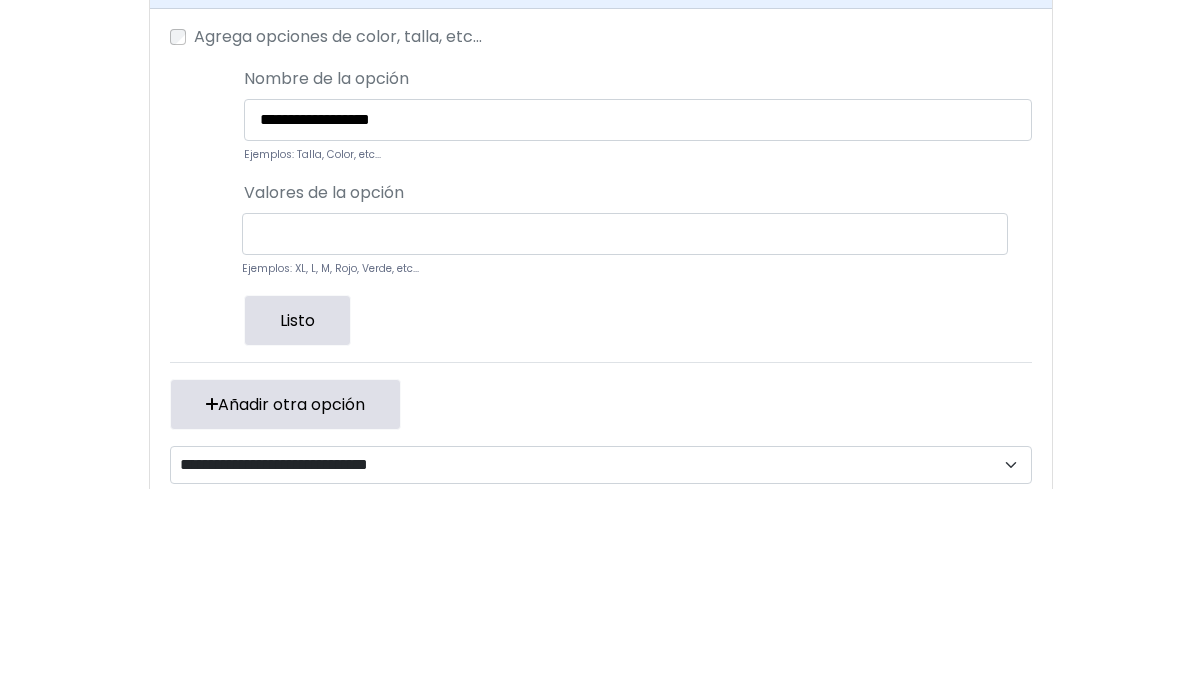 click at bounding box center (625, 442) 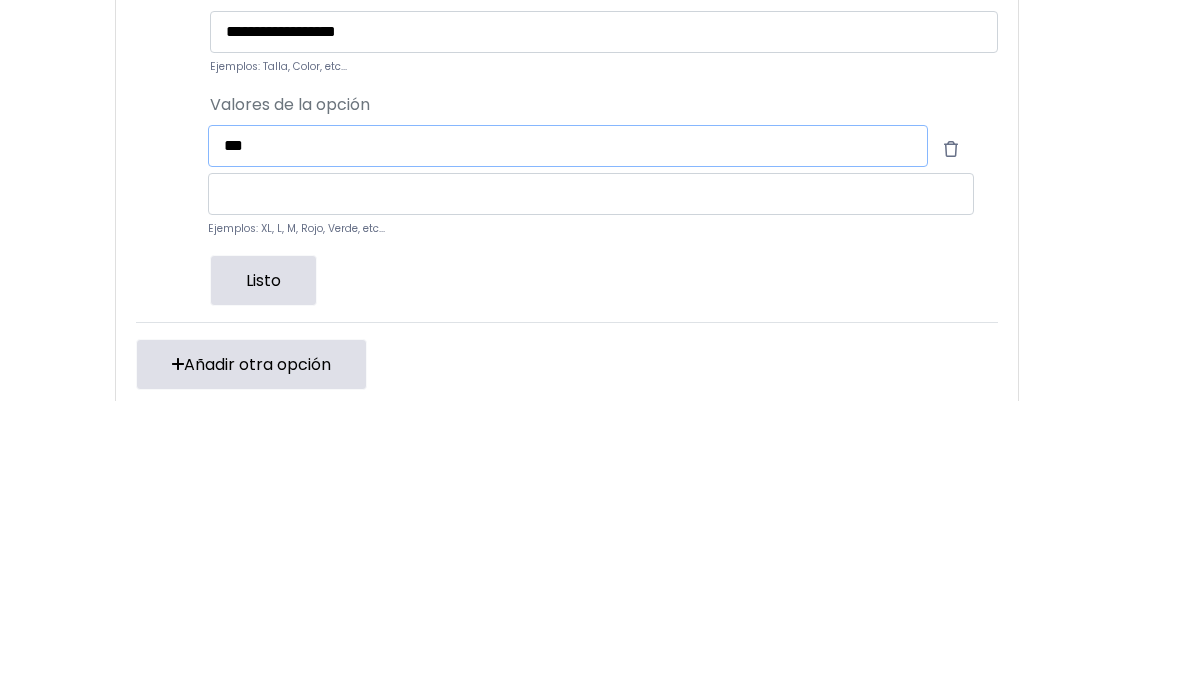 scroll, scrollTop: 80, scrollLeft: 40, axis: both 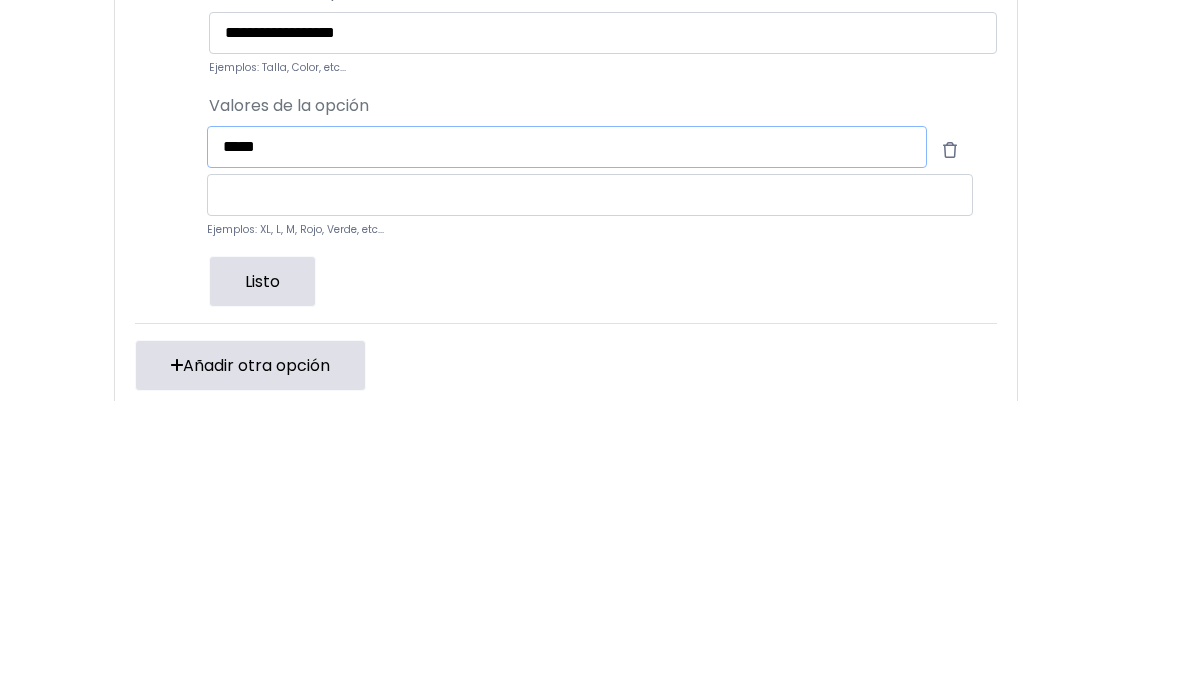 type on "*****" 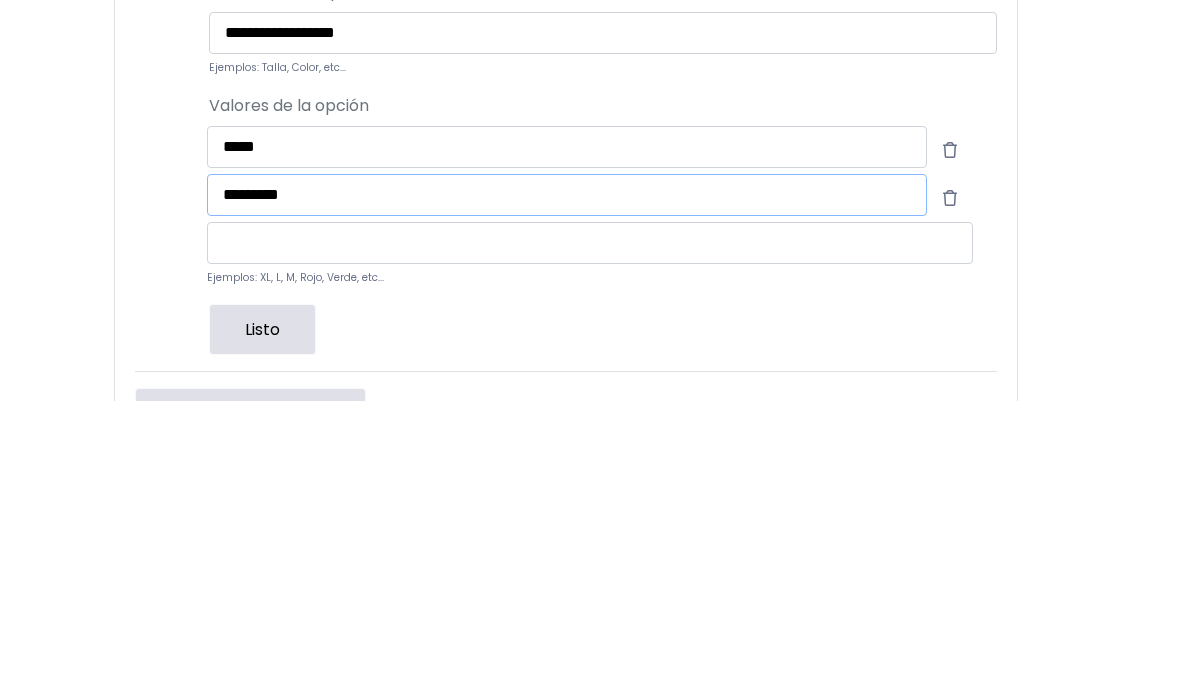 type on "********" 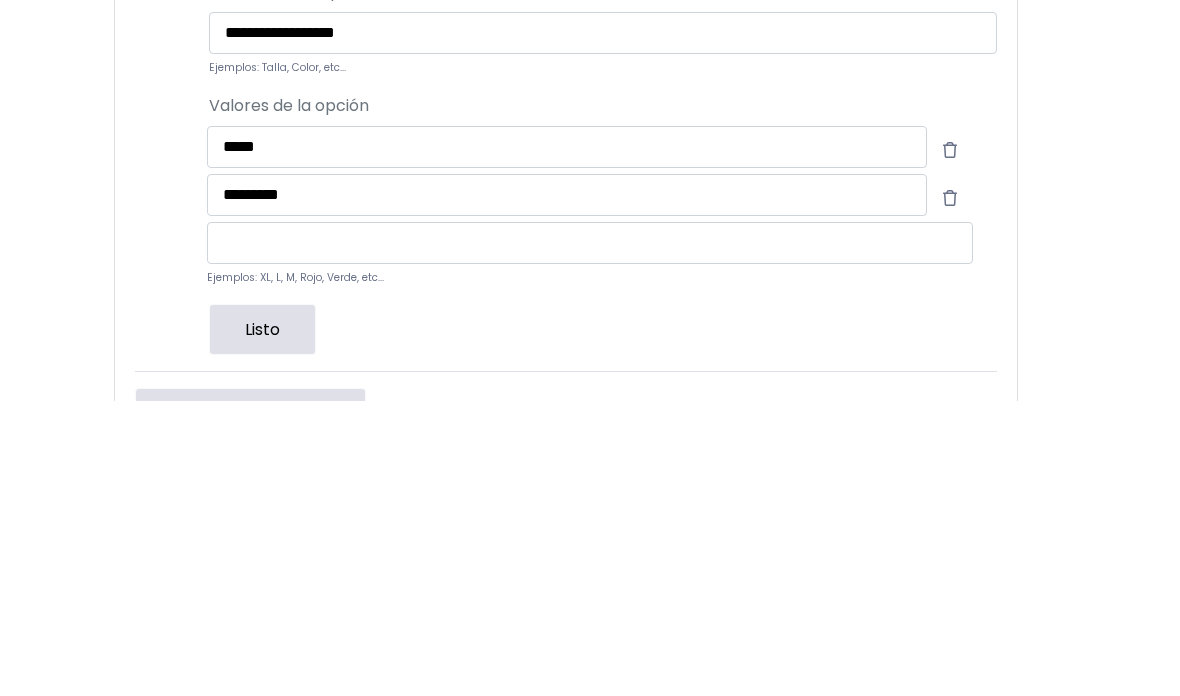 click on "**********" at bounding box center [566, 668] 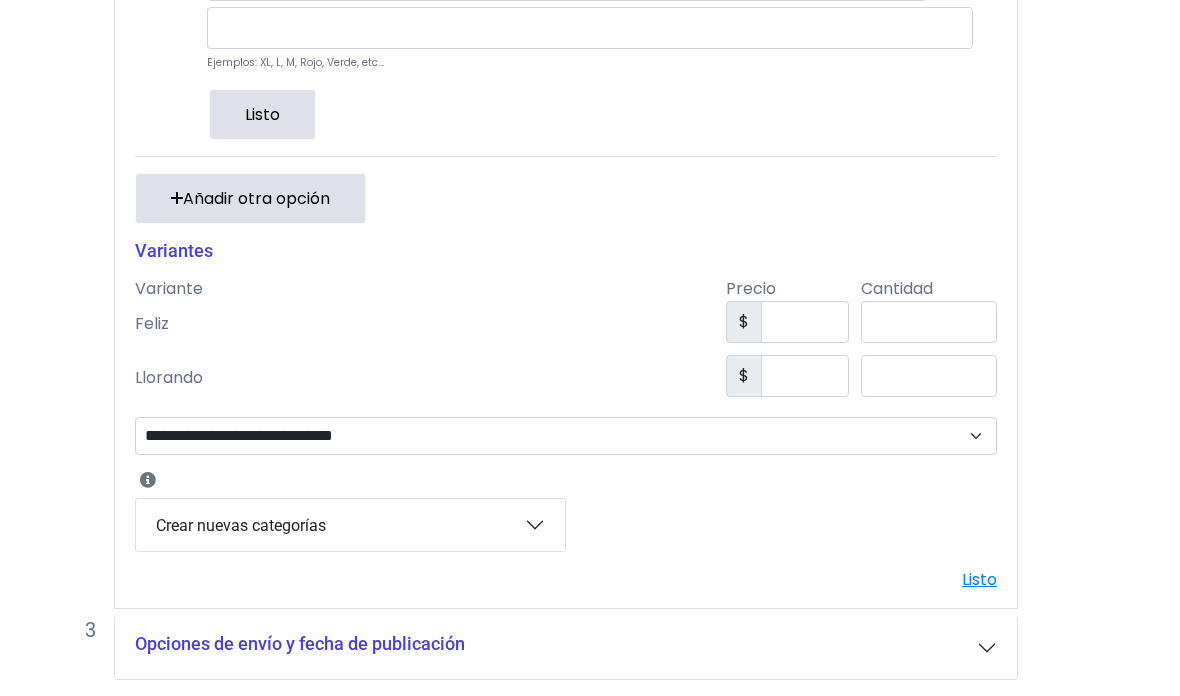 scroll, scrollTop: 667, scrollLeft: 40, axis: both 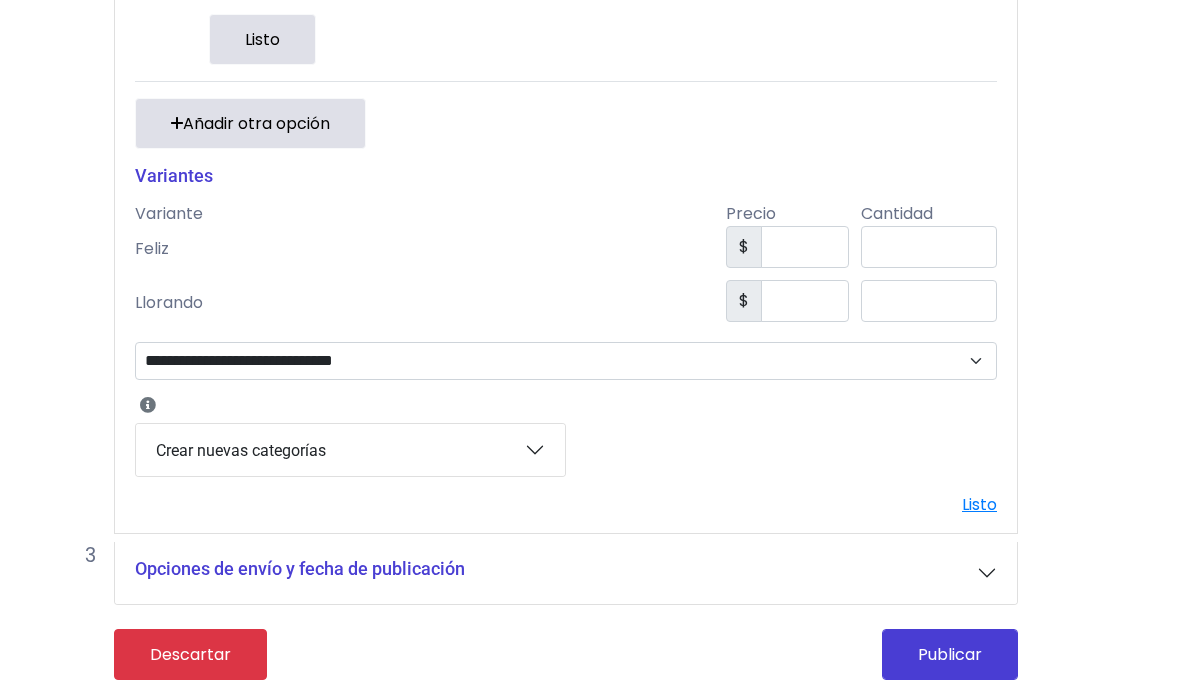 click on "**********" at bounding box center [566, 361] 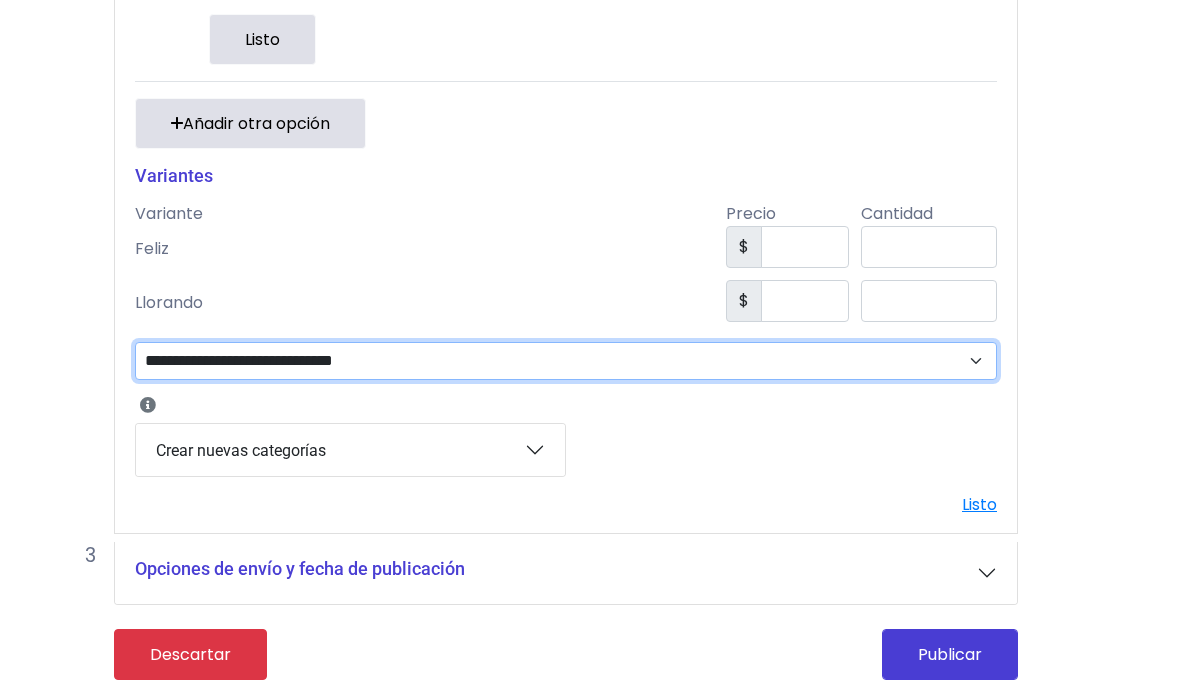 select on "***" 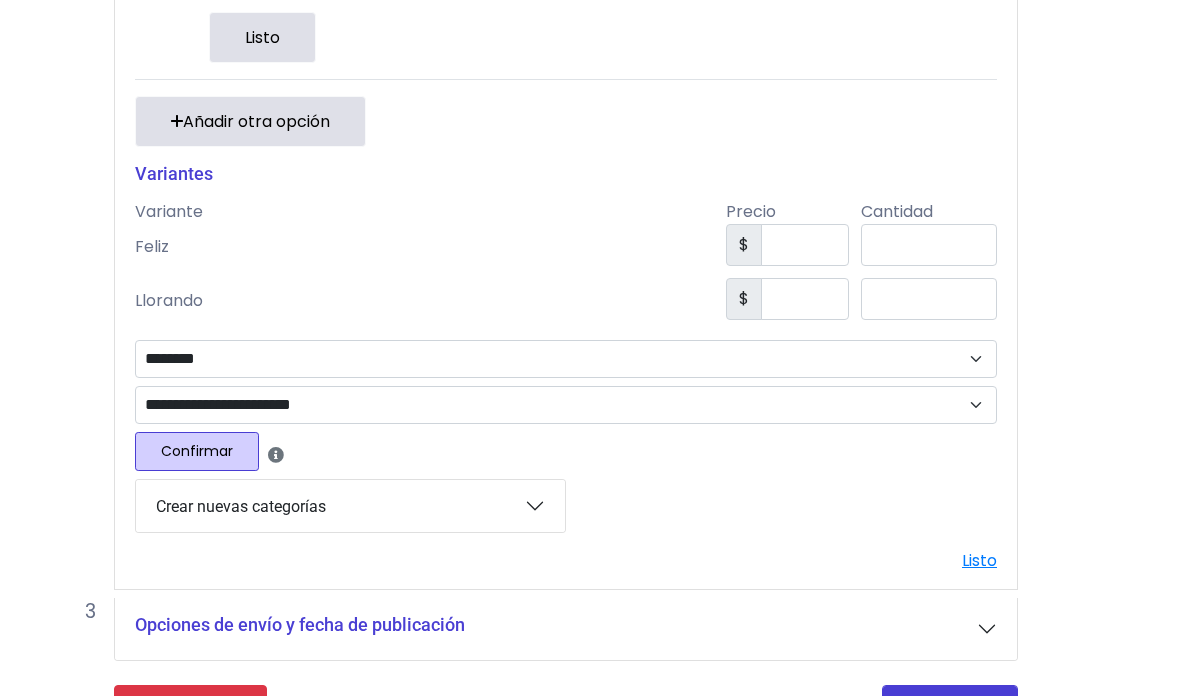 click on "**********" at bounding box center (566, 405) 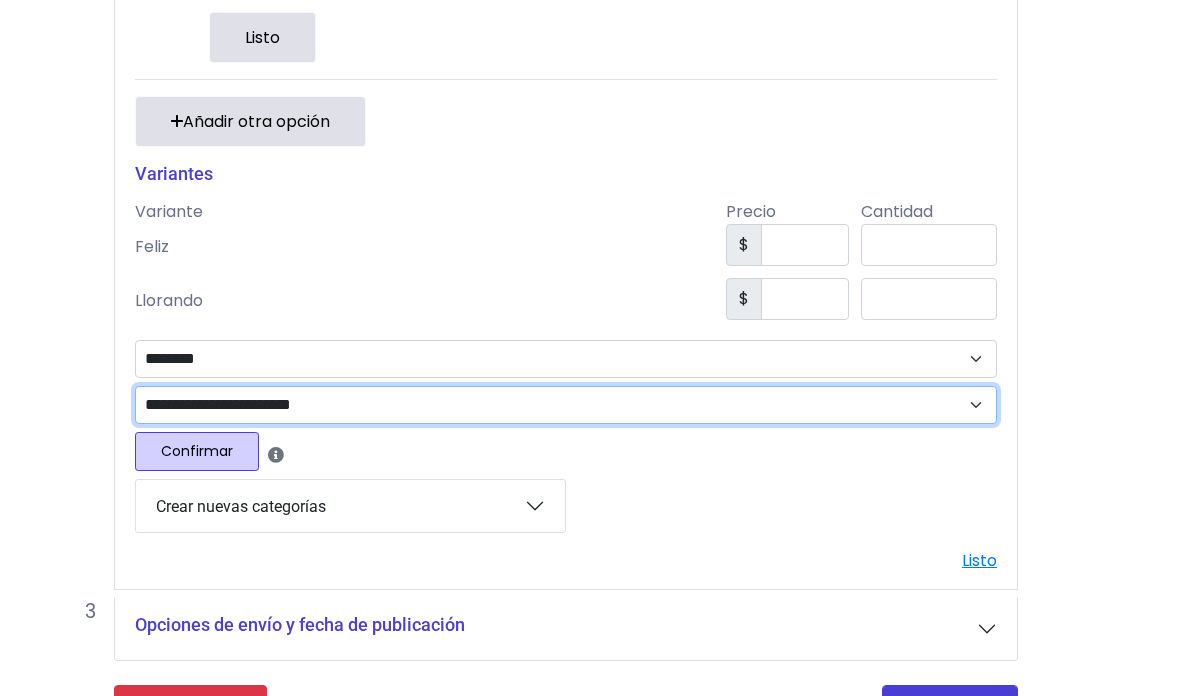 select on "***" 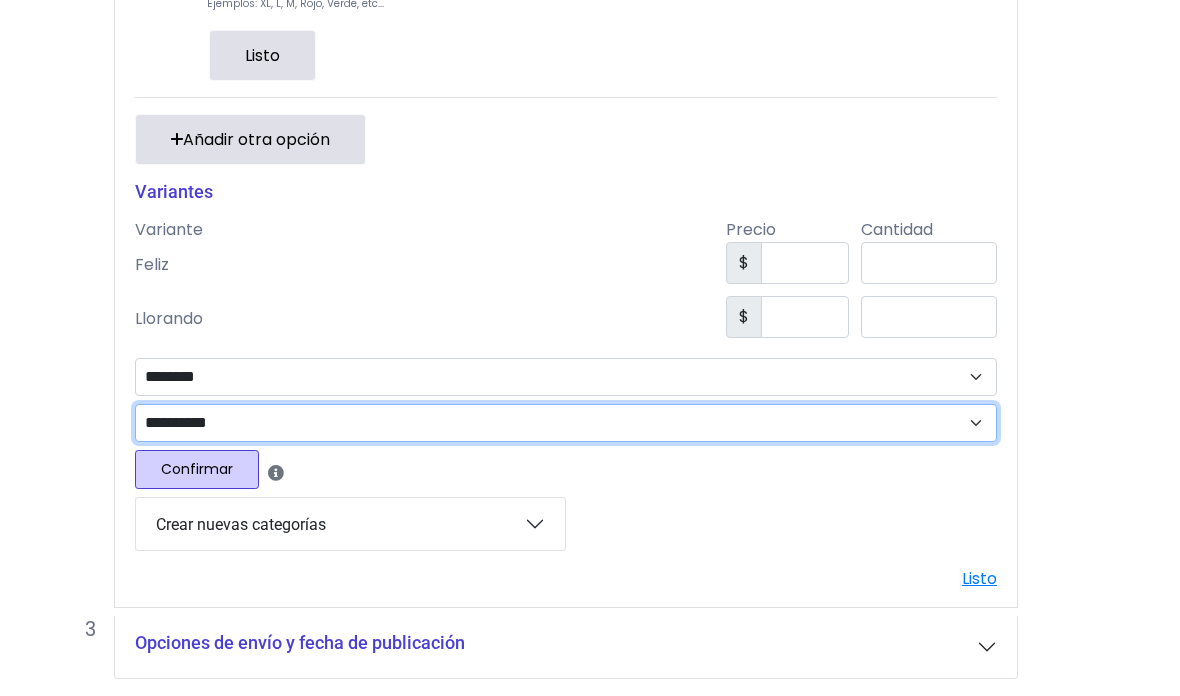 scroll, scrollTop: 646, scrollLeft: 40, axis: both 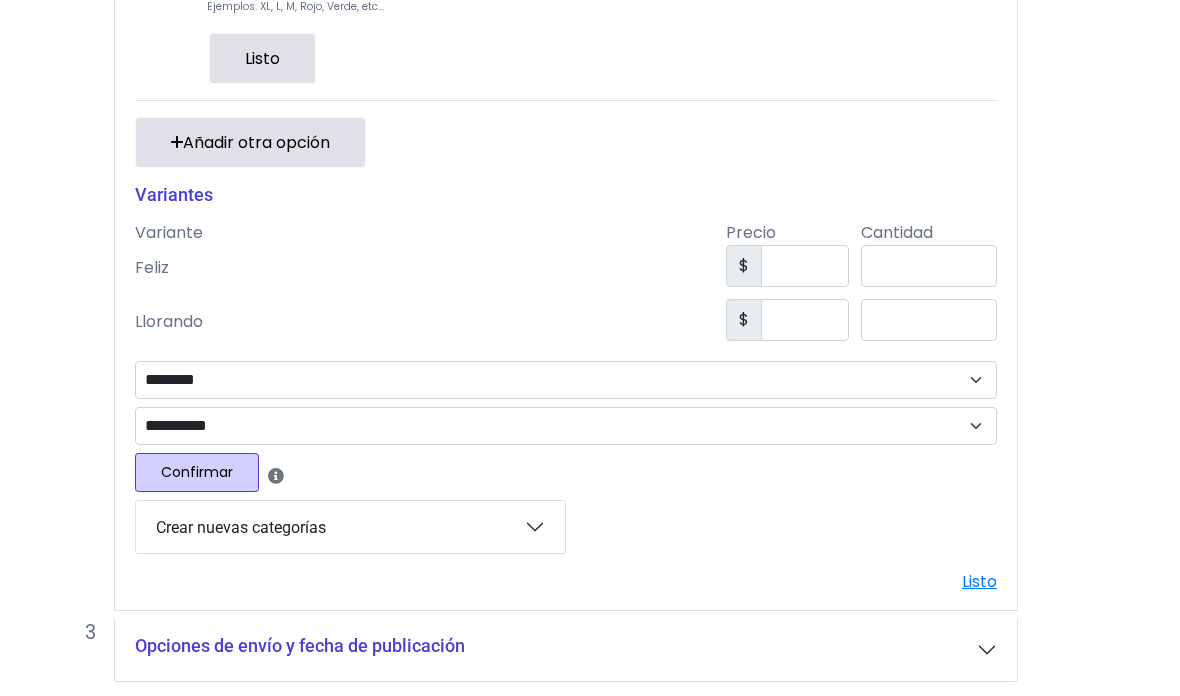 click on "Opciones de envío y fecha de publicación" at bounding box center (300, 646) 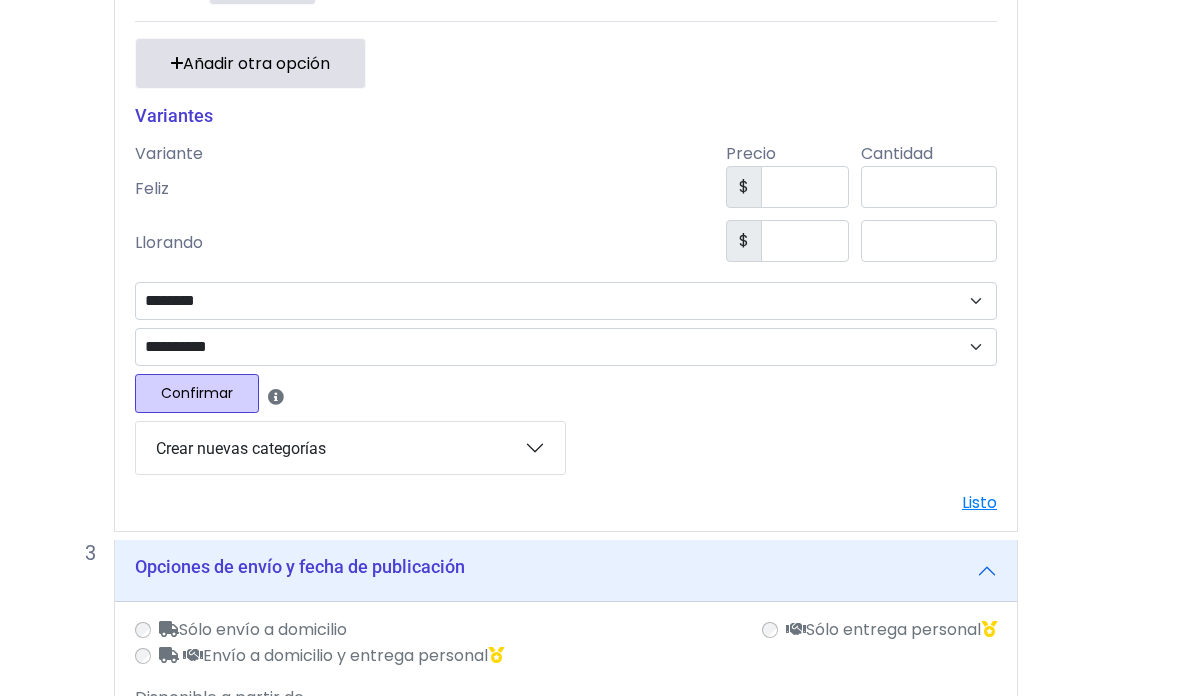scroll, scrollTop: 817, scrollLeft: 40, axis: both 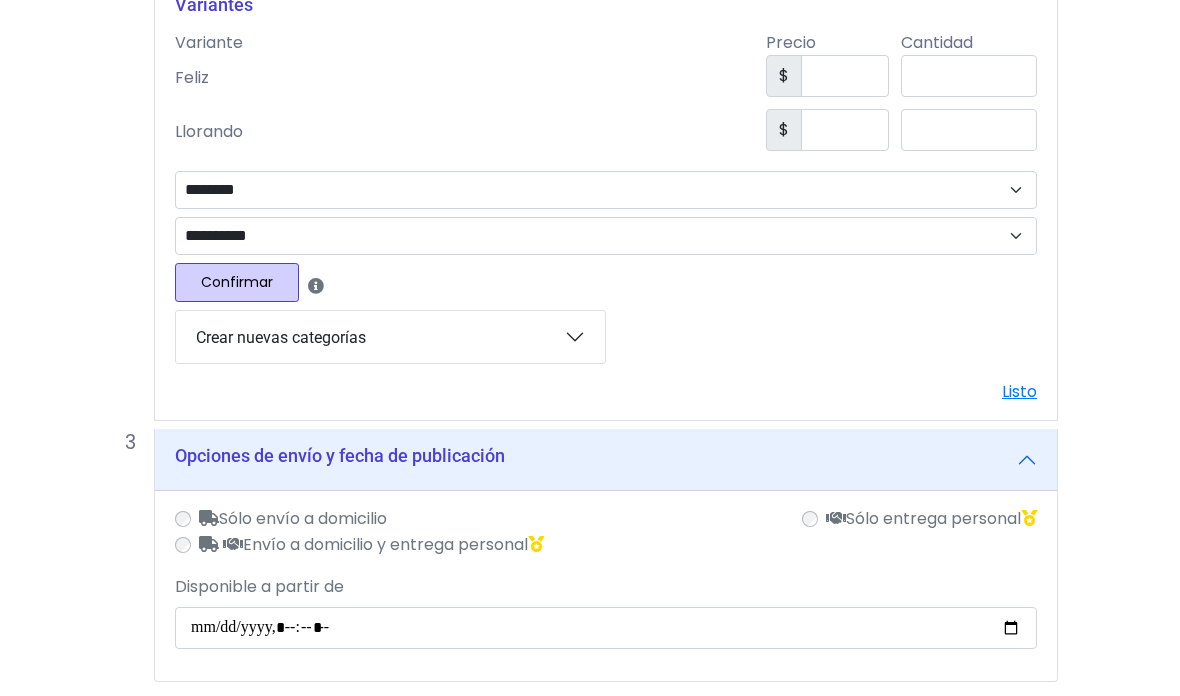 click on "Publicar" at bounding box center (990, 731) 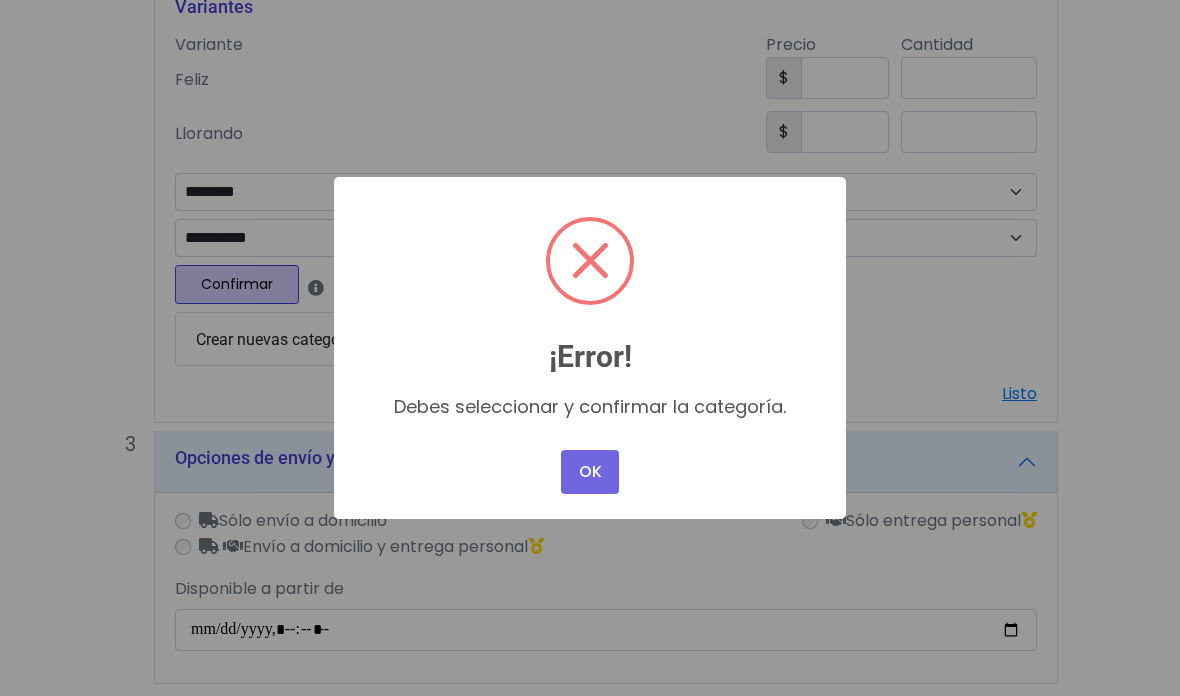 click on "OK" at bounding box center (590, 472) 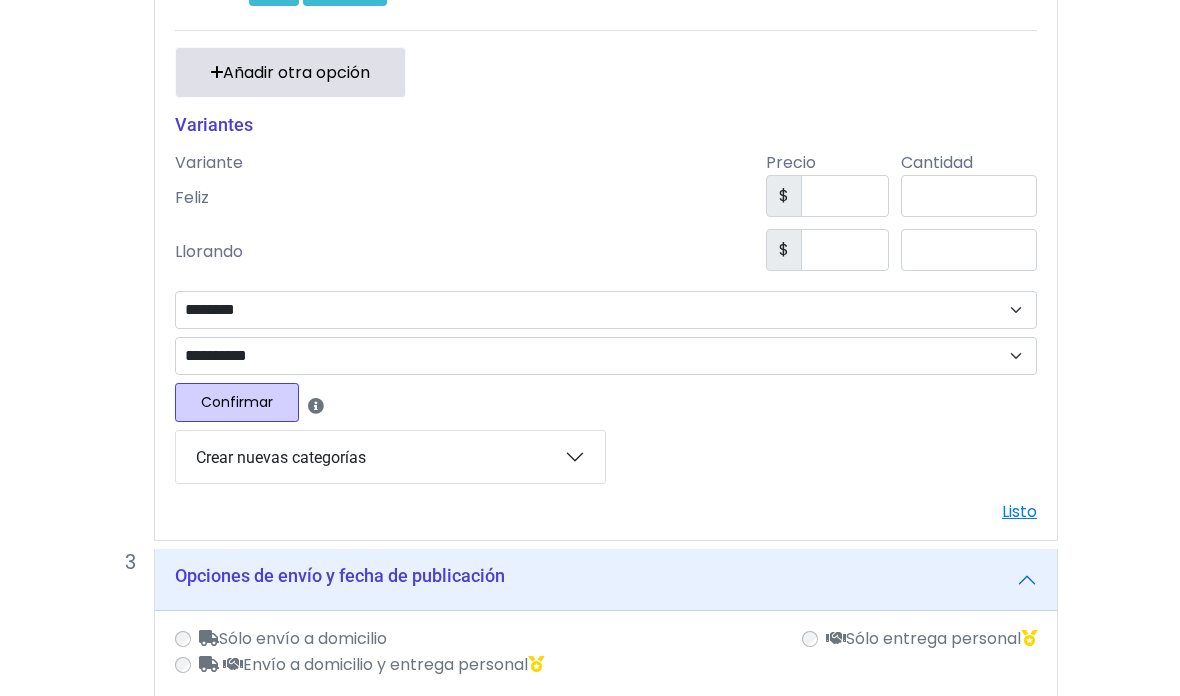 scroll, scrollTop: 0, scrollLeft: 0, axis: both 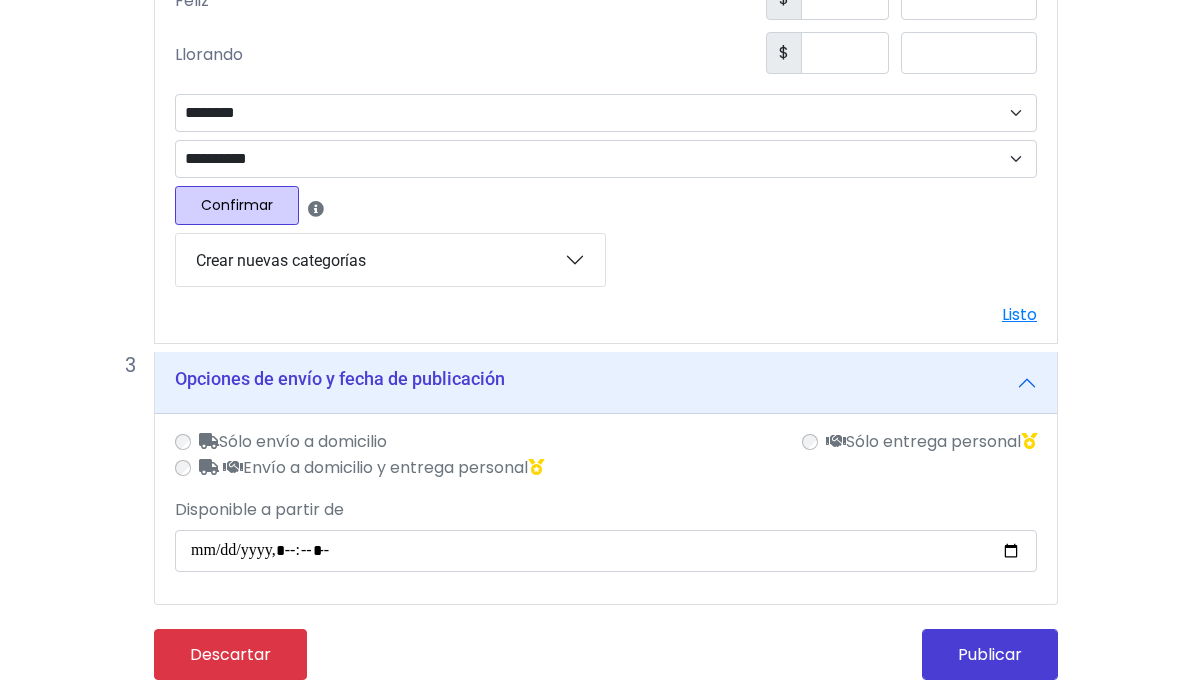 click on "Confirmar" at bounding box center [237, 205] 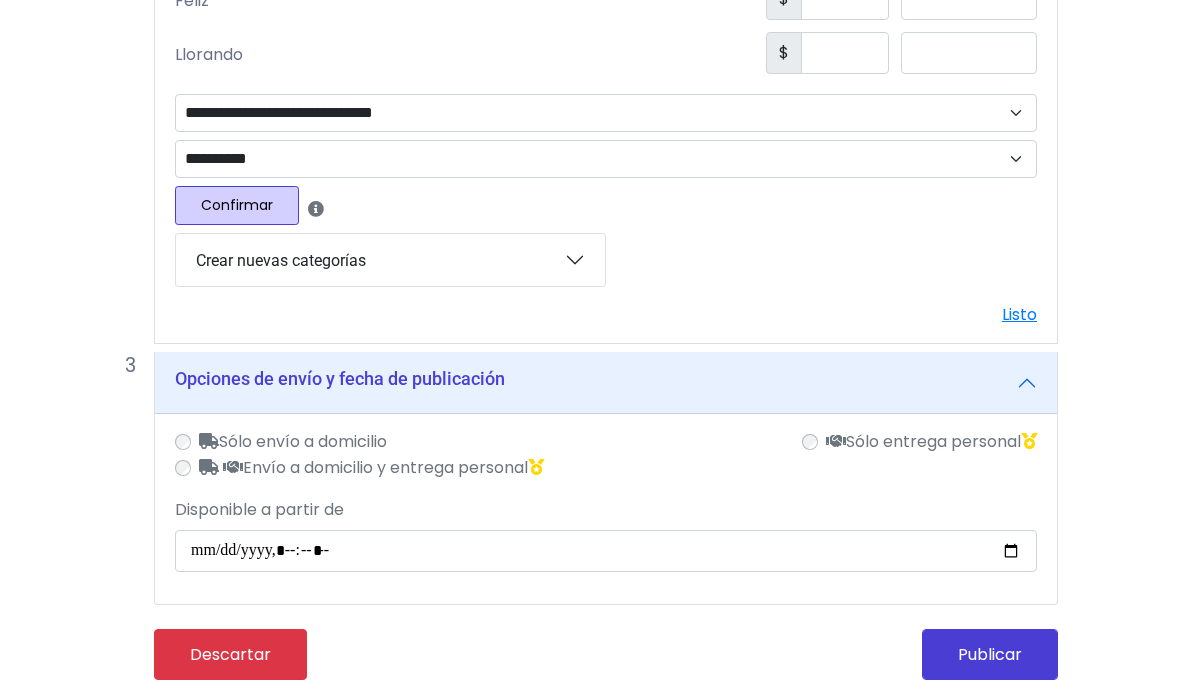 scroll, scrollTop: 584, scrollLeft: 0, axis: vertical 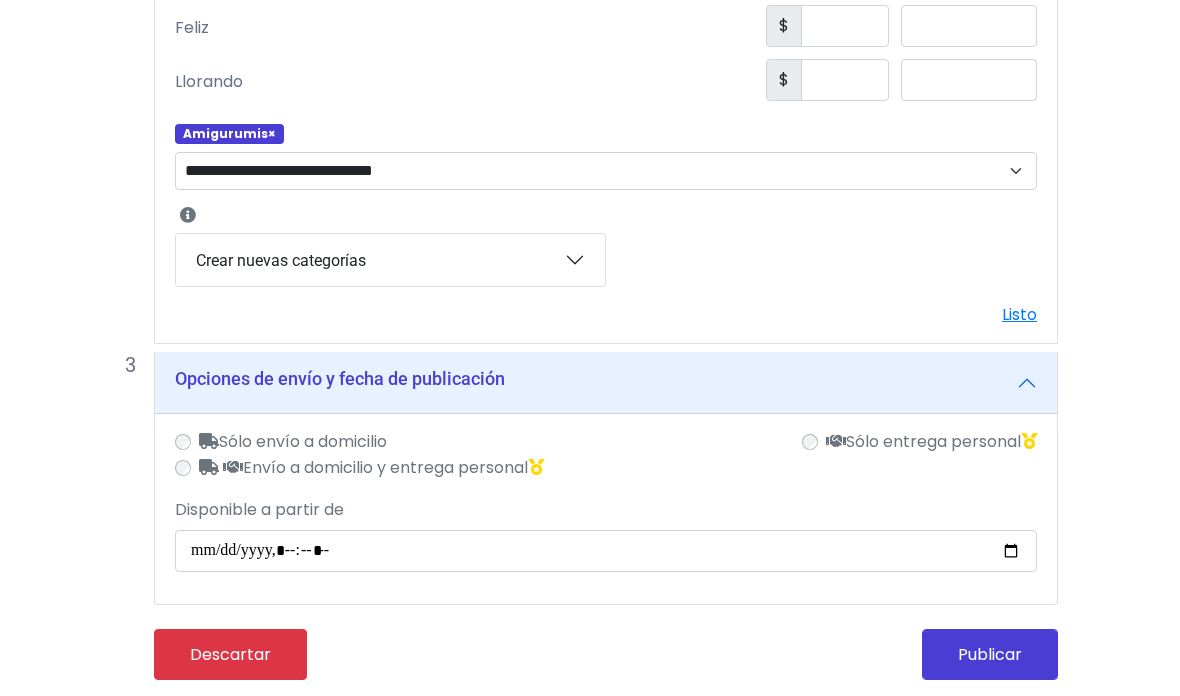 click on "Publicar" at bounding box center [990, 654] 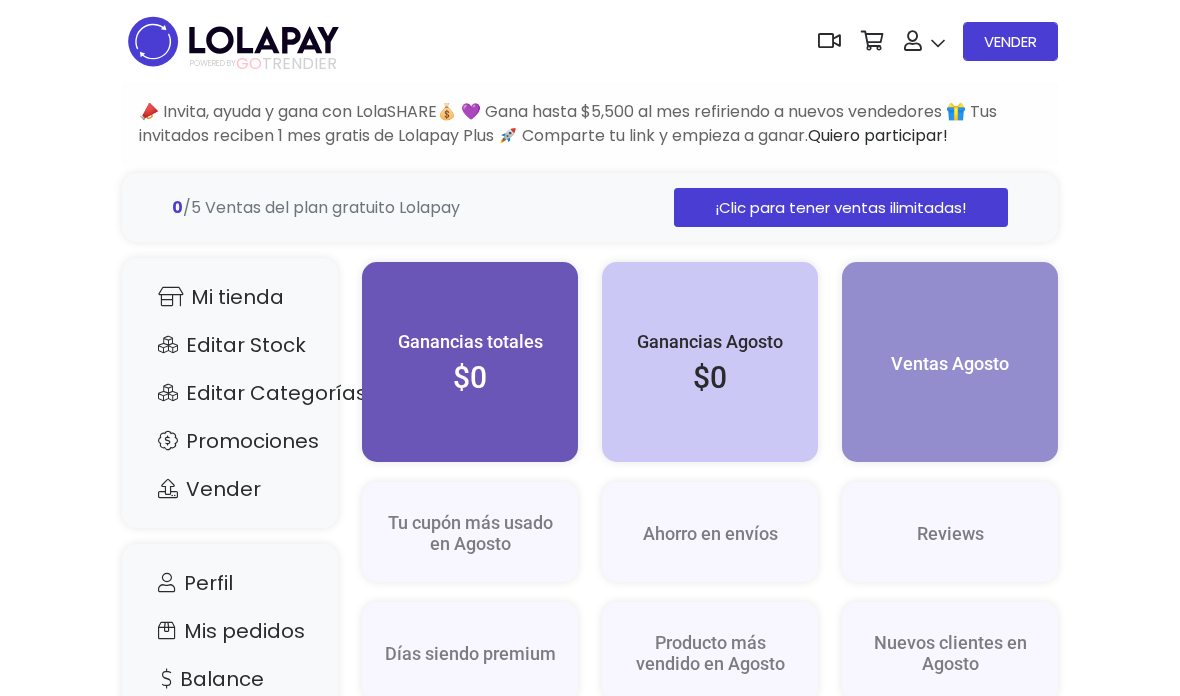 scroll, scrollTop: 0, scrollLeft: 0, axis: both 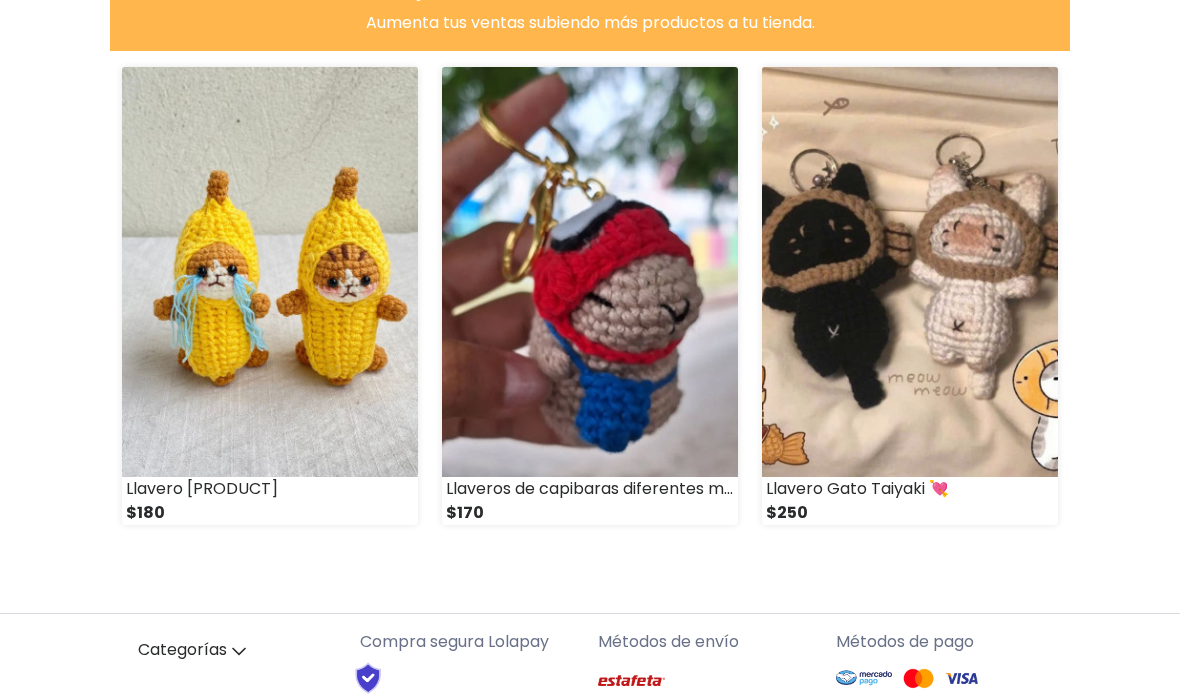 click at bounding box center (270, 272) 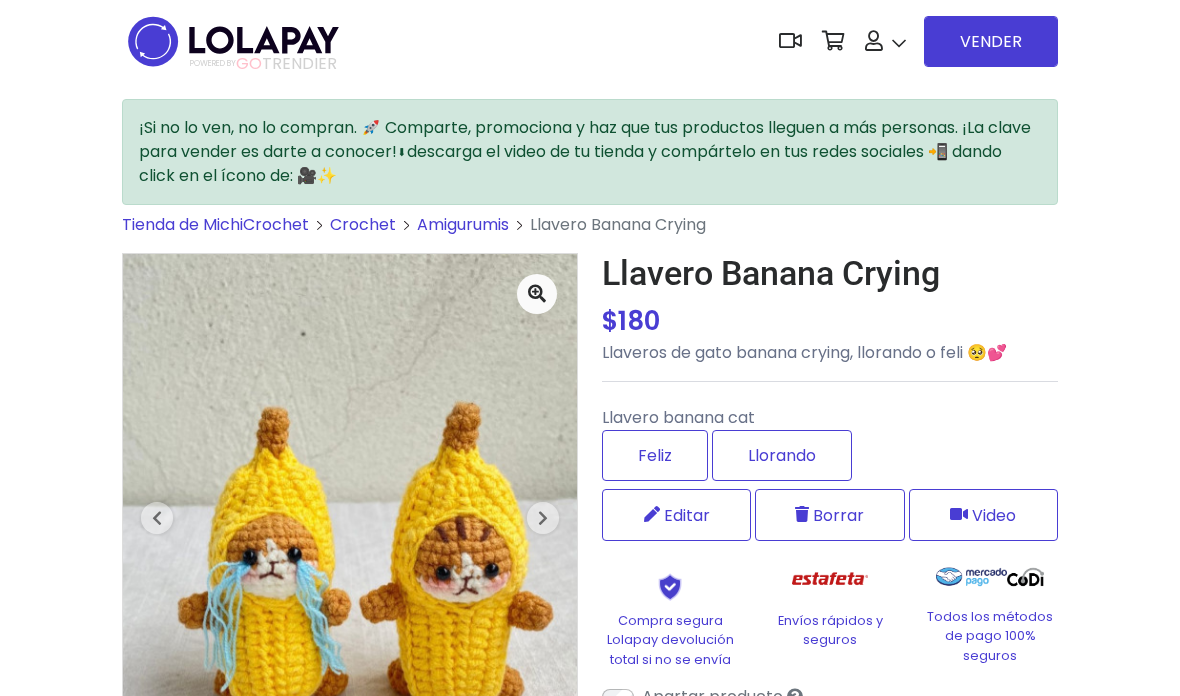 scroll, scrollTop: 4, scrollLeft: 0, axis: vertical 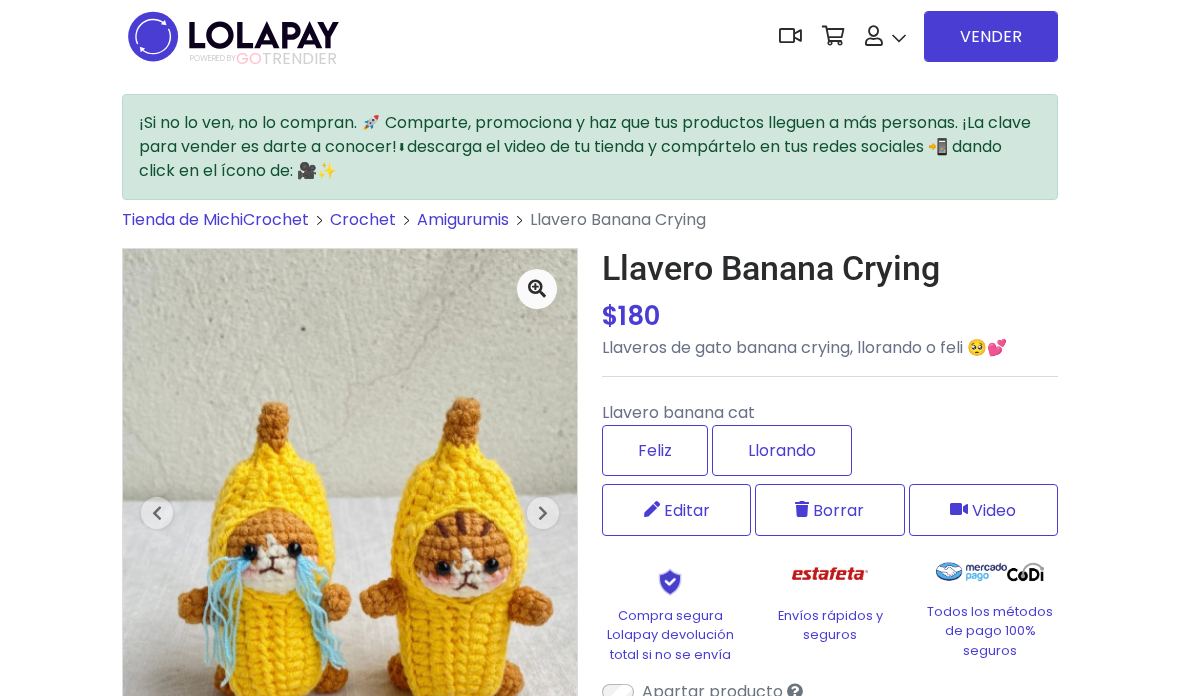 click on "Editar" at bounding box center (687, 511) 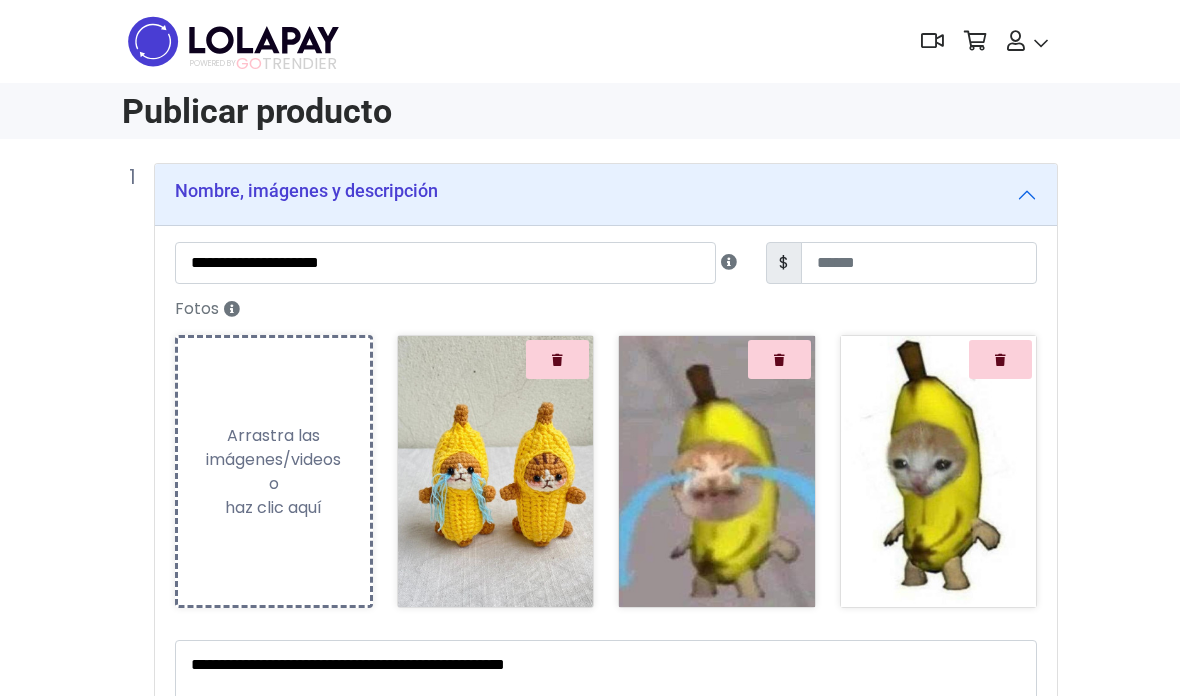 scroll, scrollTop: 0, scrollLeft: 0, axis: both 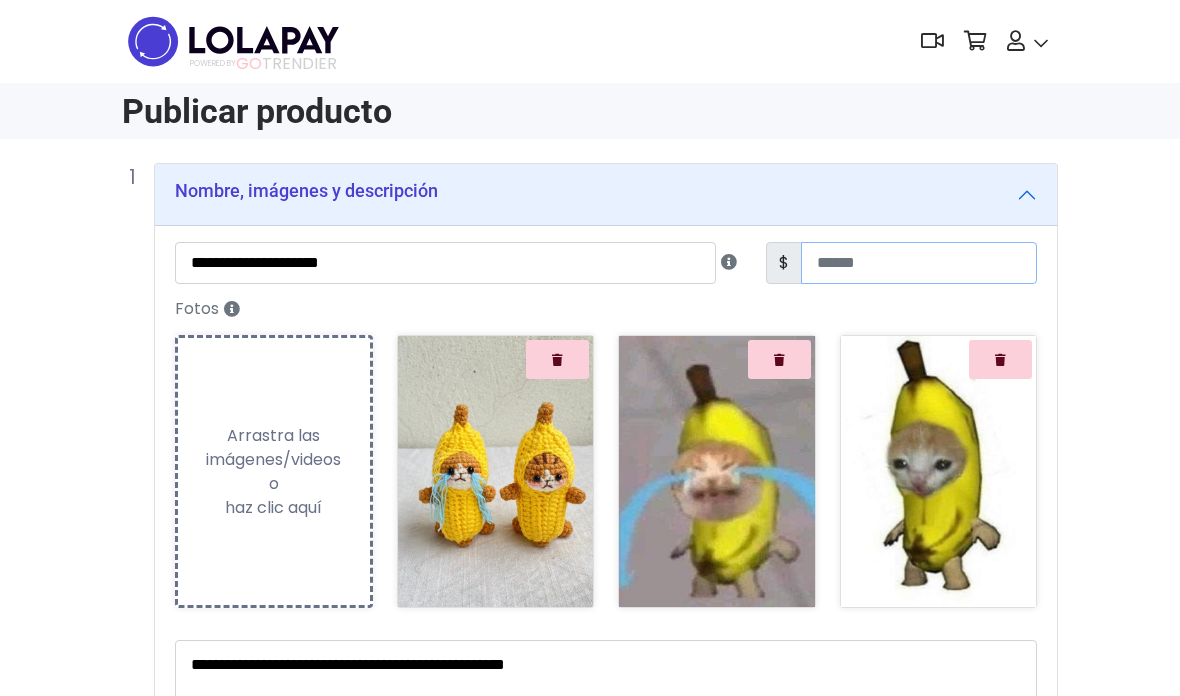 click on "***" at bounding box center [919, 263] 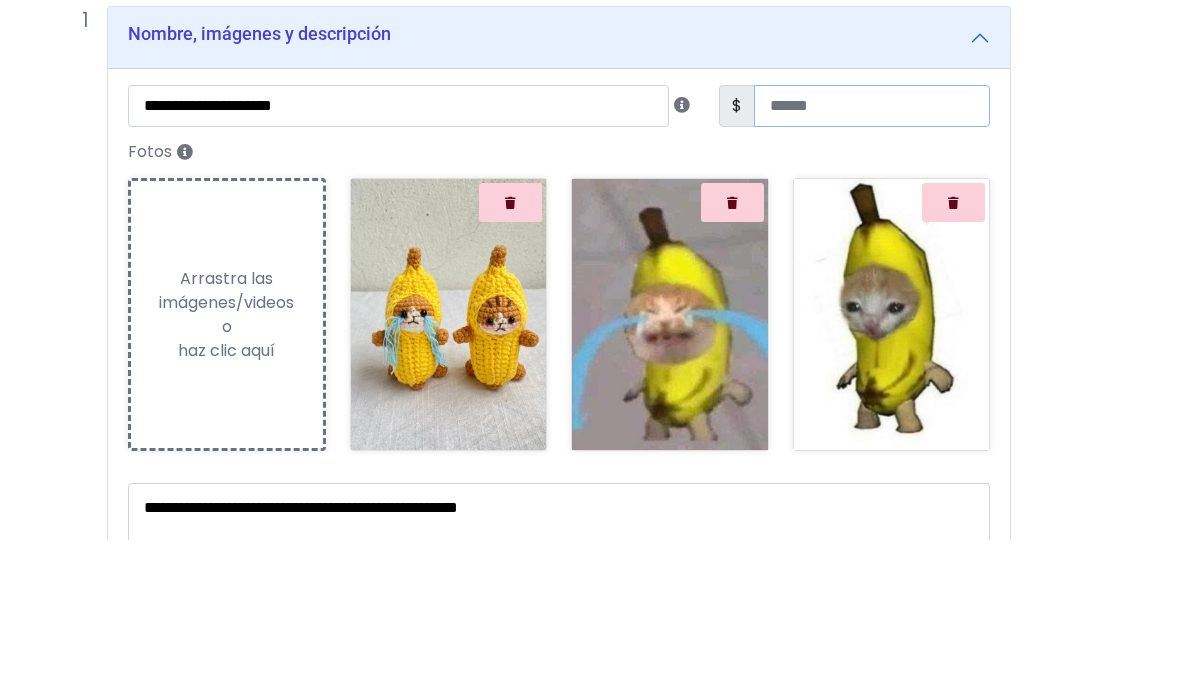 type on "*" 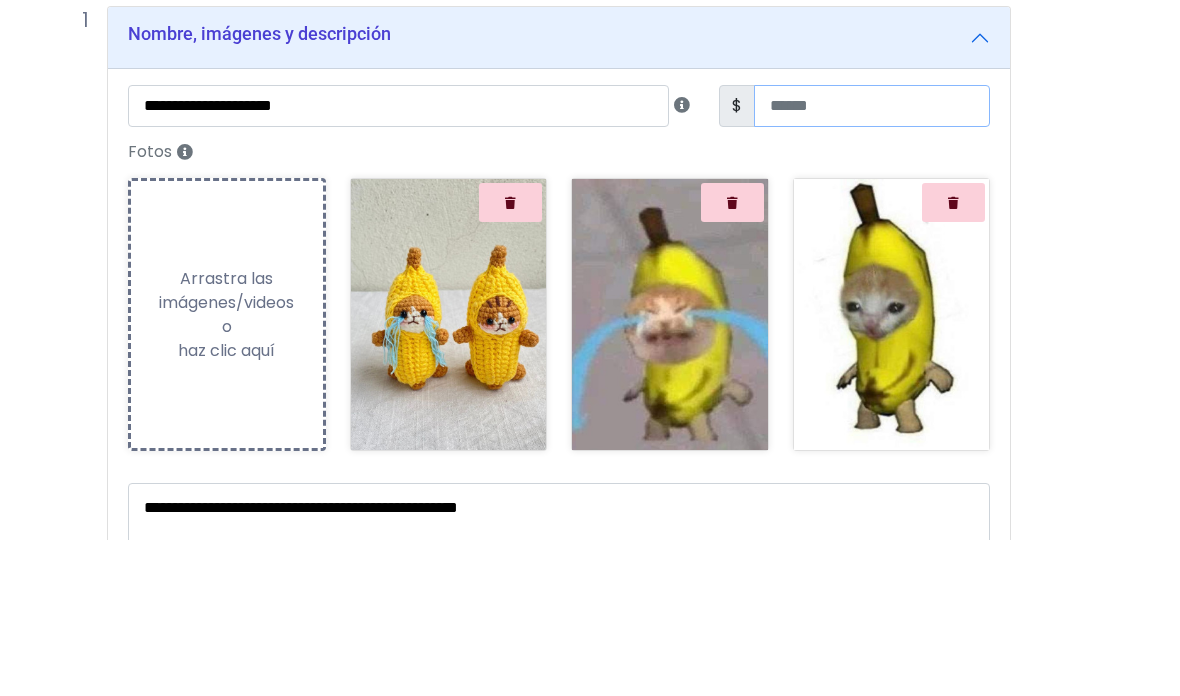 type on "***" 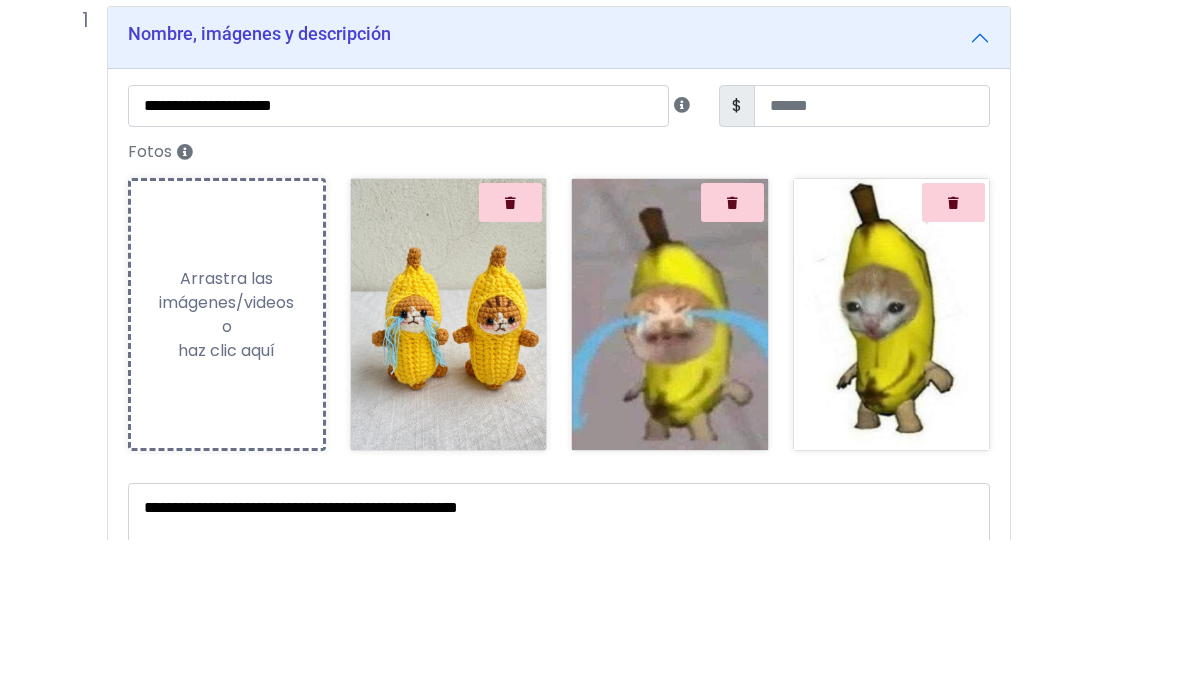 click on "**********" at bounding box center (543, 607) 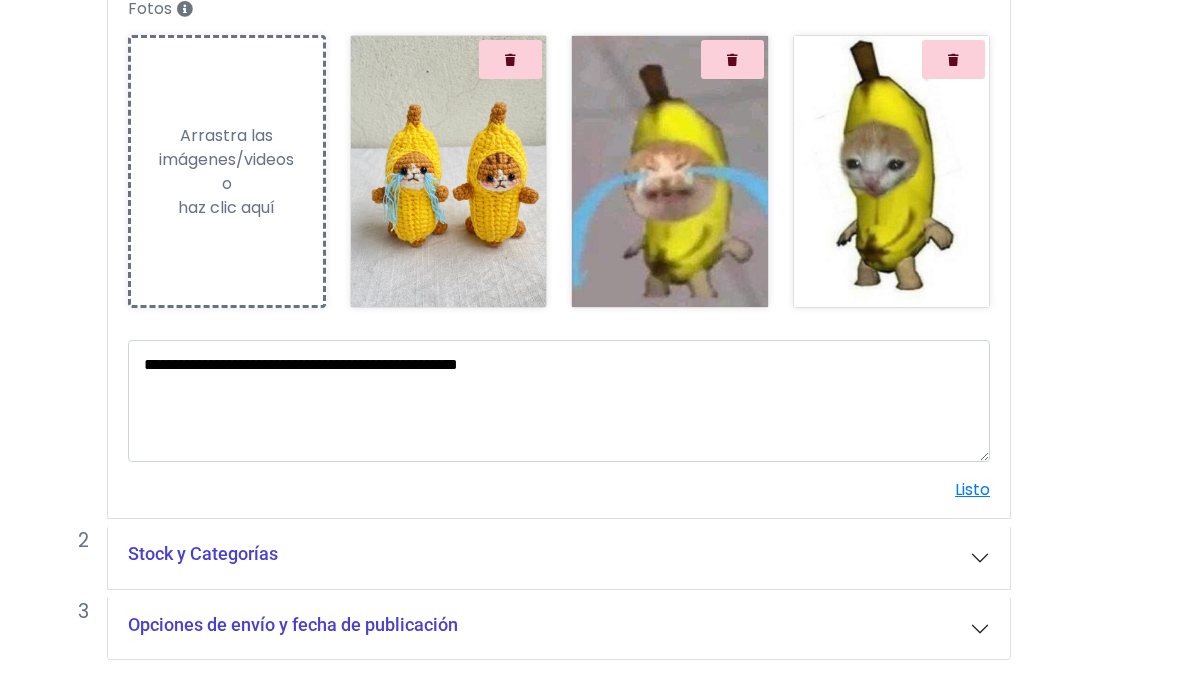 scroll, scrollTop: 276, scrollLeft: 47, axis: both 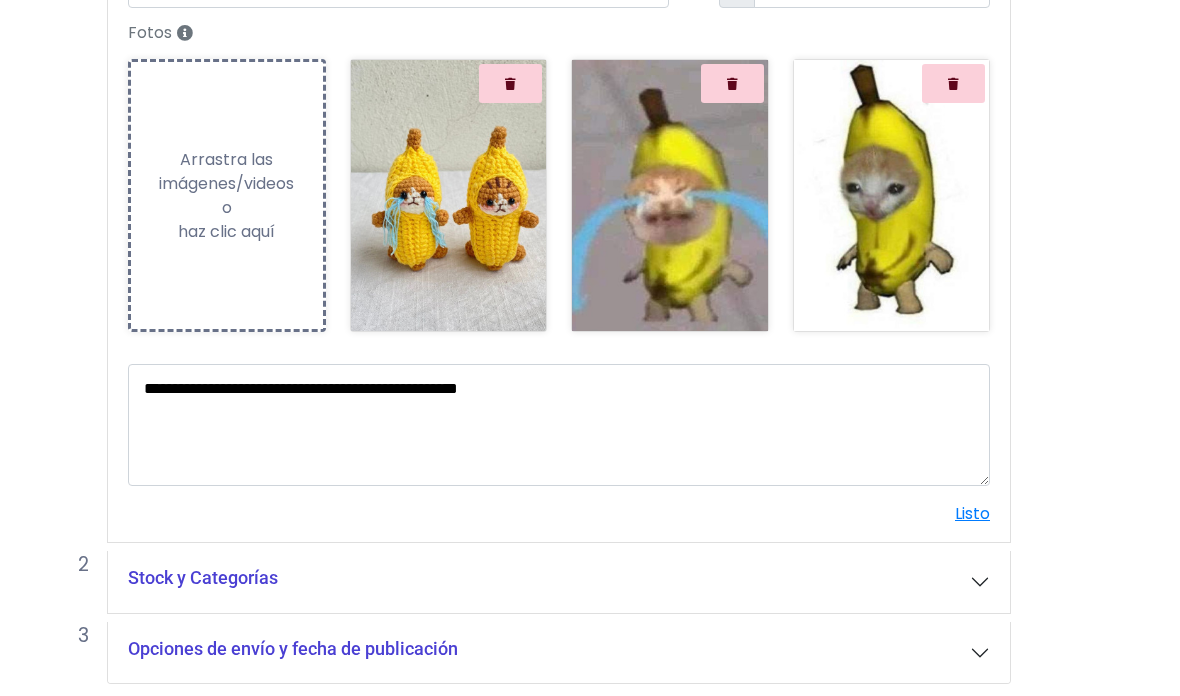 click on "Publicar" at bounding box center (943, 733) 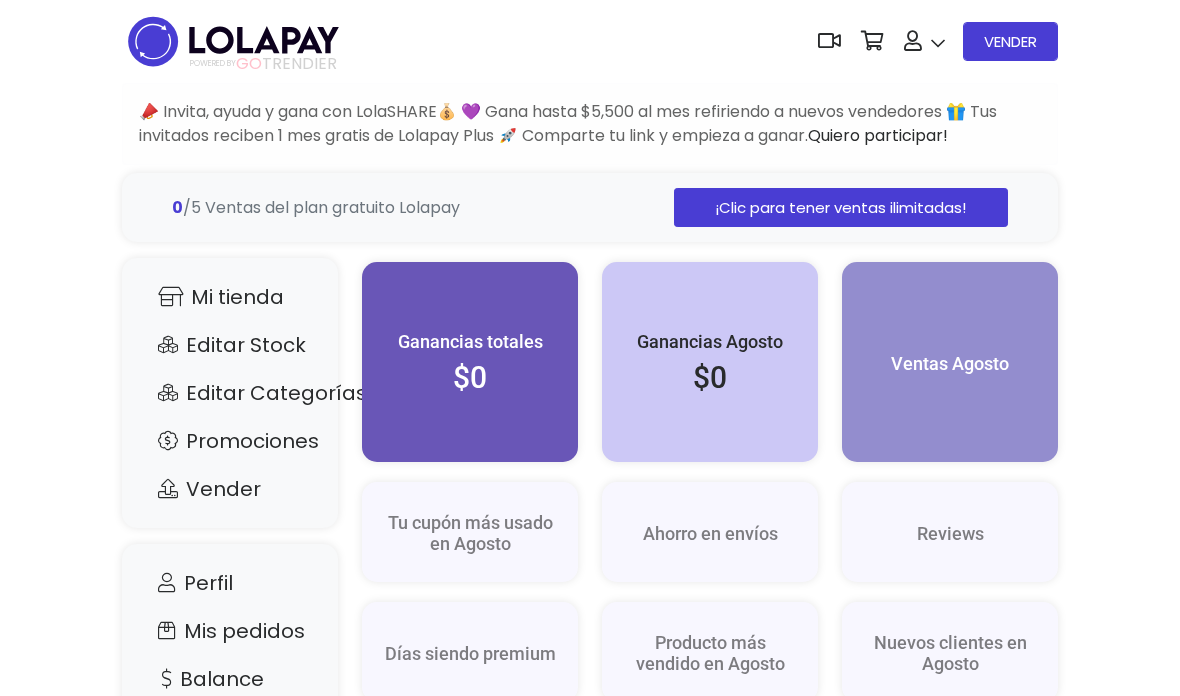 scroll, scrollTop: 0, scrollLeft: 0, axis: both 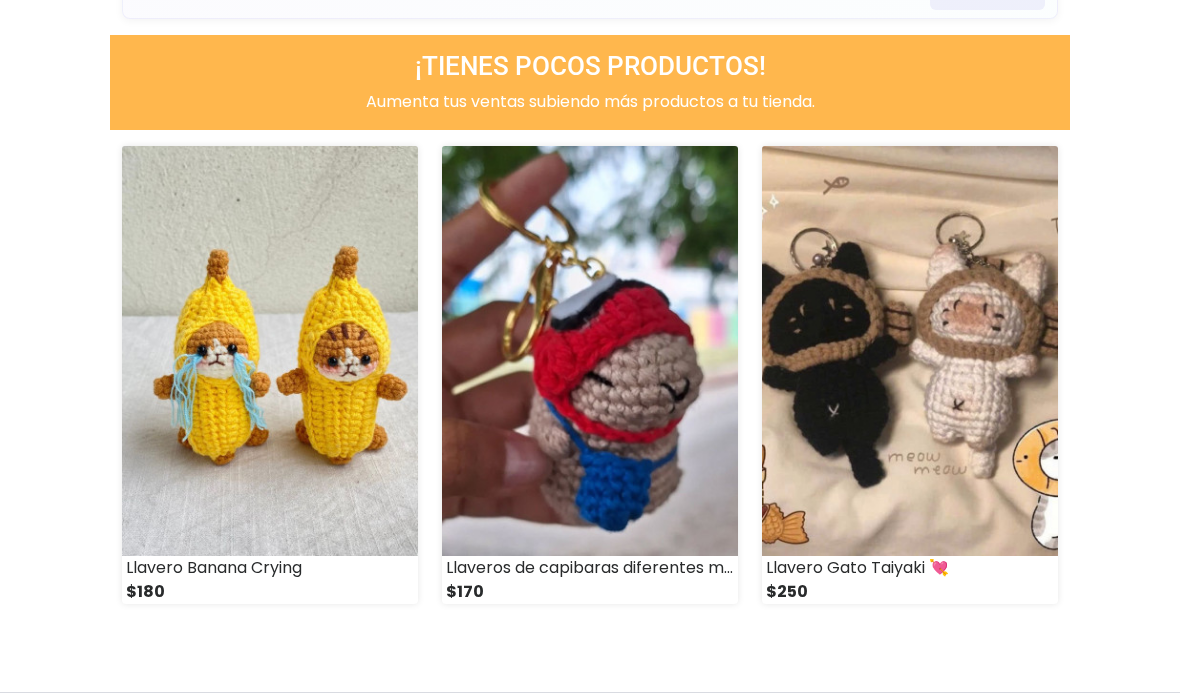 click at bounding box center (270, 351) 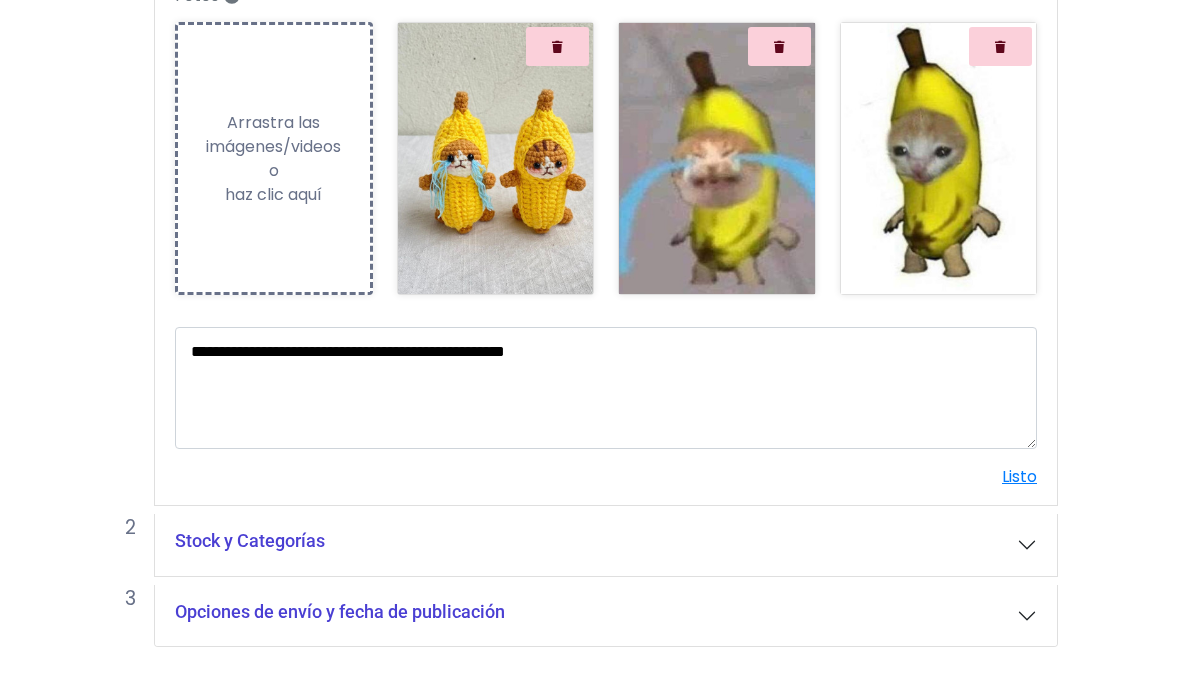 scroll, scrollTop: 356, scrollLeft: 0, axis: vertical 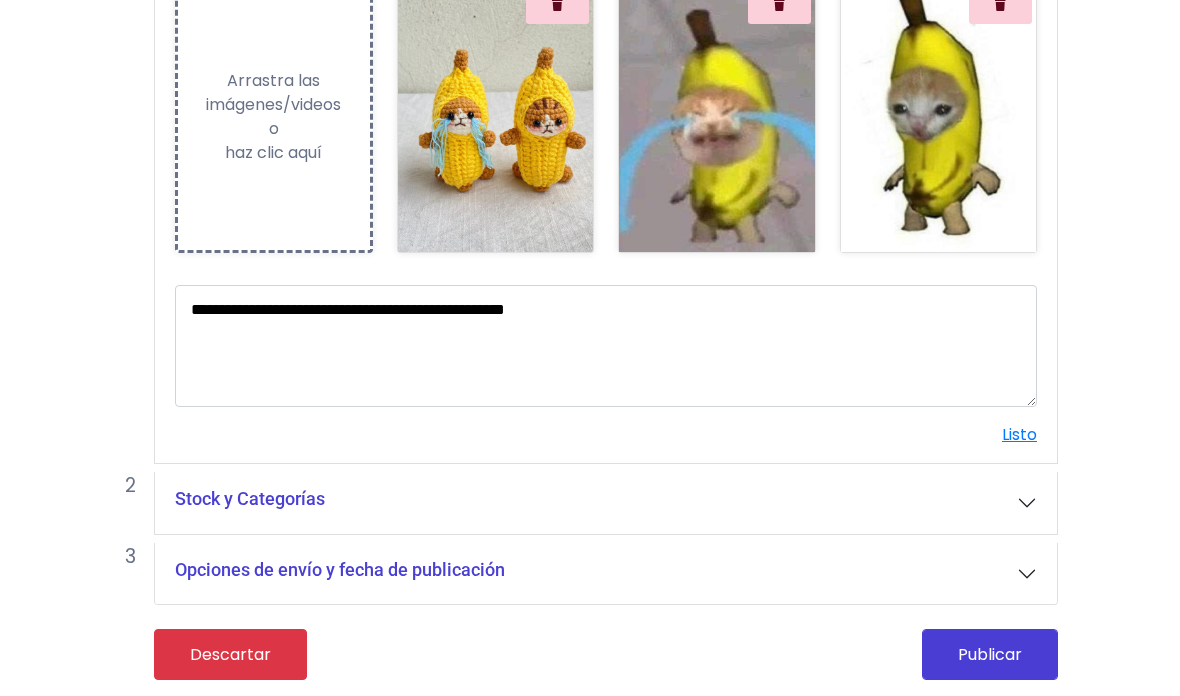 click on "Stock y Categorías" at bounding box center [250, 499] 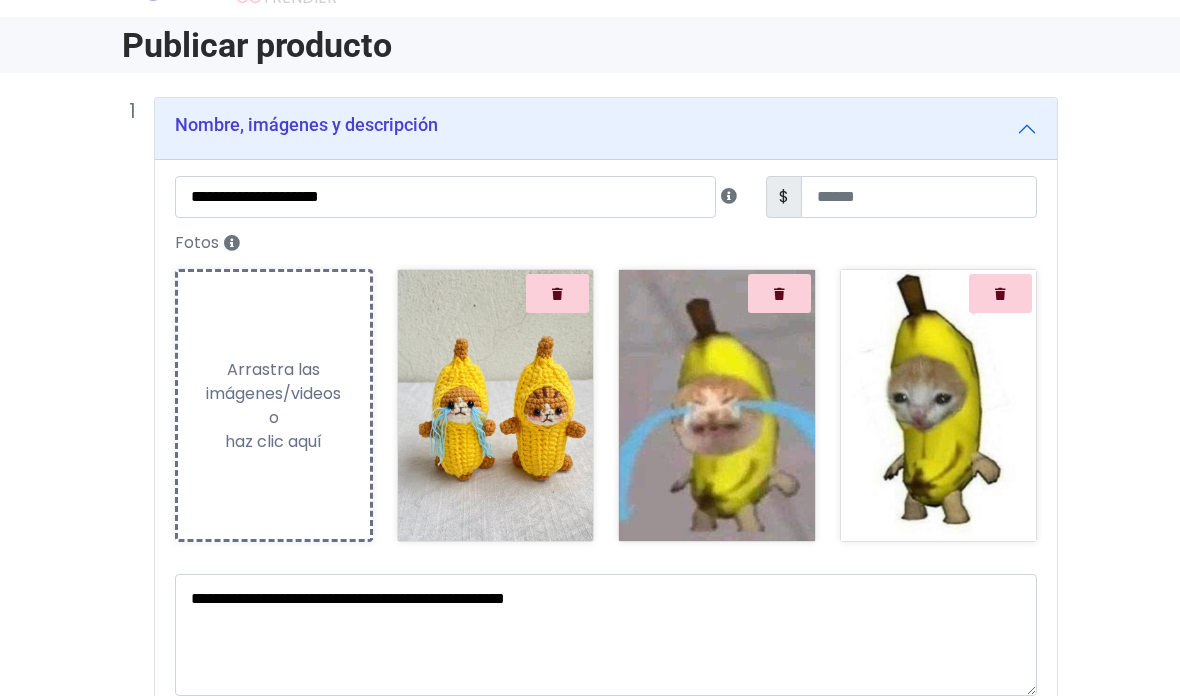 scroll, scrollTop: 0, scrollLeft: 0, axis: both 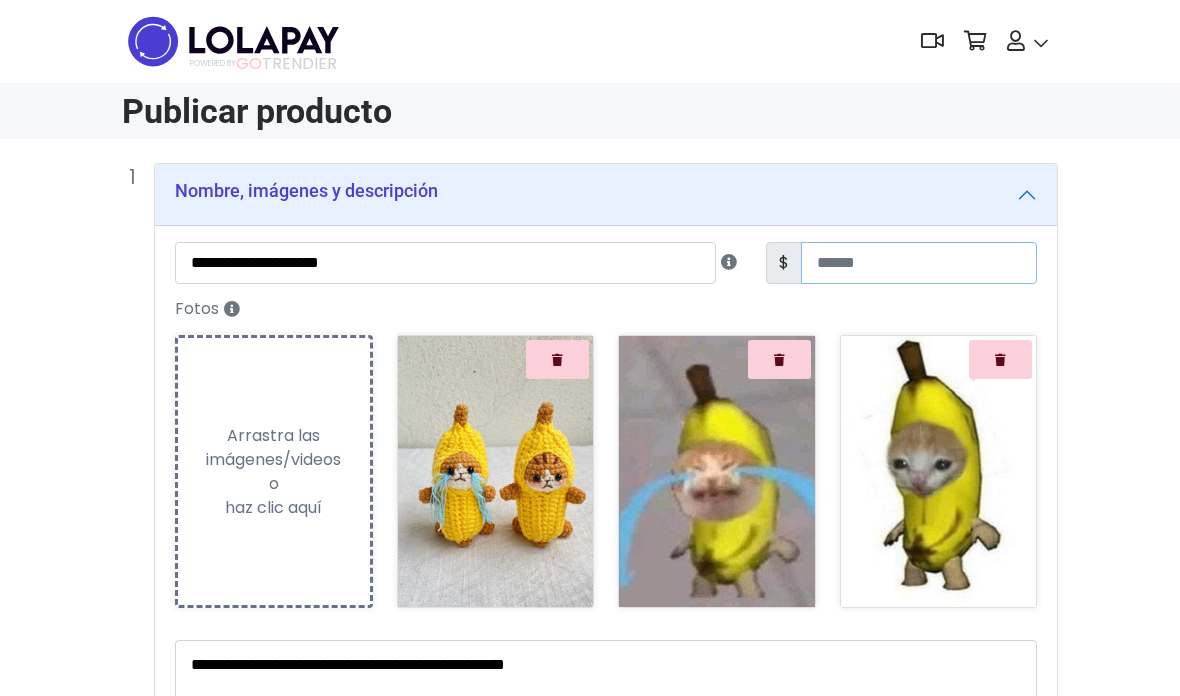 click on "***" at bounding box center [919, 263] 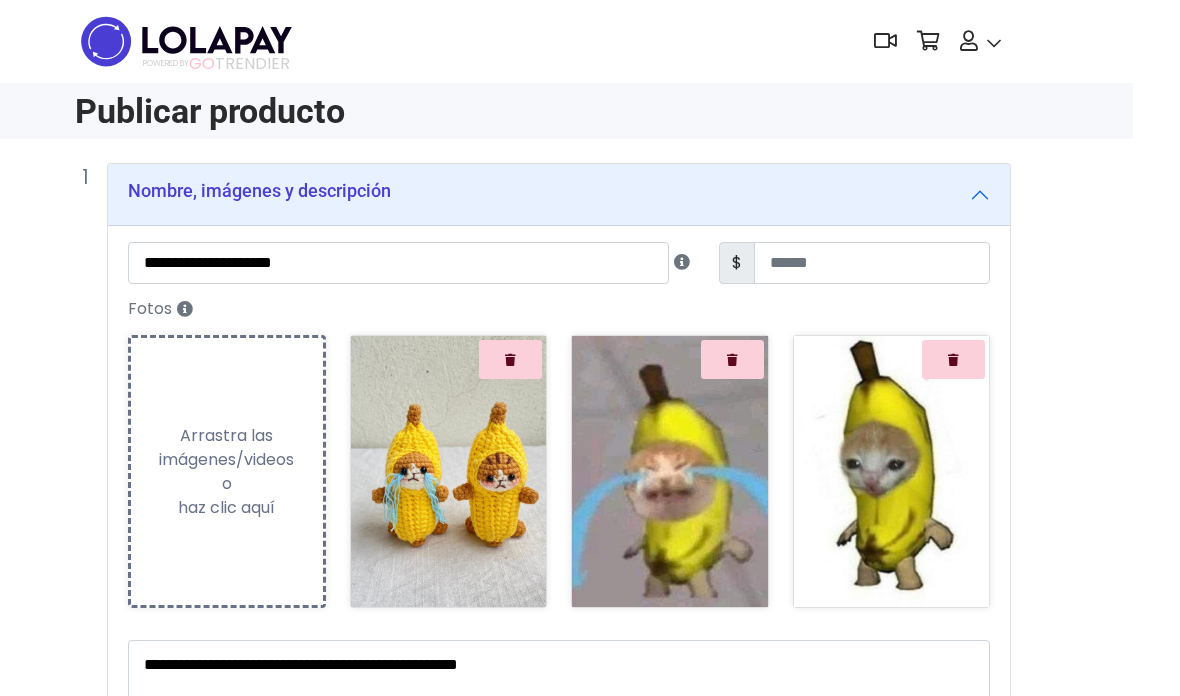 click at bounding box center [186, 41] 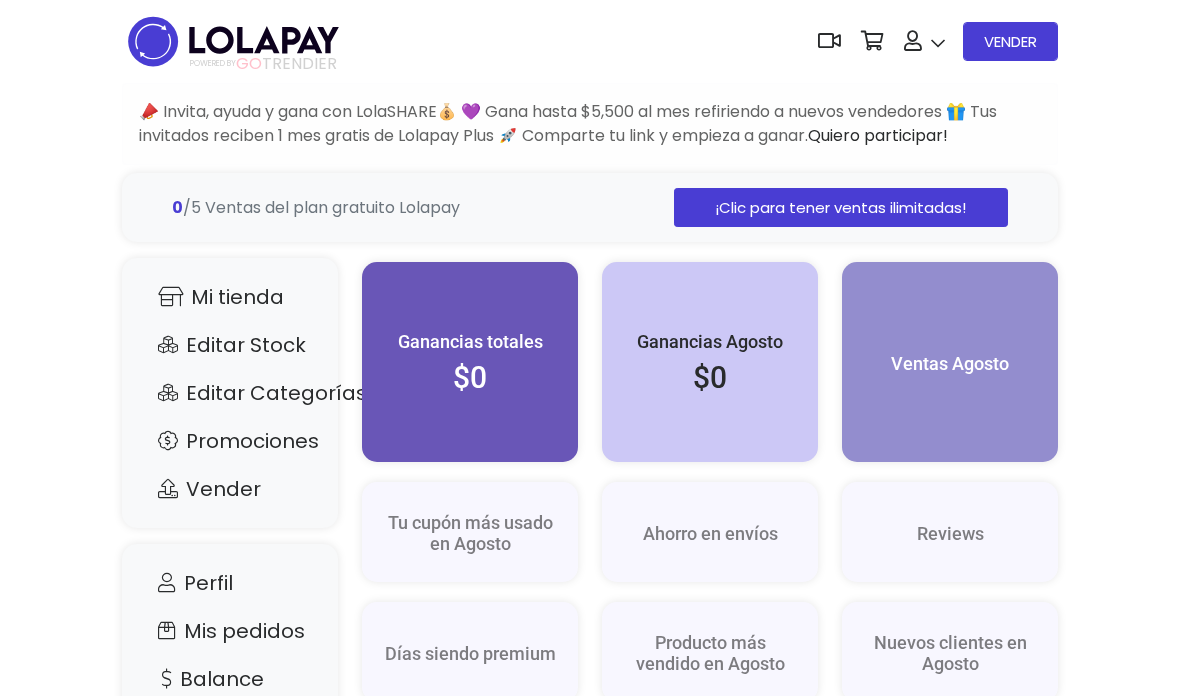 scroll, scrollTop: 0, scrollLeft: 0, axis: both 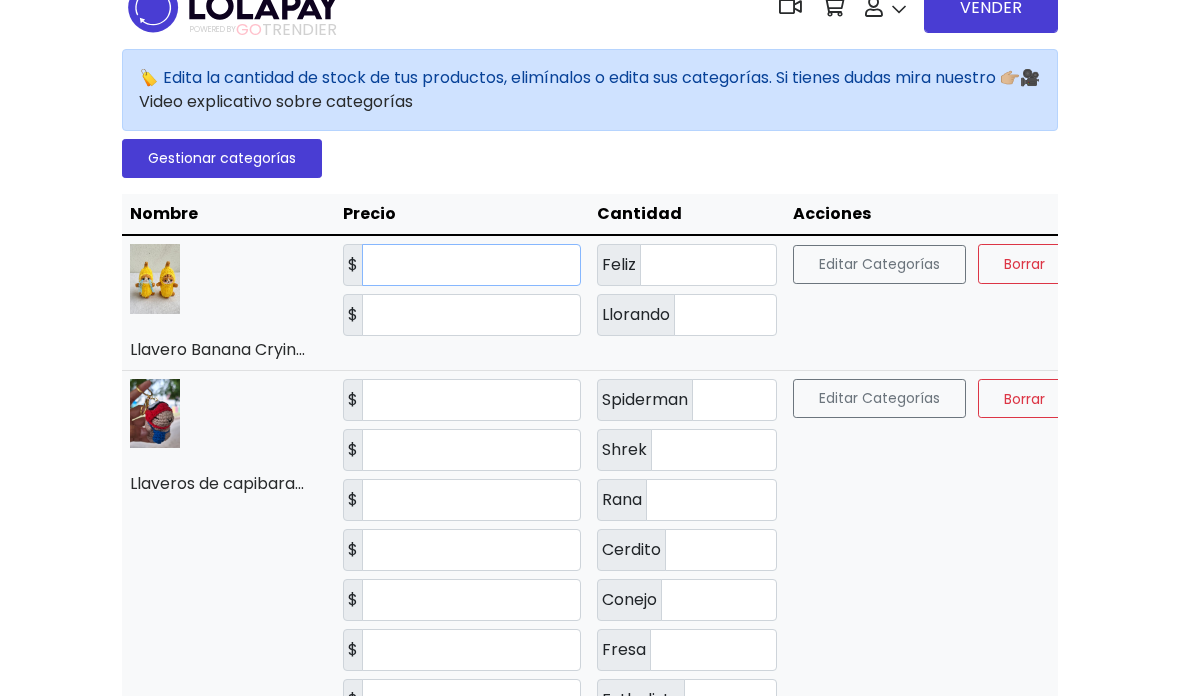 click on "***" at bounding box center [471, 266] 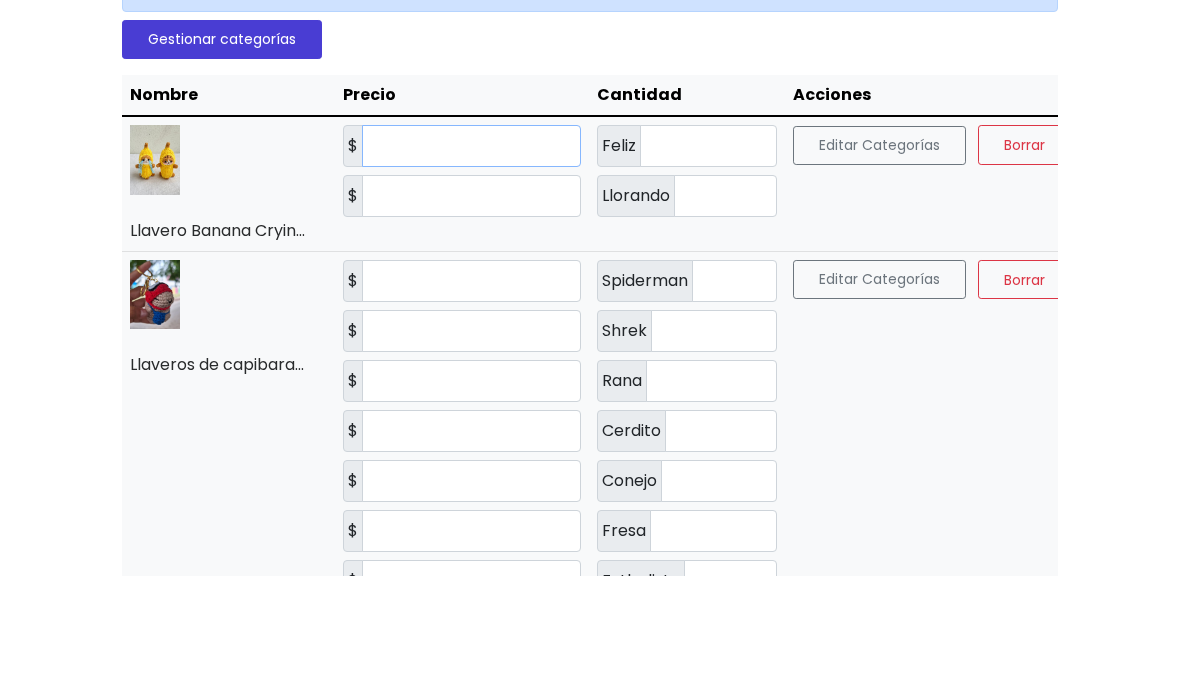 type on "*" 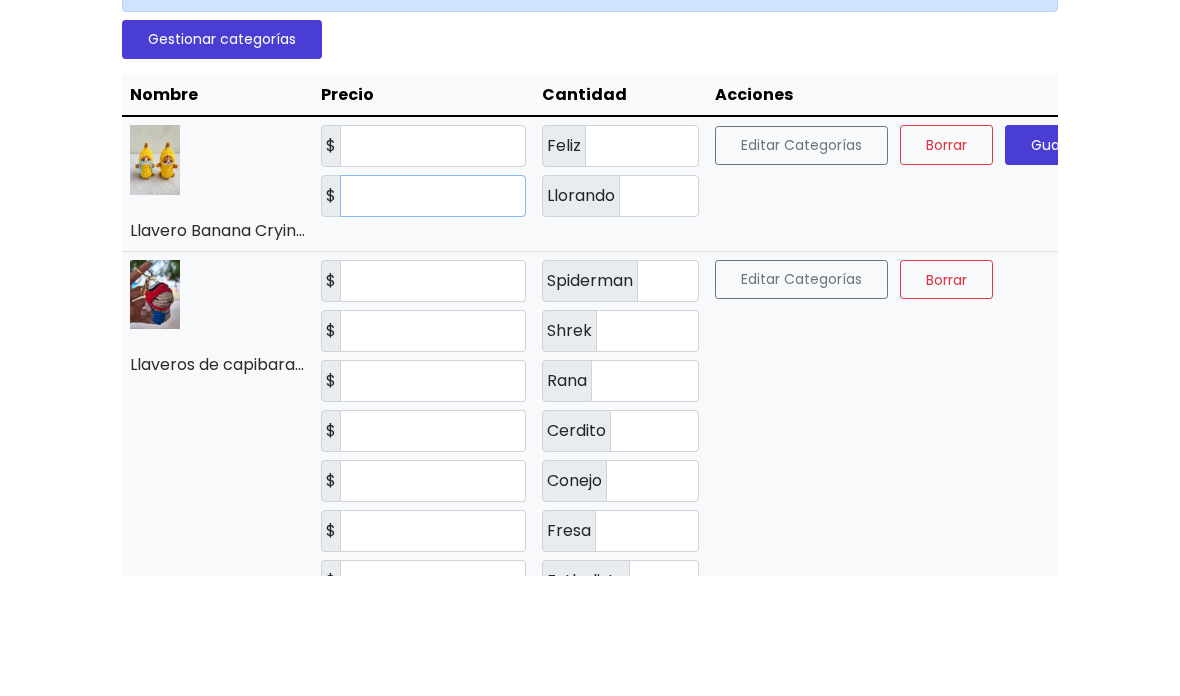 click on "***" at bounding box center [433, 316] 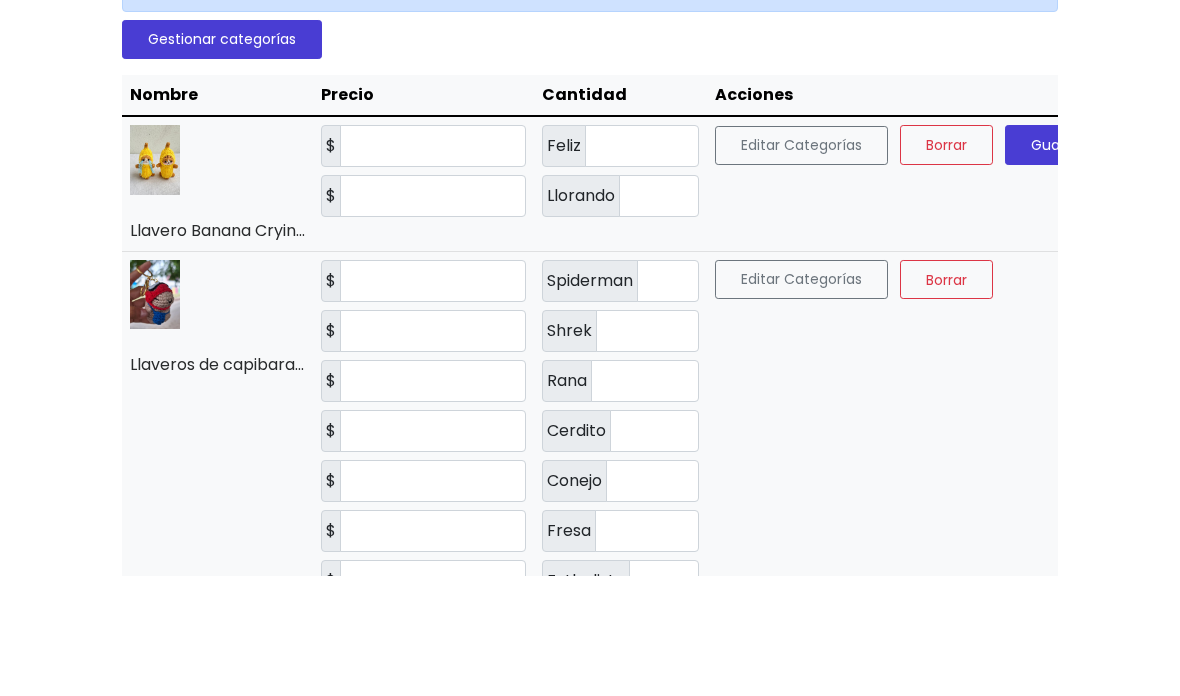 click on "***" at bounding box center (433, 266) 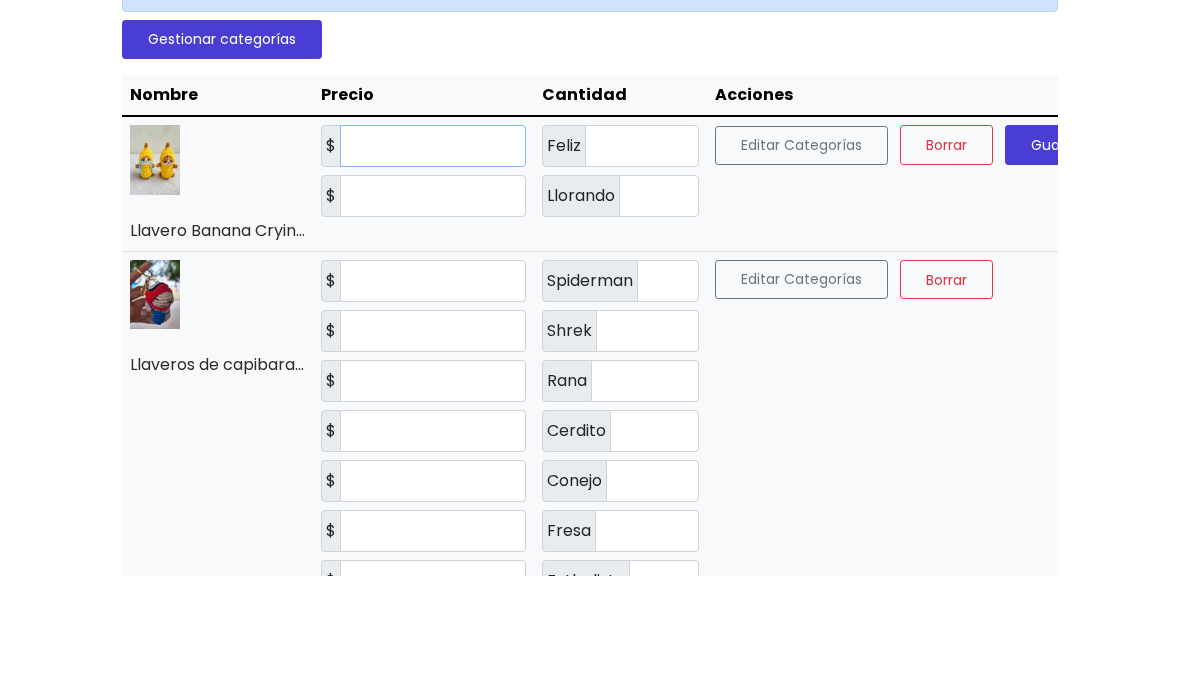 type on "***" 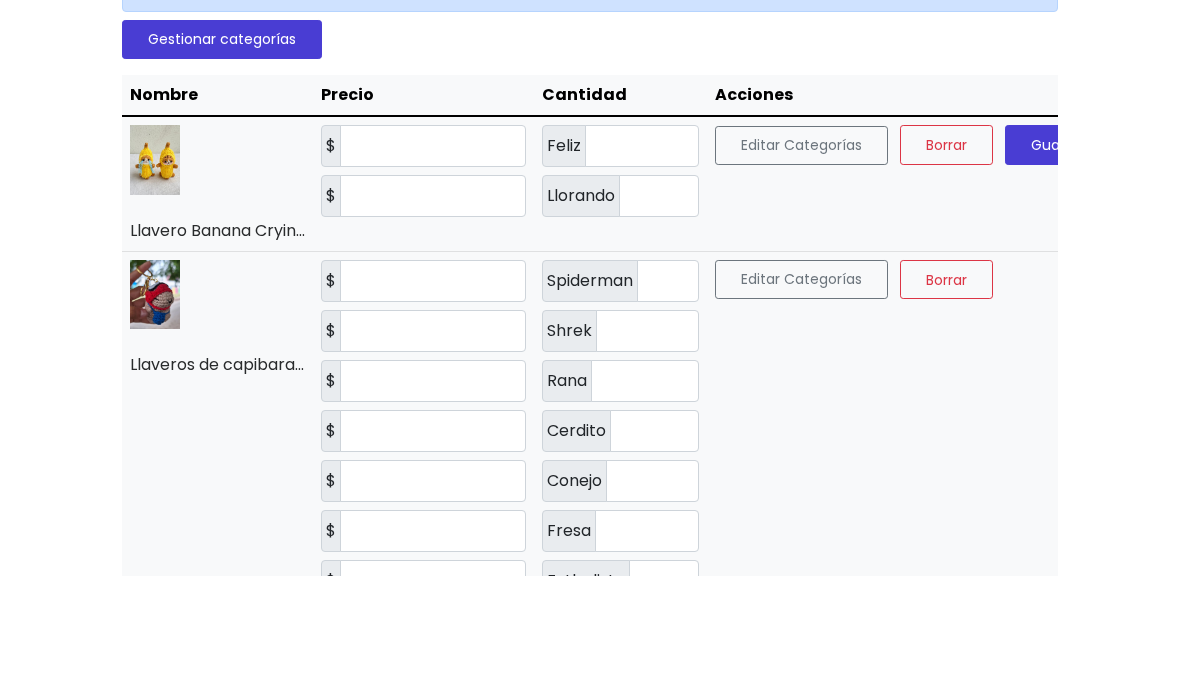 click on "***" at bounding box center (433, 316) 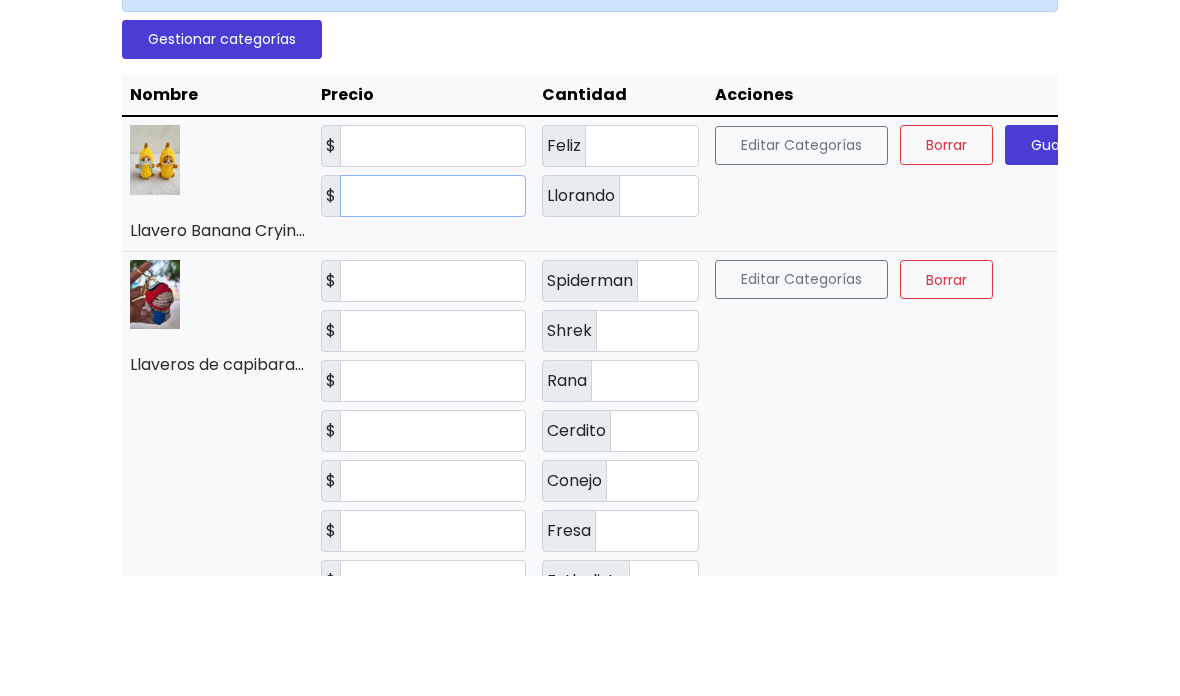 type on "*" 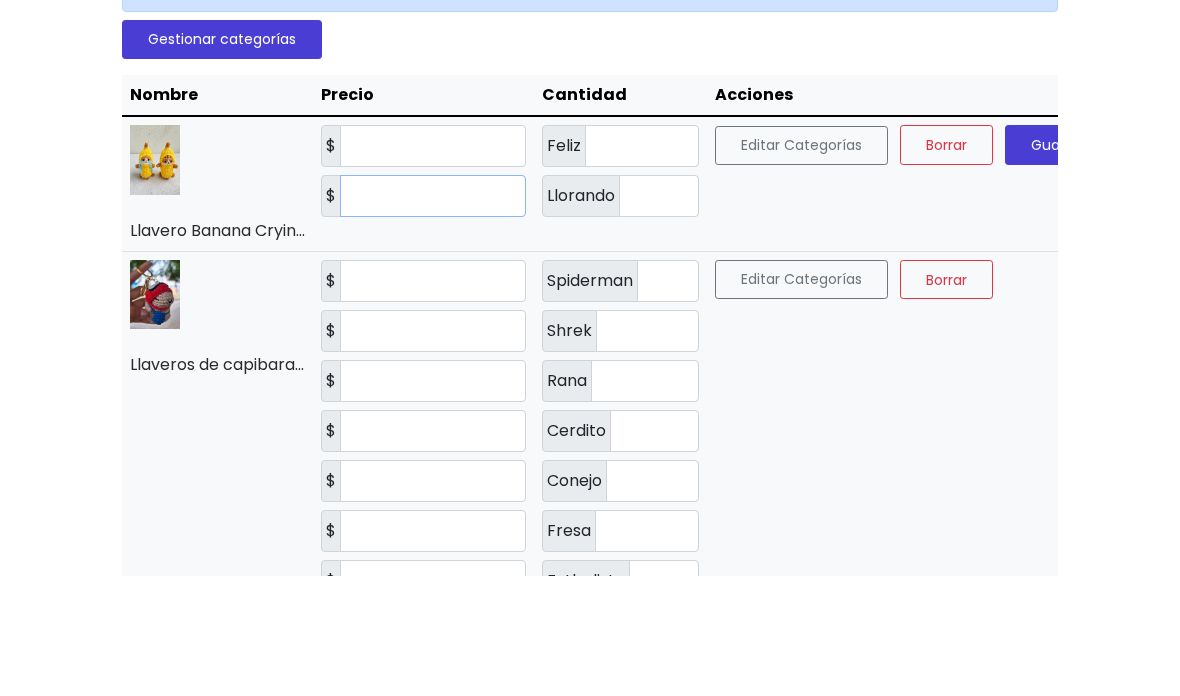 type on "***" 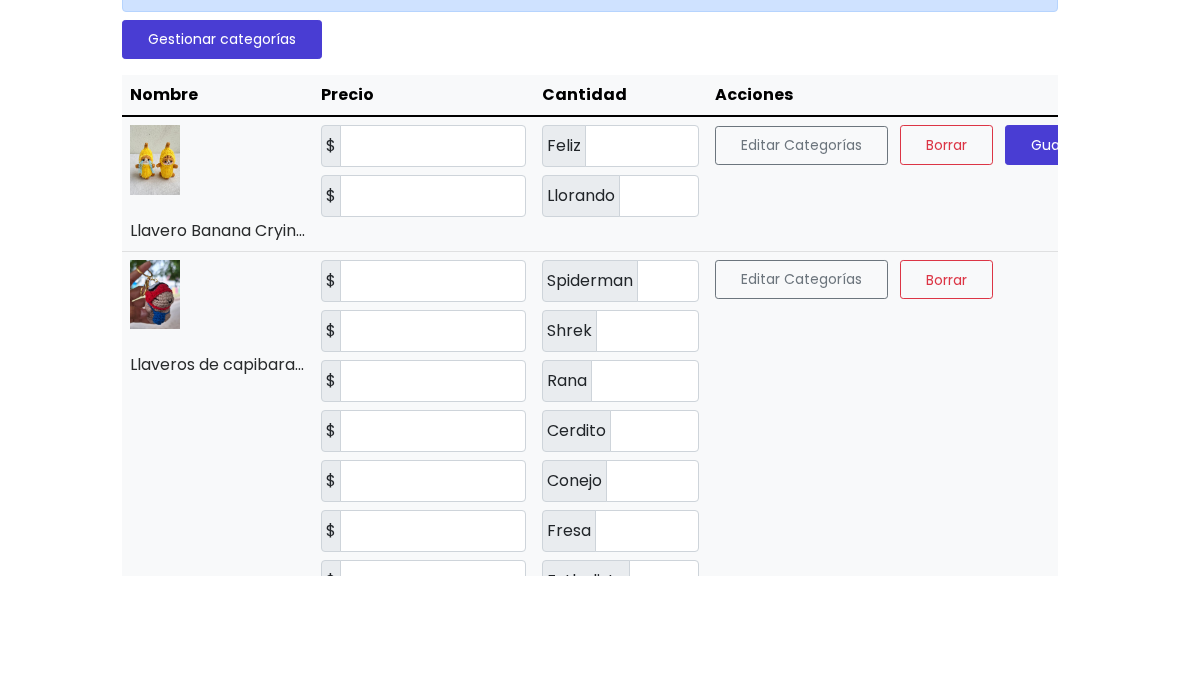 click on "Guardar" at bounding box center [1059, 265] 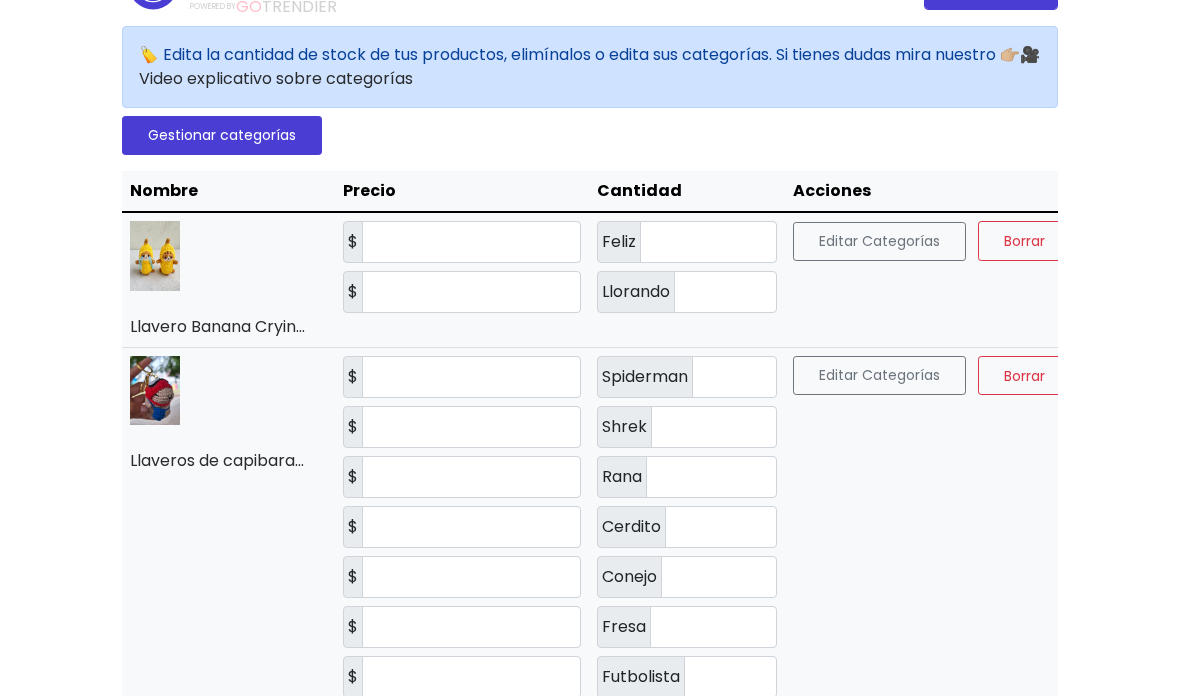 scroll, scrollTop: 0, scrollLeft: 0, axis: both 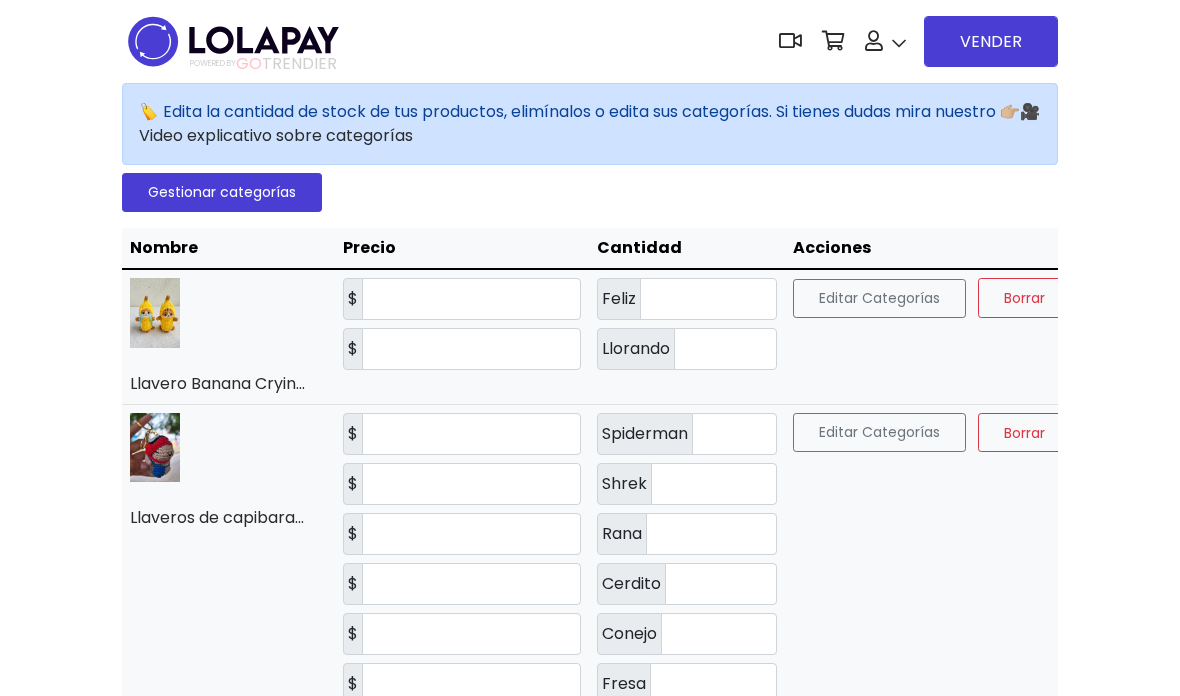 click at bounding box center [233, 41] 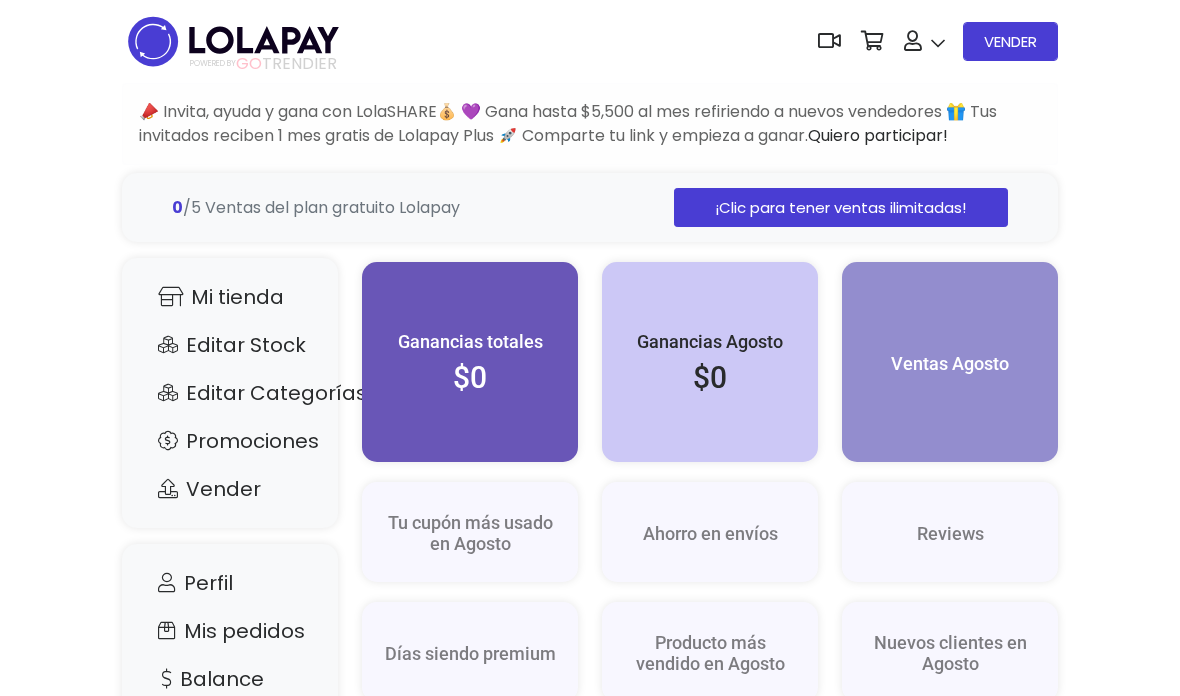 scroll, scrollTop: 0, scrollLeft: 0, axis: both 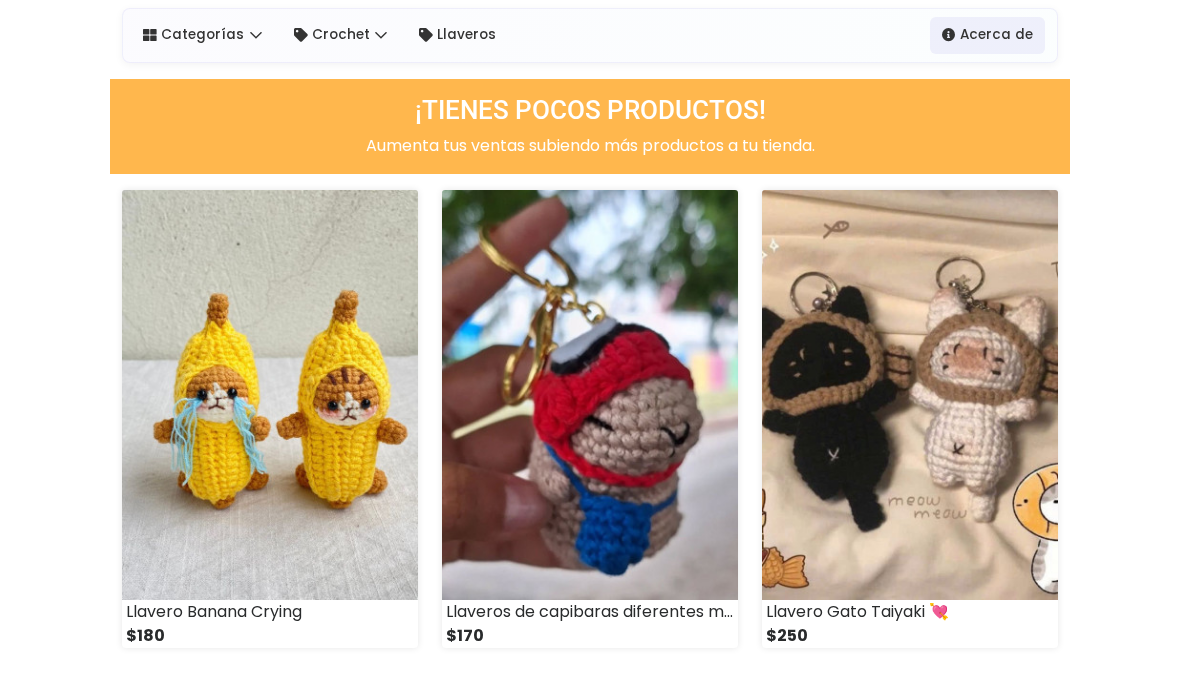 click at bounding box center (270, 395) 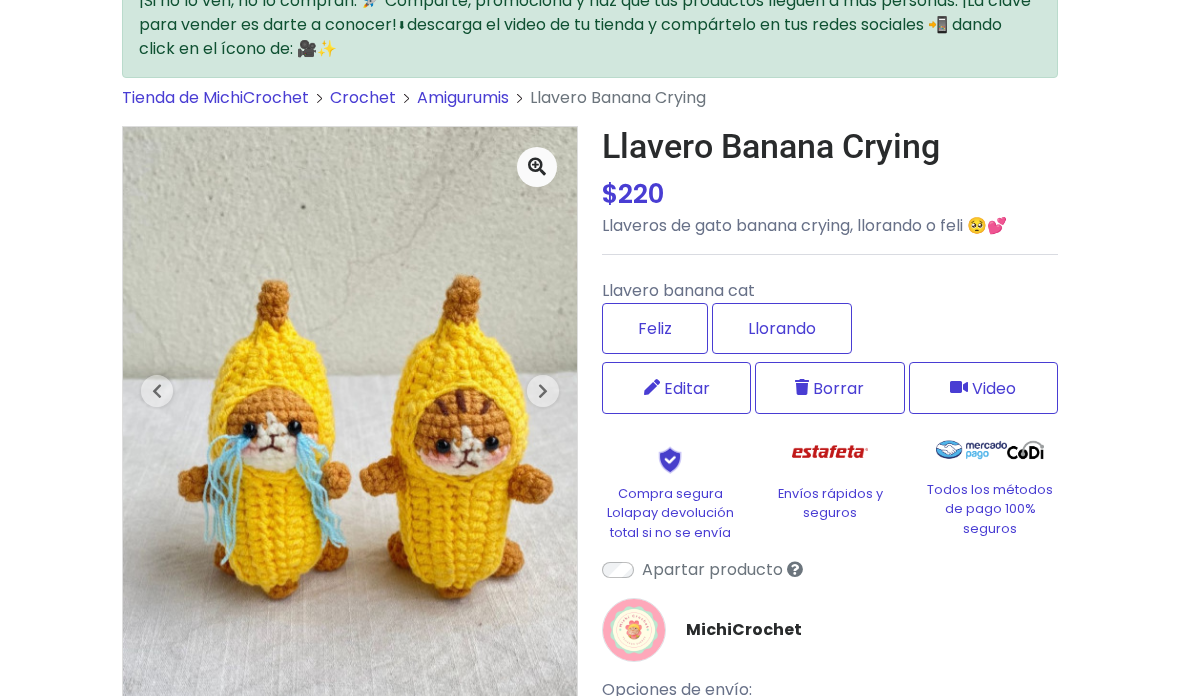 scroll, scrollTop: 138, scrollLeft: 0, axis: vertical 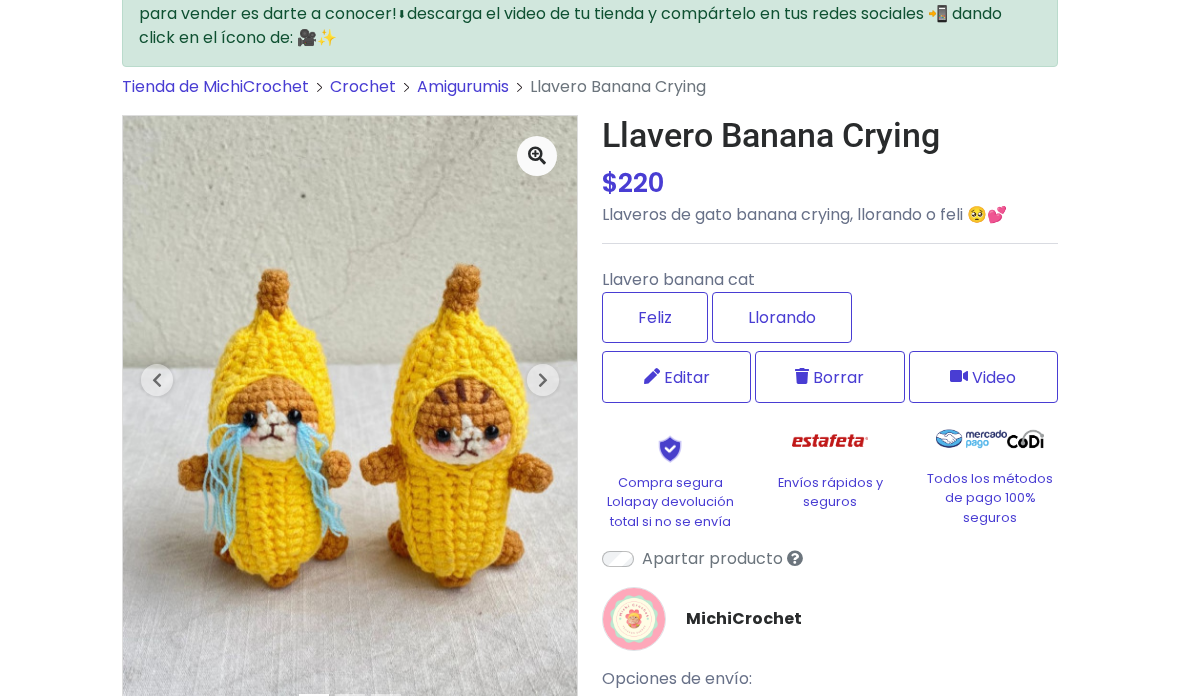 click at bounding box center [543, 380] 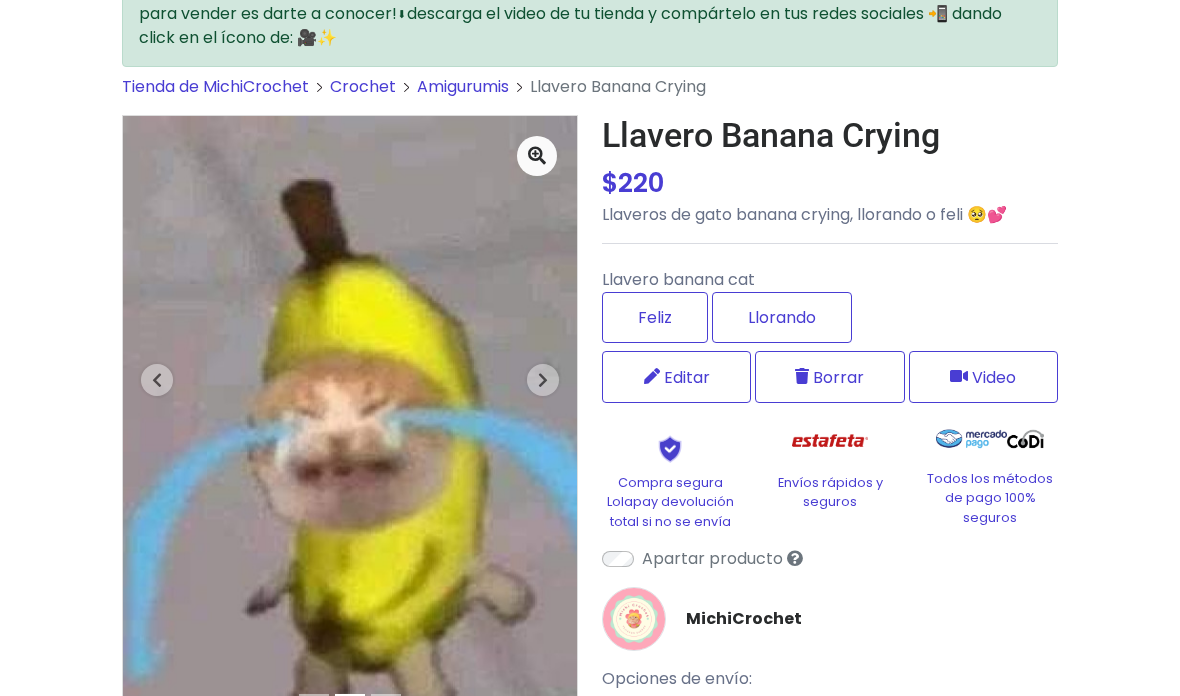click on "Next" at bounding box center (543, 379) 